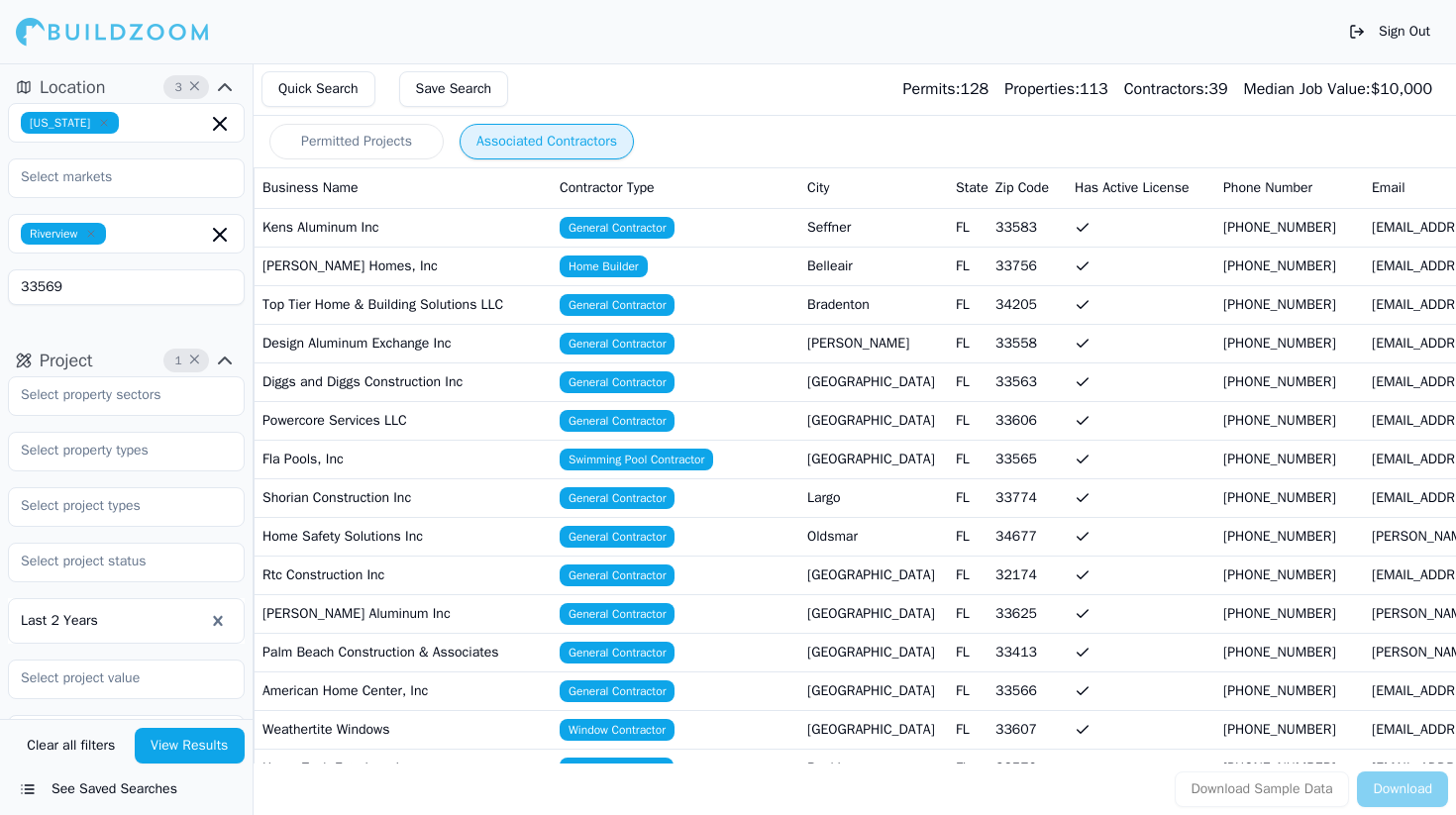 scroll, scrollTop: 0, scrollLeft: 0, axis: both 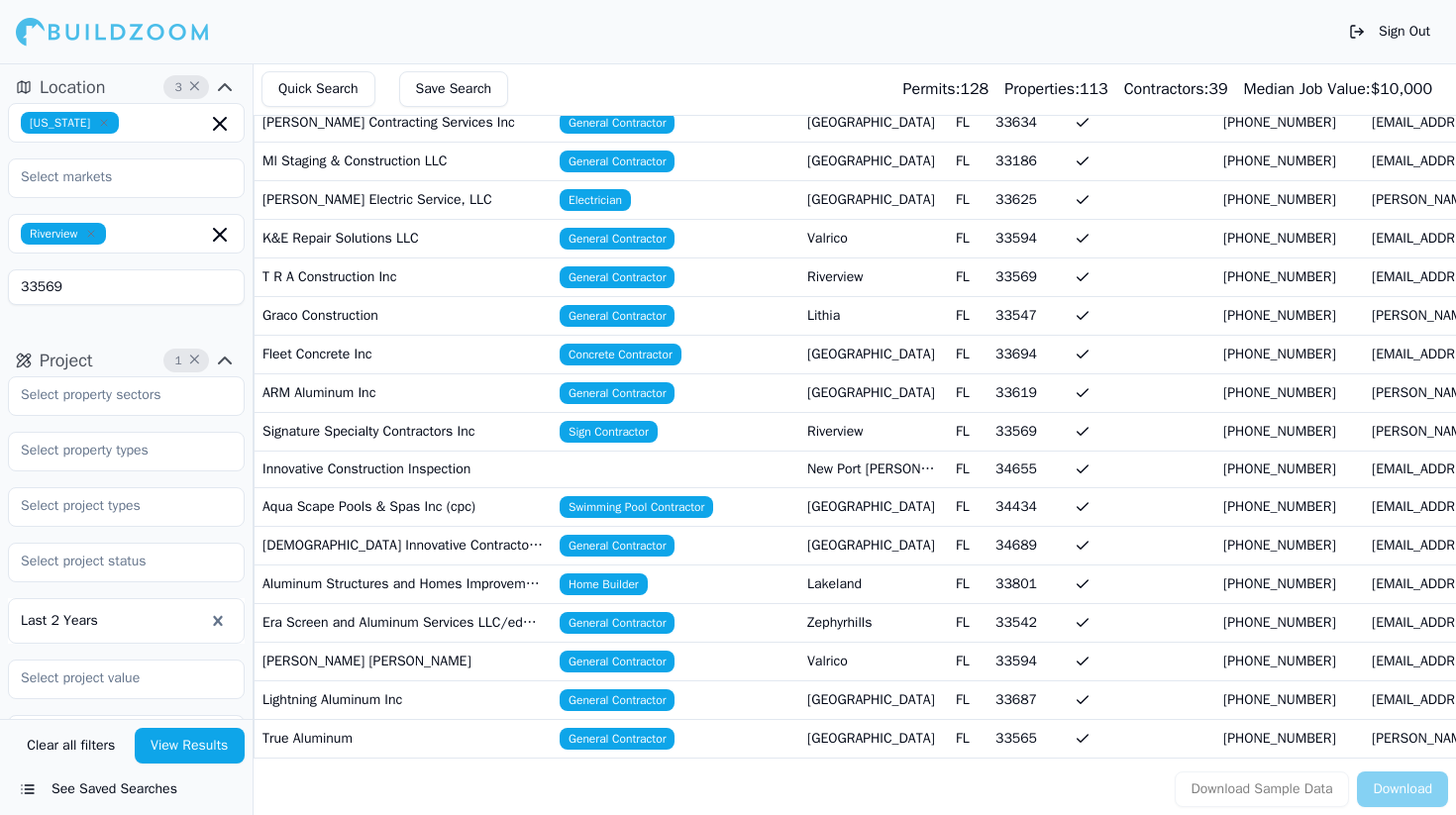 click on "33569" at bounding box center (126, 287) 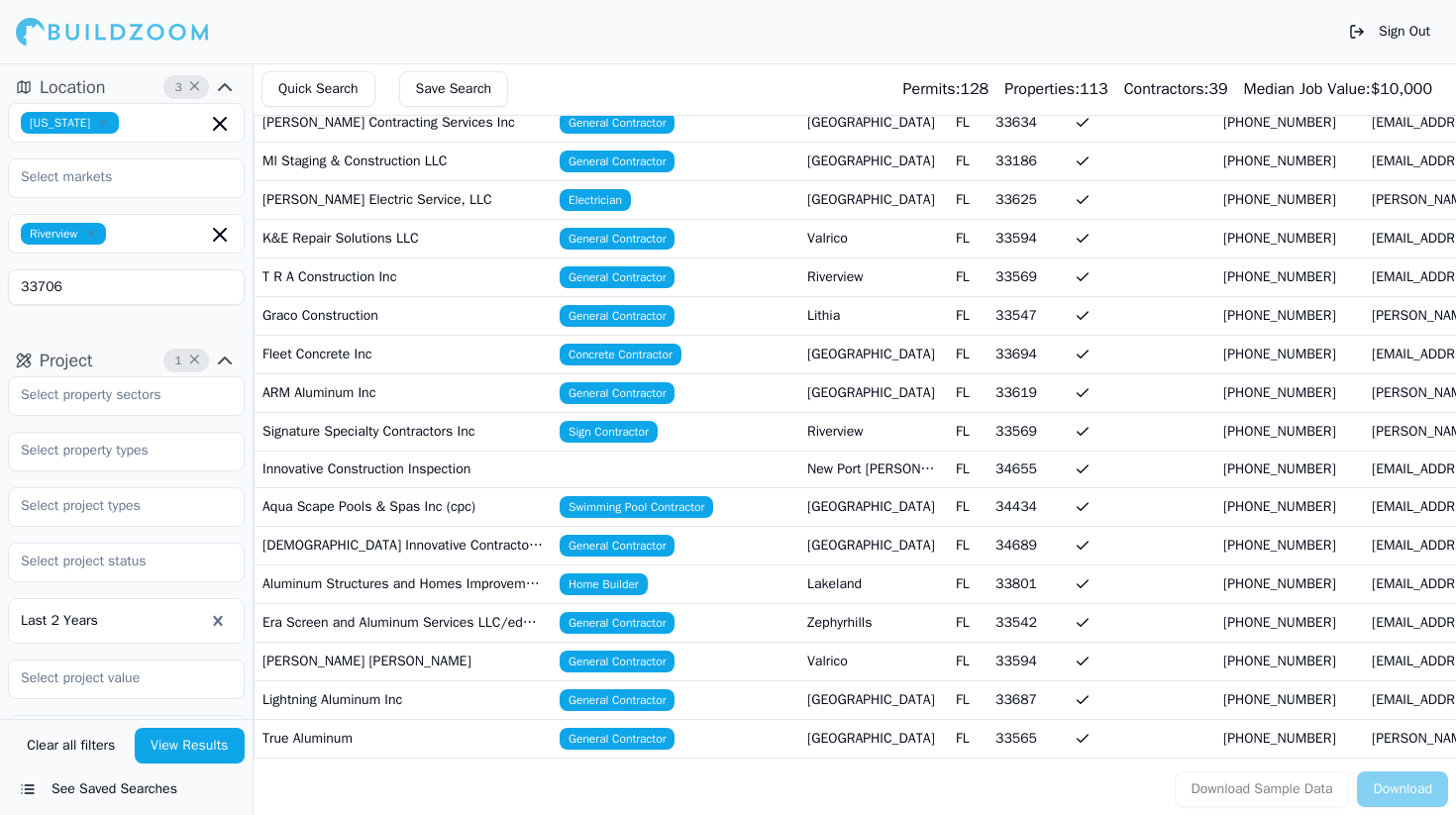 click 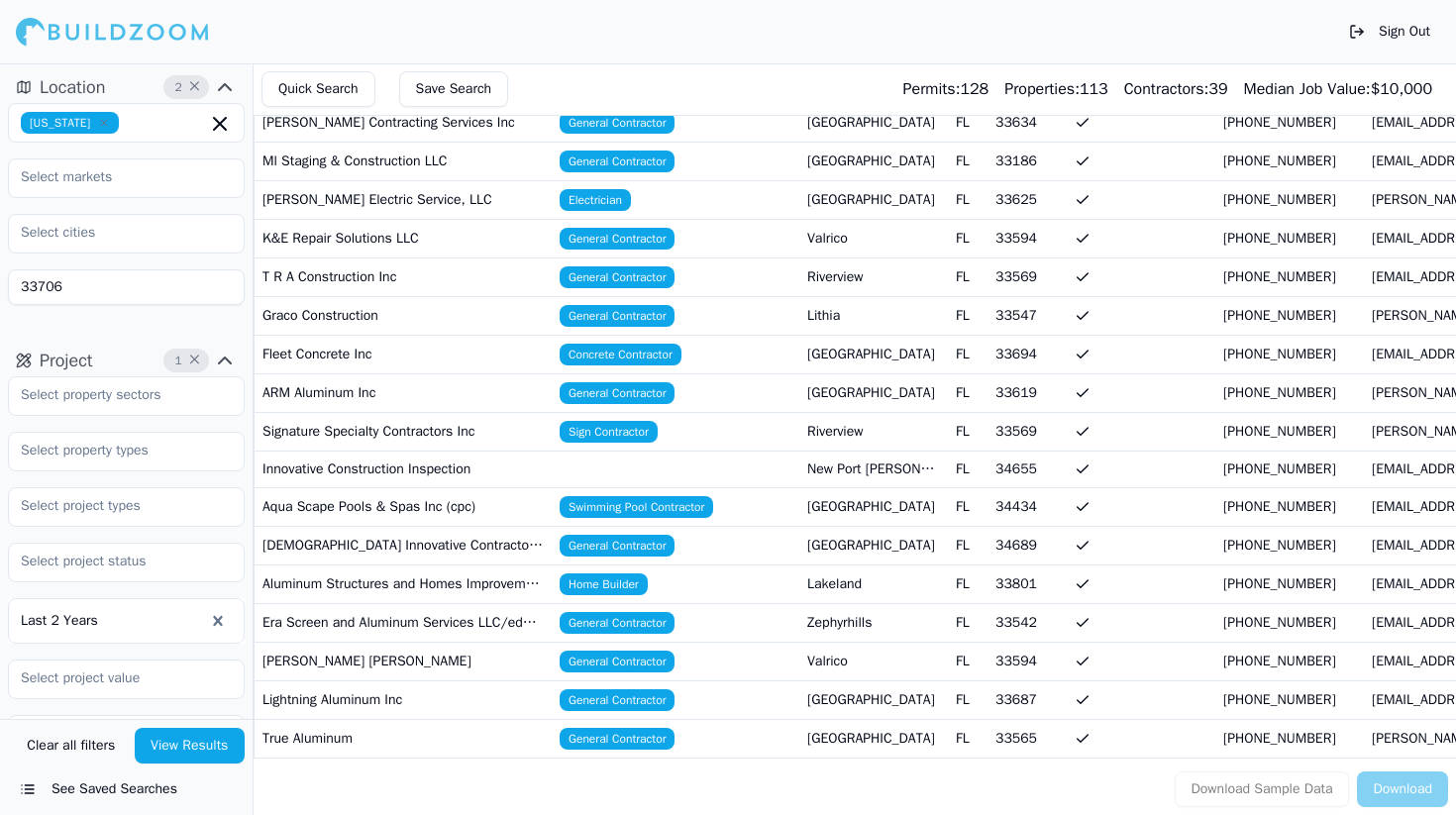 click on "[US_STATE] 33706" at bounding box center [126, 204] 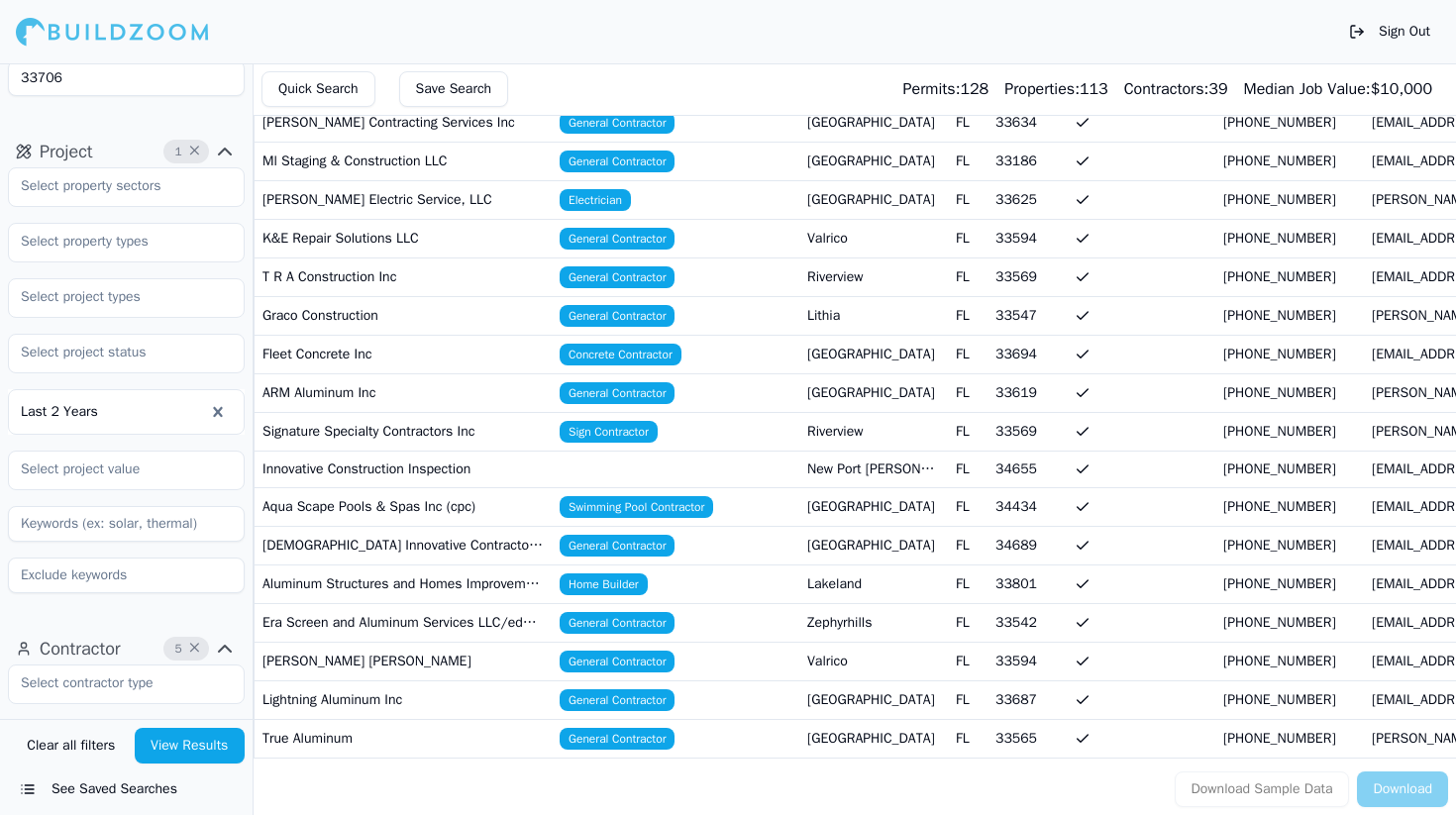 scroll, scrollTop: 222, scrollLeft: 0, axis: vertical 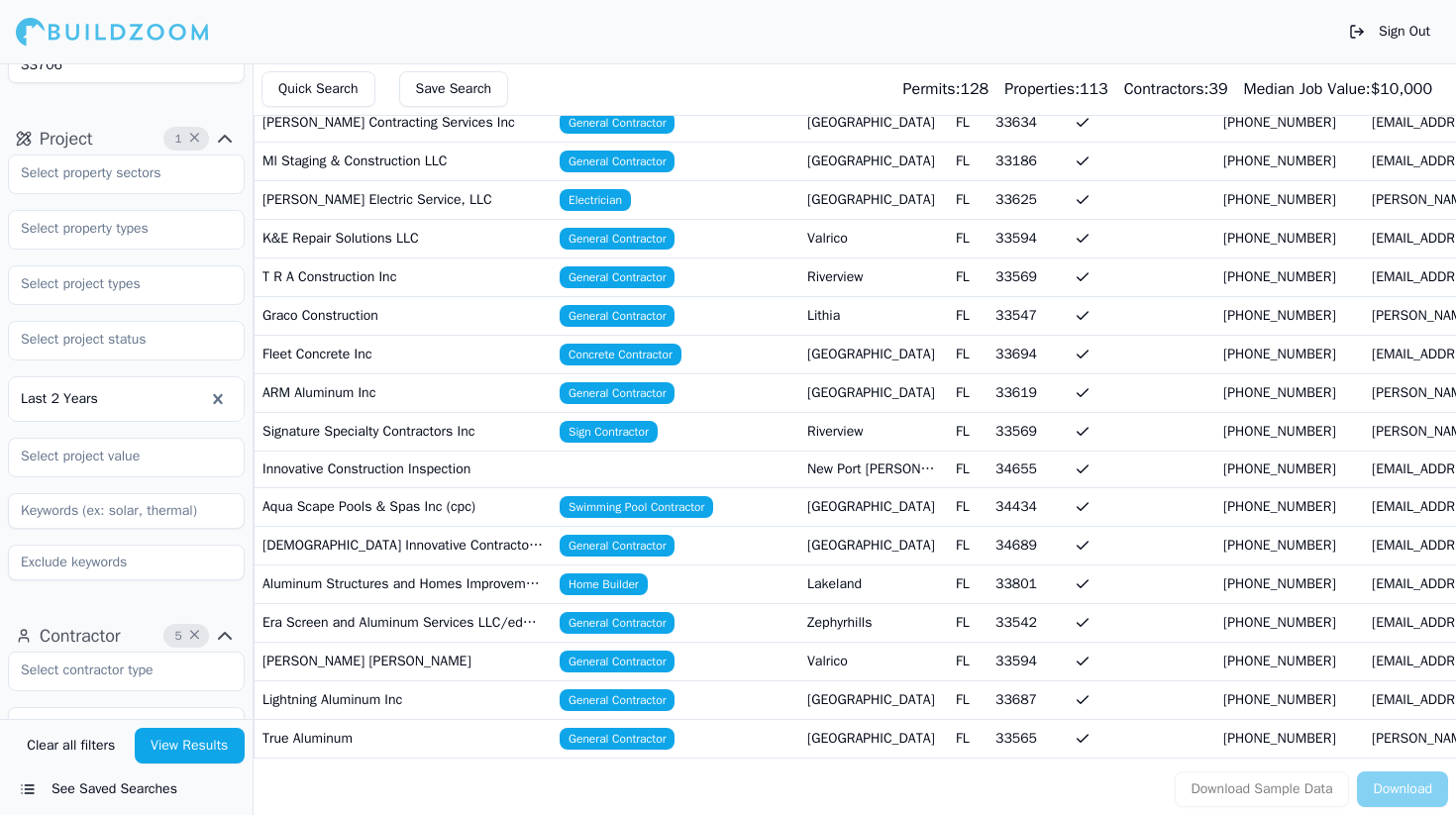 click at bounding box center (126, 511) 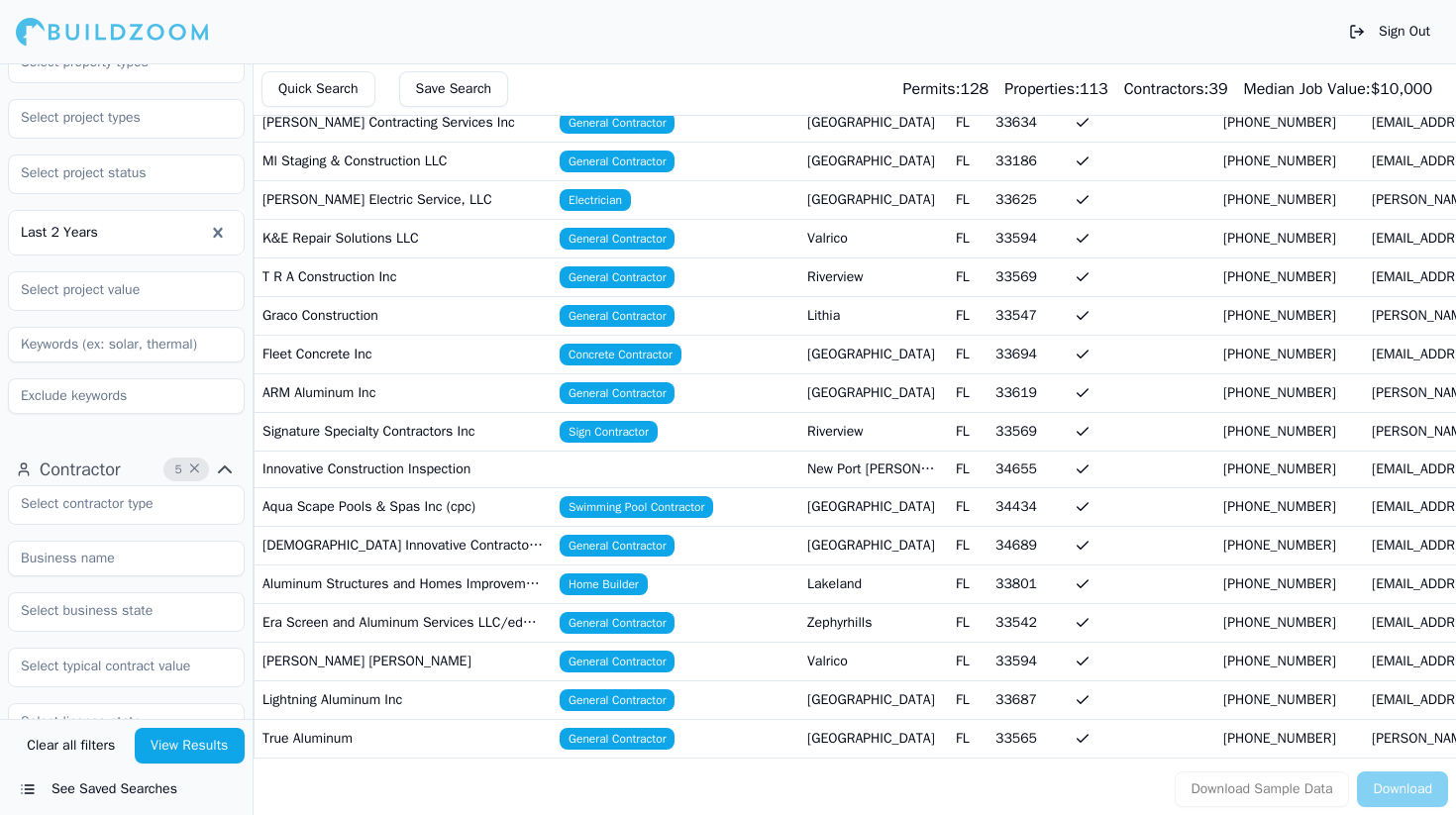 scroll, scrollTop: 392, scrollLeft: 0, axis: vertical 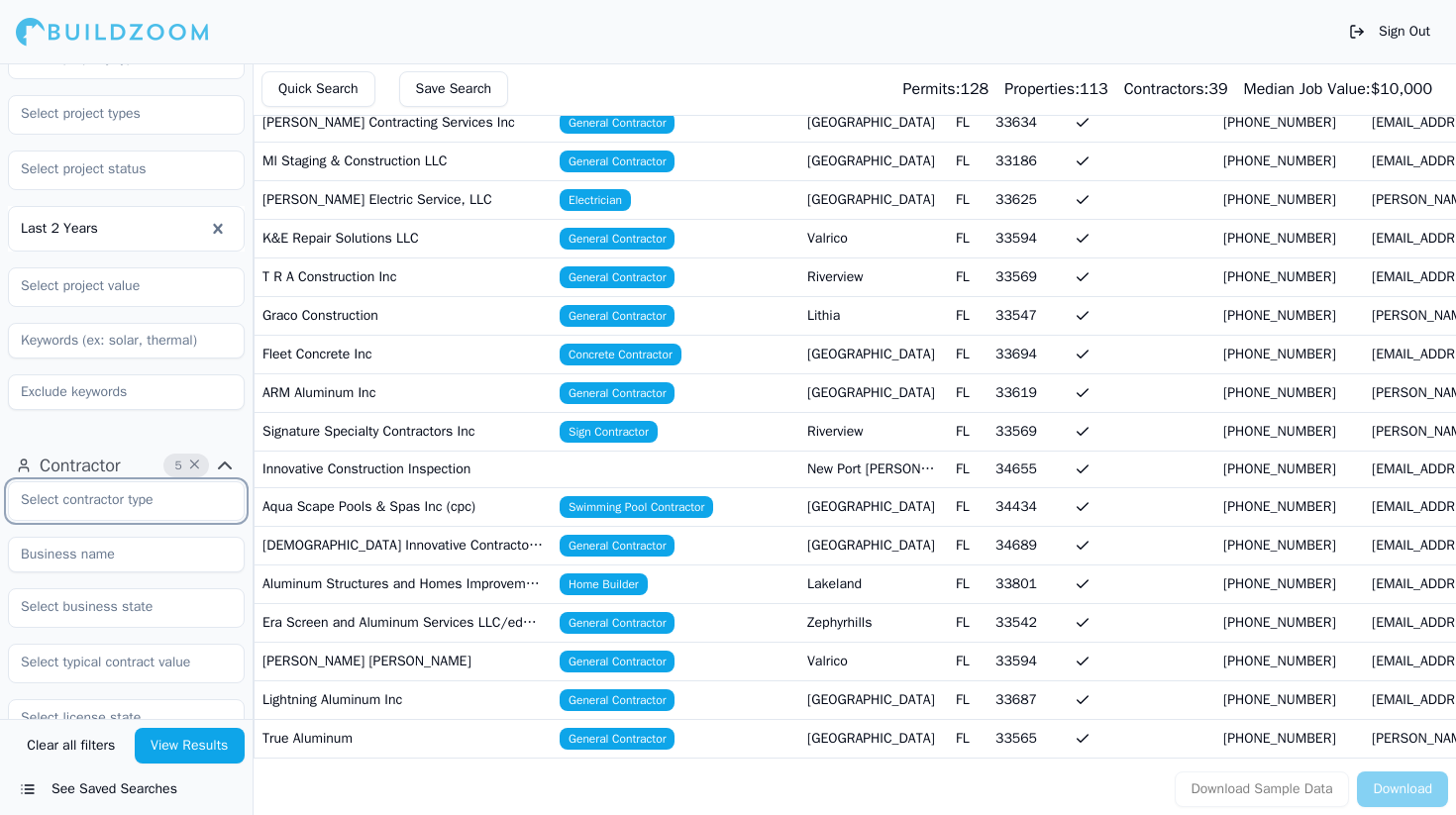 click at bounding box center [114, 500] 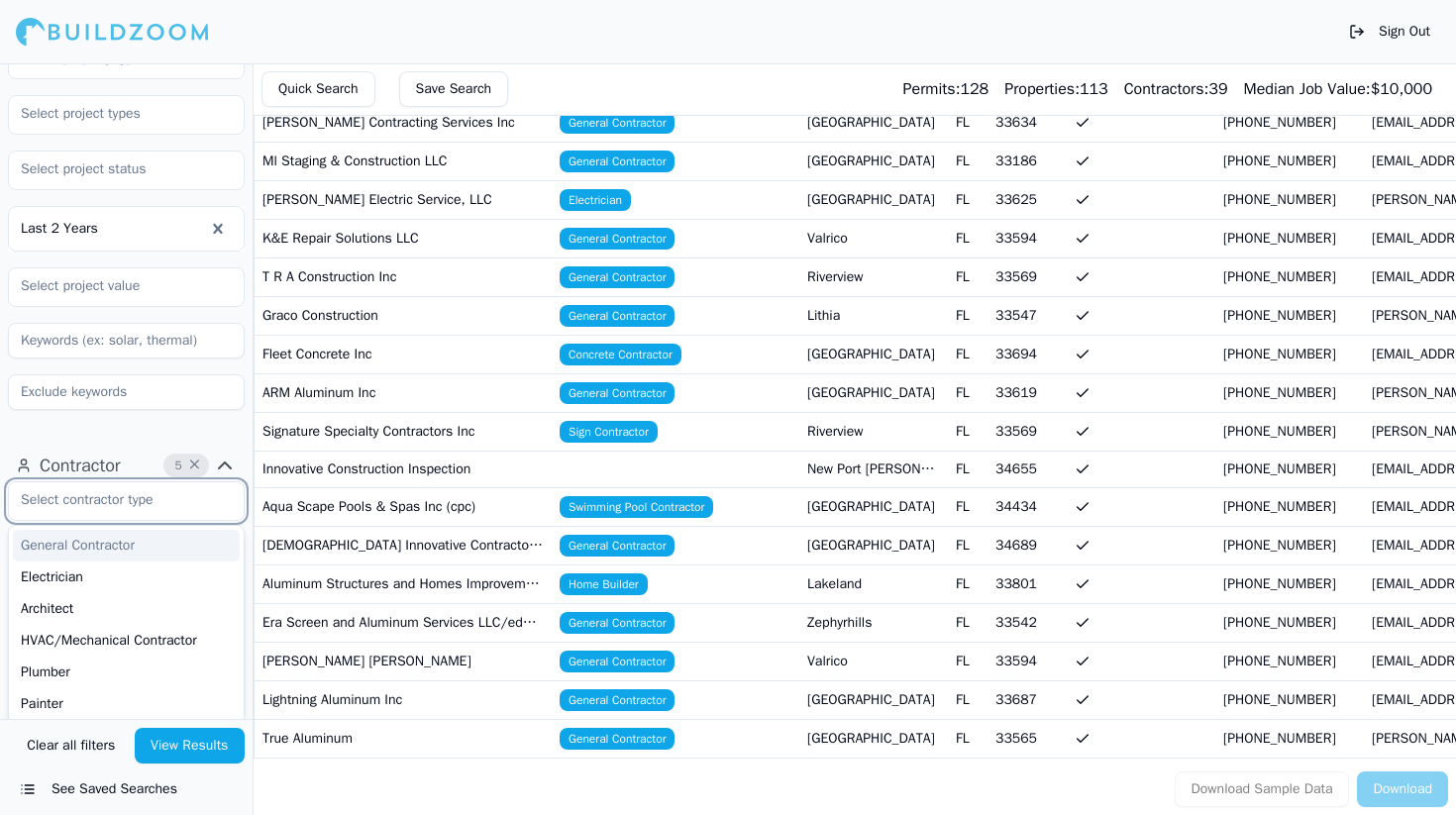 click on "General Contractor" at bounding box center (126, 546) 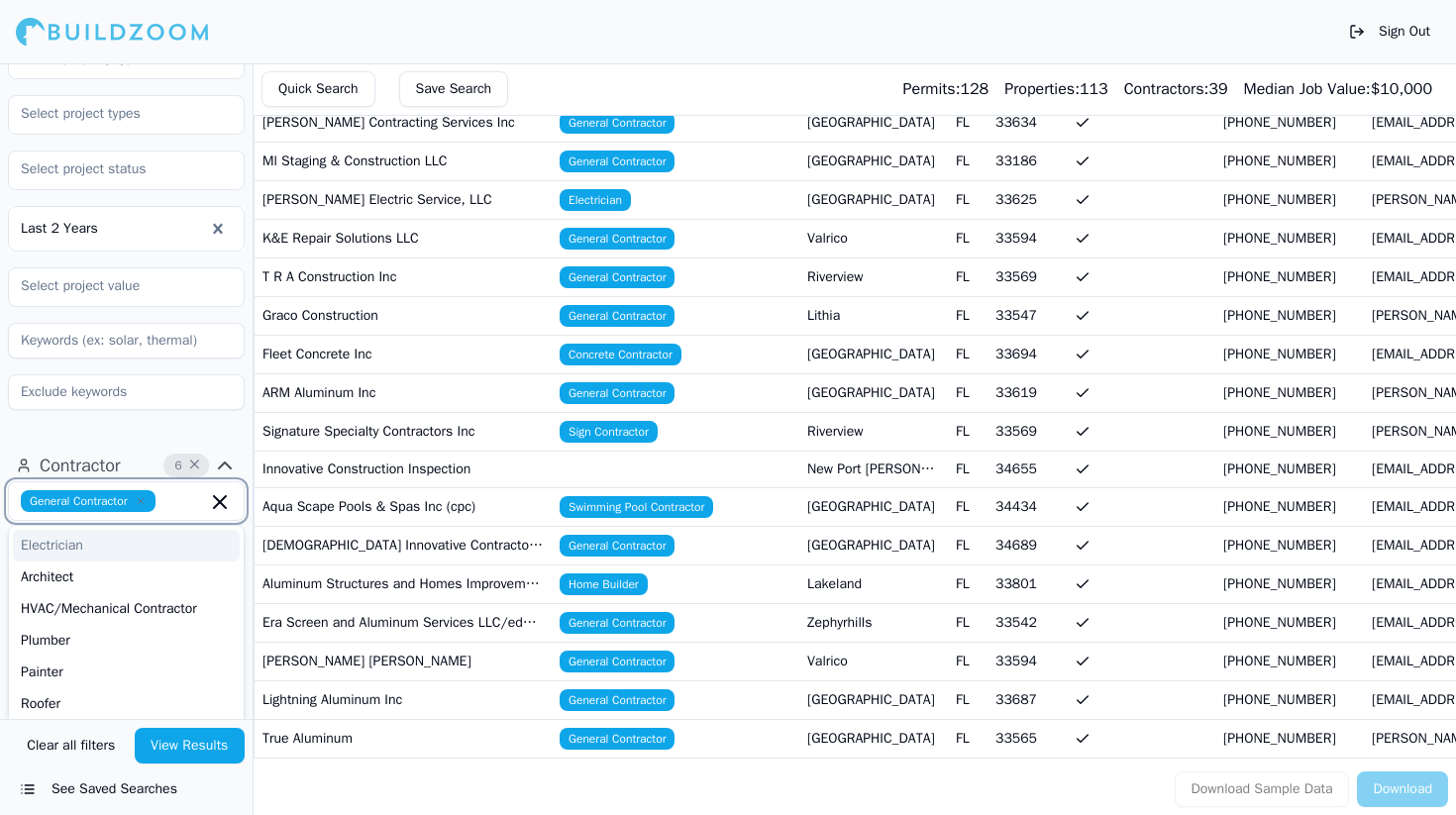 click on "Electrician" at bounding box center [126, 546] 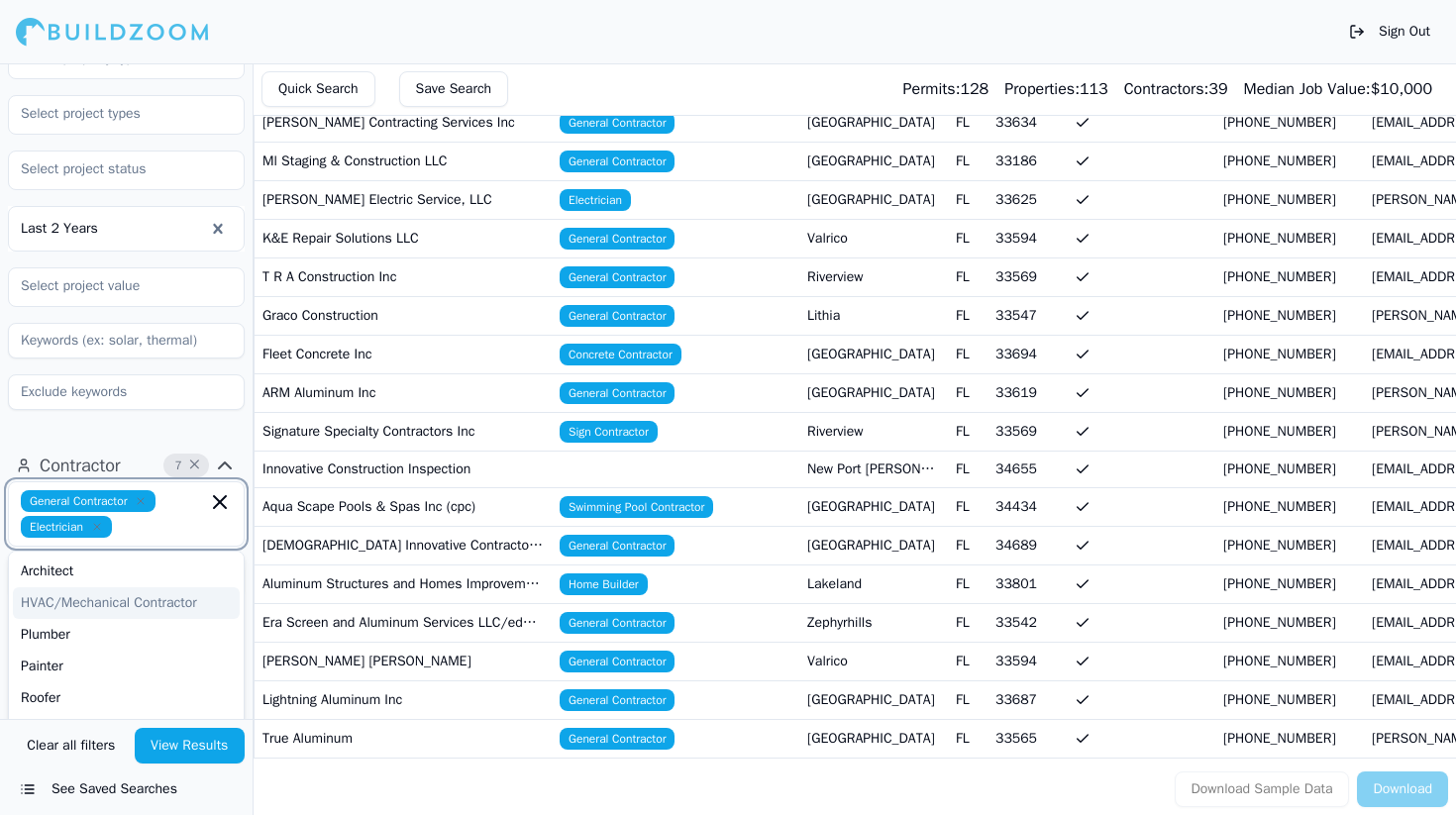 click on "HVAC/Mechanical Contractor" at bounding box center [126, 603] 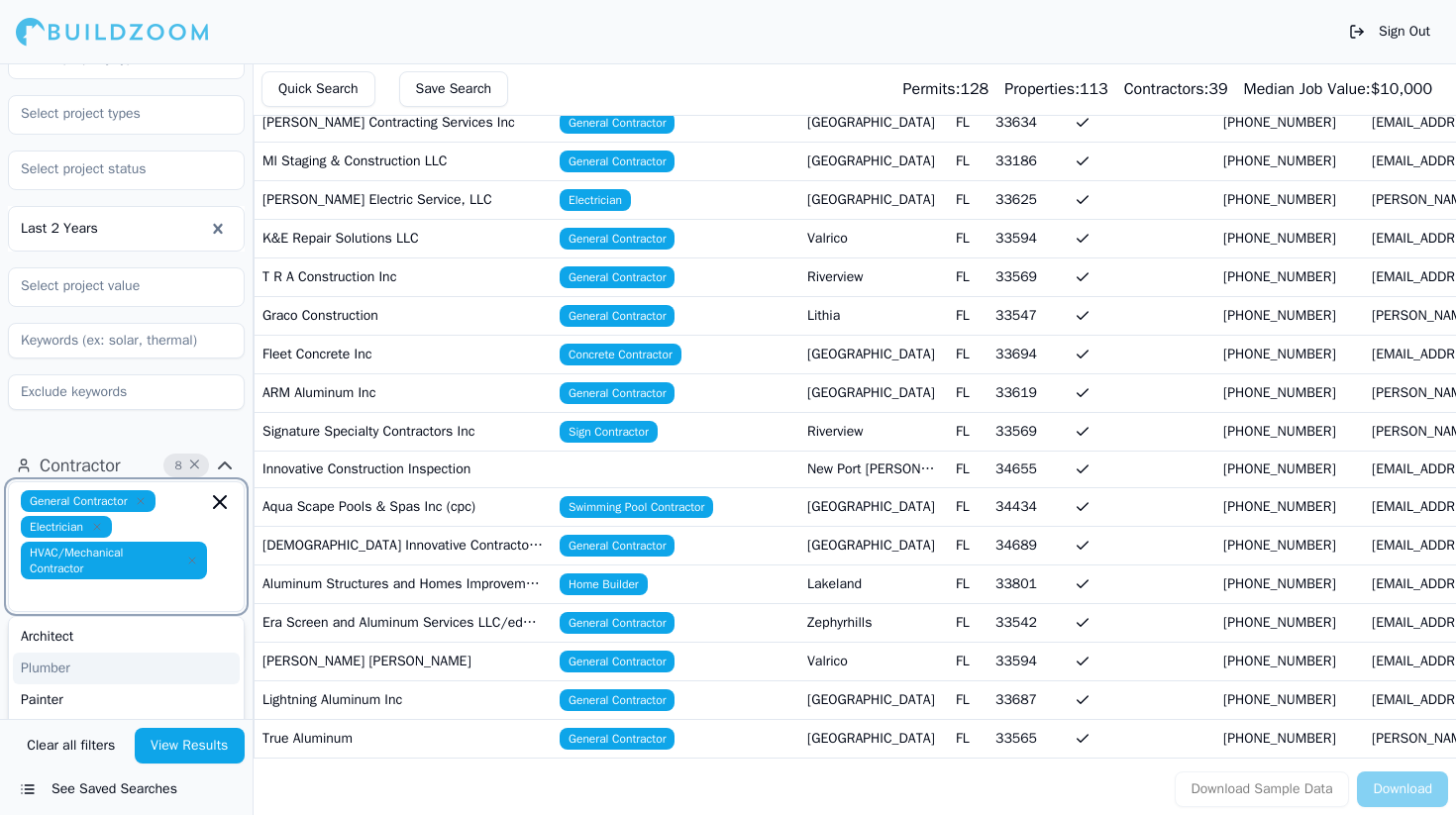 click on "Plumber" at bounding box center (126, 668) 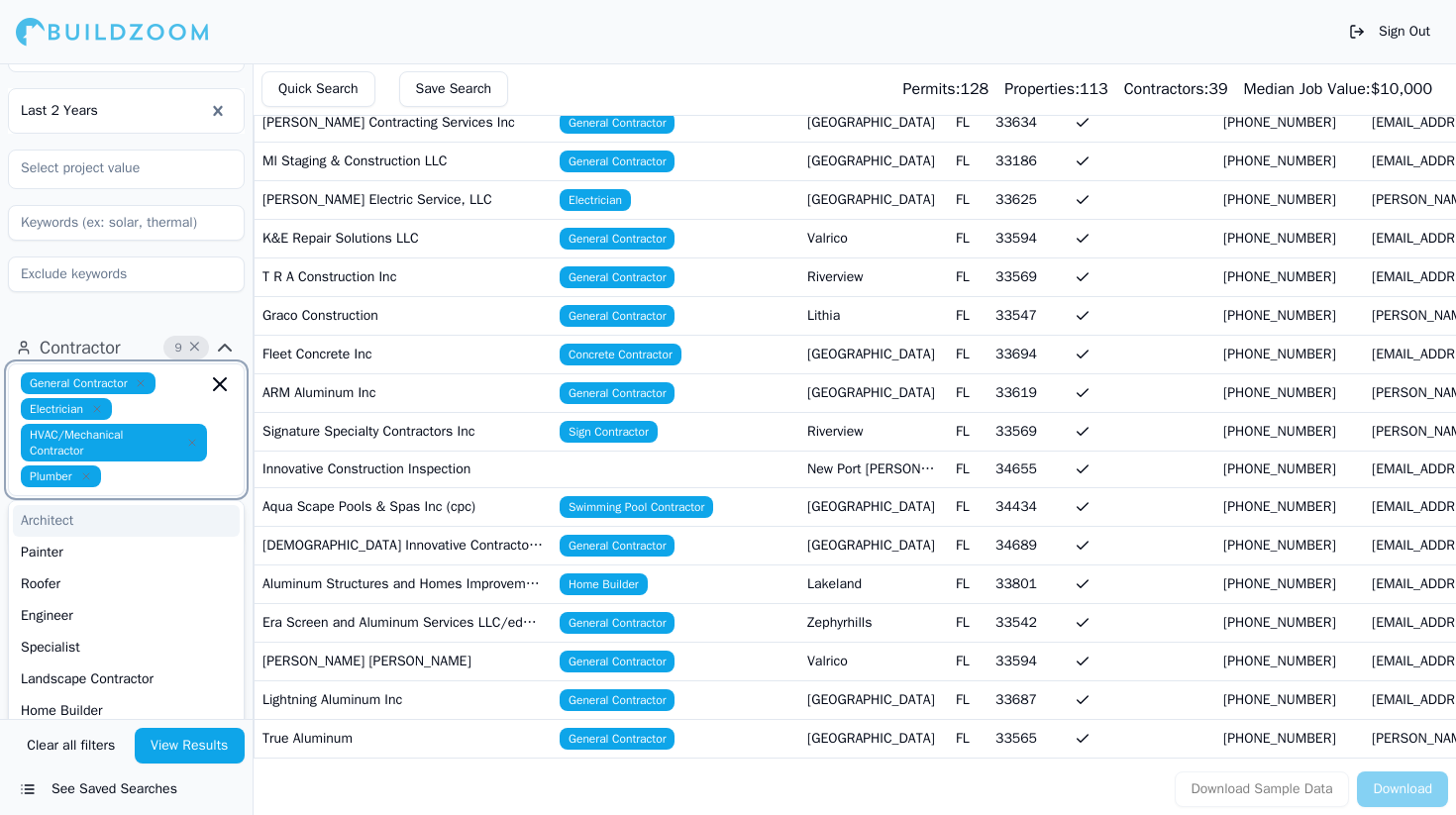 scroll, scrollTop: 521, scrollLeft: 0, axis: vertical 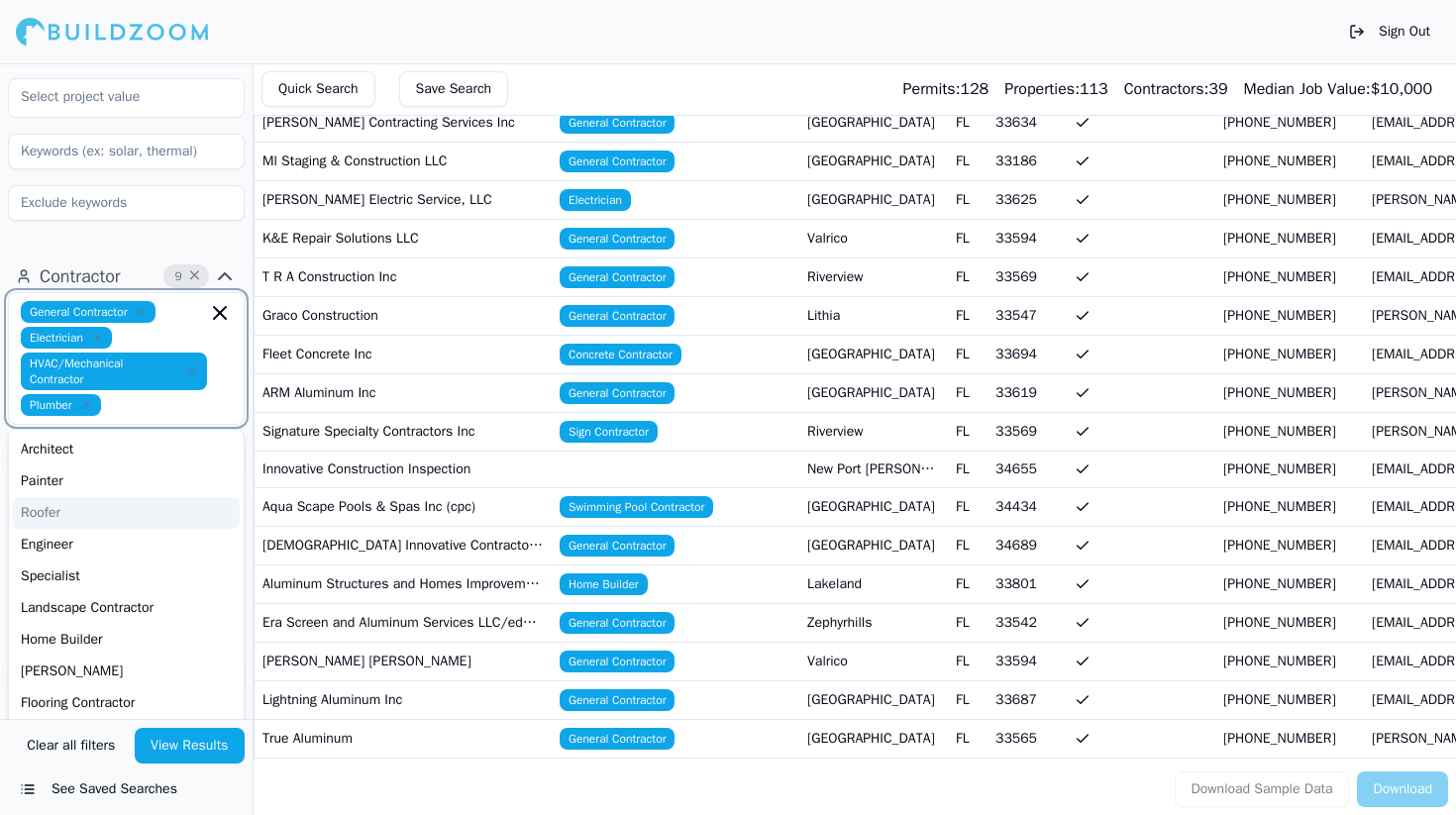 click on "Roofer" at bounding box center (126, 513) 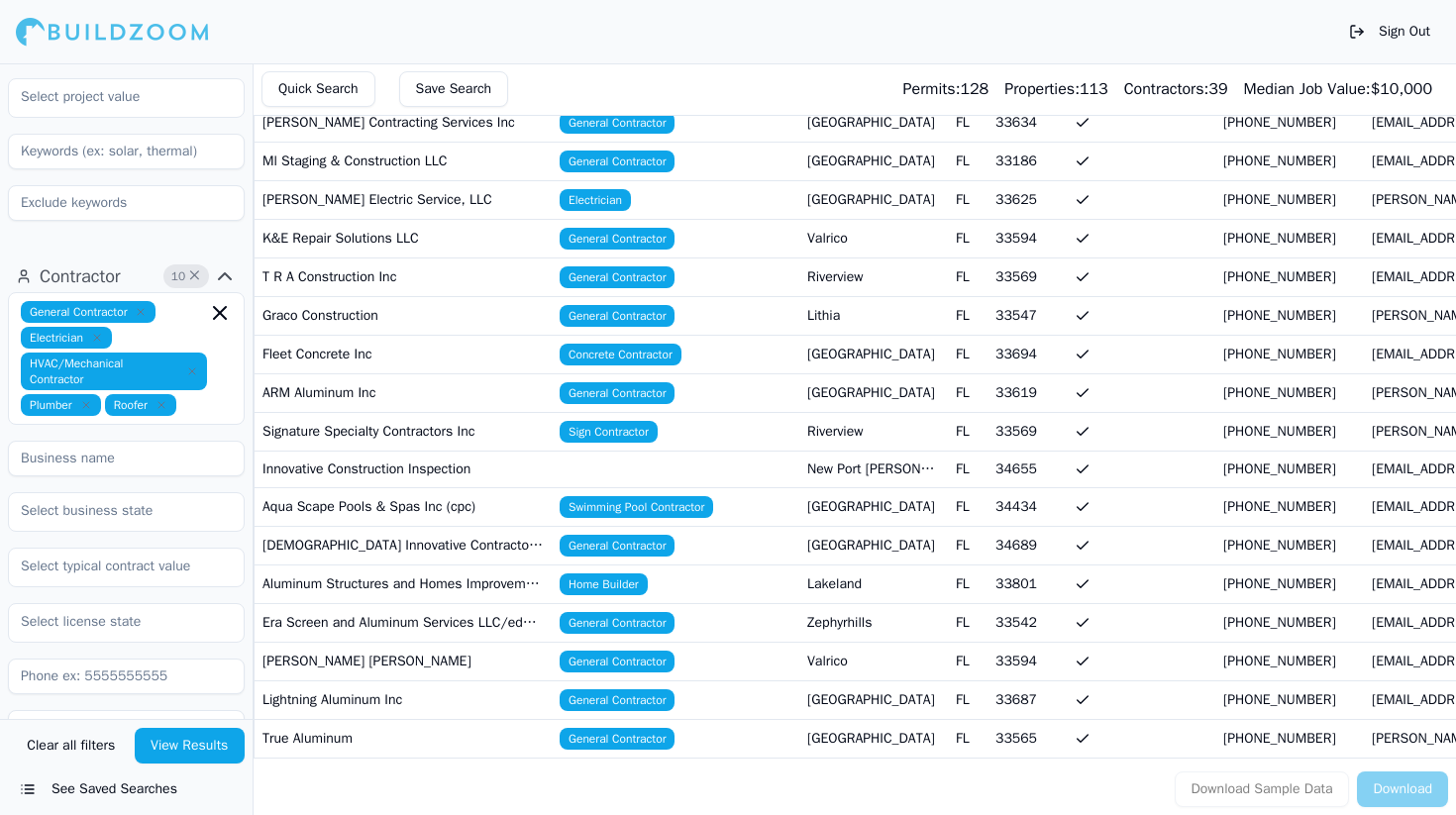 click on "Download Sample Data Download" at bounding box center [728, 789] 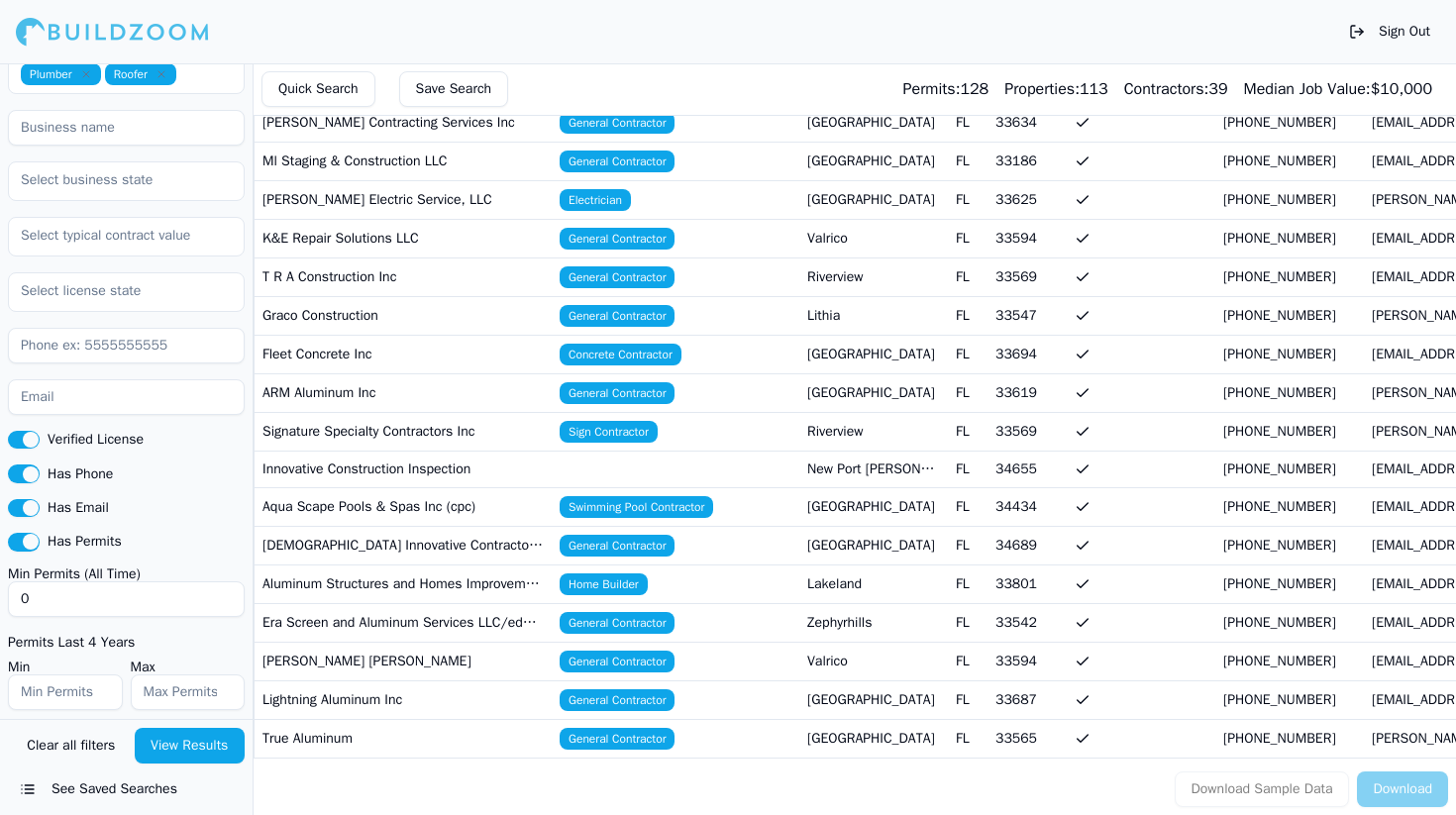 scroll, scrollTop: 911, scrollLeft: 0, axis: vertical 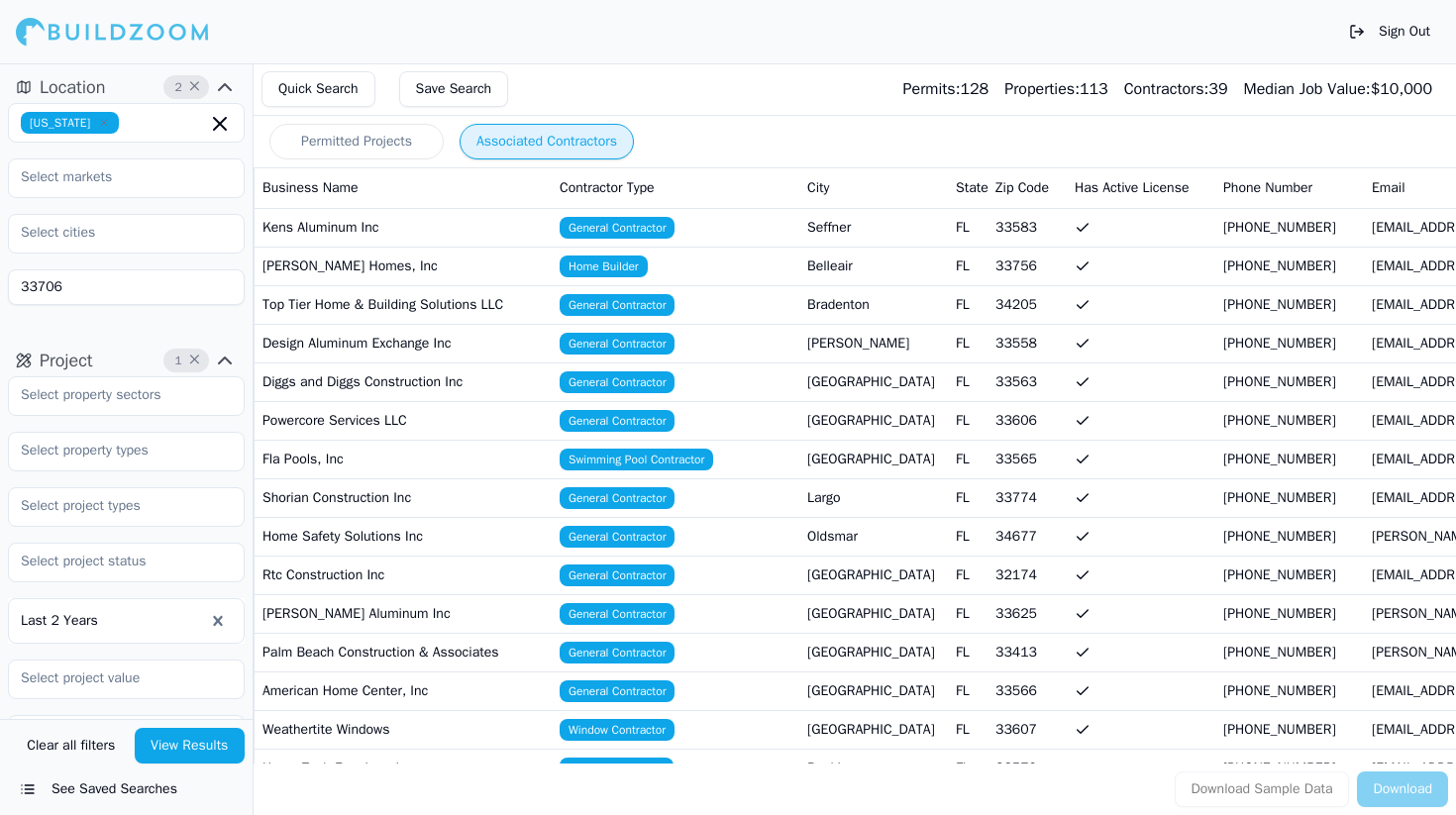 click on "View Results" at bounding box center (190, 746) 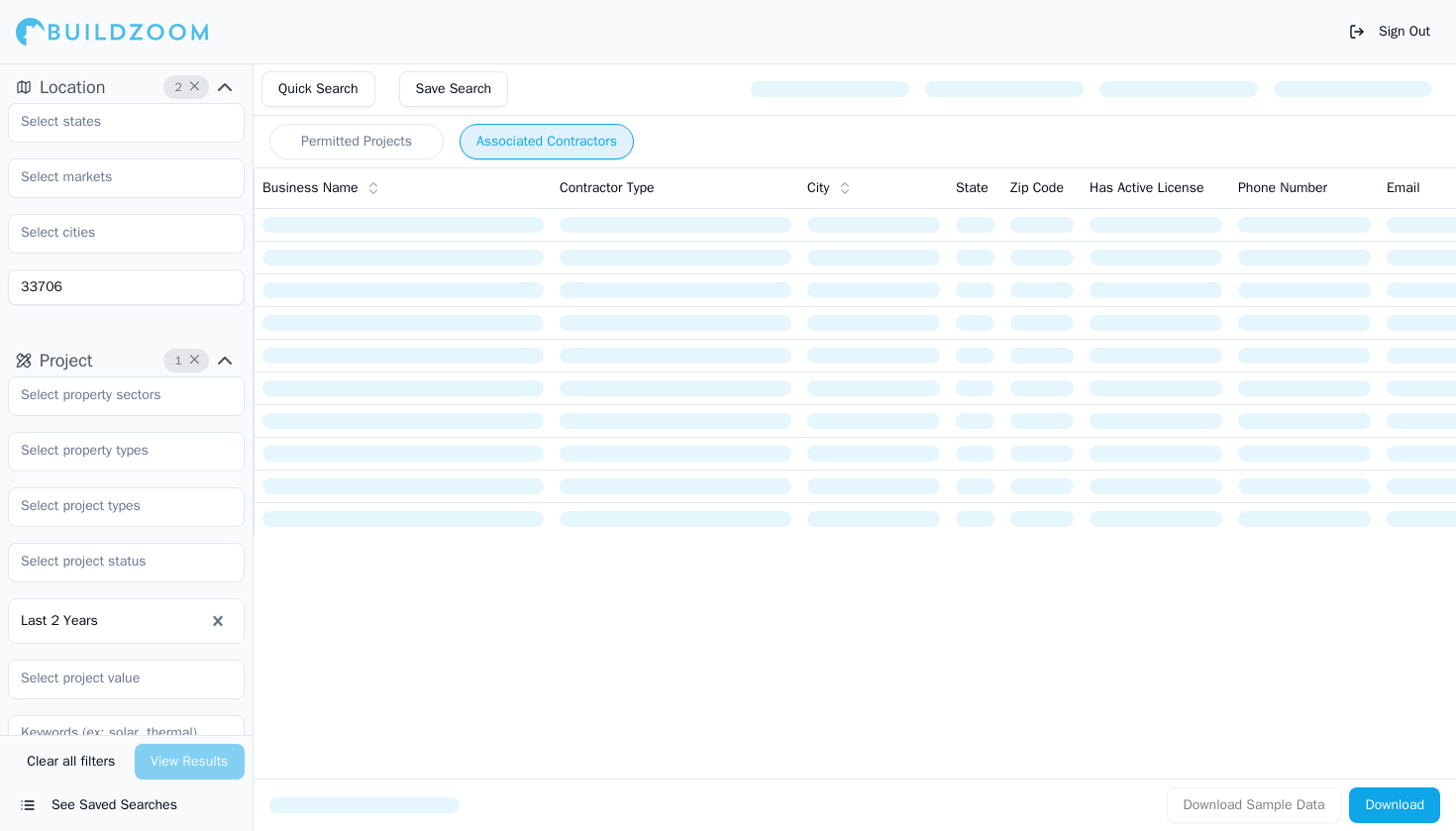 scroll, scrollTop: 0, scrollLeft: 0, axis: both 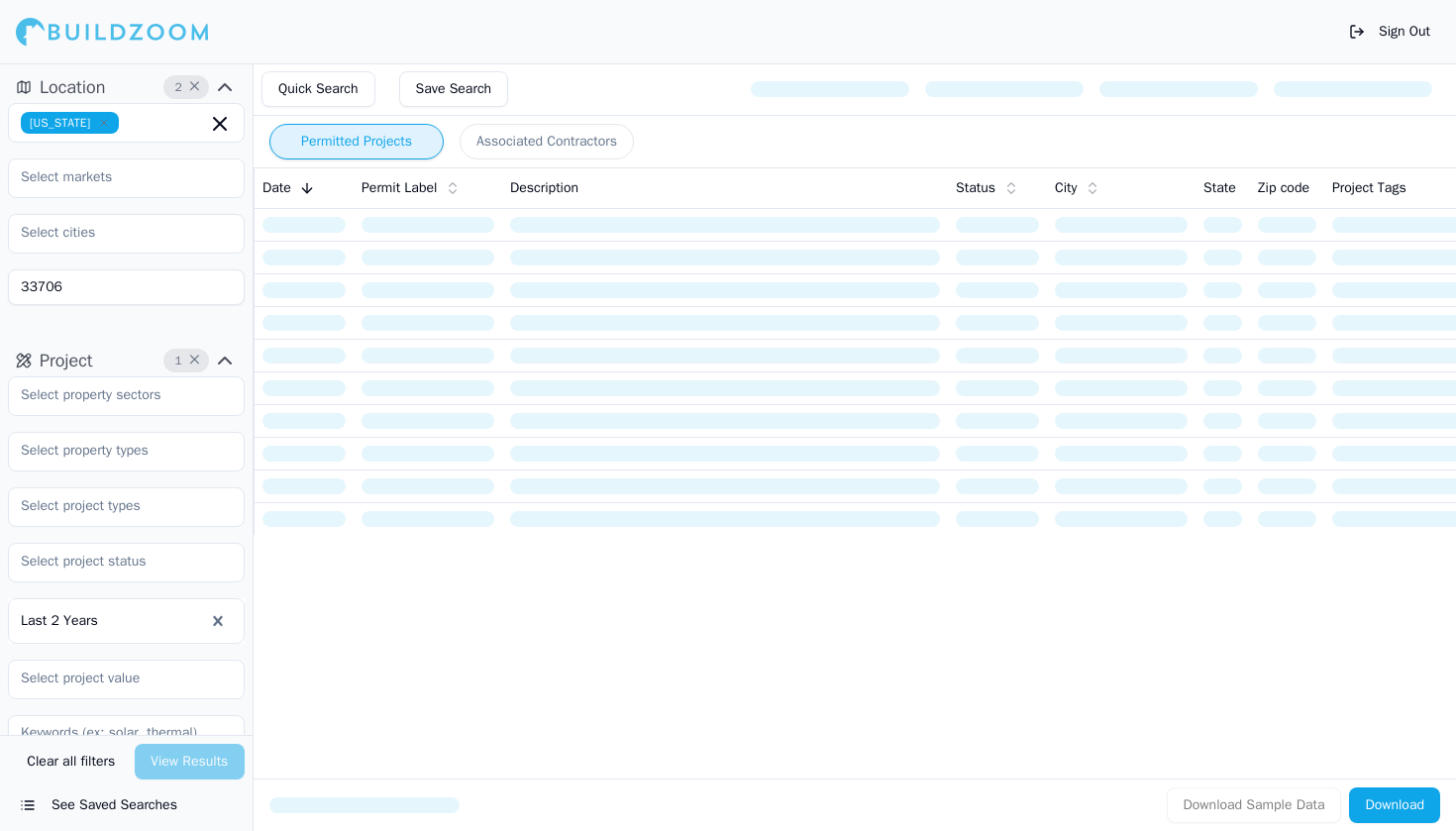 click on "Permitted Projects" at bounding box center (357, 142) 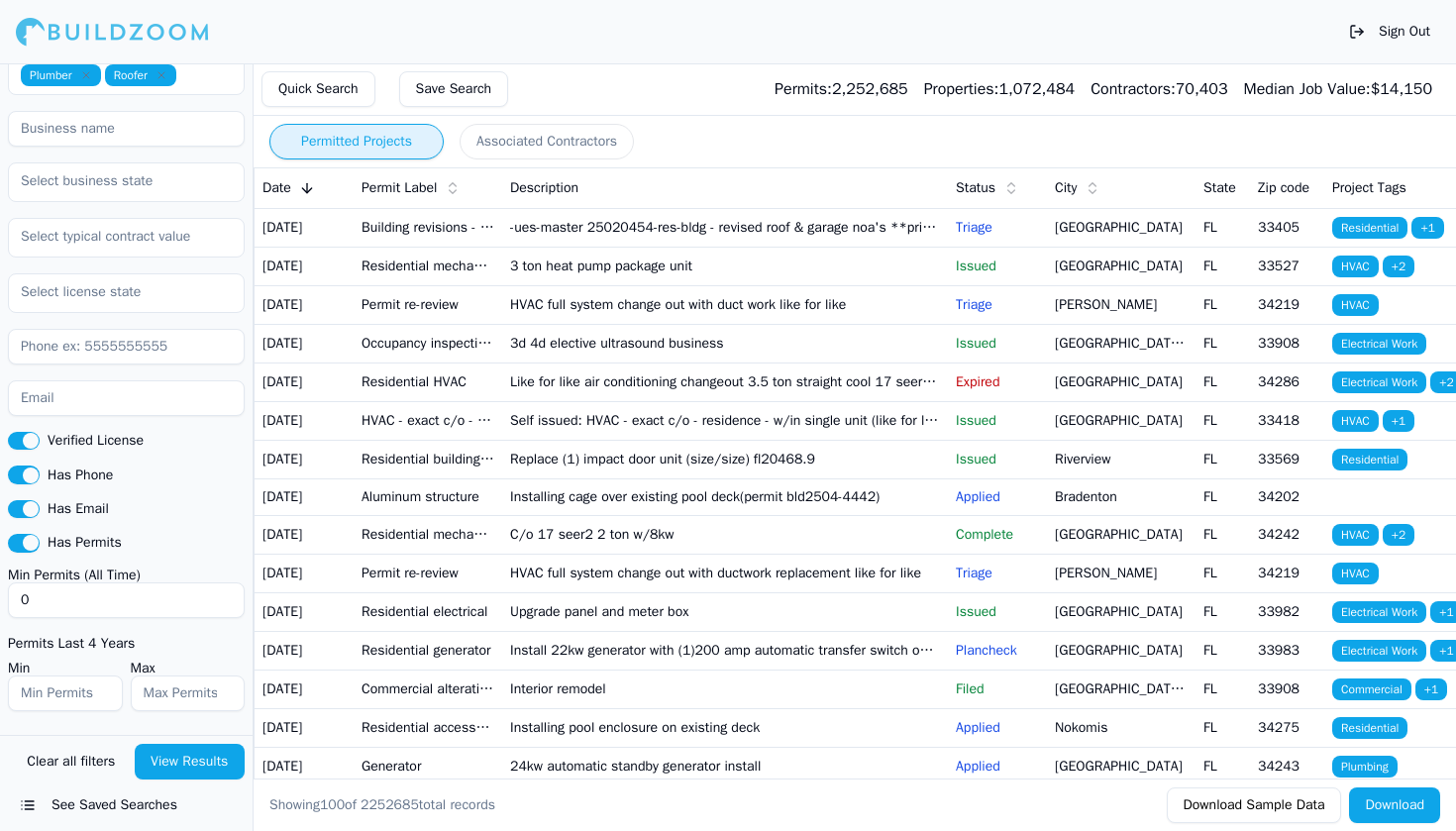 scroll, scrollTop: 911, scrollLeft: 0, axis: vertical 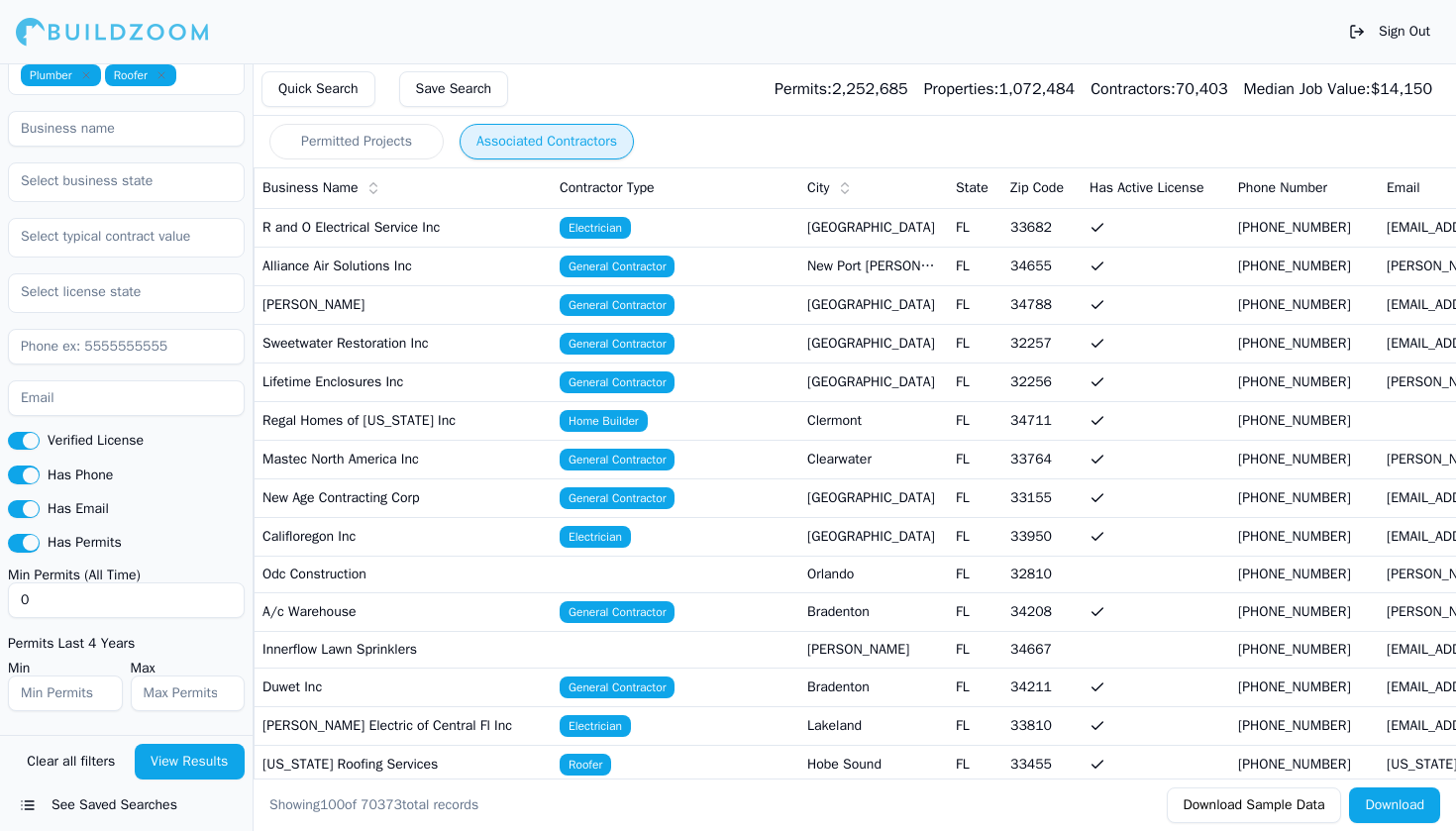 click on "Associated Contractors" at bounding box center (547, 142) 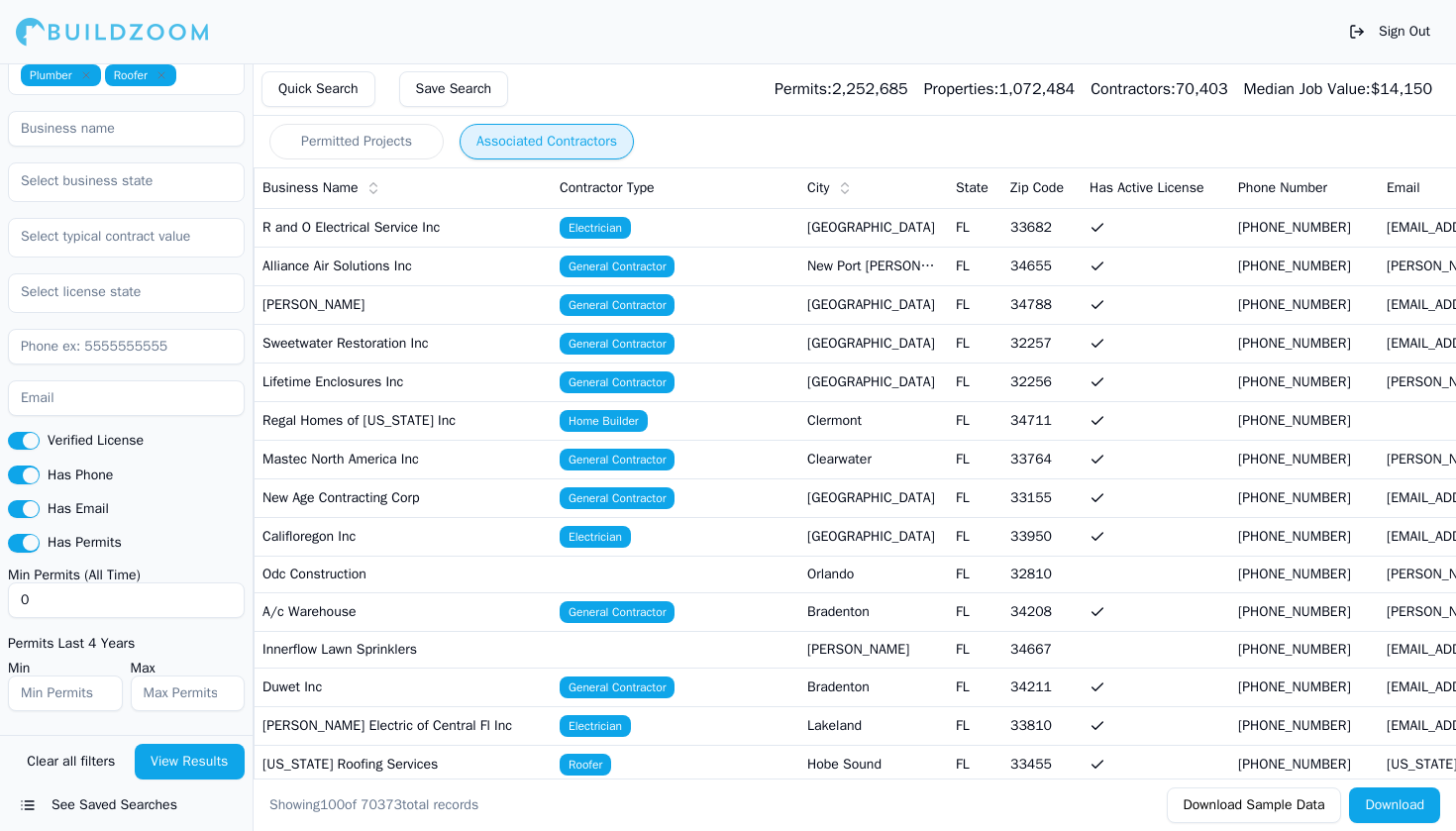 scroll, scrollTop: 0, scrollLeft: 0, axis: both 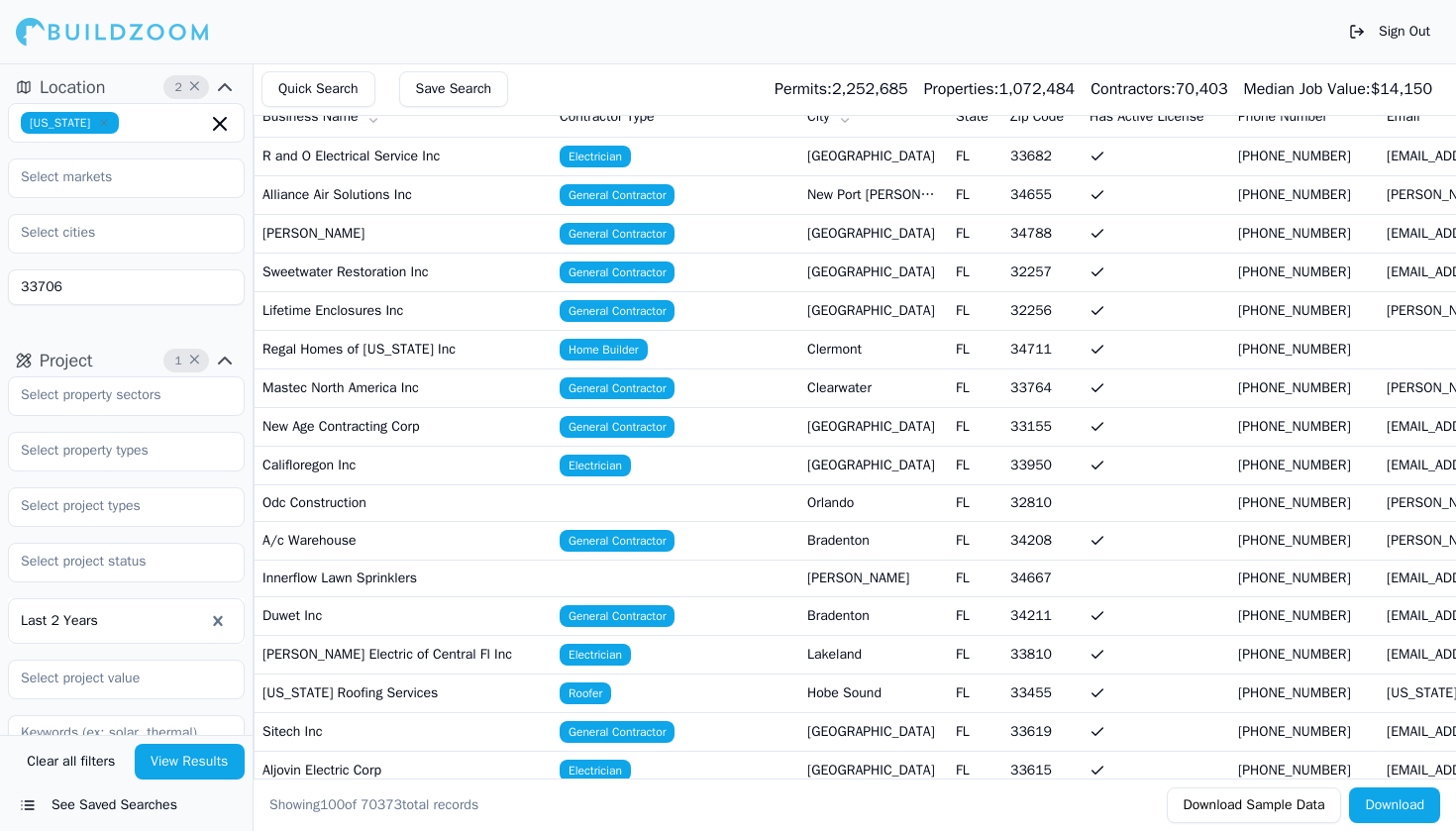 click on "33706" at bounding box center [126, 287] 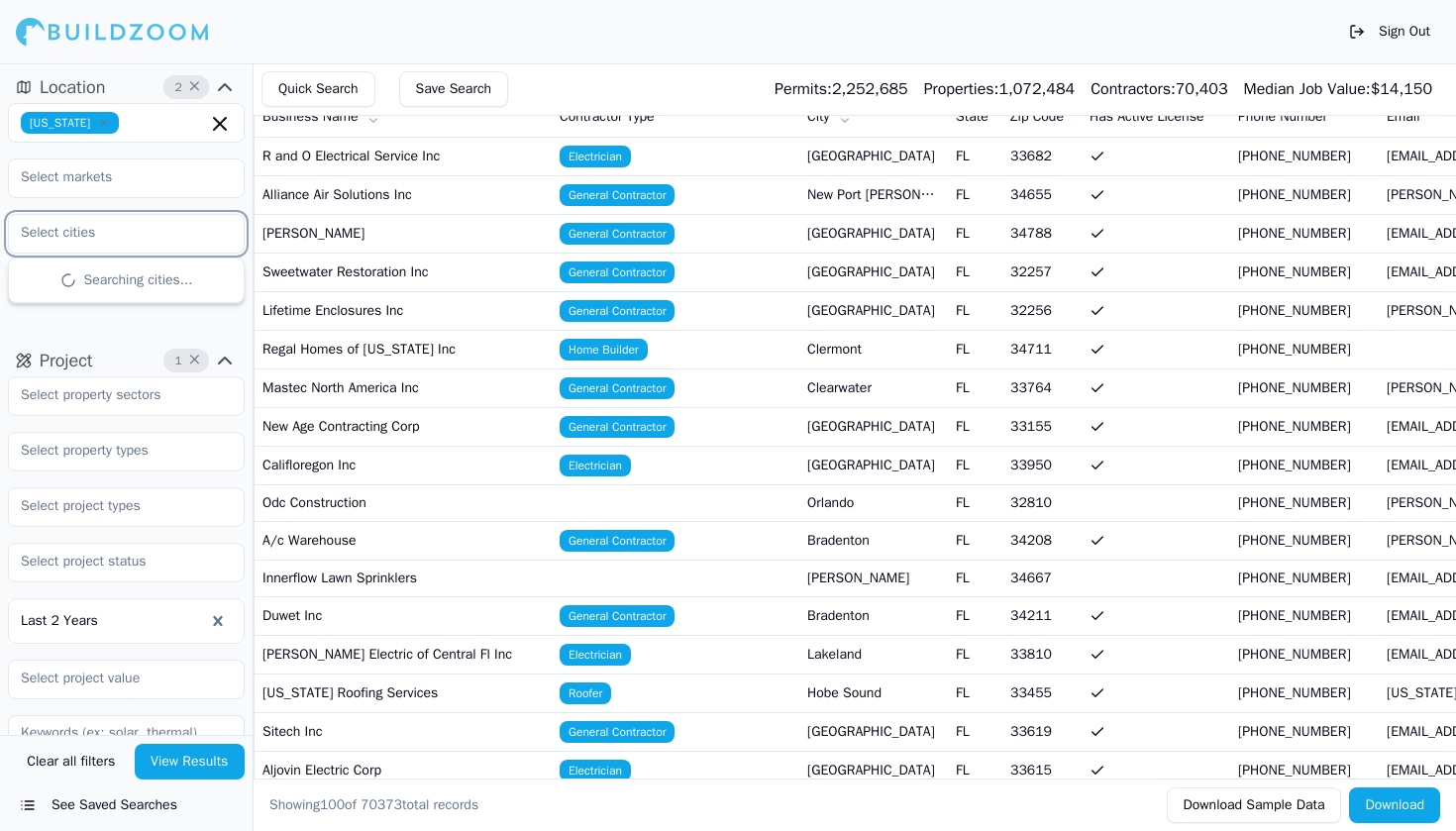 click at bounding box center (114, 233) 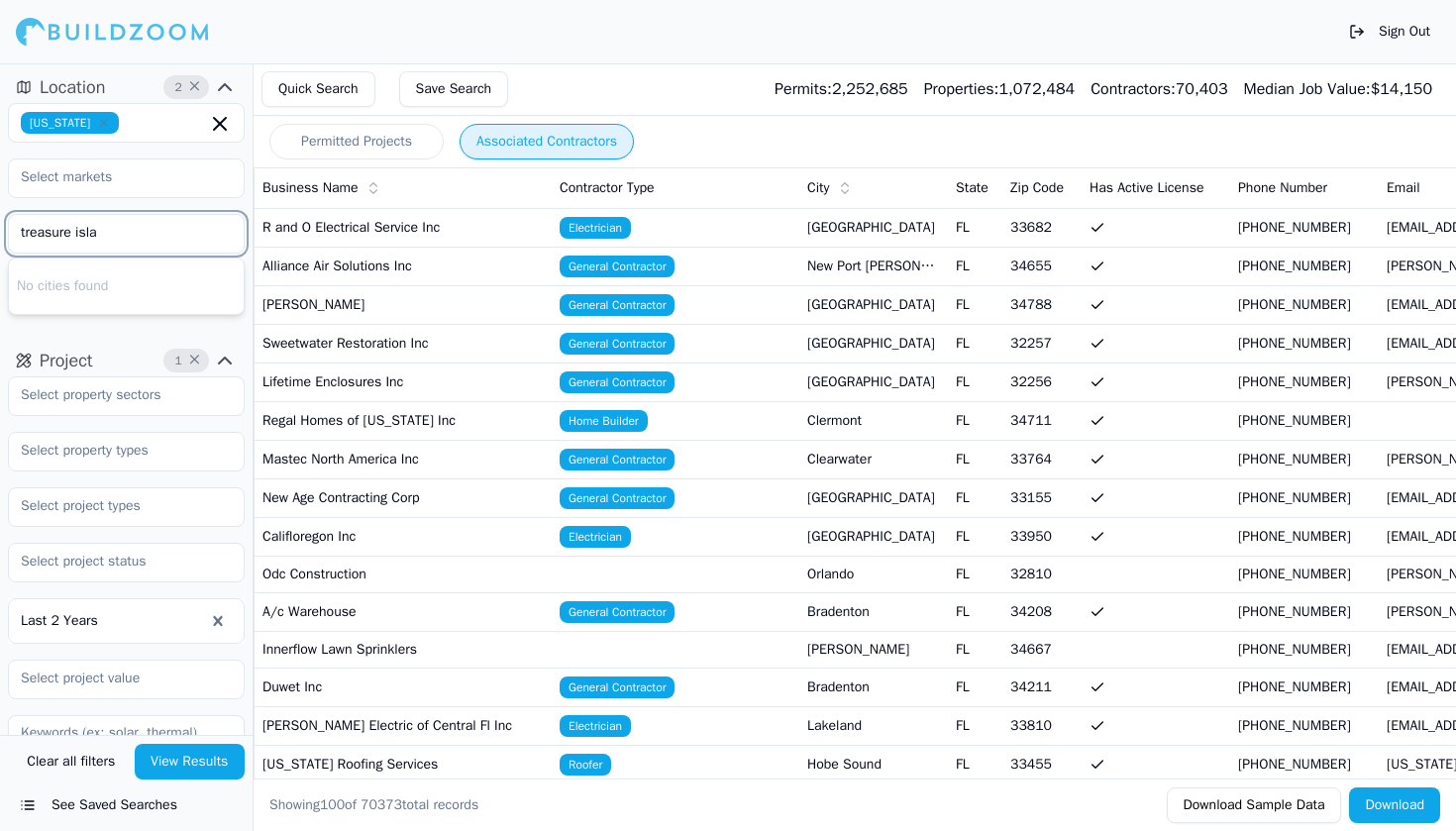 scroll, scrollTop: -1, scrollLeft: 0, axis: vertical 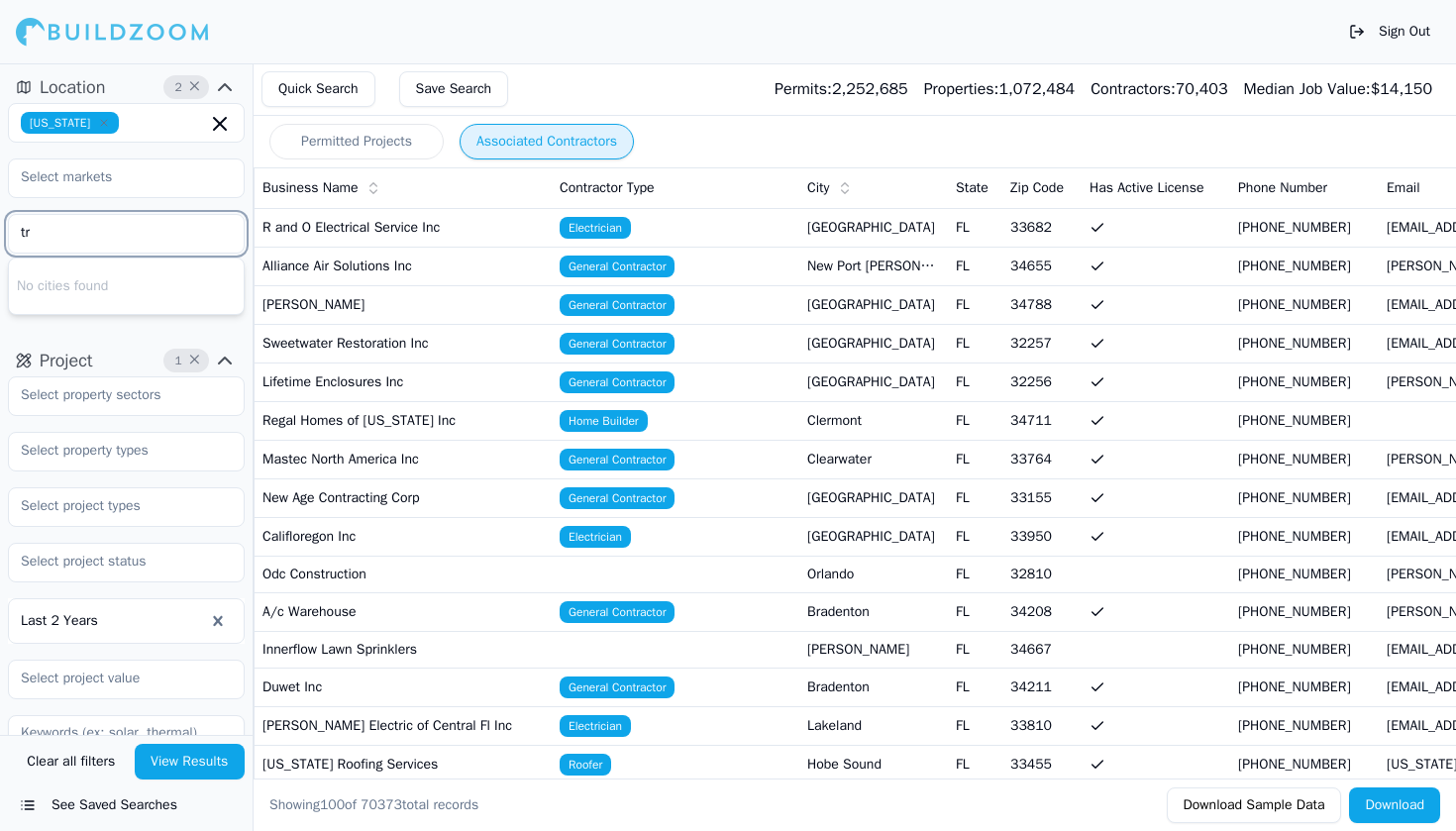 type on "t" 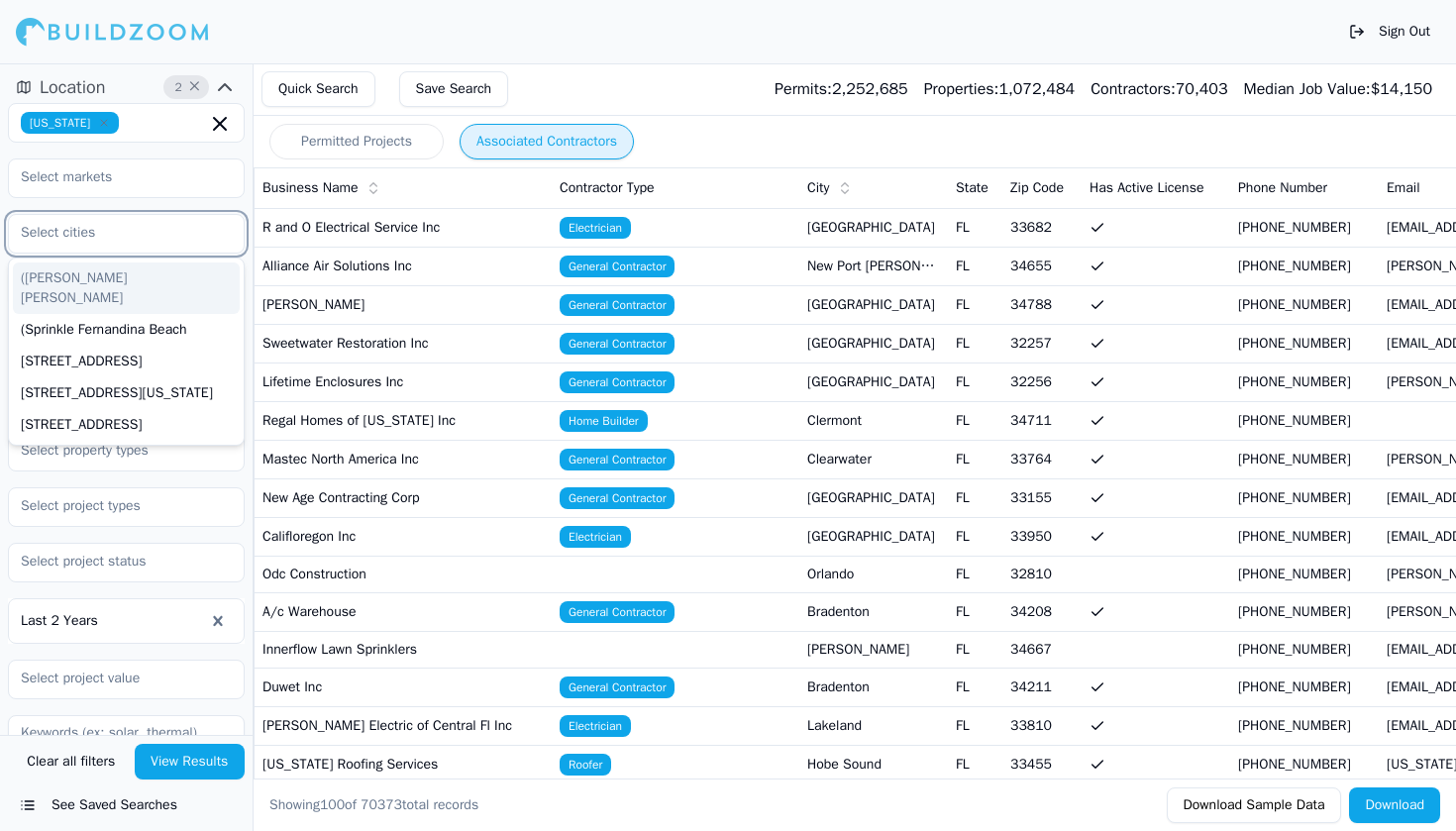 type 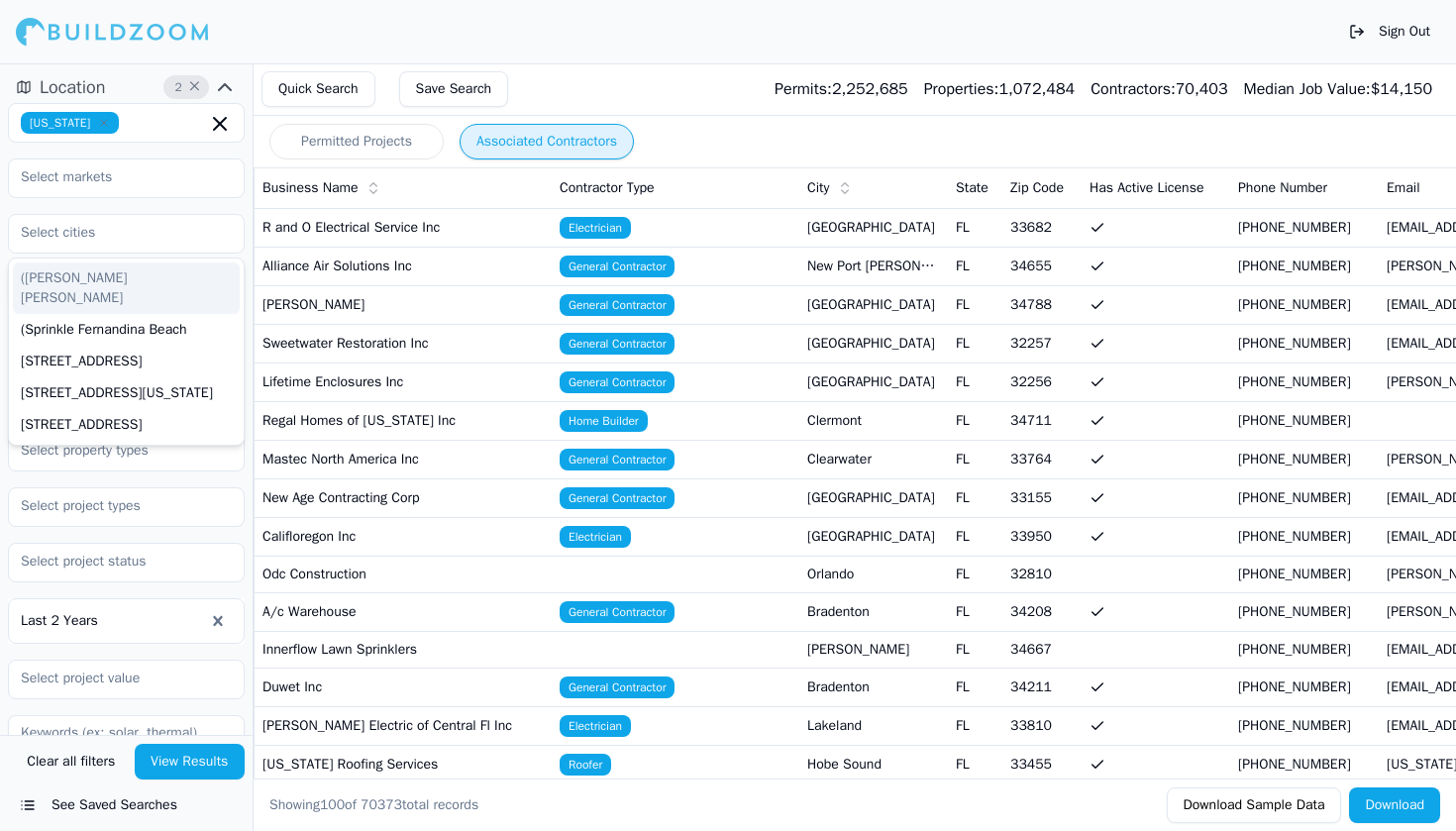 click on "Permitted Projects" at bounding box center [357, 142] 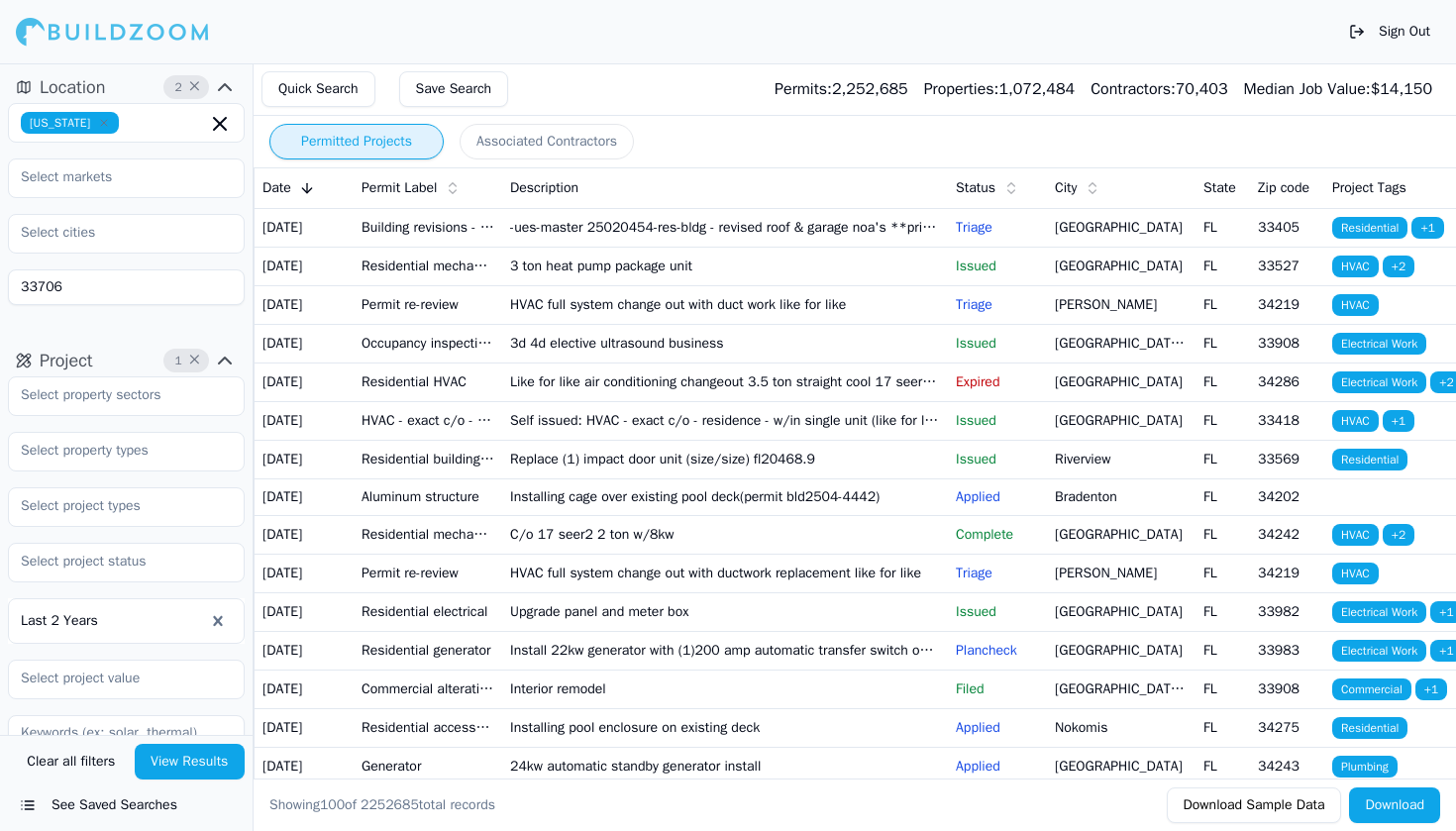 click on "33706" at bounding box center (126, 287) 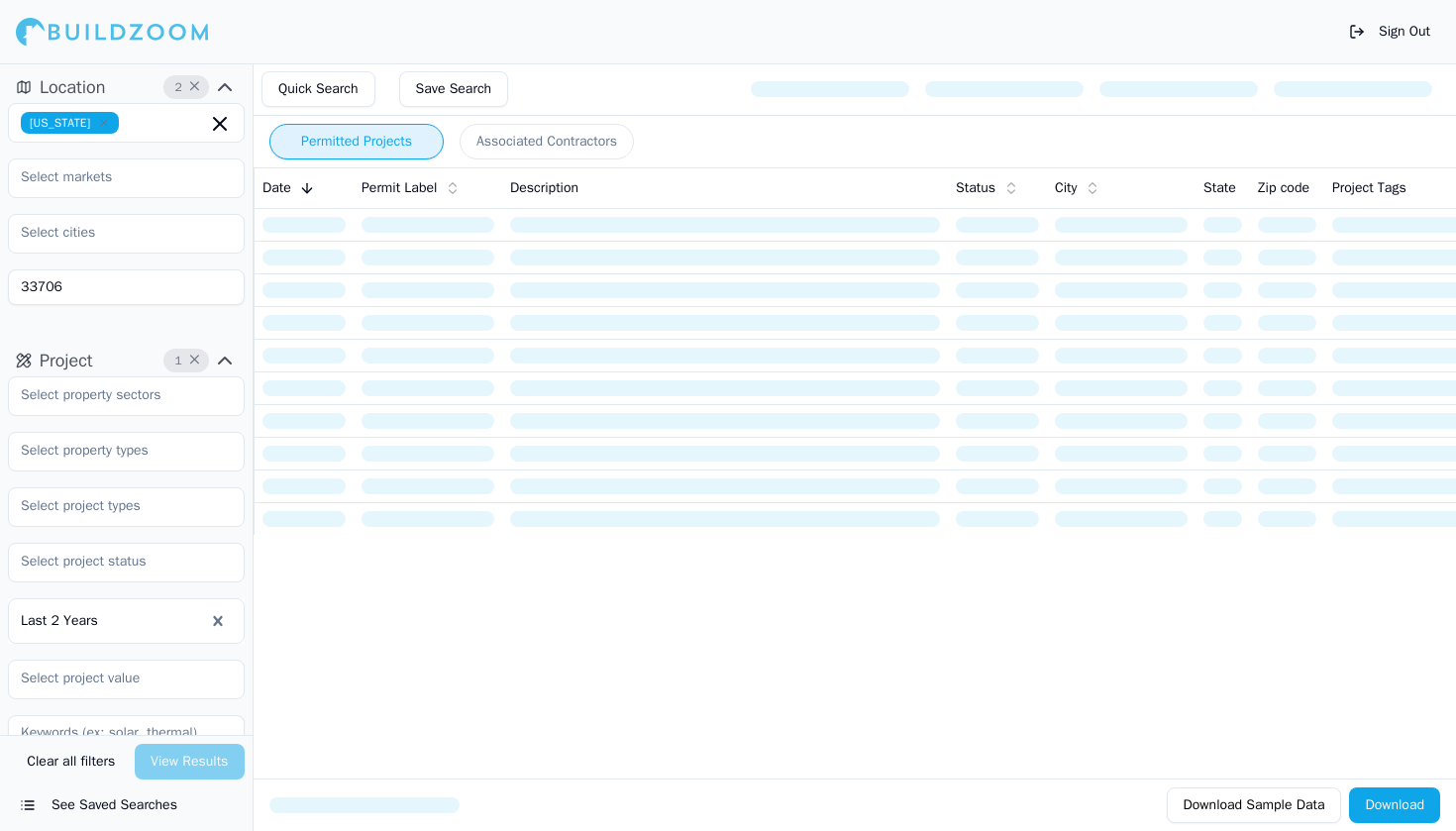 scroll, scrollTop: 0, scrollLeft: 0, axis: both 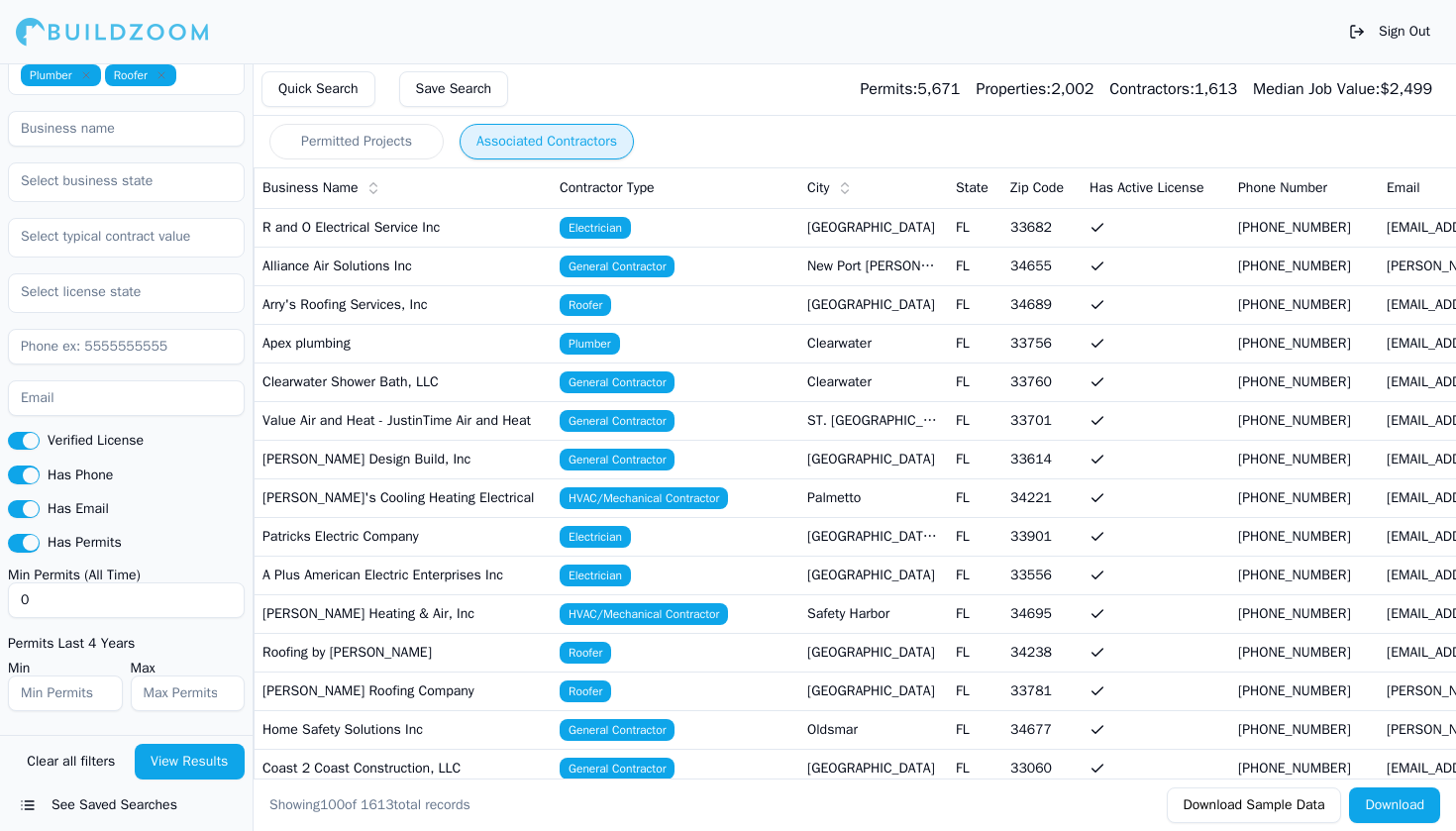 click on "Associated Contractors" at bounding box center [547, 142] 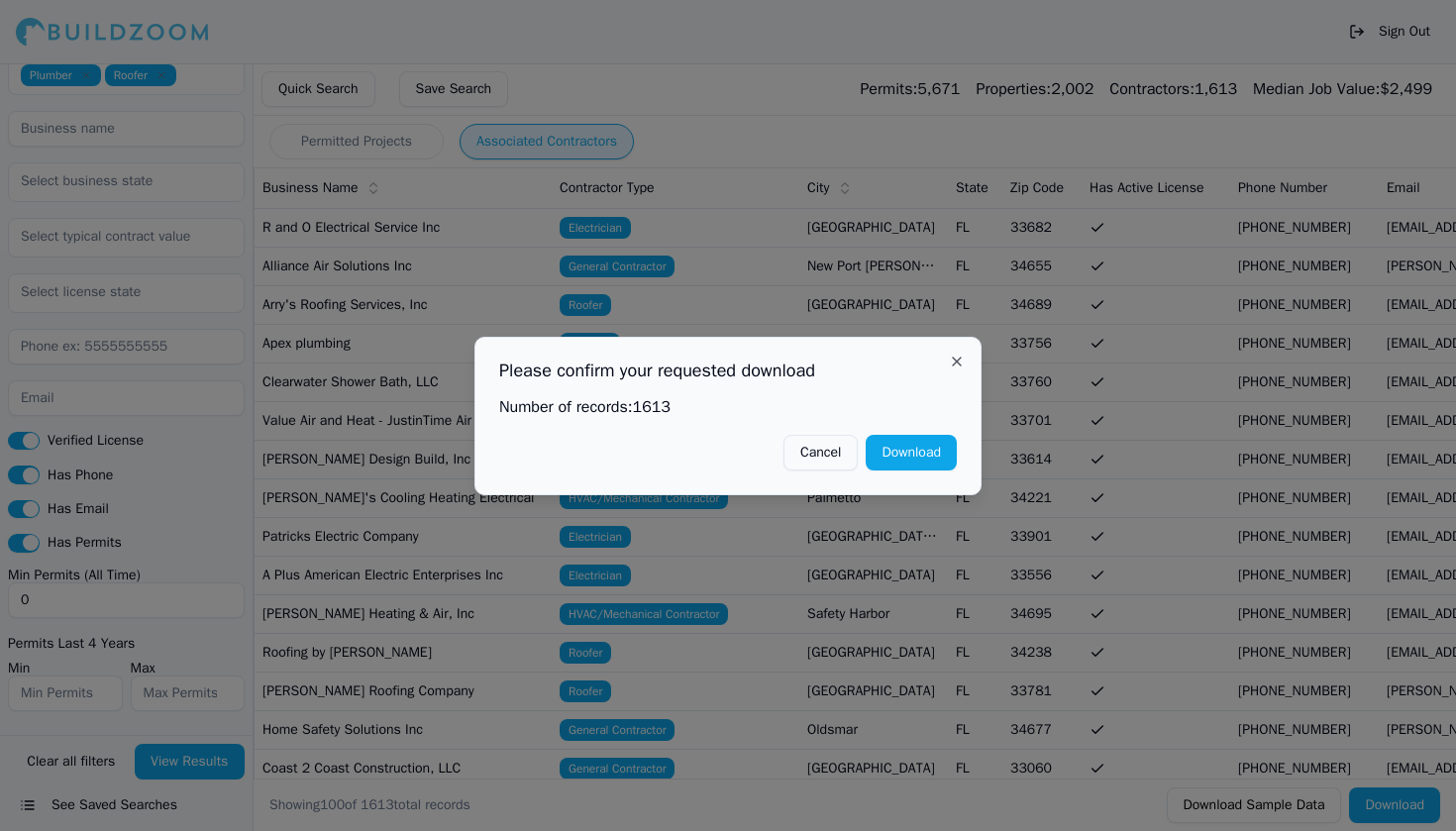 click on "Download" at bounding box center [911, 453] 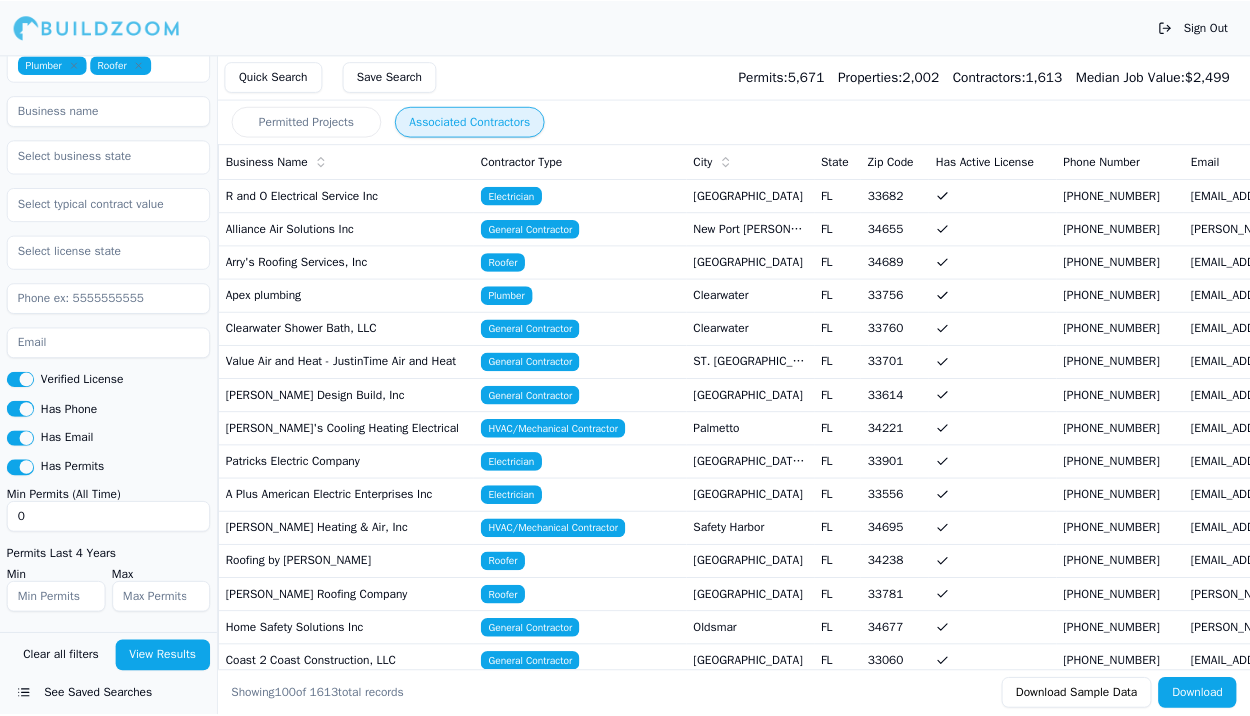 scroll, scrollTop: 919, scrollLeft: 0, axis: vertical 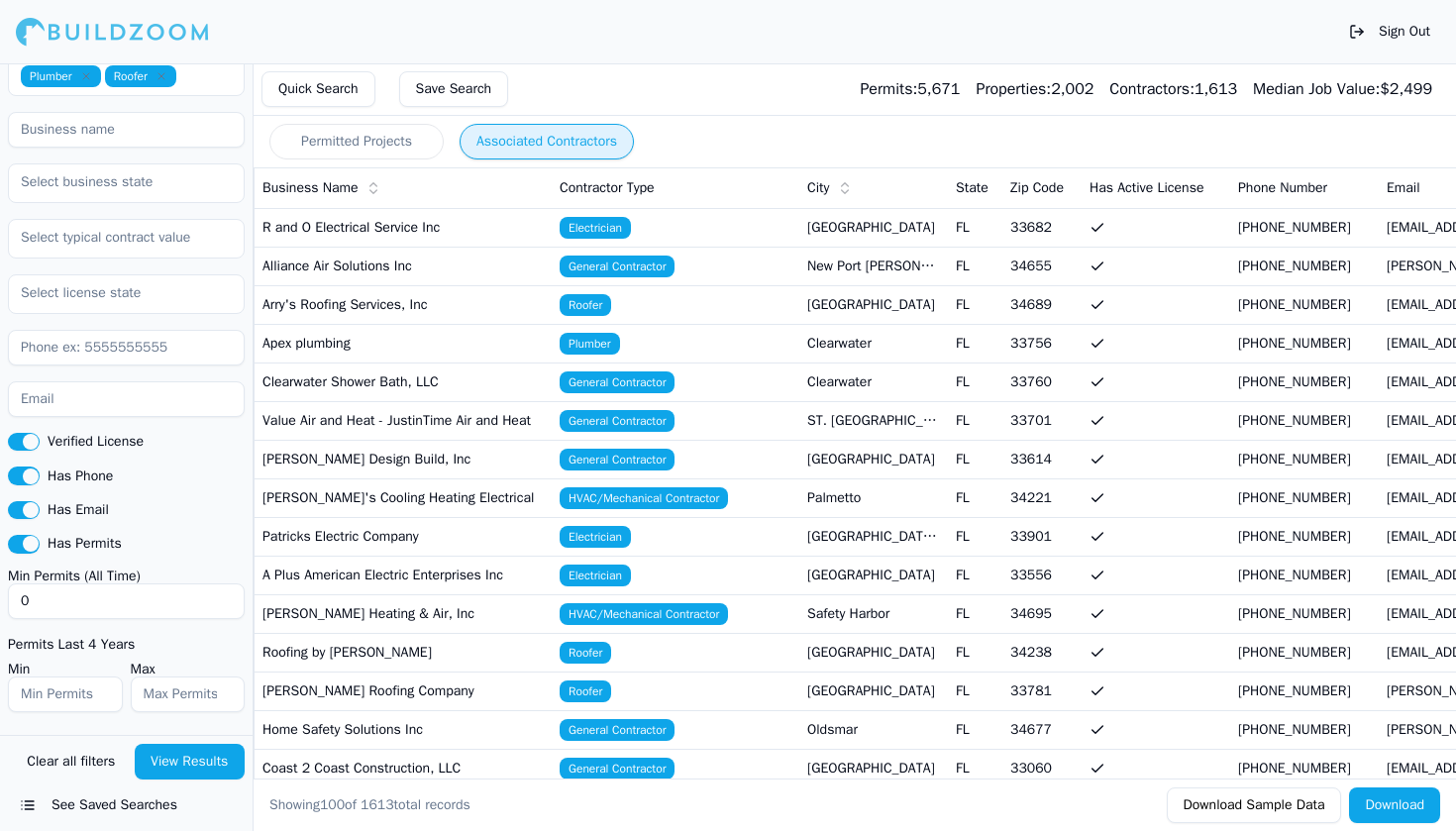 click on "Showing  100  of   1613  total records Download Sample Data Download" at bounding box center (855, 804) 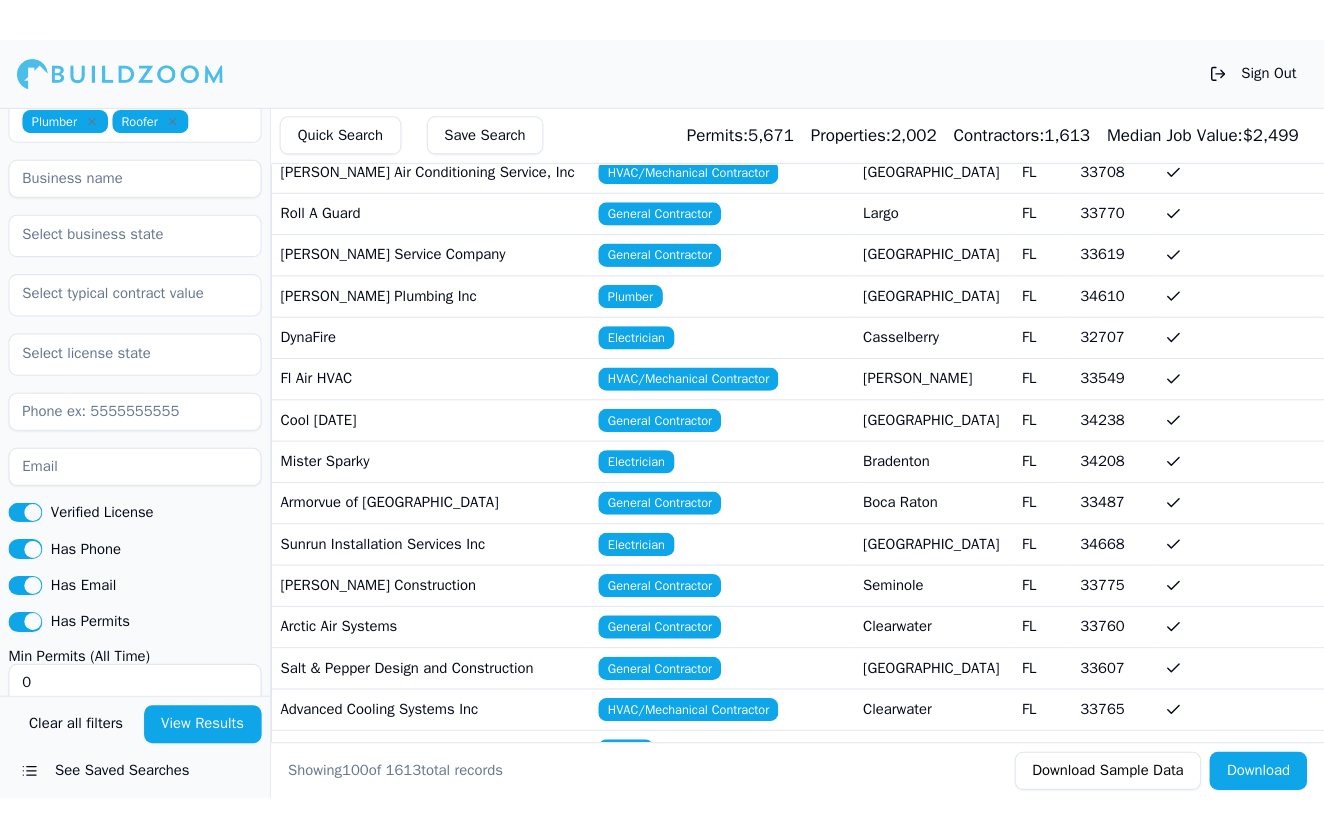 scroll, scrollTop: 968, scrollLeft: 0, axis: vertical 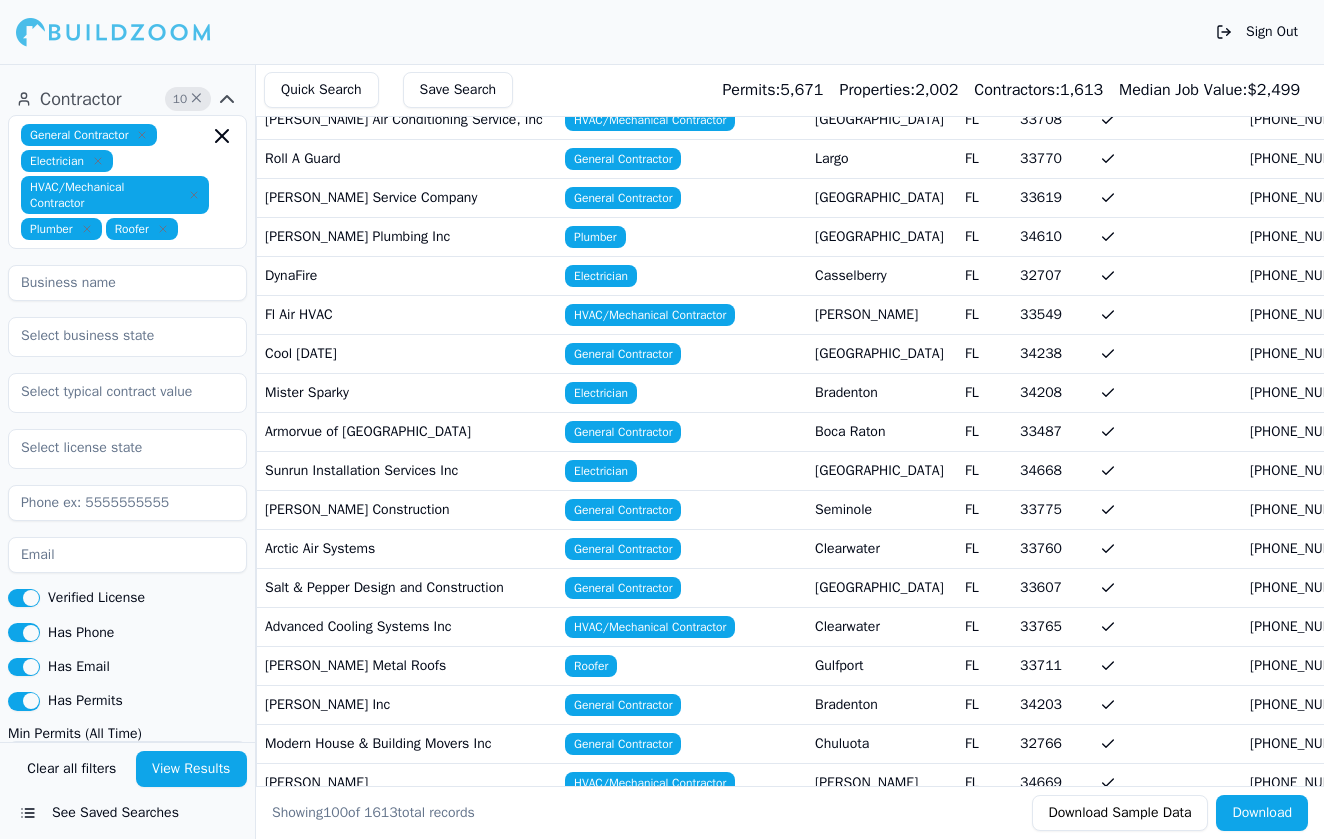 click 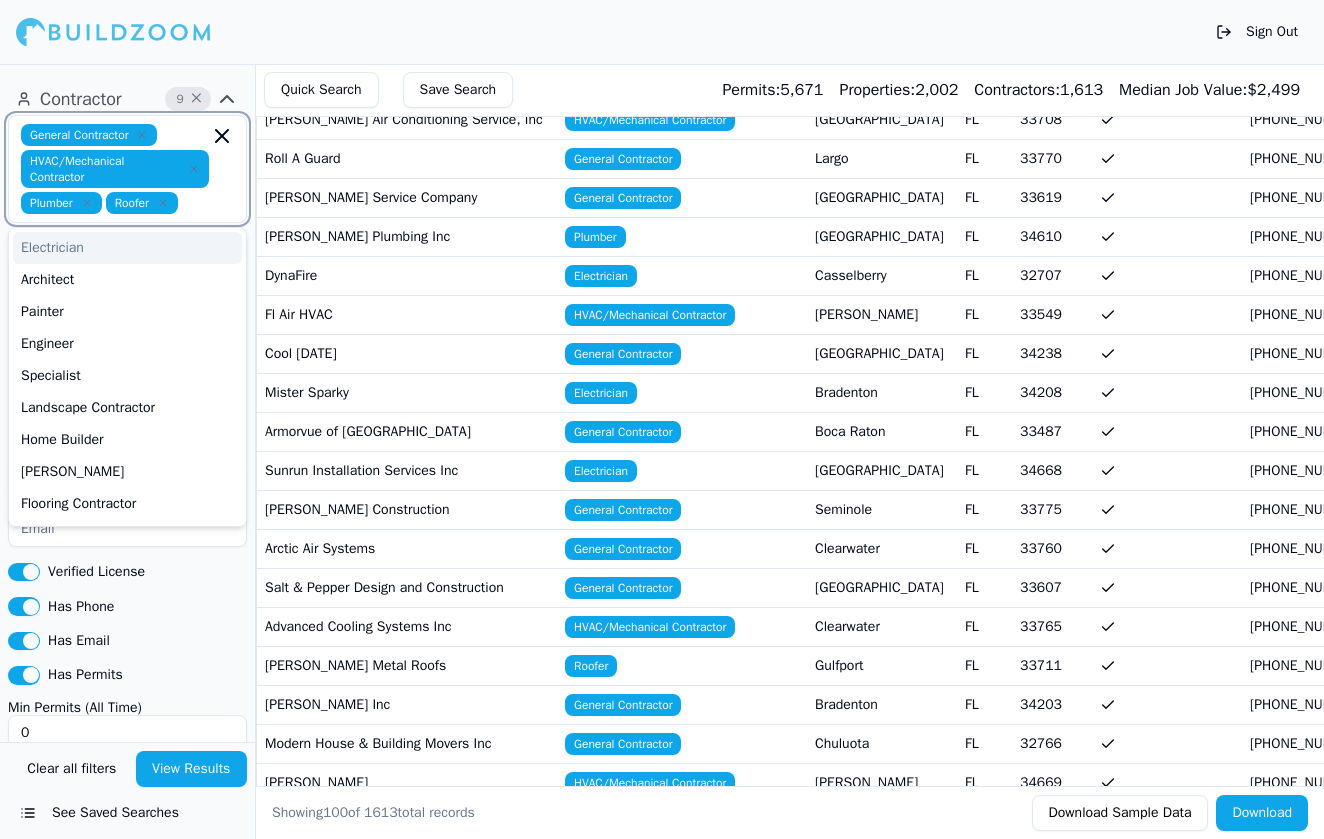click 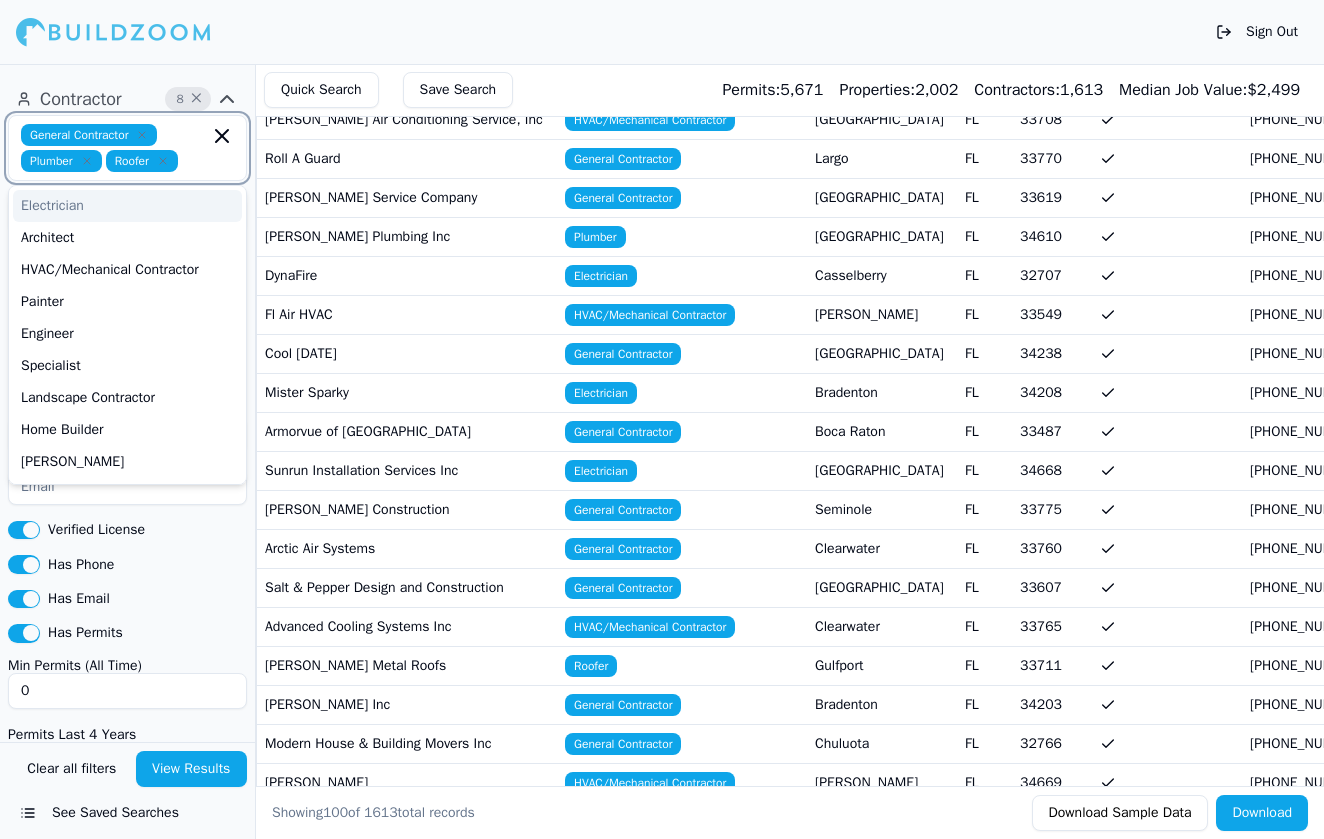click 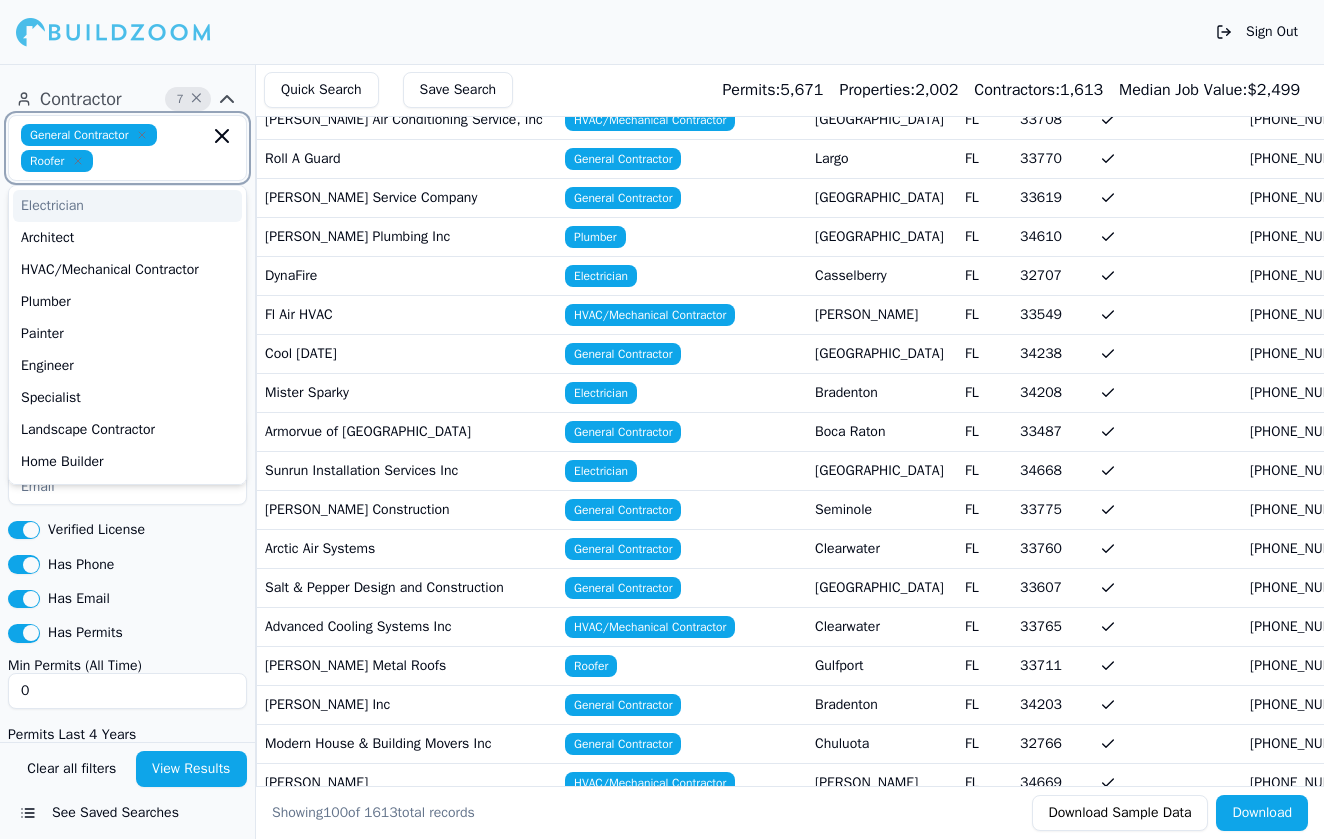 click 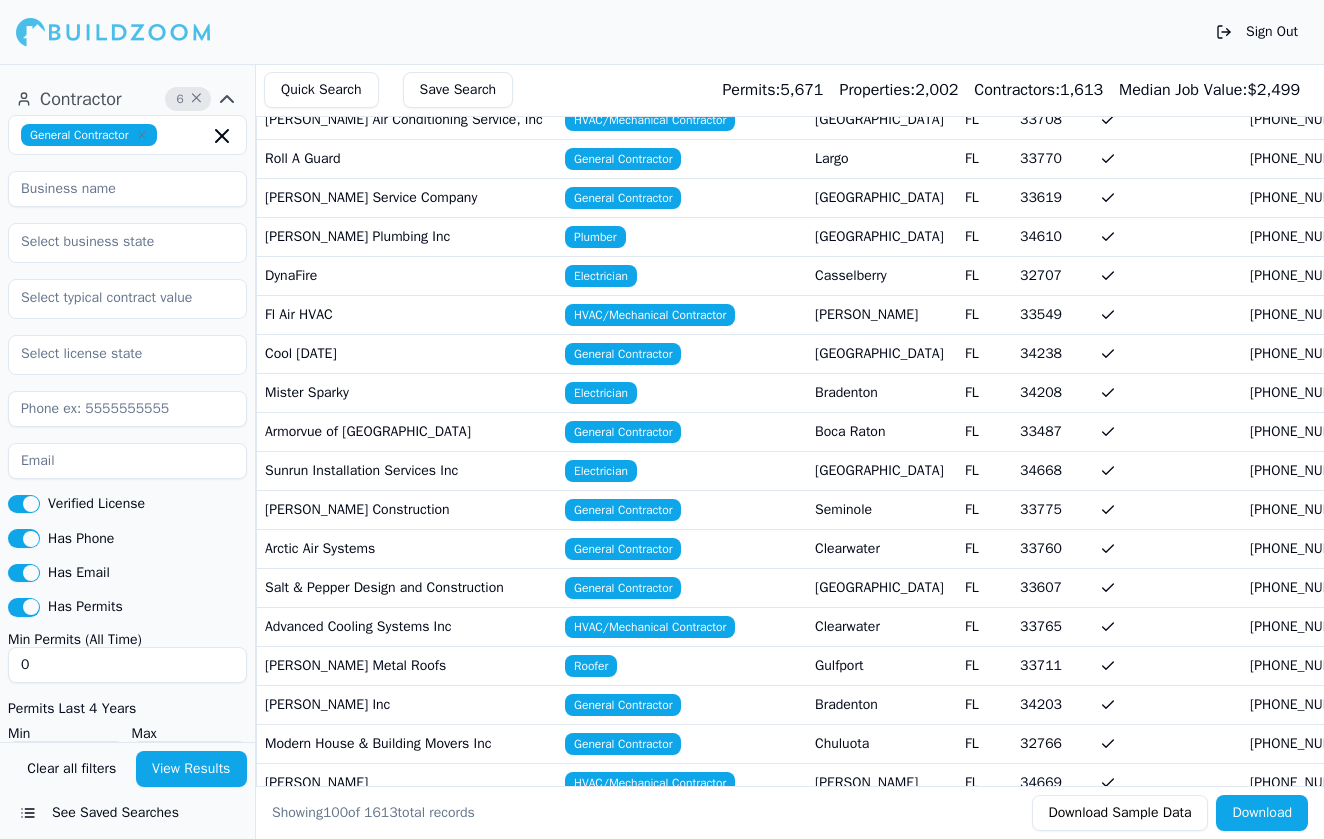 click on "Sign Out" at bounding box center [662, 32] 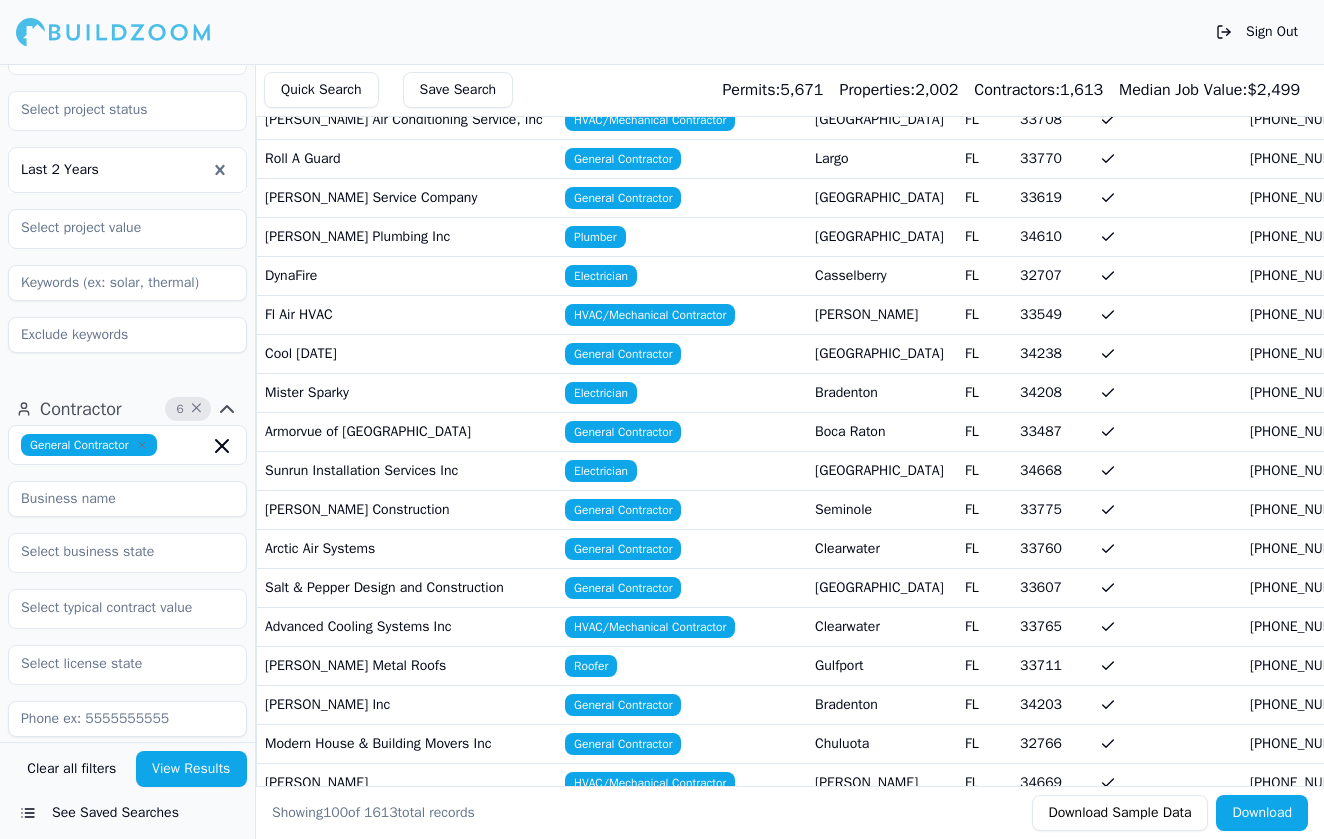 scroll, scrollTop: 417, scrollLeft: 0, axis: vertical 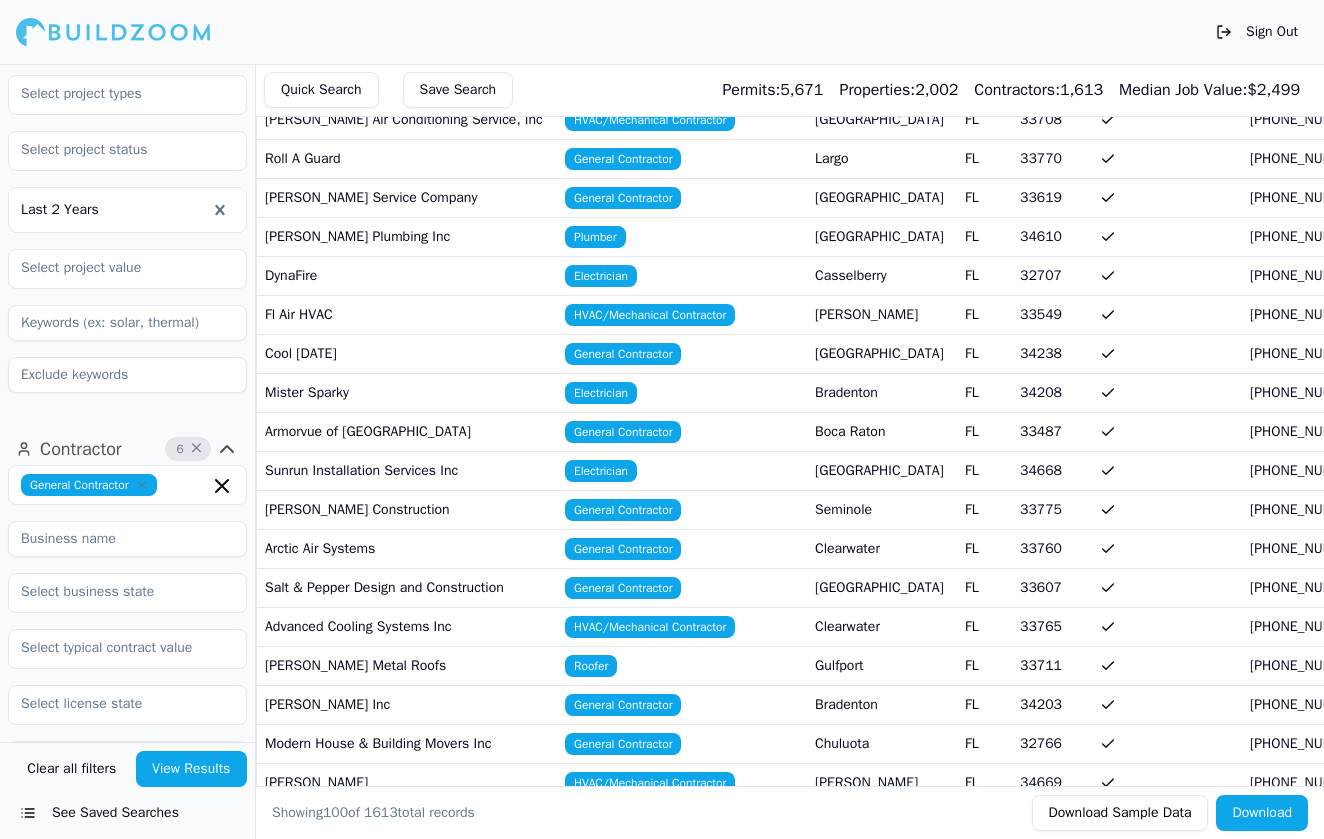 click at bounding box center (127, 323) 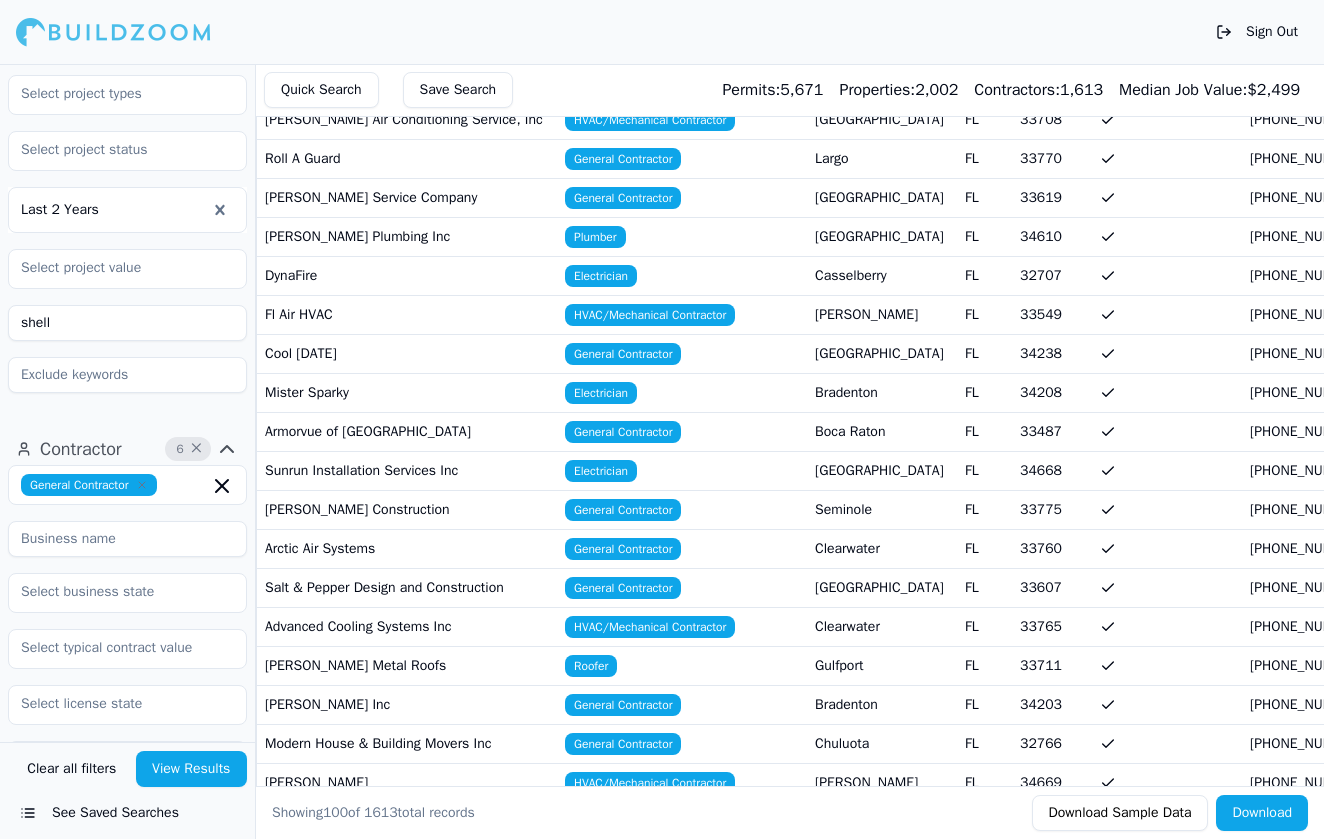 click on "Last 2 Years shell" at bounding box center [127, 186] 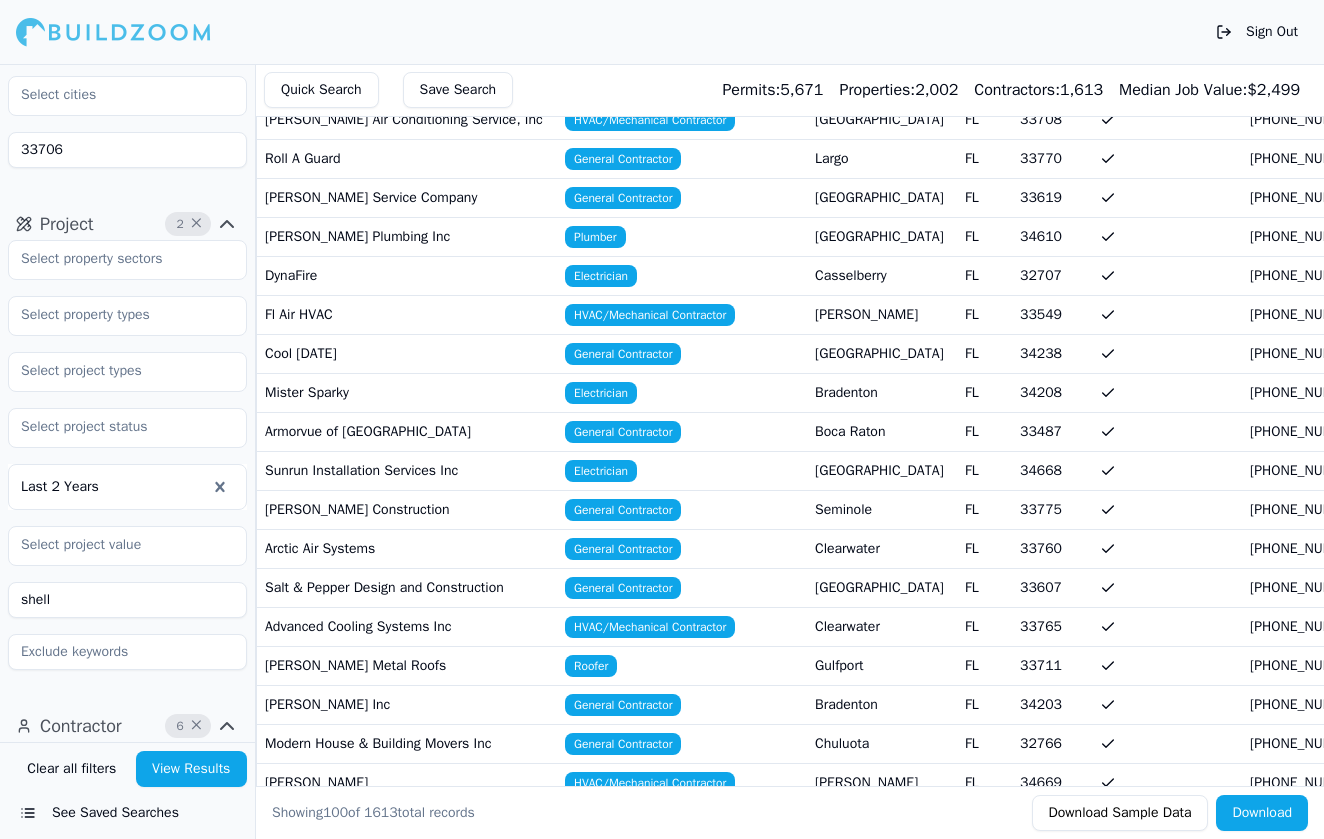 scroll, scrollTop: 139, scrollLeft: 0, axis: vertical 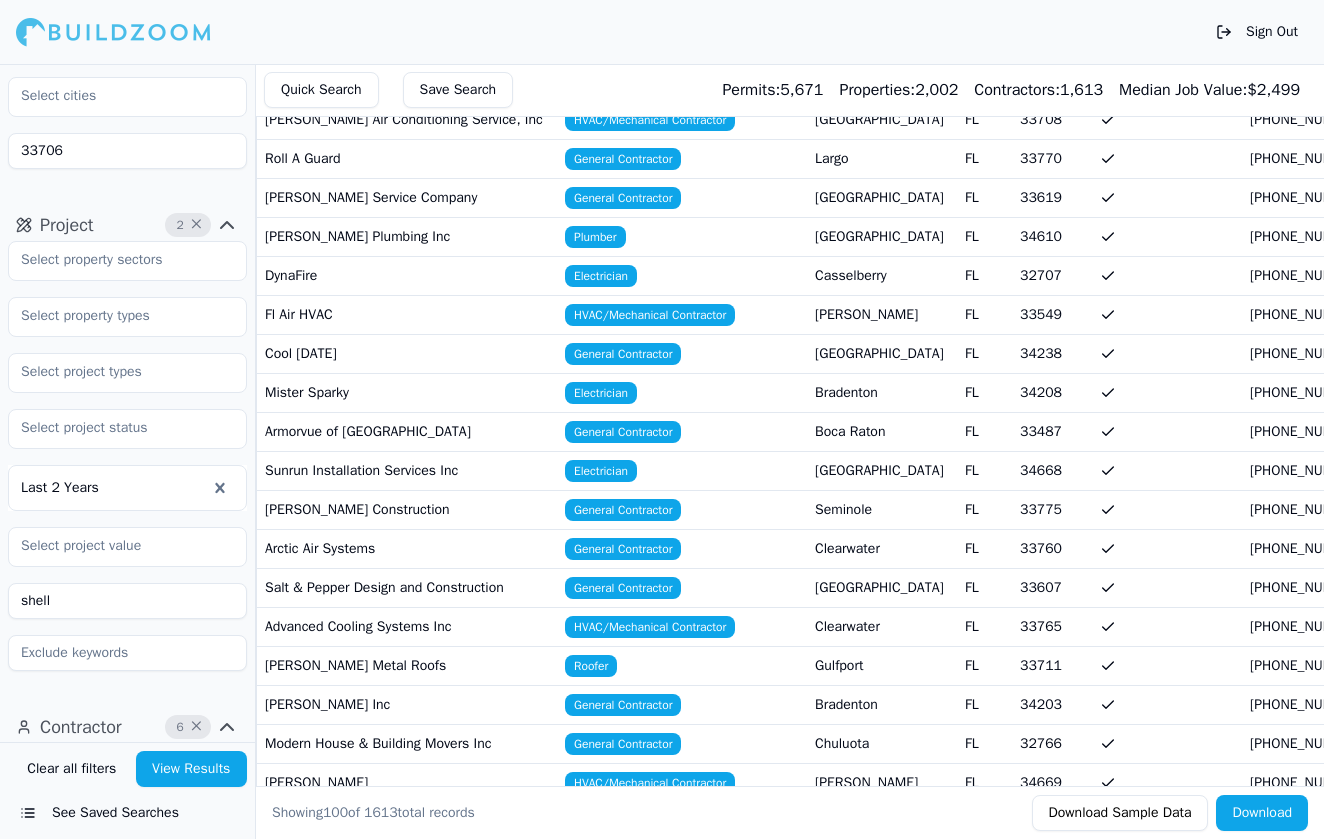 click on "View Results" at bounding box center [192, 769] 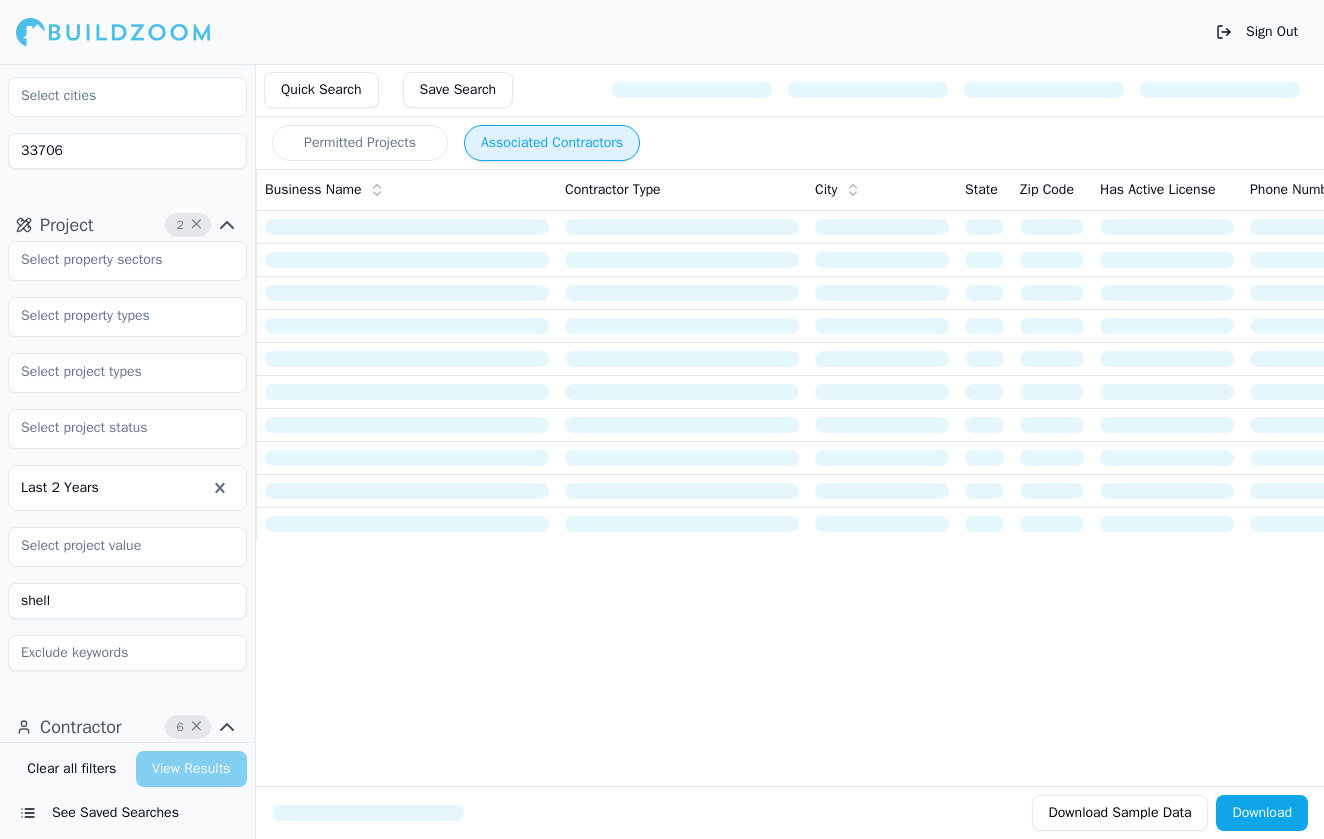 scroll, scrollTop: 0, scrollLeft: 0, axis: both 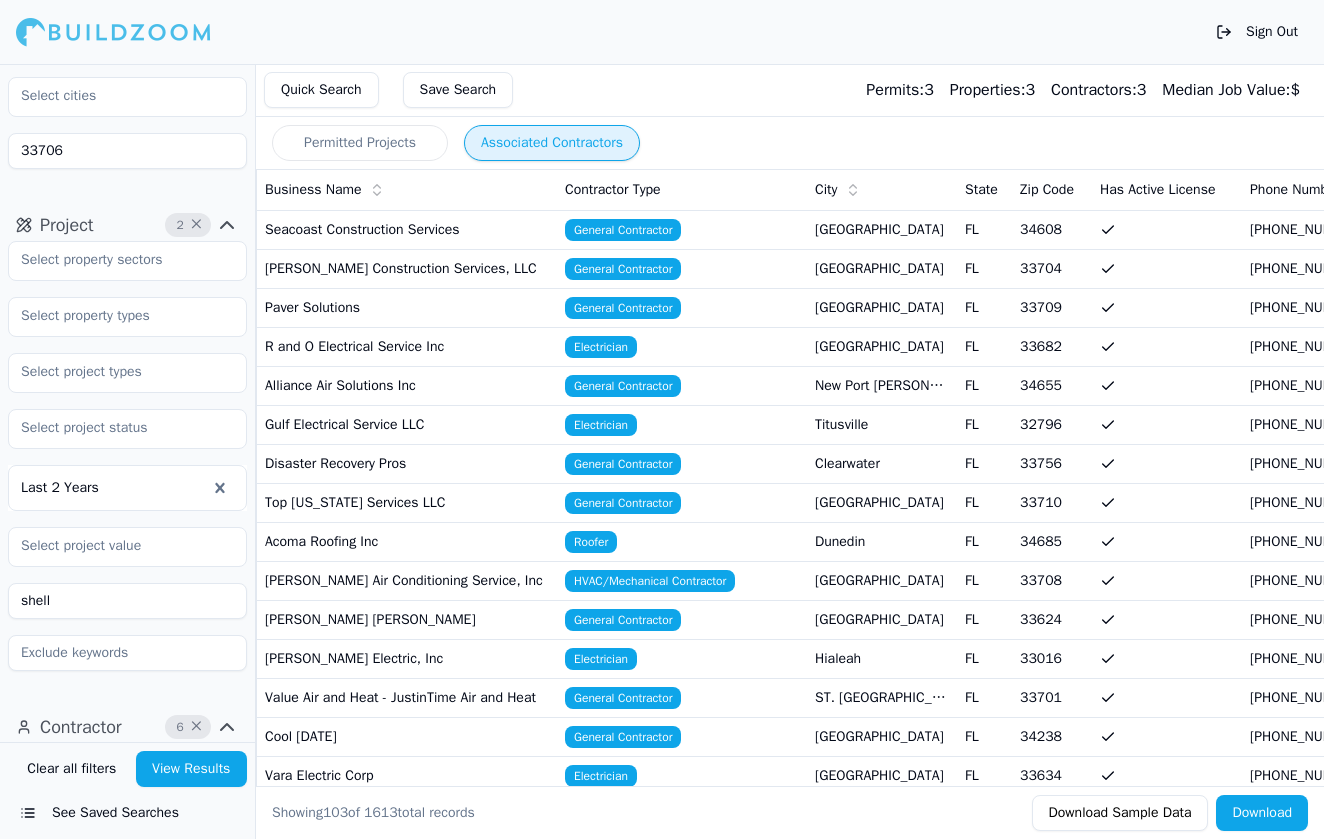 click on "Permitted Projects Associated Contractors Business Name Contractor Type City State Zip Code Has Active License Phone Number Email Most Recent Project Permit Records Median Job Value Permits in Set Seacoast Construction Services General Contractor Spring Hill FL 34608 (813) 478-2291 terry@seacoastconstruction.com Jul 1, 2025 593 1 Adams Construction Services, LLC General Contractor St Petersburg FL 33704 (727) 420-0169 jack@adamsconstruct.com Apr 9, 2025 26 1 Paver Solutions General Contractor St Petersburg FL 33709 (727) 322-8080 aaron@paversolutions.com Apr 8, 2025 18 1 R and O Electrical Service Inc Electrician Tampa FL 33682 (813) 500-9050 reycruz26@gmail.com Jun 5, 2207 1207 2 Alliance Air Solutions Inc General Contractor New Port Richey FL 34655 (954) 914-6107 steven.stewart2@amerigas.com Nov 17, 2123 85333 2 Gulf Electrical Service LLC Electrician Titusville FL 32796 (954) 376-4030 sepermitting@gmail.com Jul 13, 2025 18729 1 Disaster Recovery Pros General Contractor Clearwater FL 33756 (727) 771-3331 1" at bounding box center (896, 2176) 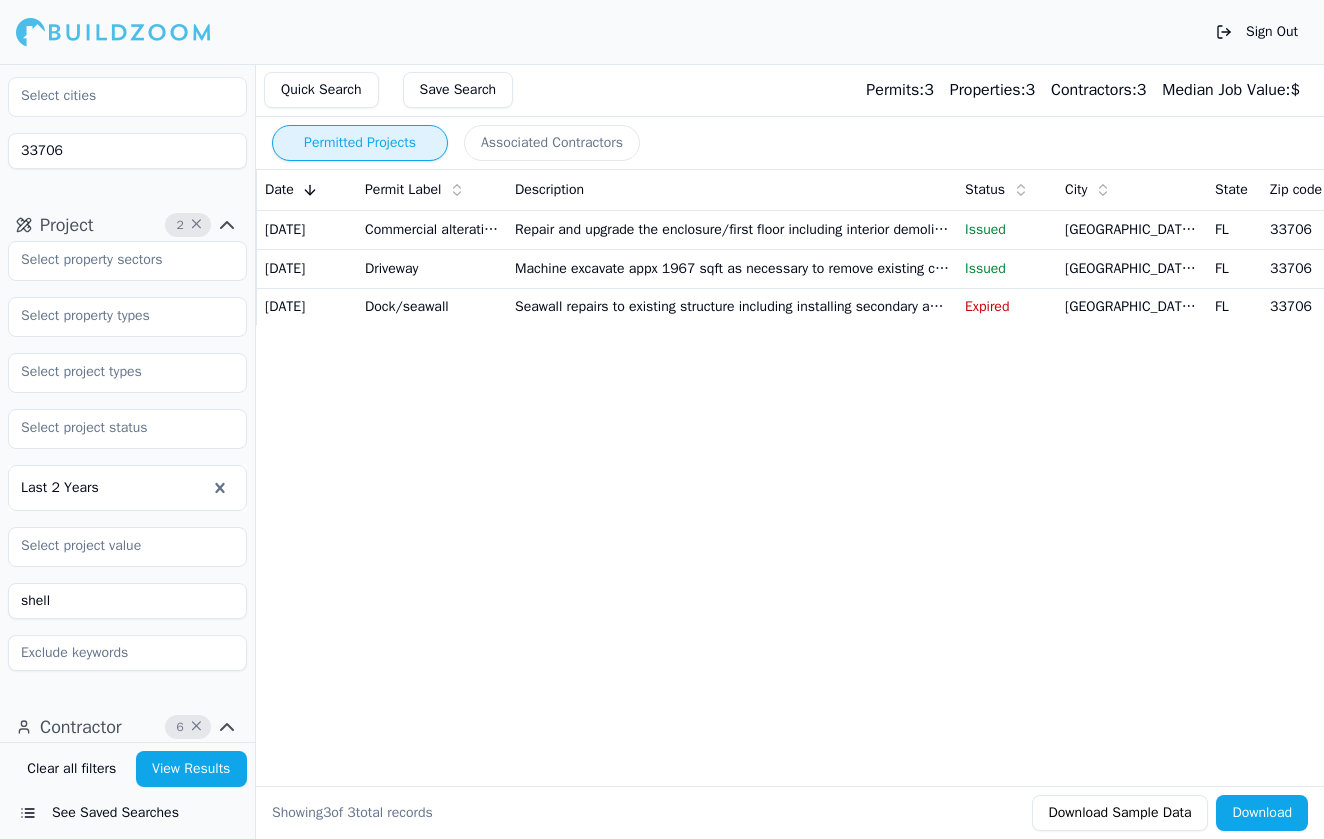 click on "shell" at bounding box center [127, 601] 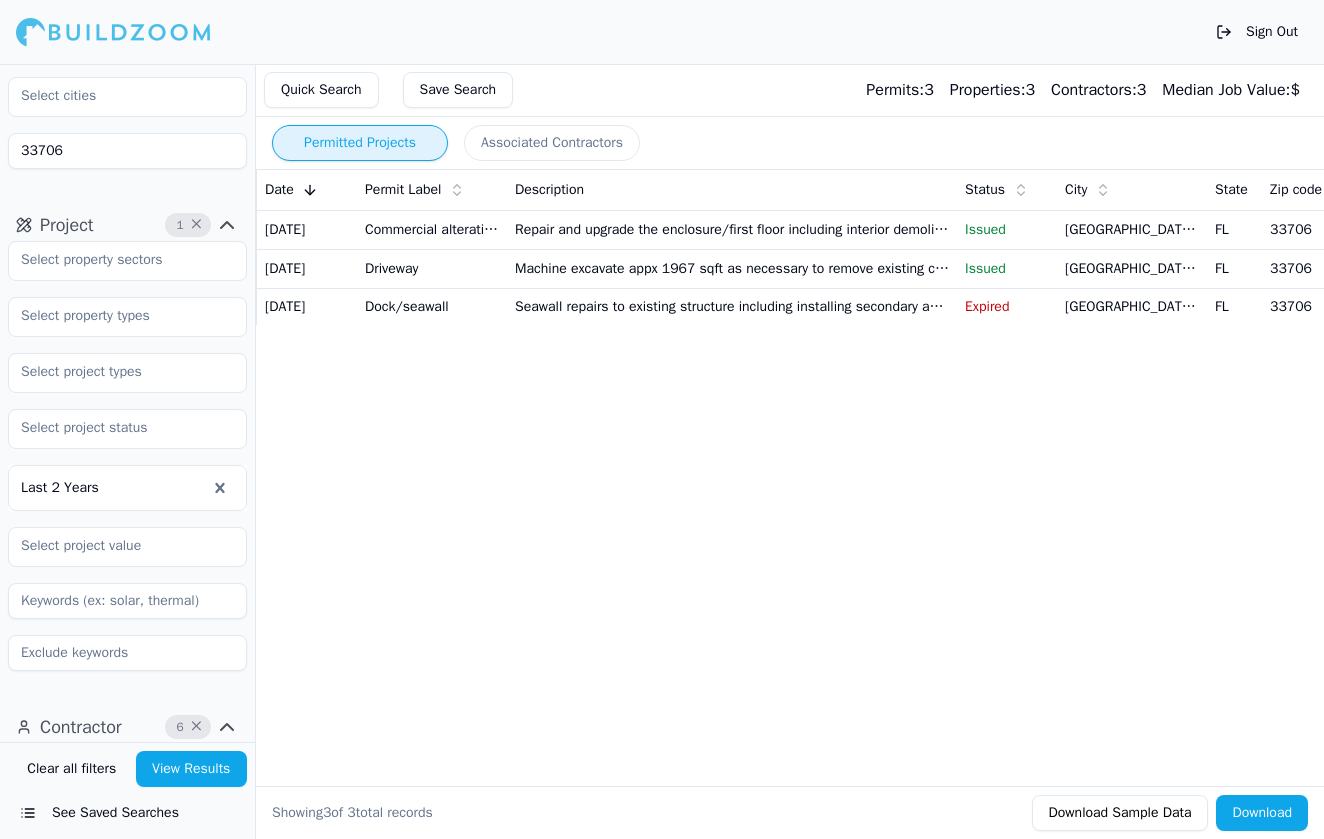 type 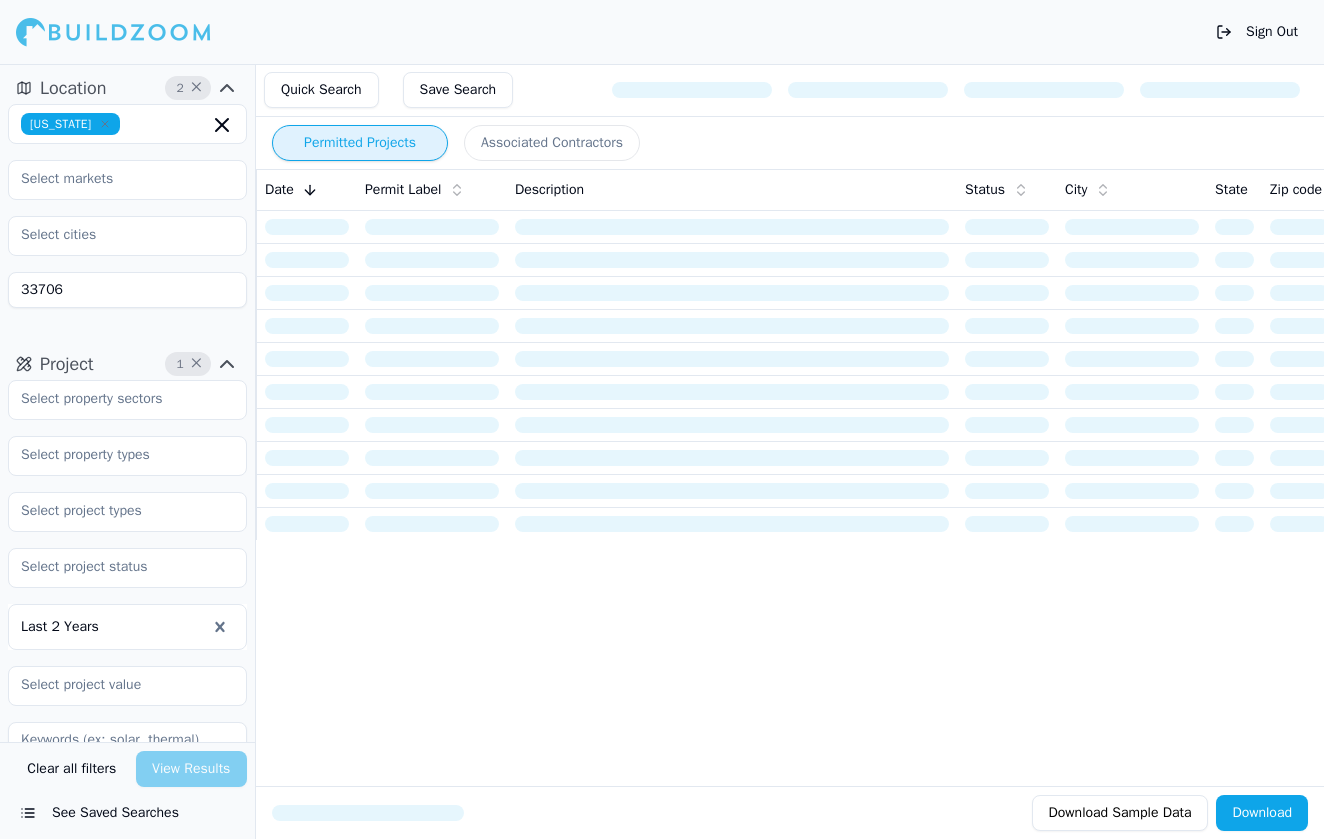scroll, scrollTop: 0, scrollLeft: 0, axis: both 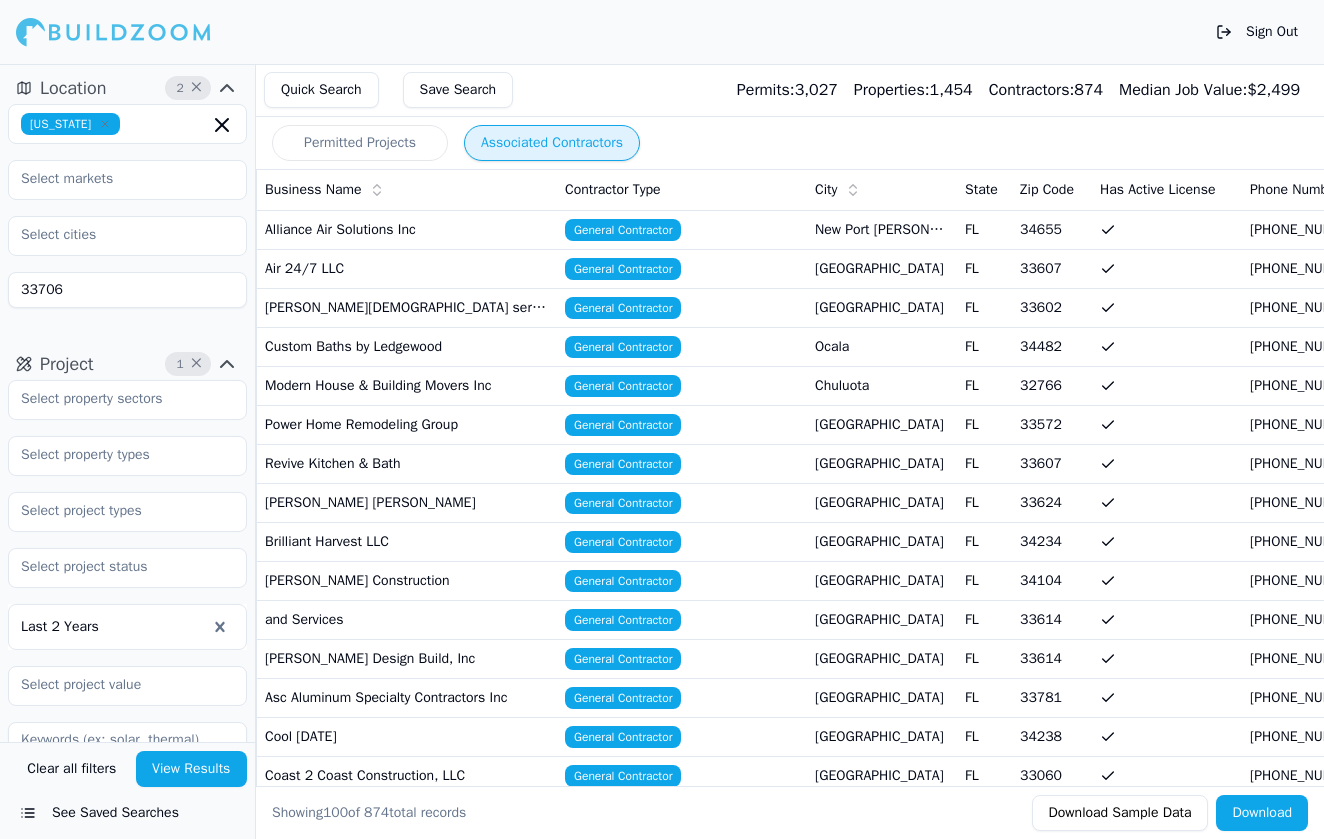 click on "Associated Contractors" at bounding box center (552, 143) 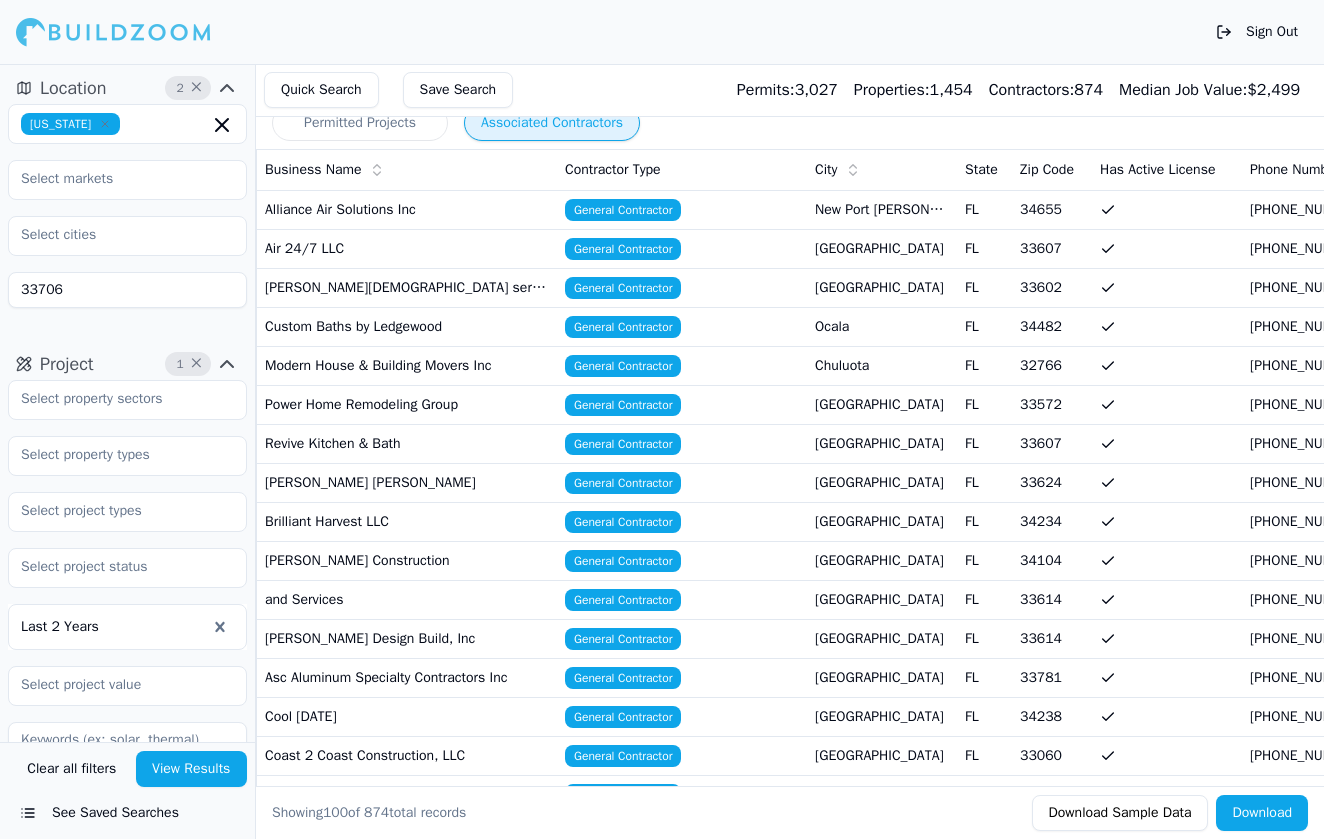 scroll, scrollTop: 23, scrollLeft: 0, axis: vertical 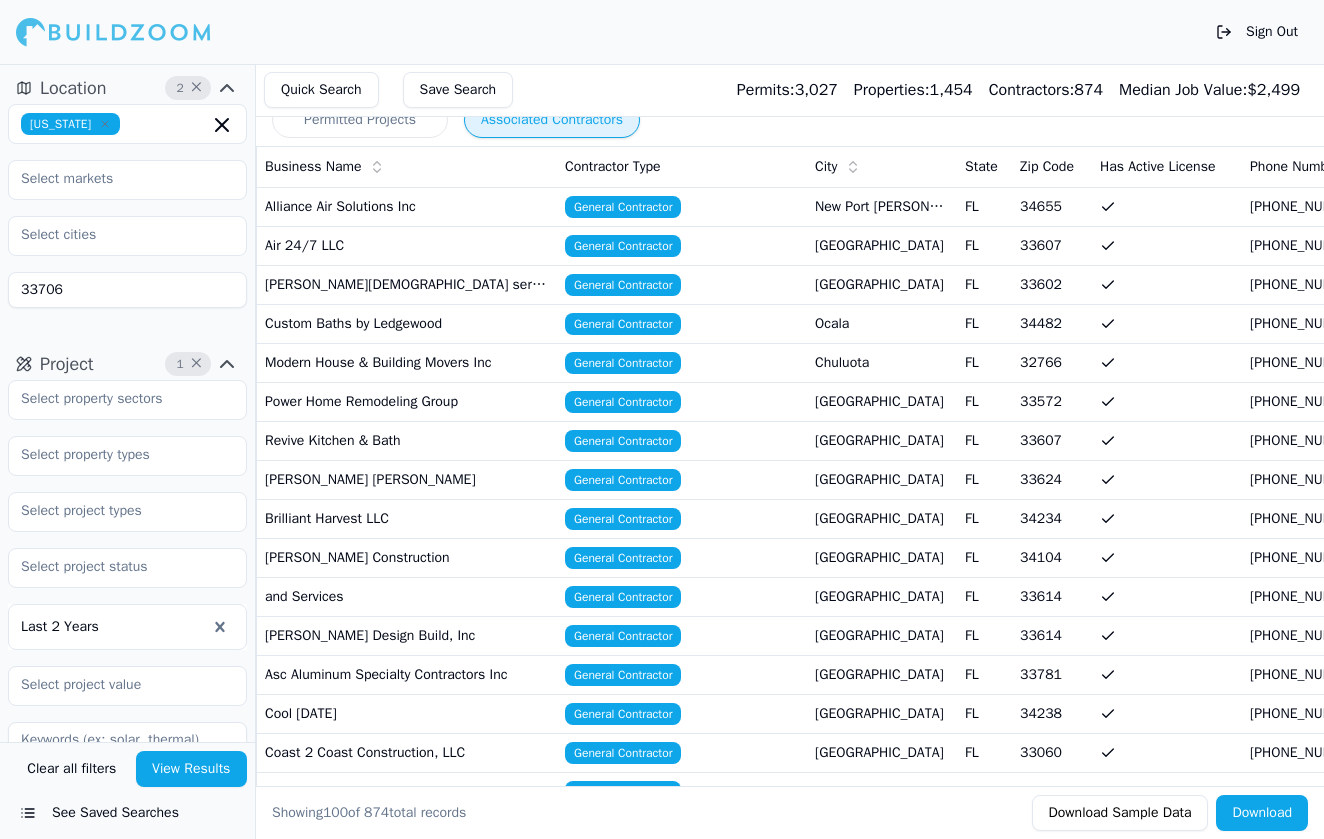 click on "Sign Out" at bounding box center [662, 32] 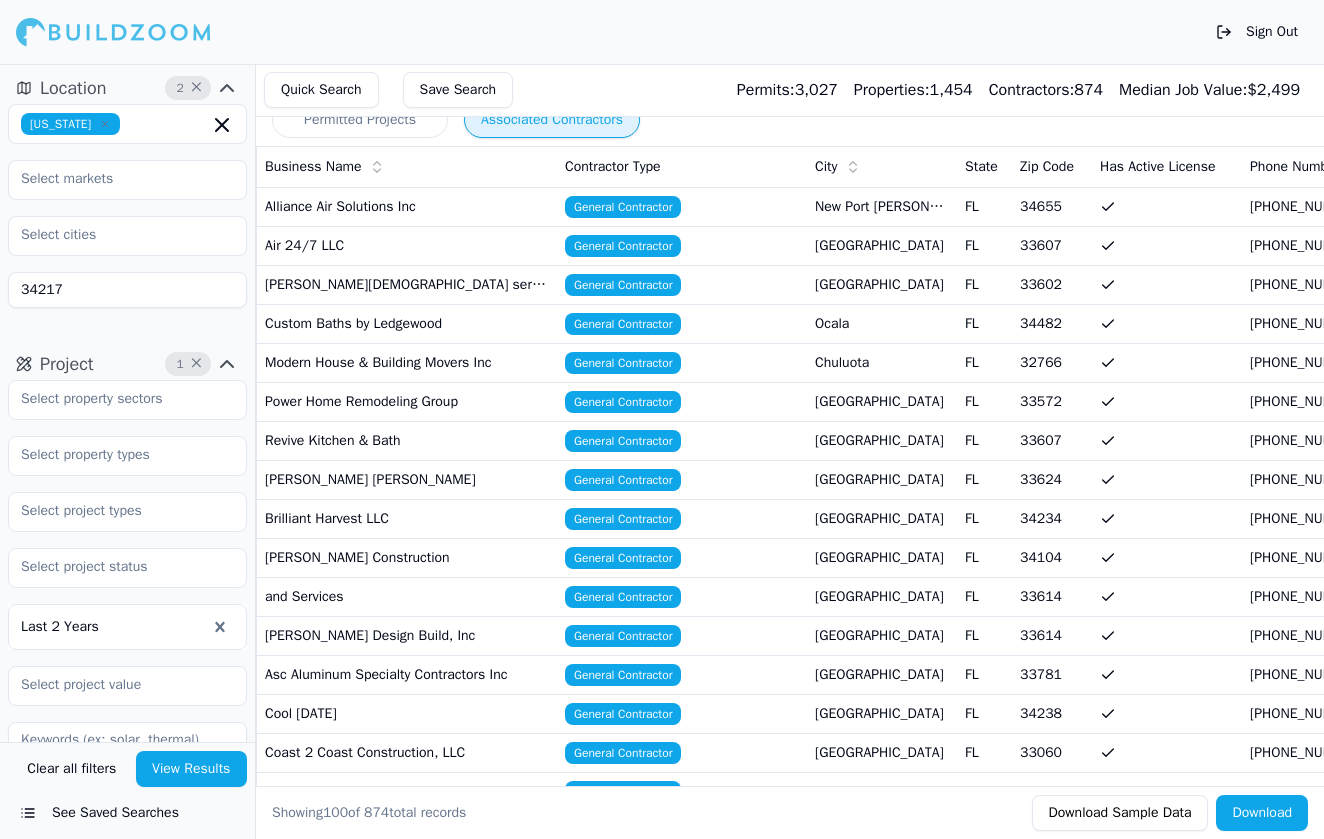 type on "34217" 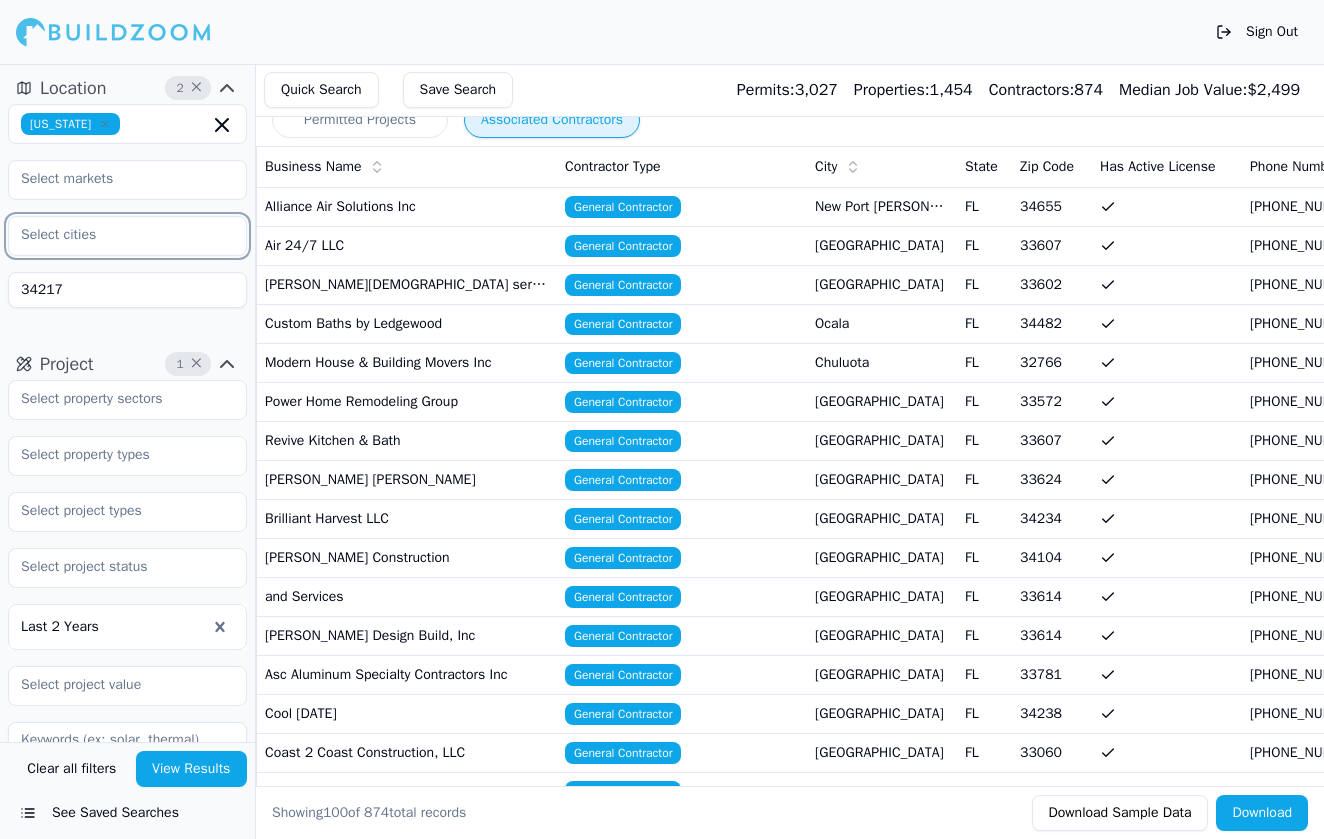 click at bounding box center (115, 235) 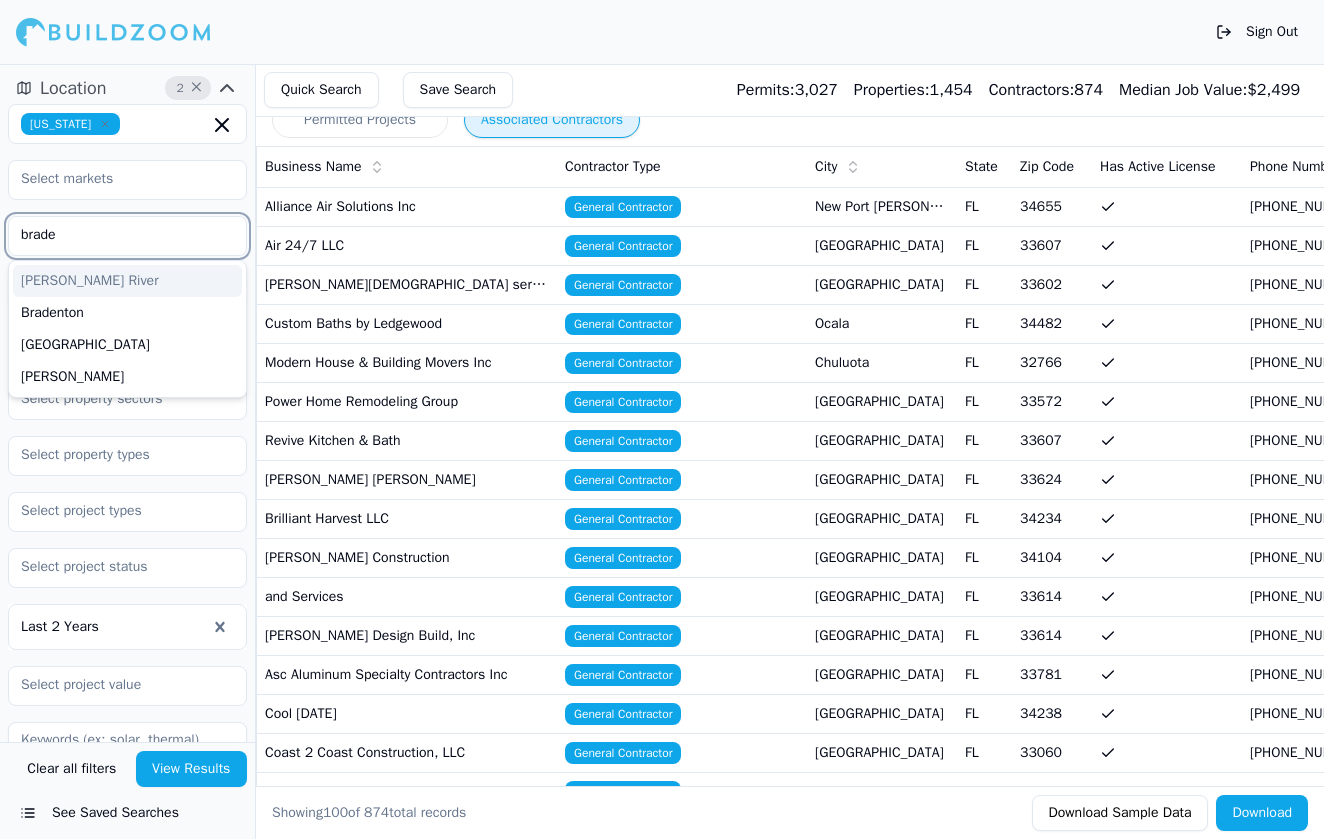 type on "braden" 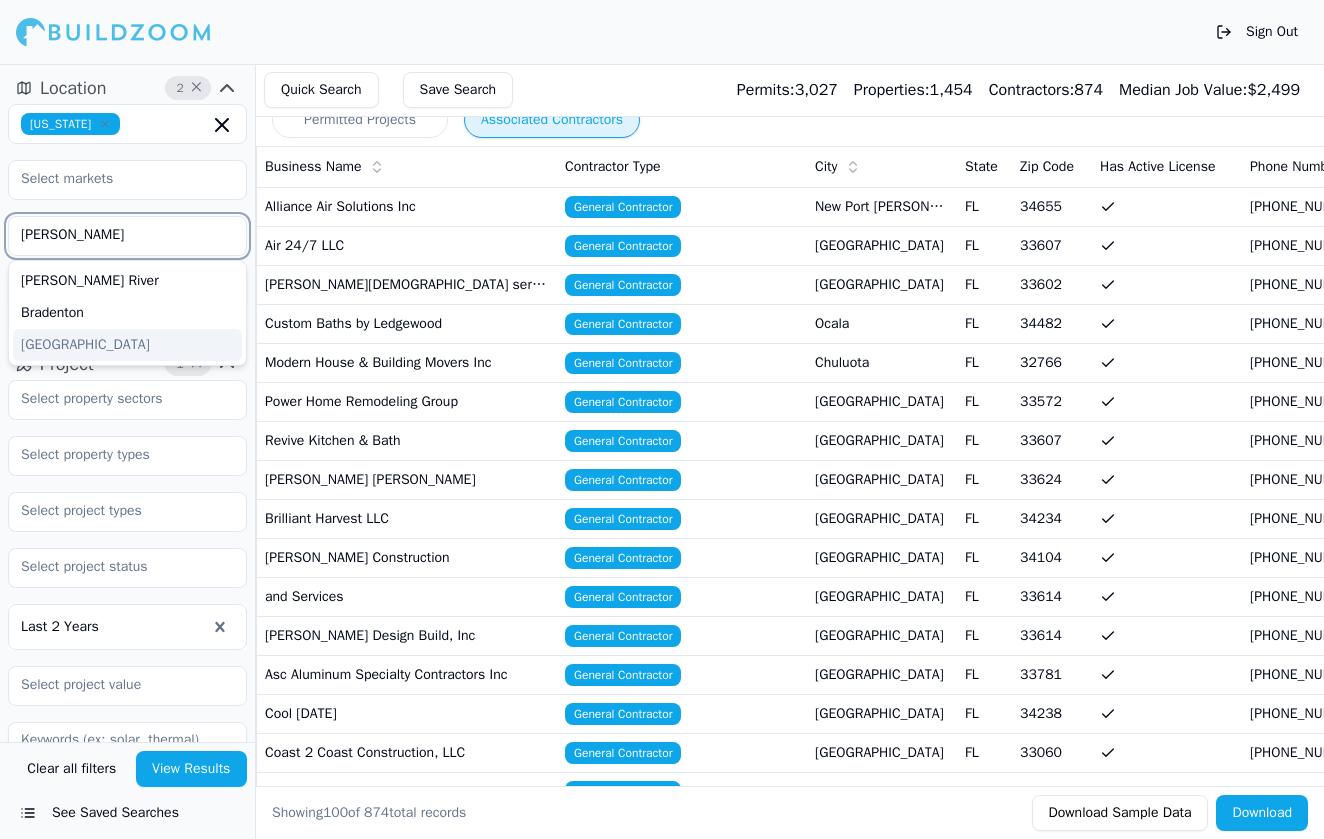 click on "Bradenton Beach" at bounding box center [127, 345] 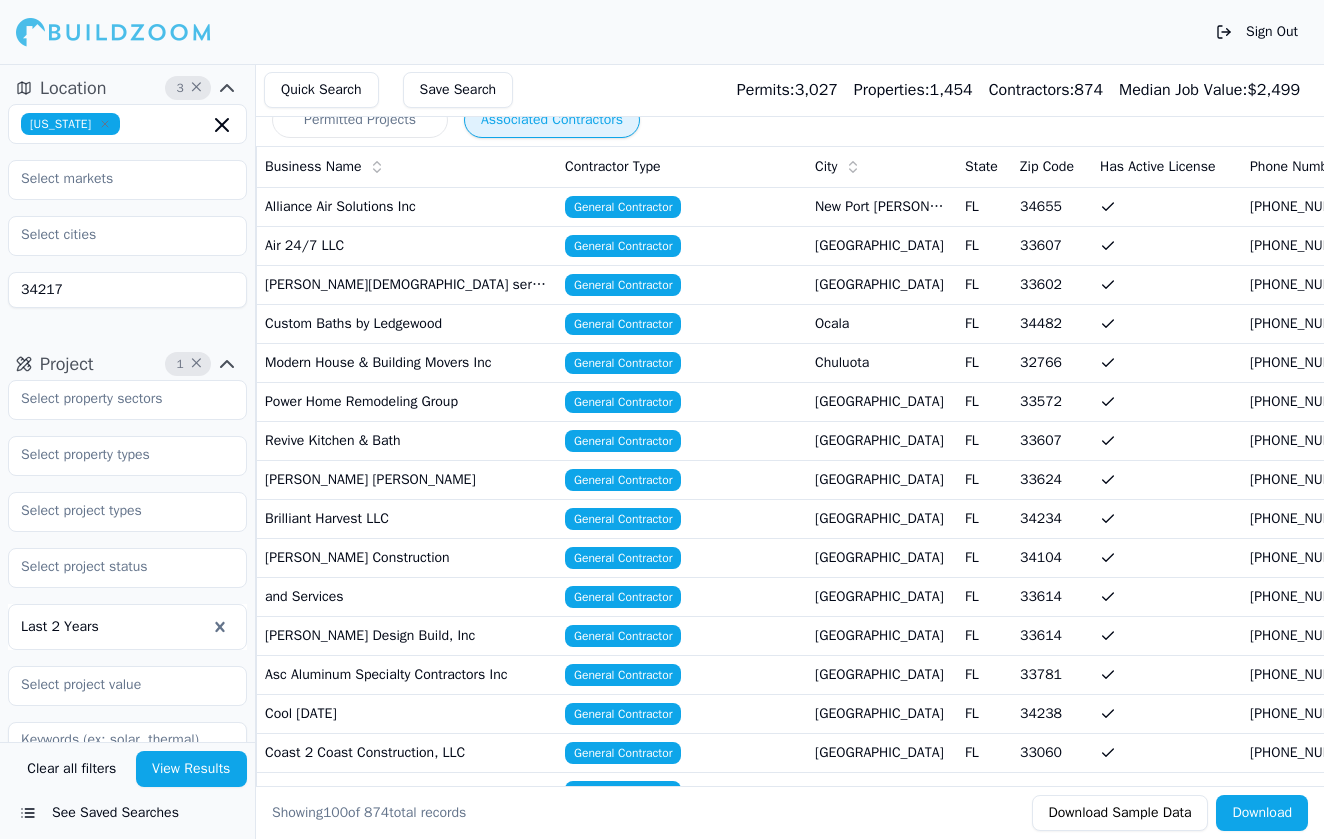 click on "Florida 34217" at bounding box center [127, 206] 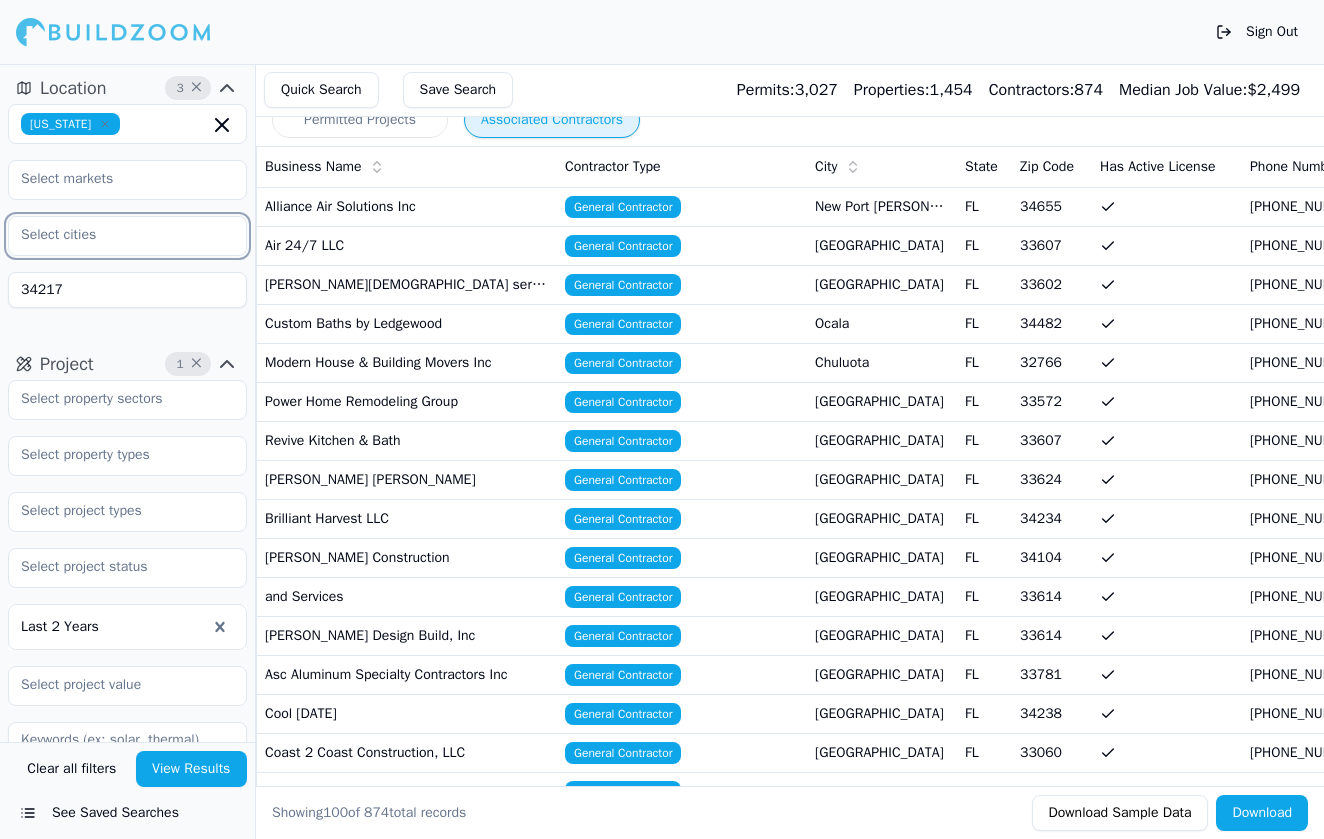 click at bounding box center [115, 235] 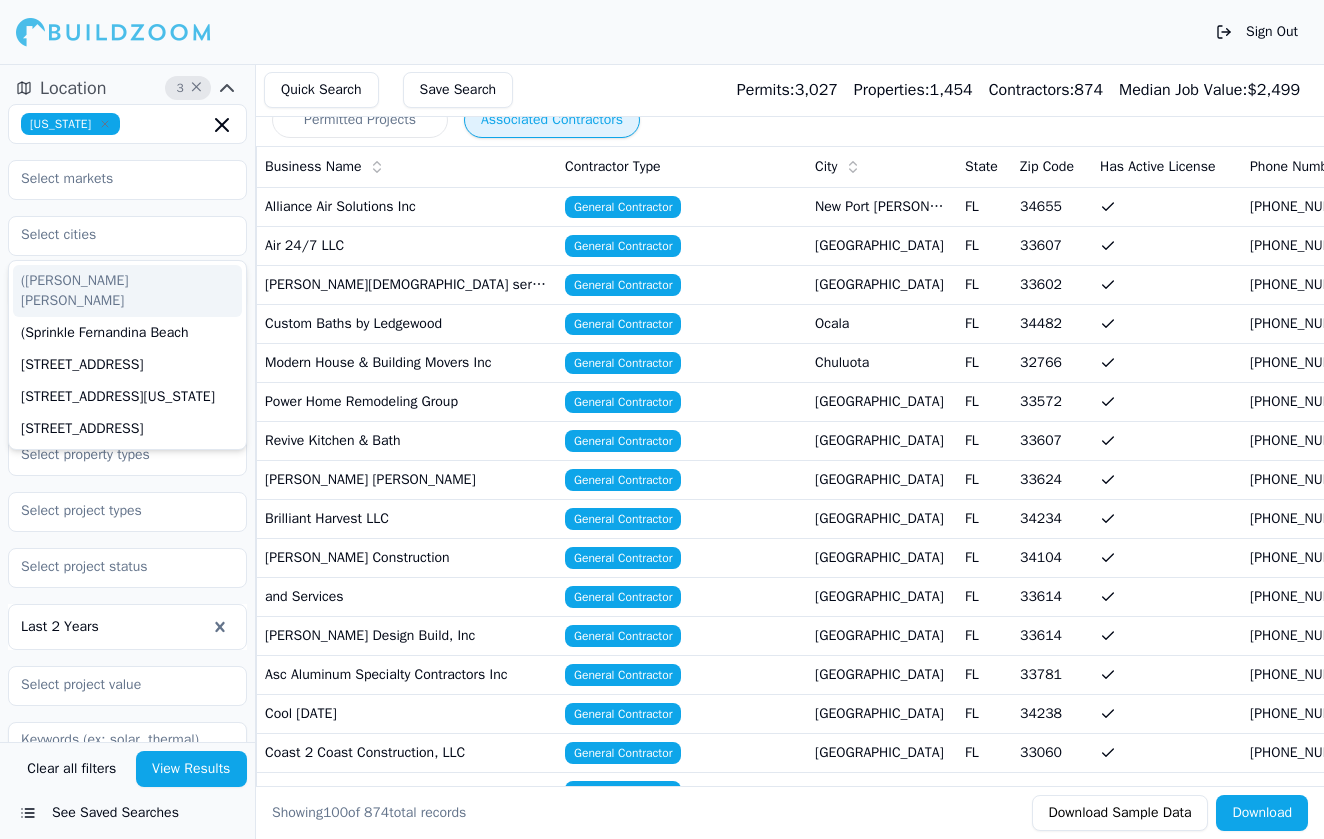 click at bounding box center [127, 180] 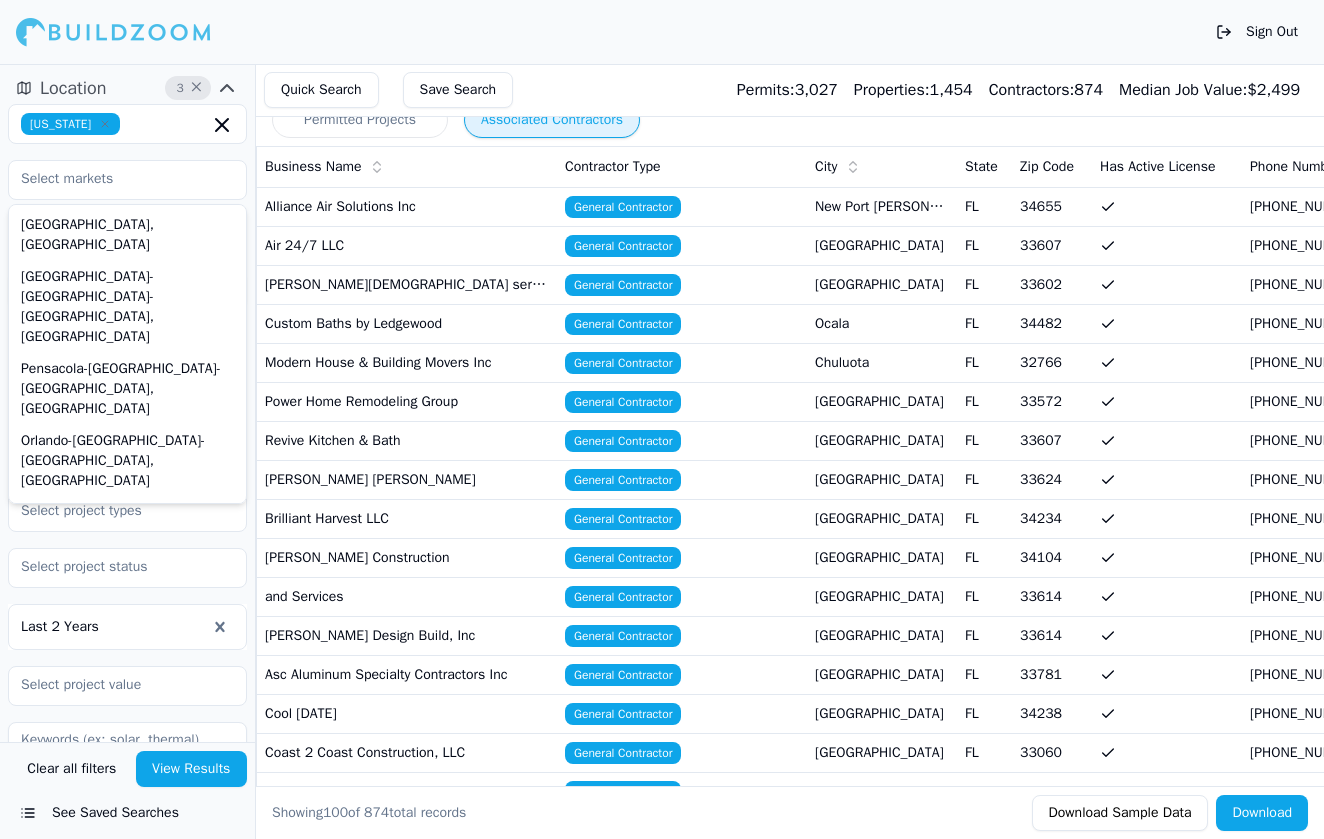 click on "Last 2 Years" at bounding box center (127, 595) 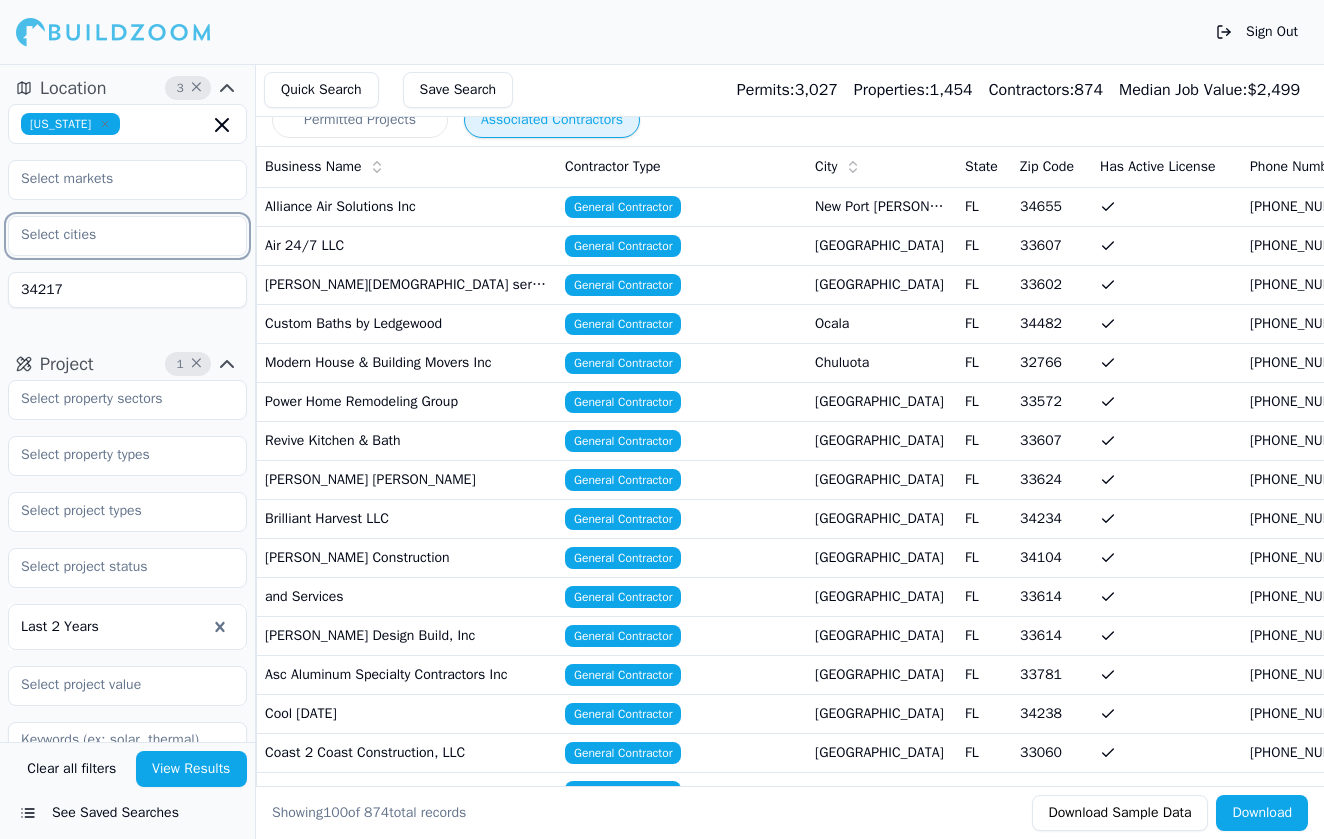 click at bounding box center (115, 235) 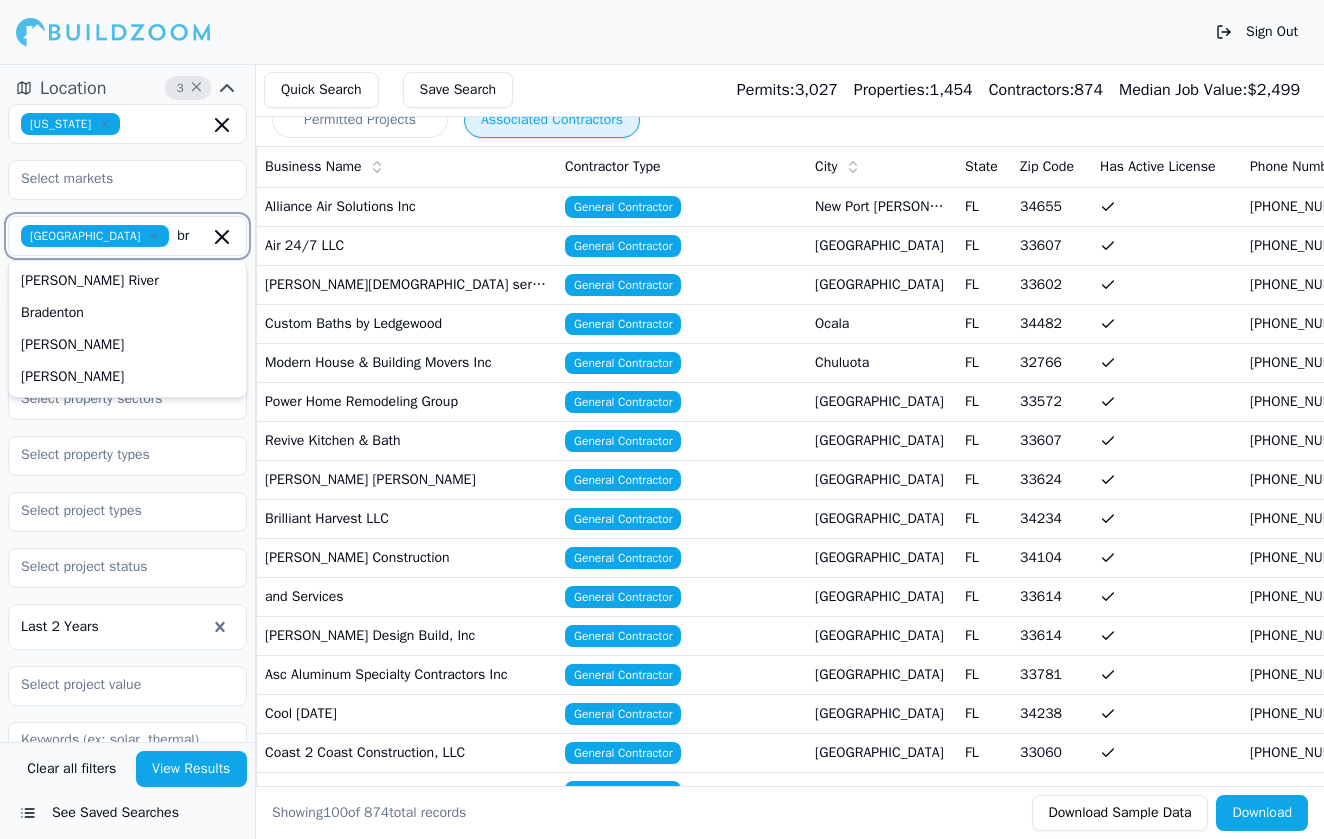 type on "b" 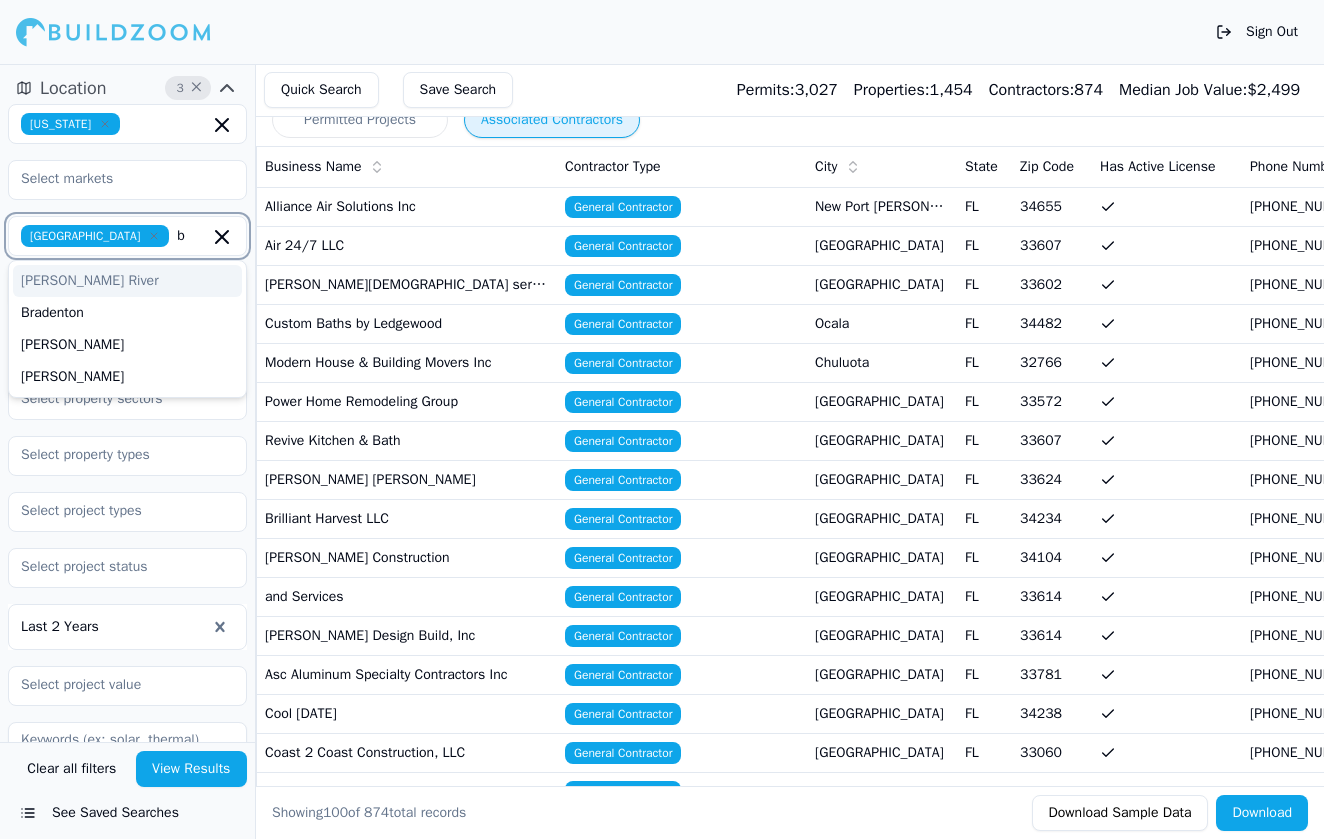 type 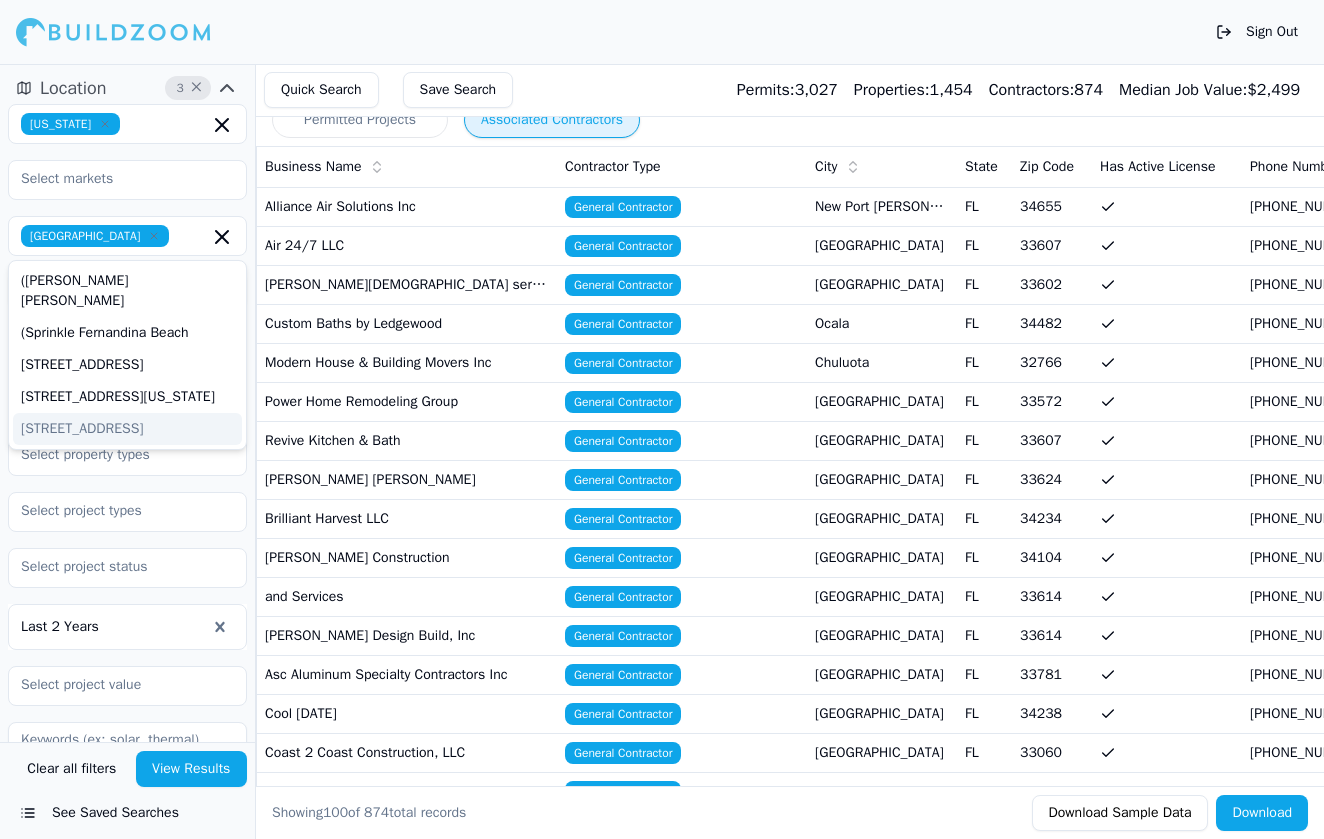 click on "Last 2 Years" at bounding box center [127, 595] 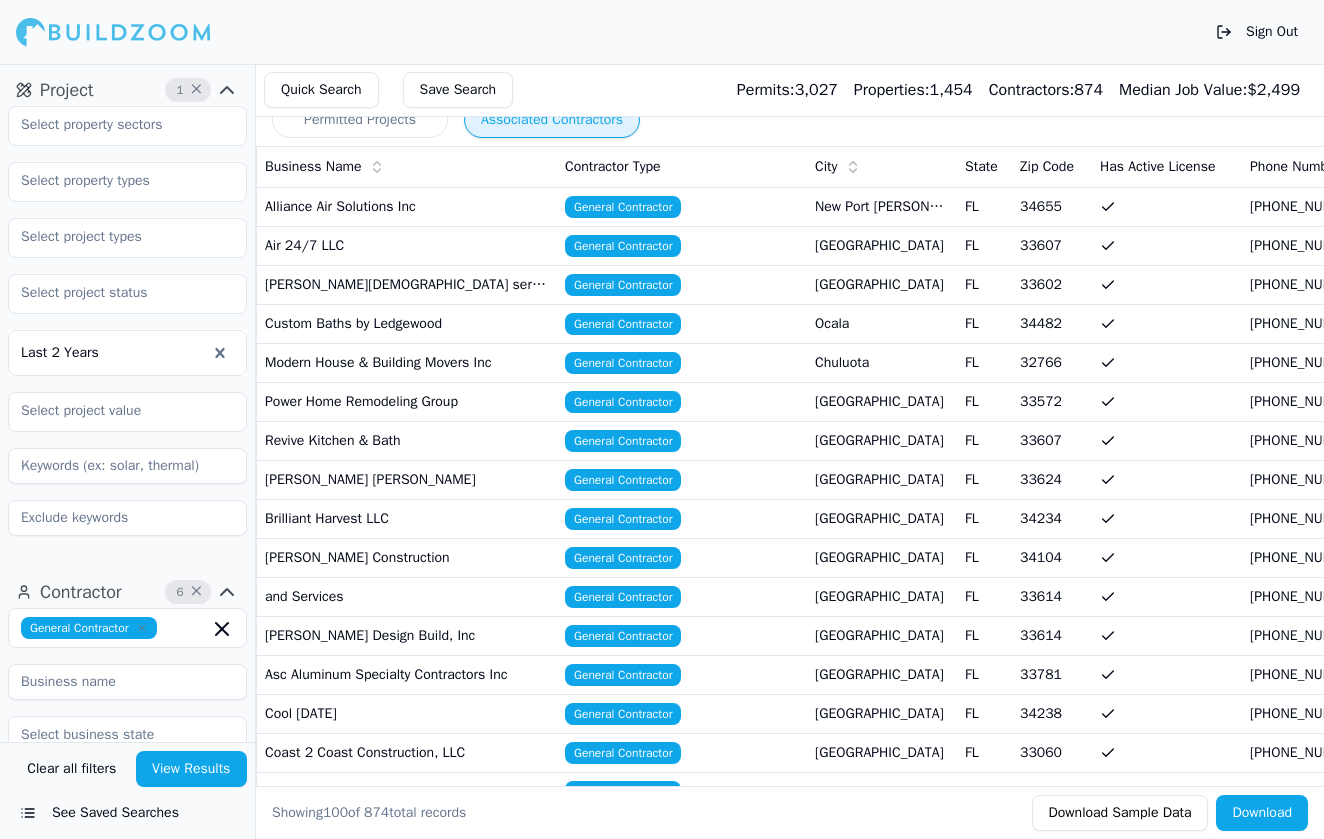 scroll, scrollTop: 280, scrollLeft: 0, axis: vertical 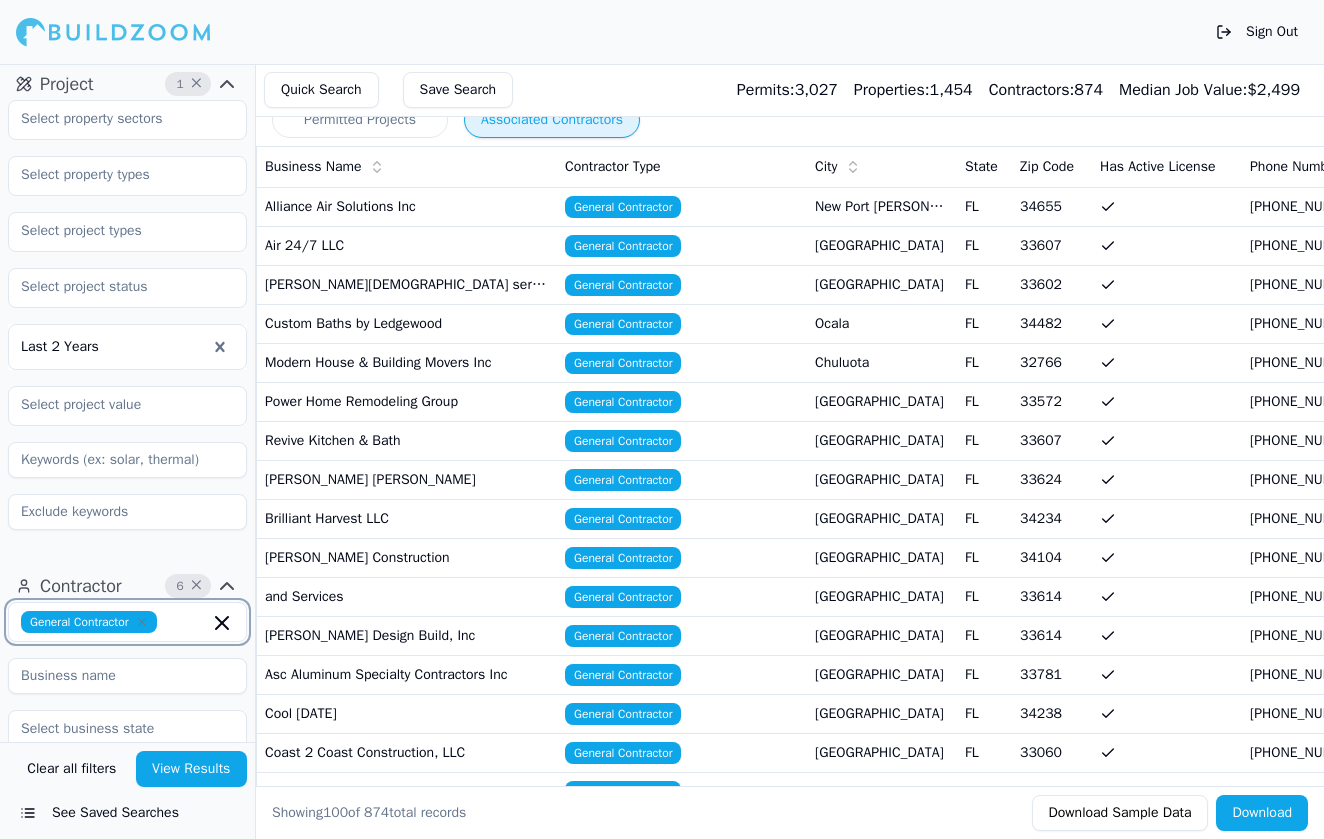 click at bounding box center [187, 622] 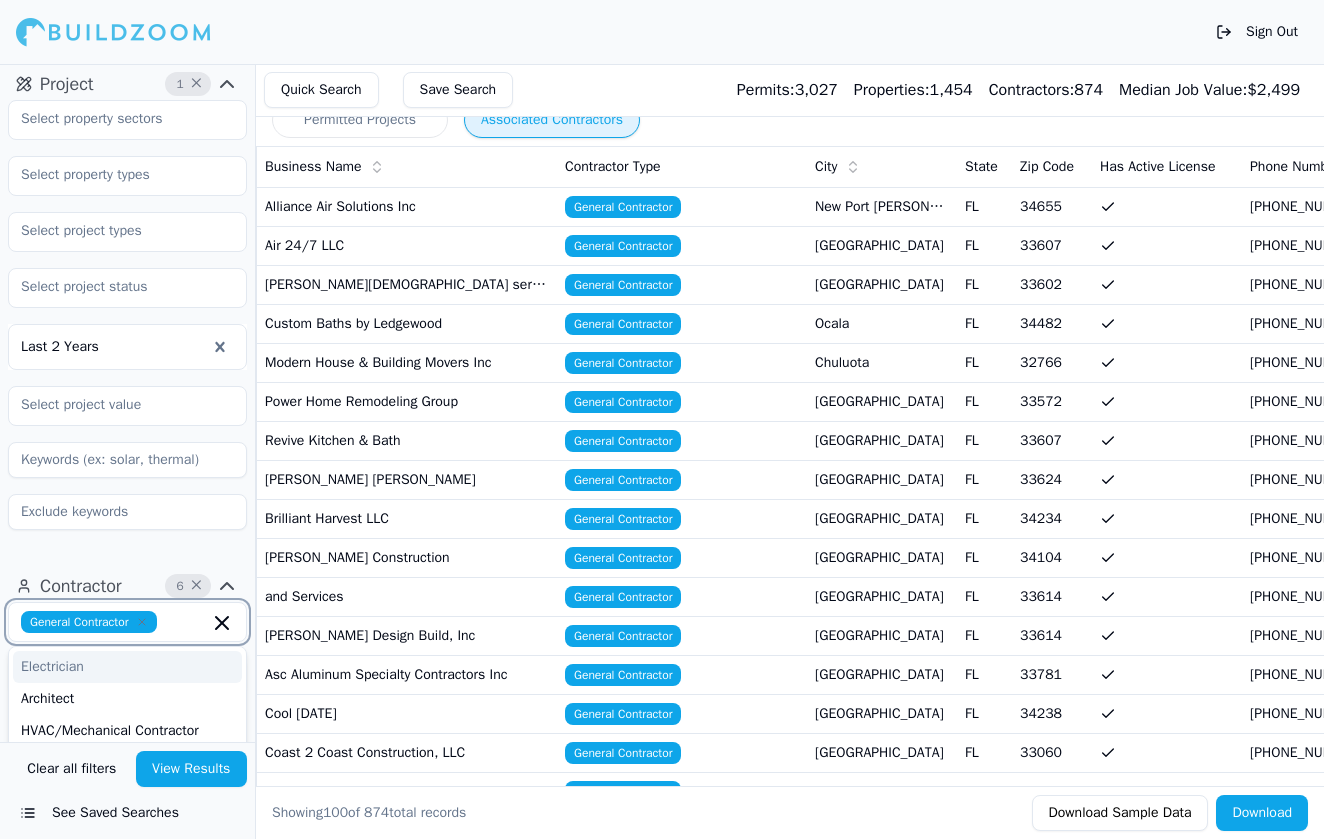 click on "Electrician" at bounding box center (127, 667) 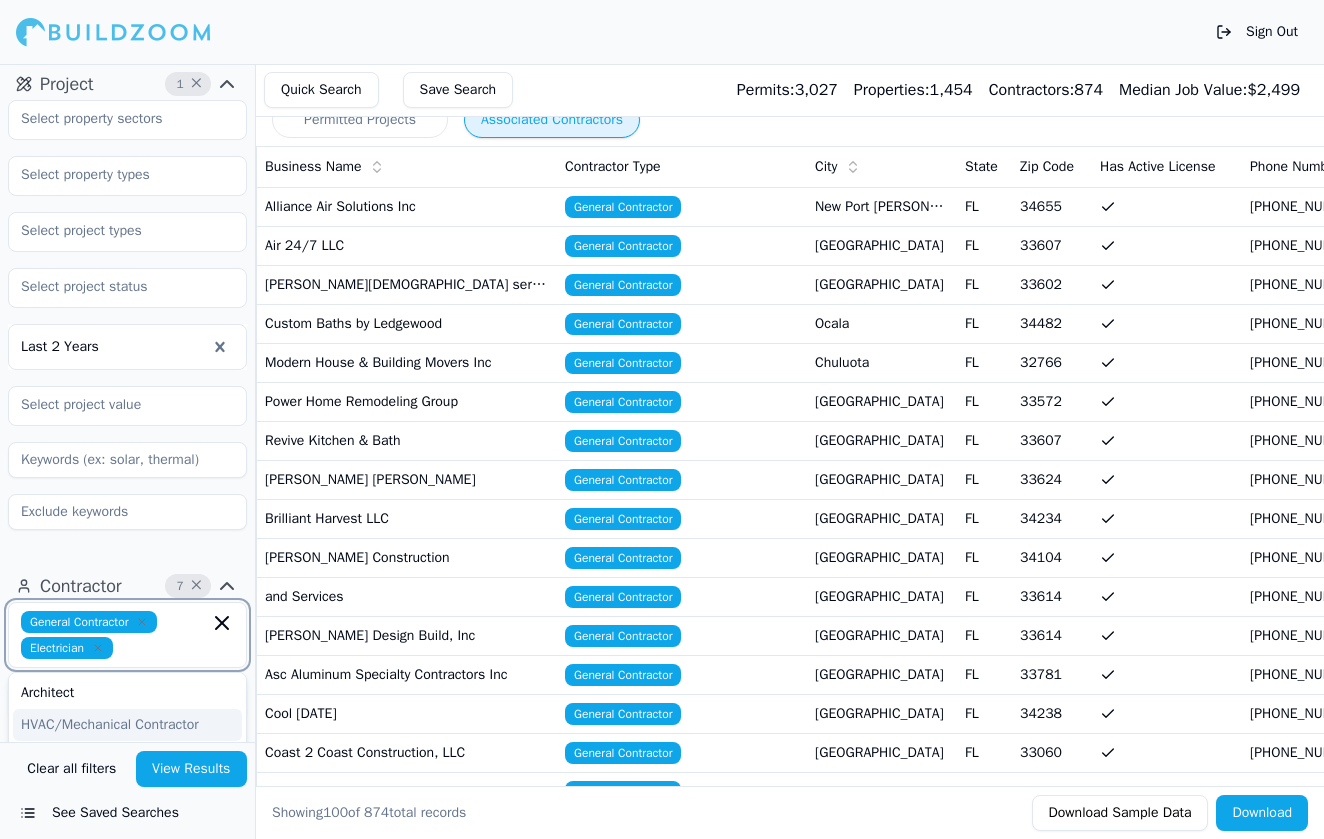 click on "HVAC/Mechanical Contractor" at bounding box center (127, 725) 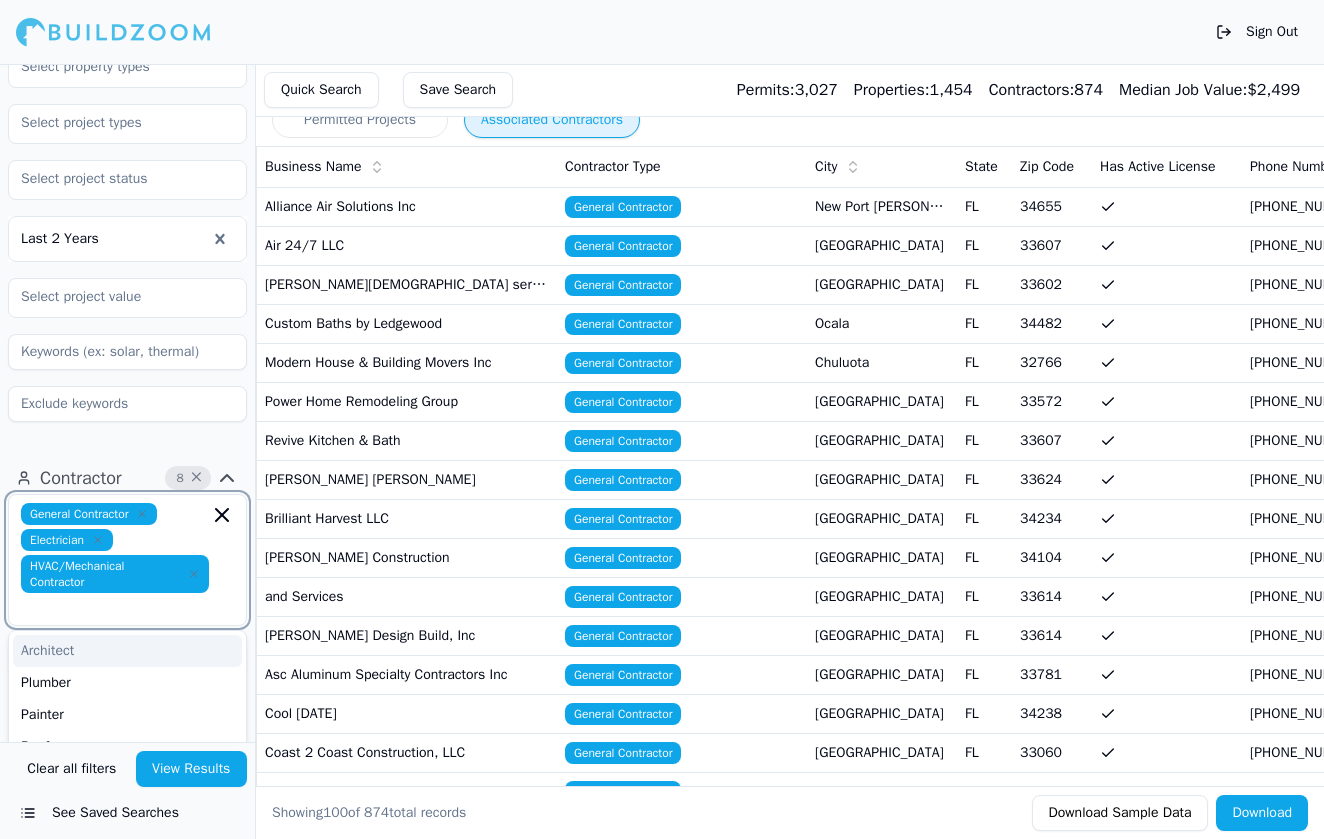 scroll, scrollTop: 445, scrollLeft: 0, axis: vertical 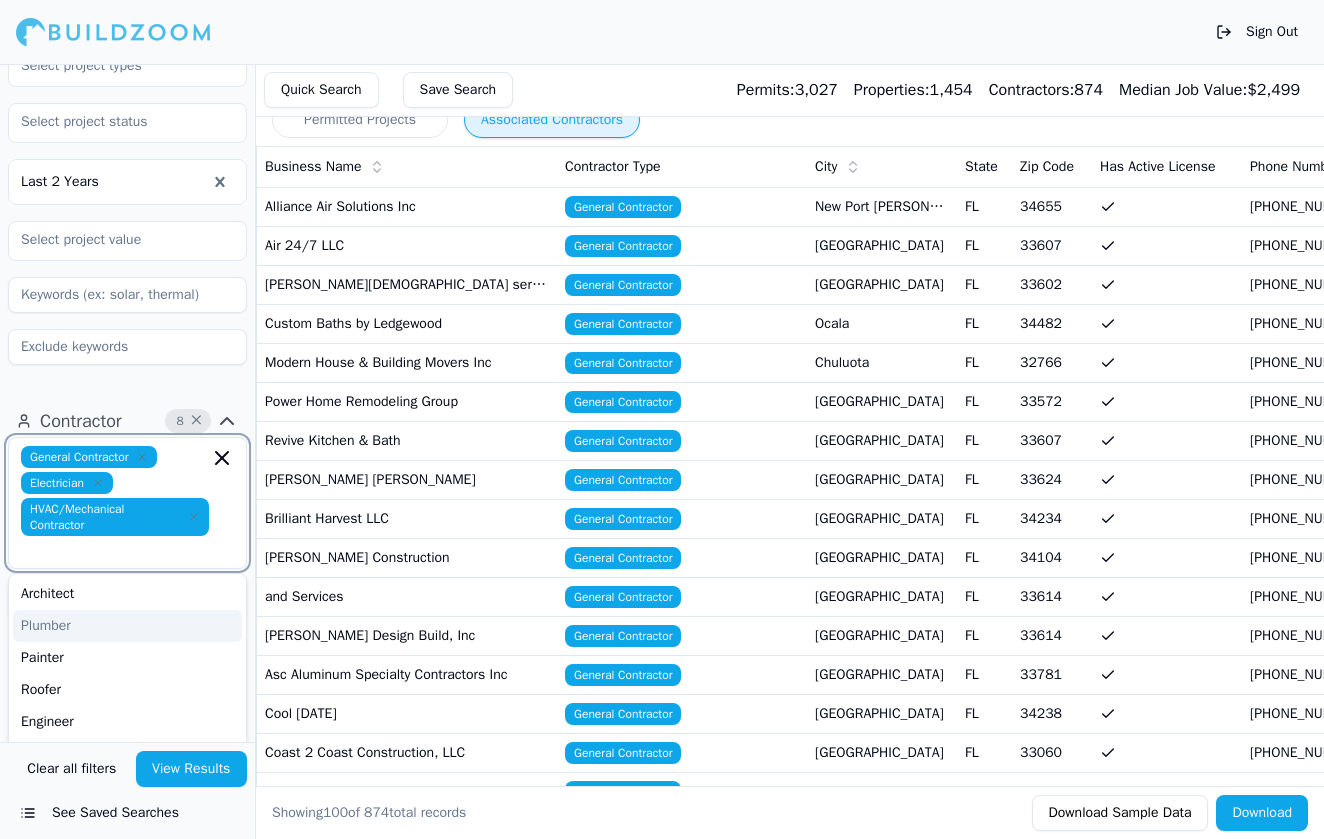 click on "Plumber" at bounding box center (127, 626) 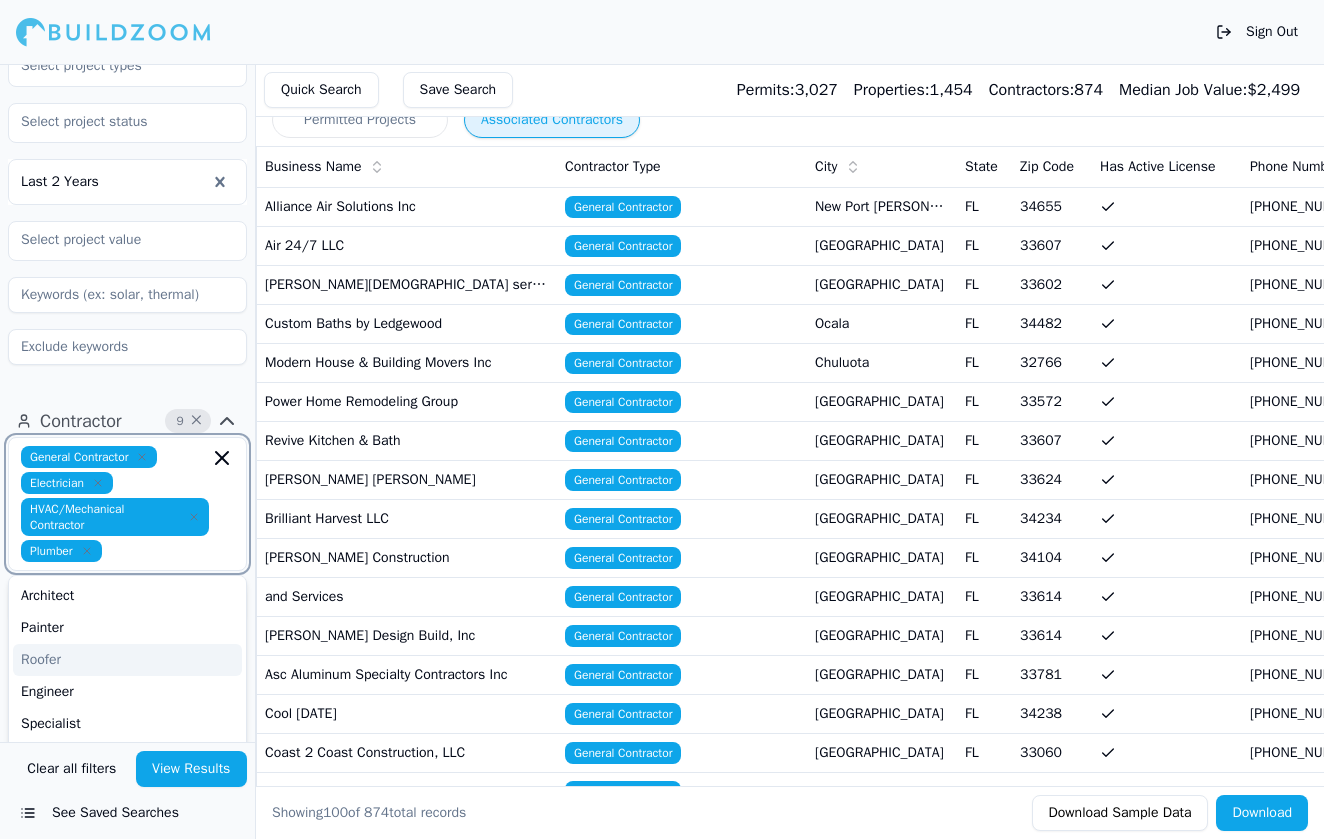 click on "Roofer" at bounding box center (127, 660) 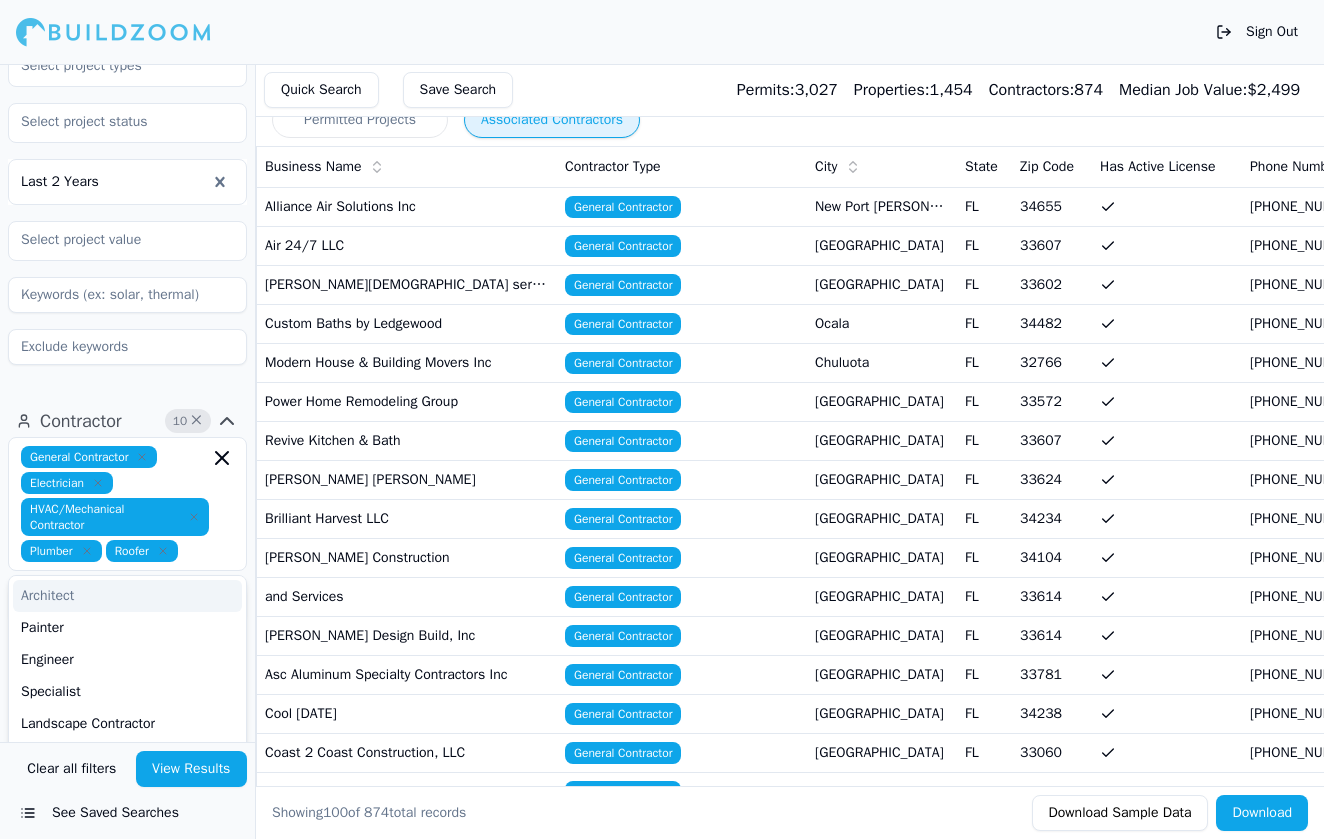 click on "Last 2 Years" at bounding box center (127, 158) 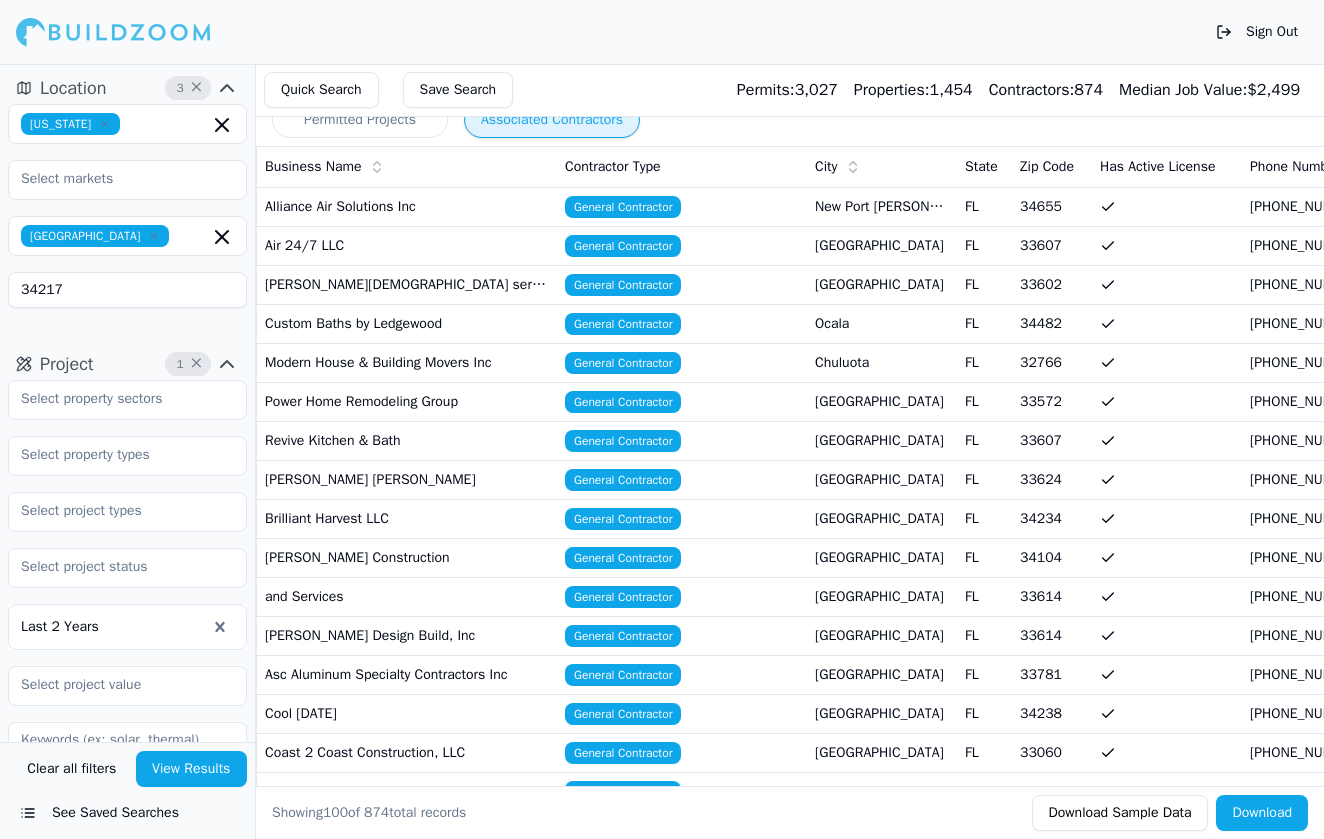 scroll, scrollTop: 0, scrollLeft: 0, axis: both 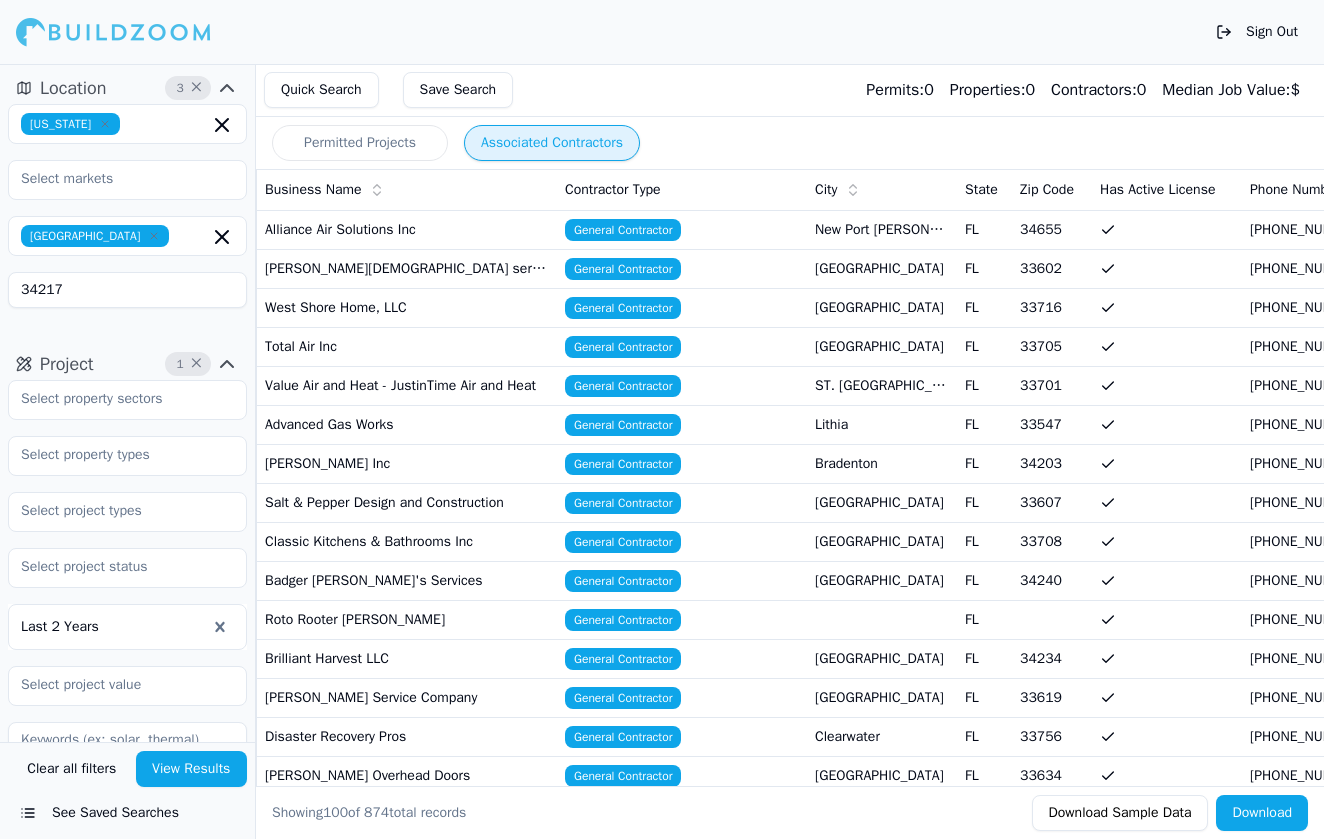 click on "Permitted Projects" at bounding box center (360, 143) 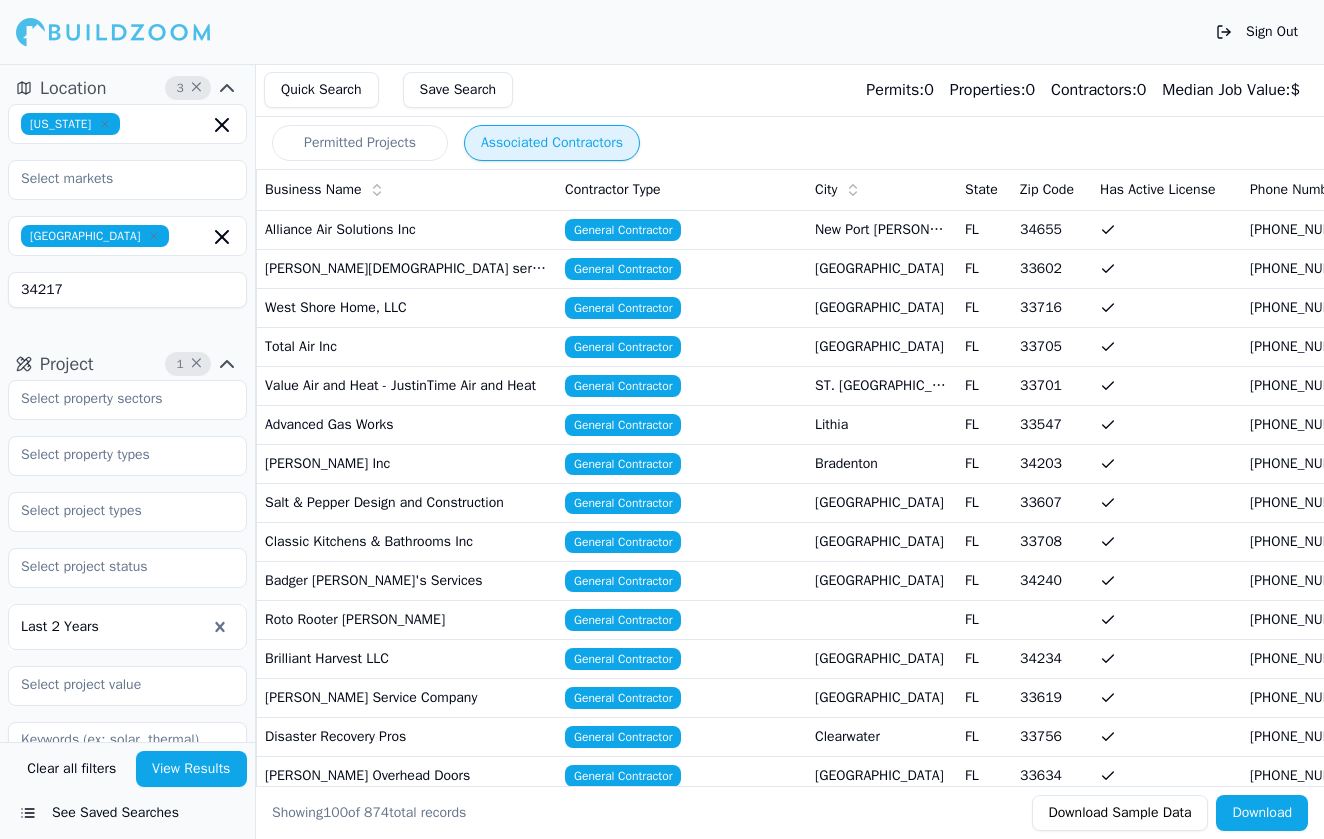 click on "Associated Contractors" at bounding box center (552, 143) 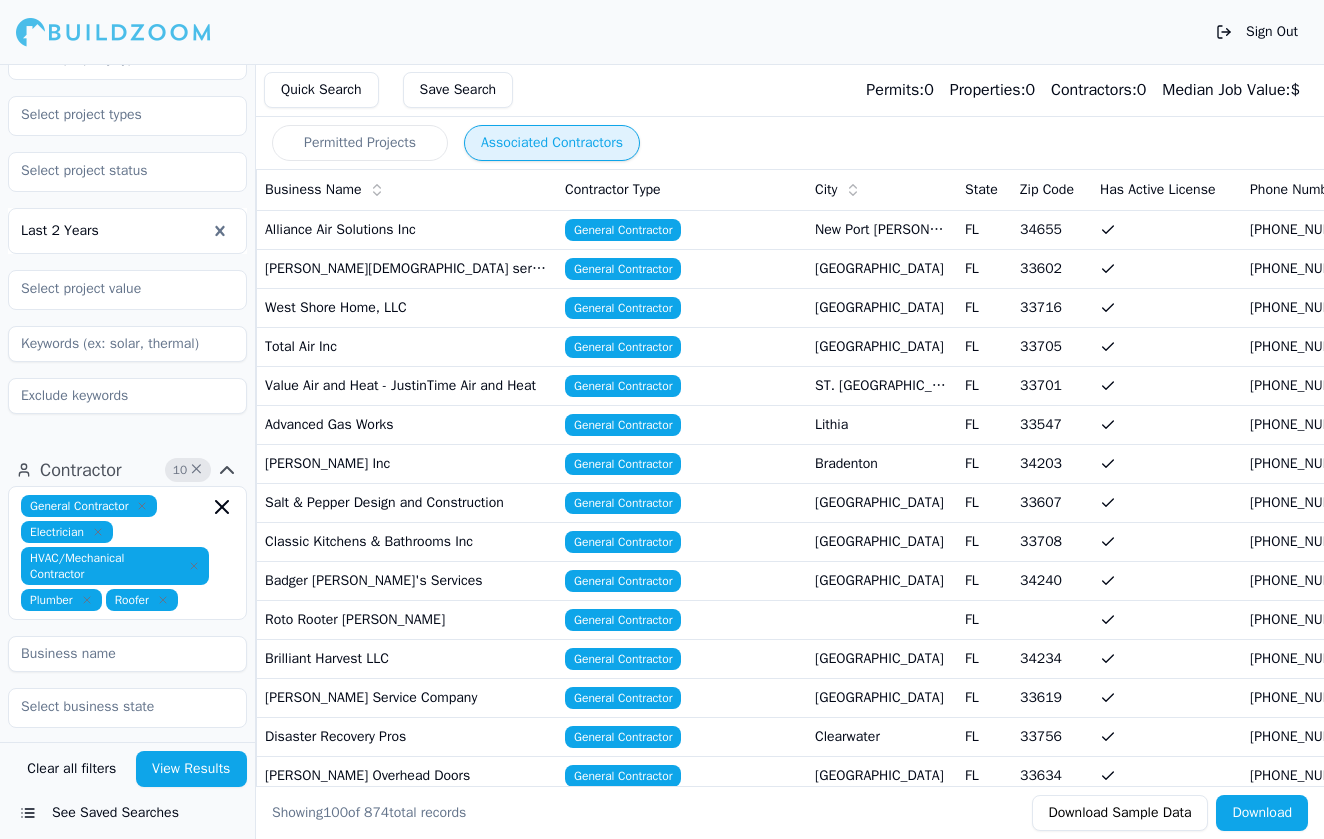scroll, scrollTop: 414, scrollLeft: 0, axis: vertical 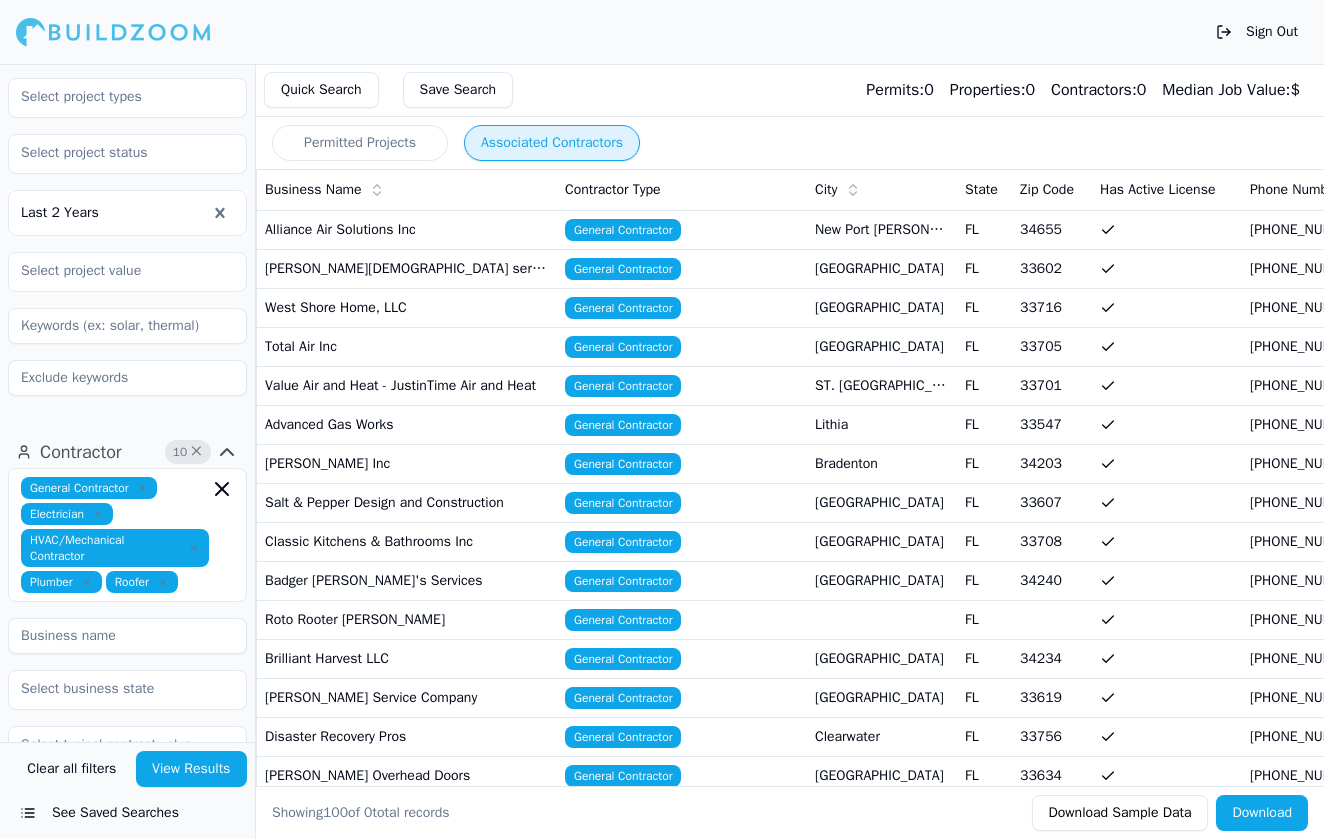 click on "General Contractor Electrician HVAC/Mechanical Contractor Plumber Roofer" at bounding box center (127, 535) 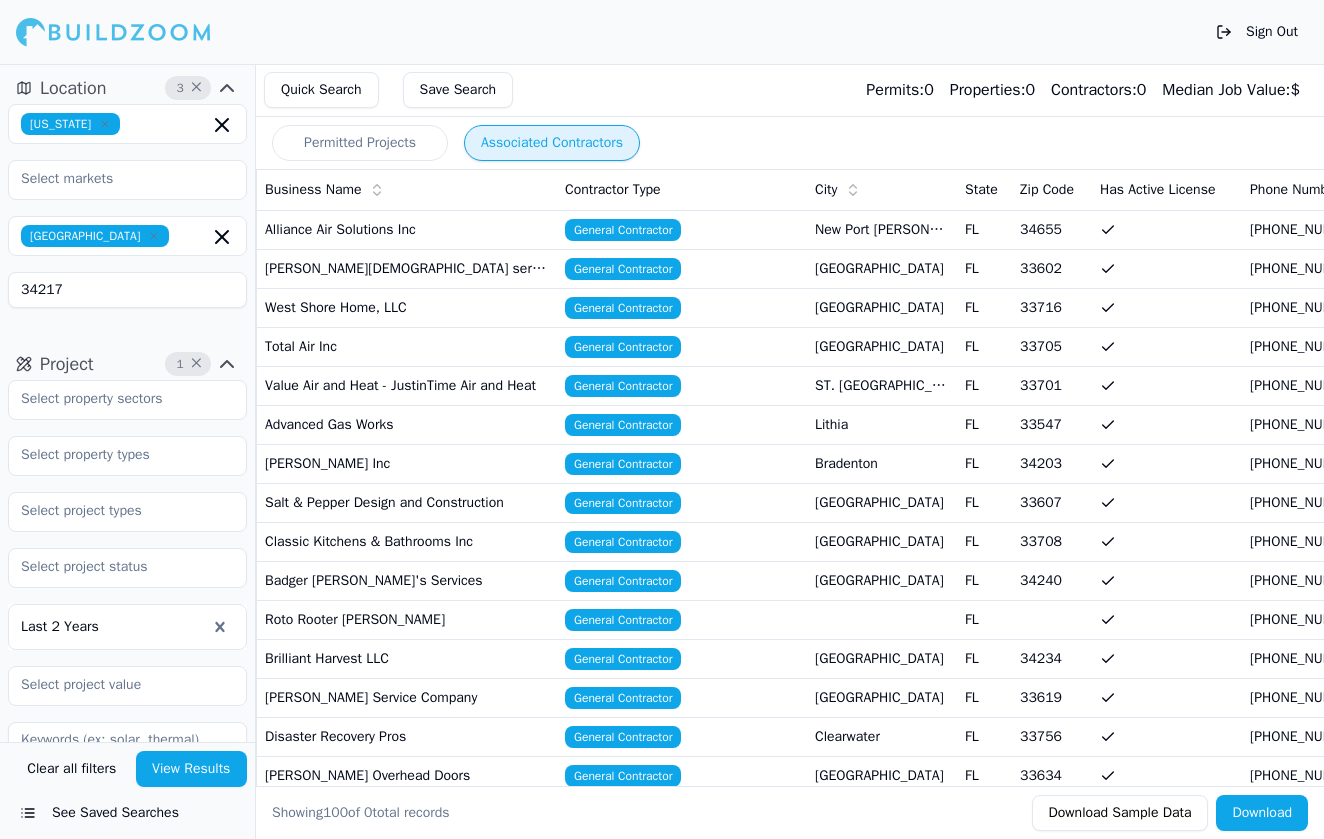 scroll, scrollTop: 0, scrollLeft: 0, axis: both 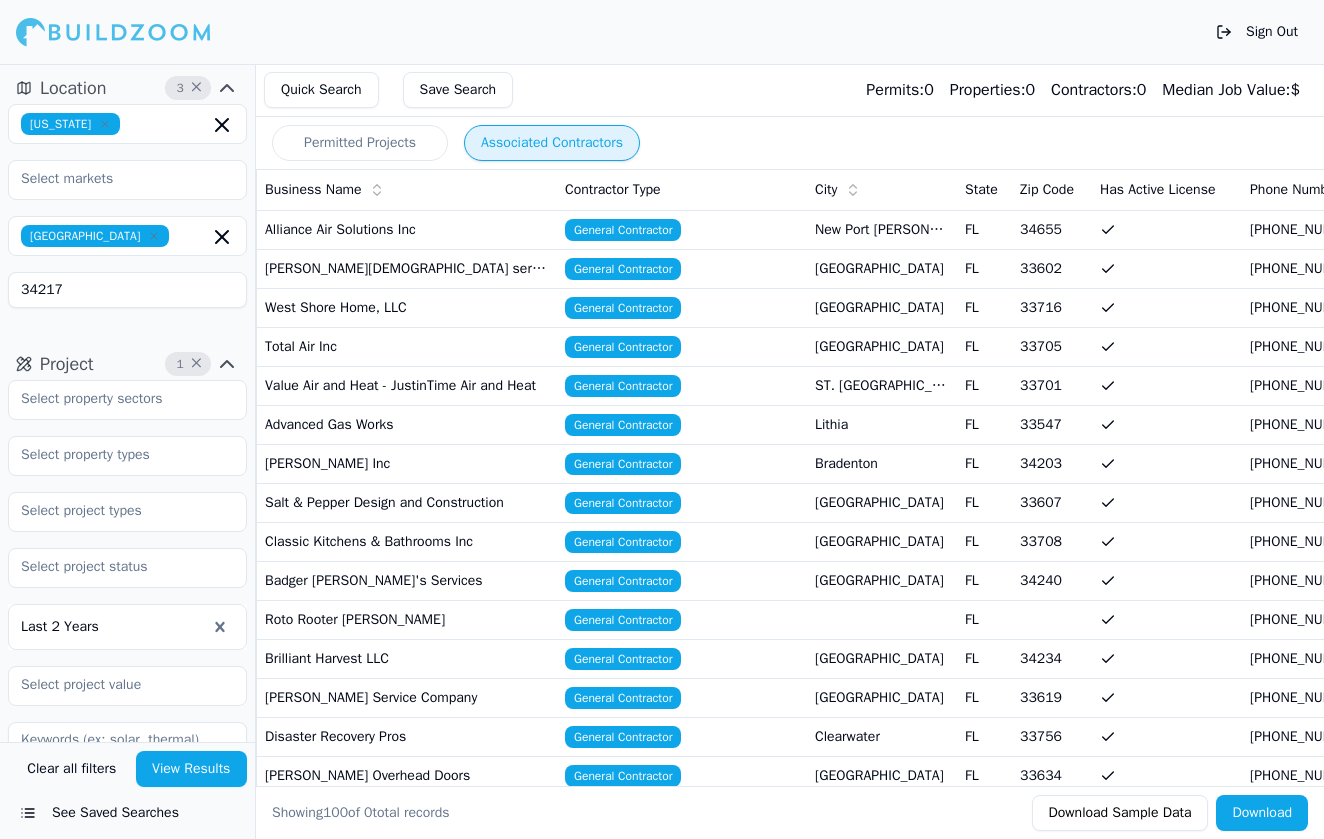 click on "34217" at bounding box center (127, 290) 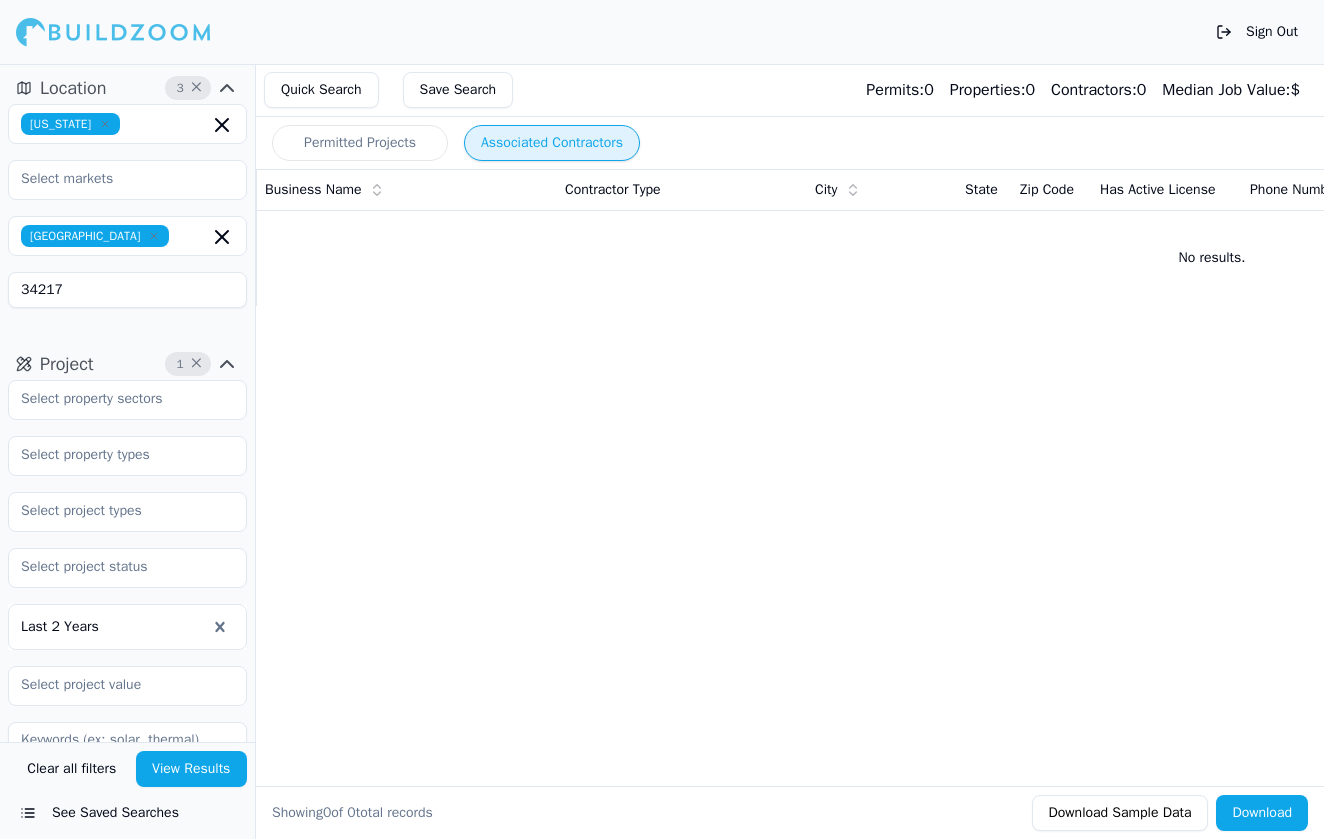 click 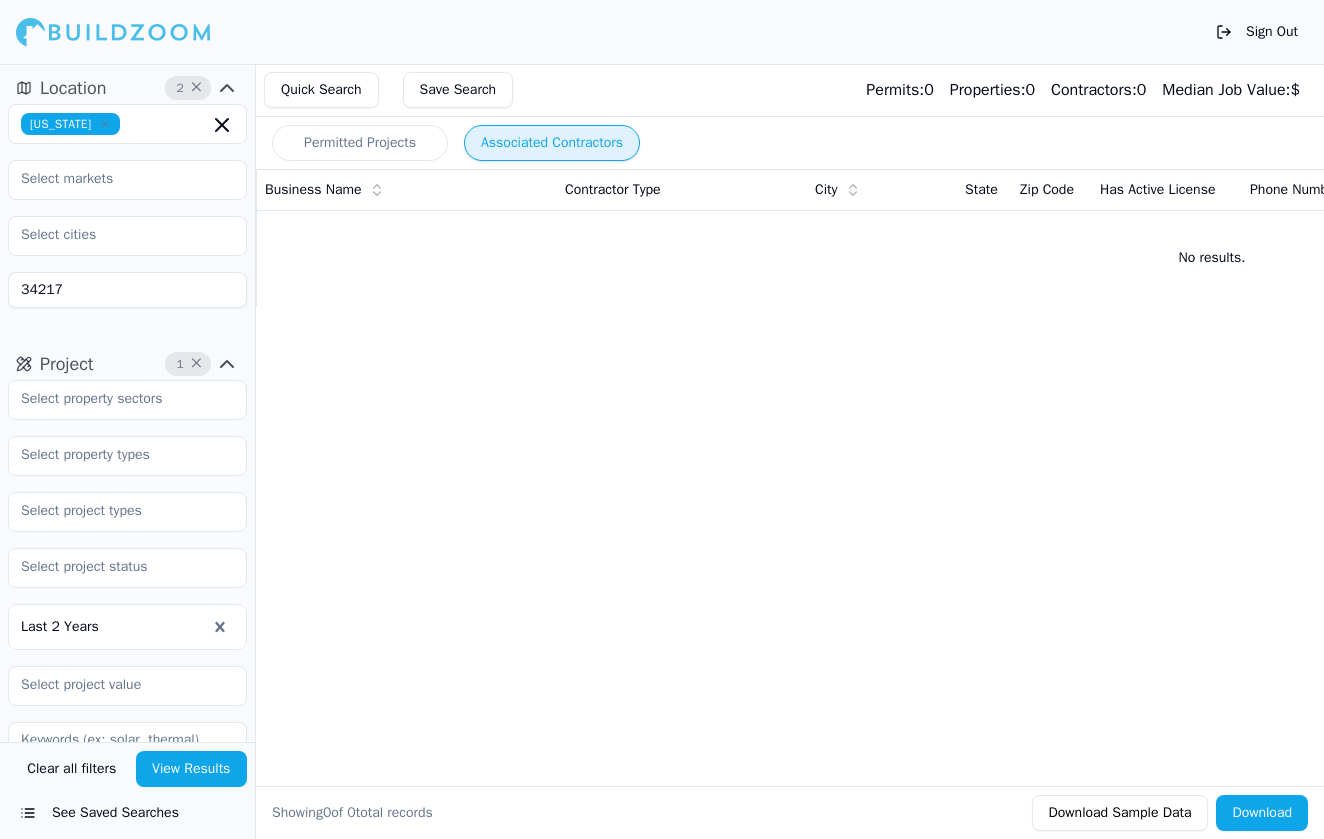 click on "Florida 34217" at bounding box center [127, 206] 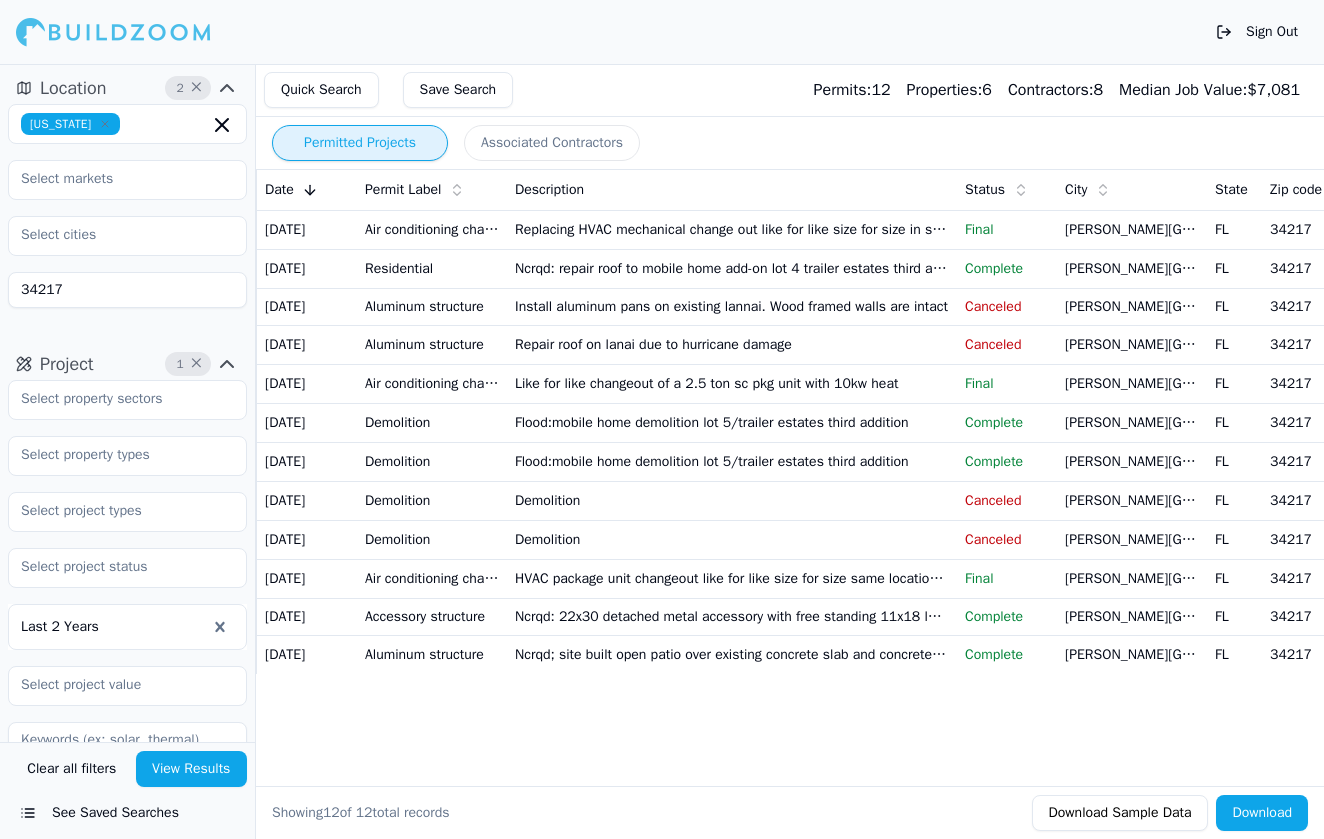 click on "Permitted Projects" at bounding box center [360, 143] 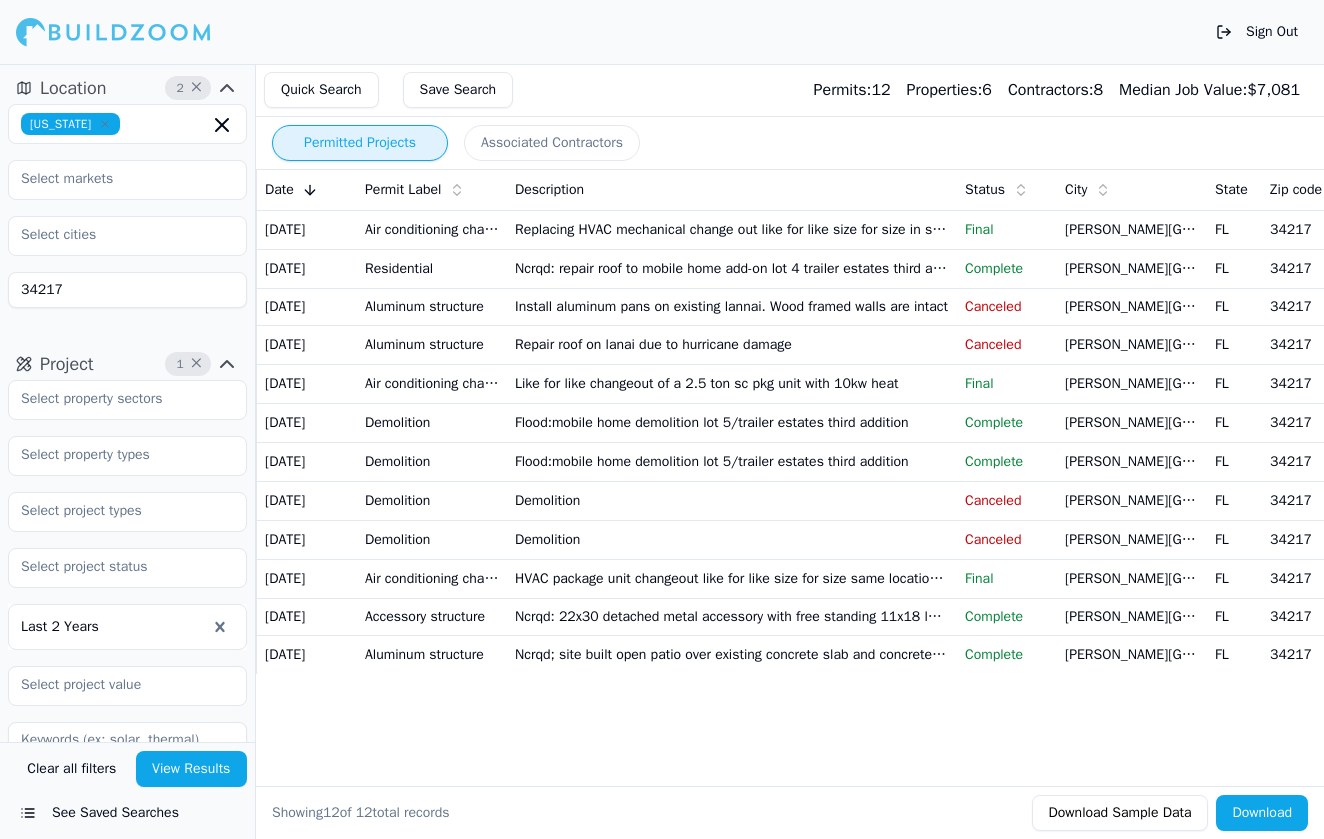 scroll, scrollTop: 0, scrollLeft: 0, axis: both 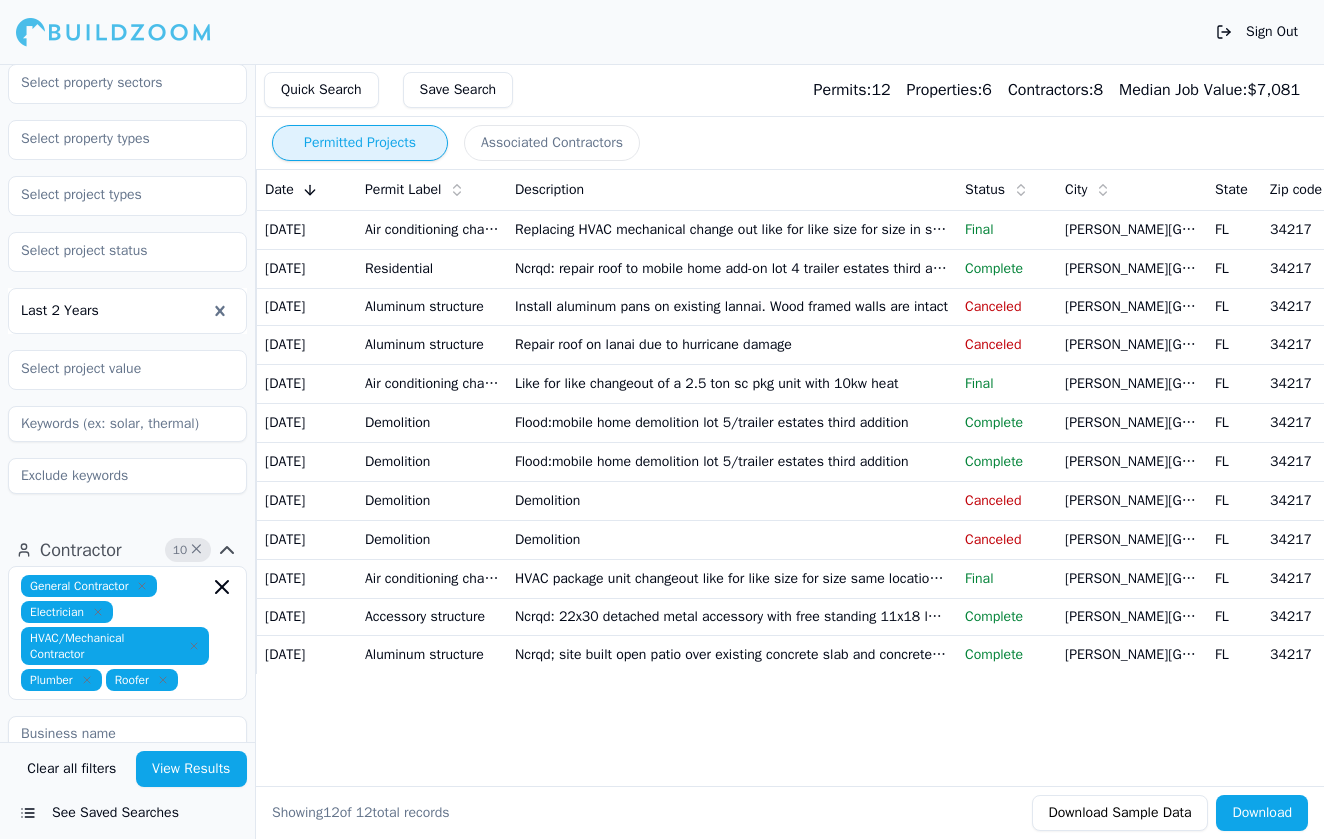 click on "Associated Contractors" at bounding box center [552, 143] 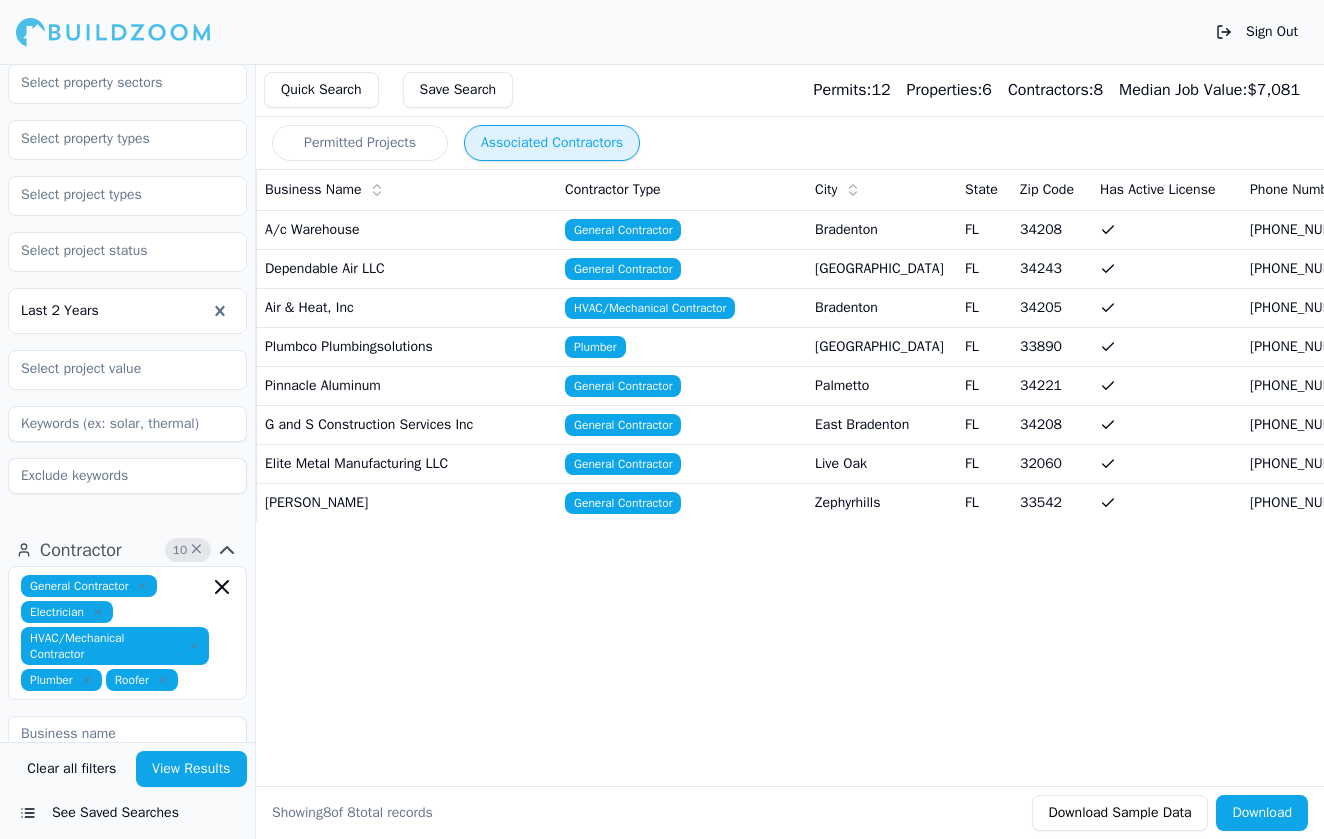 scroll, scrollTop: 0, scrollLeft: 0, axis: both 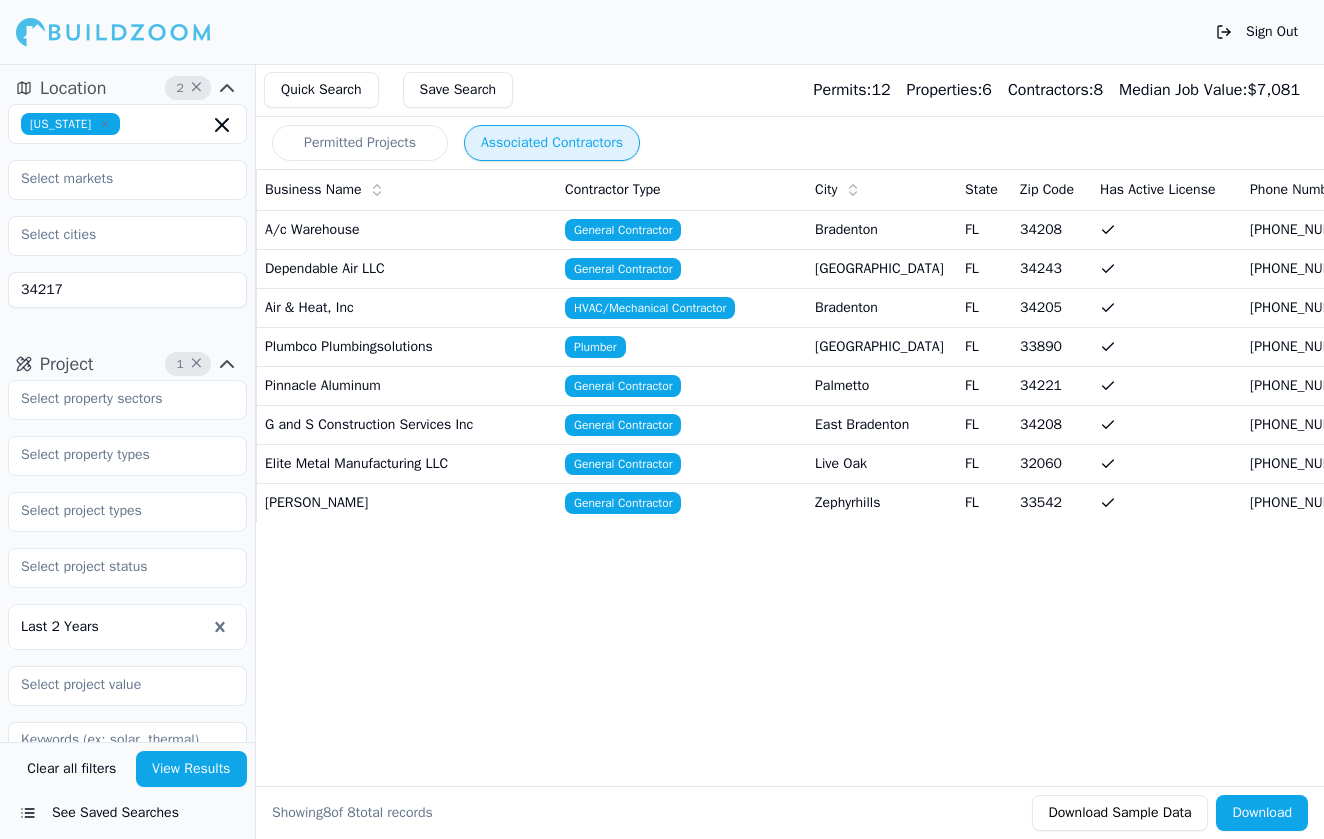 click on "34217" at bounding box center [127, 290] 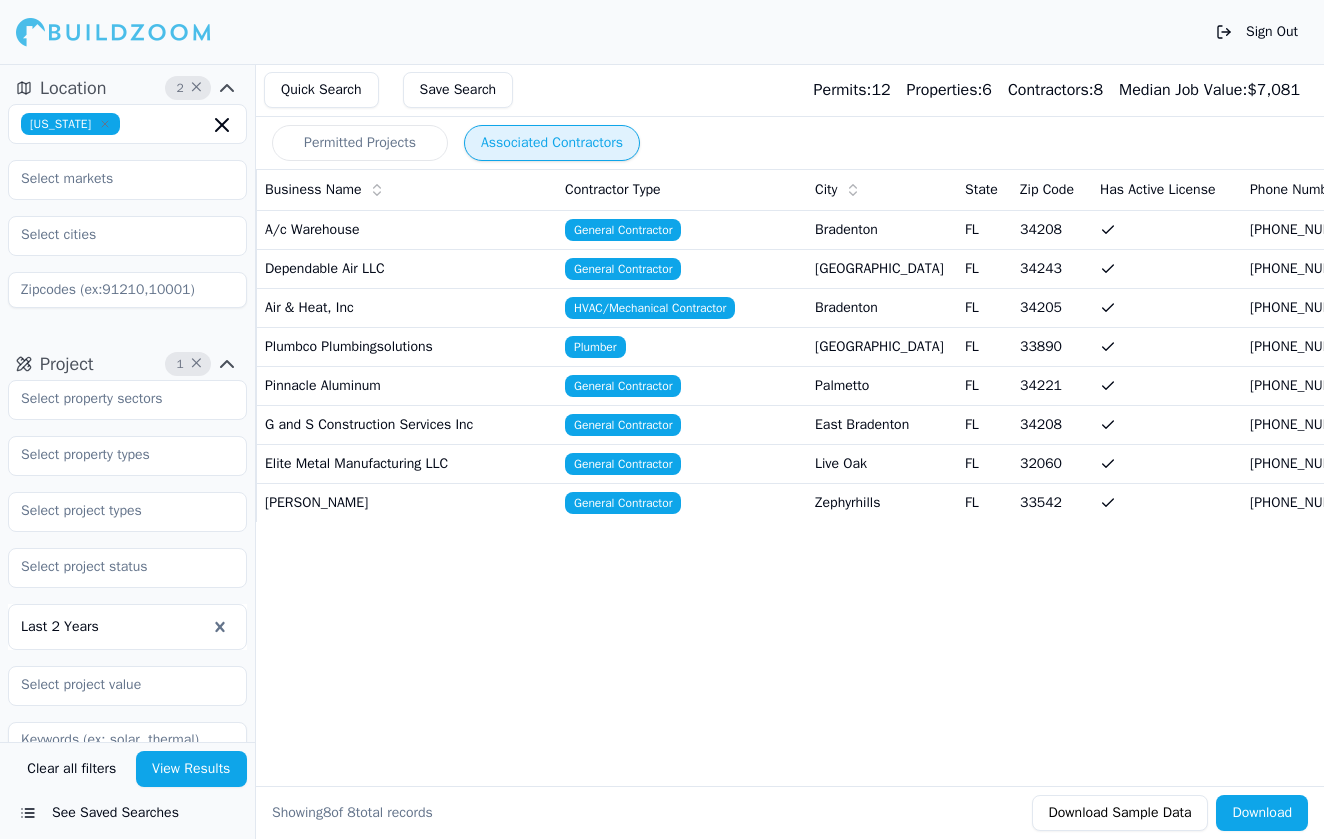 type 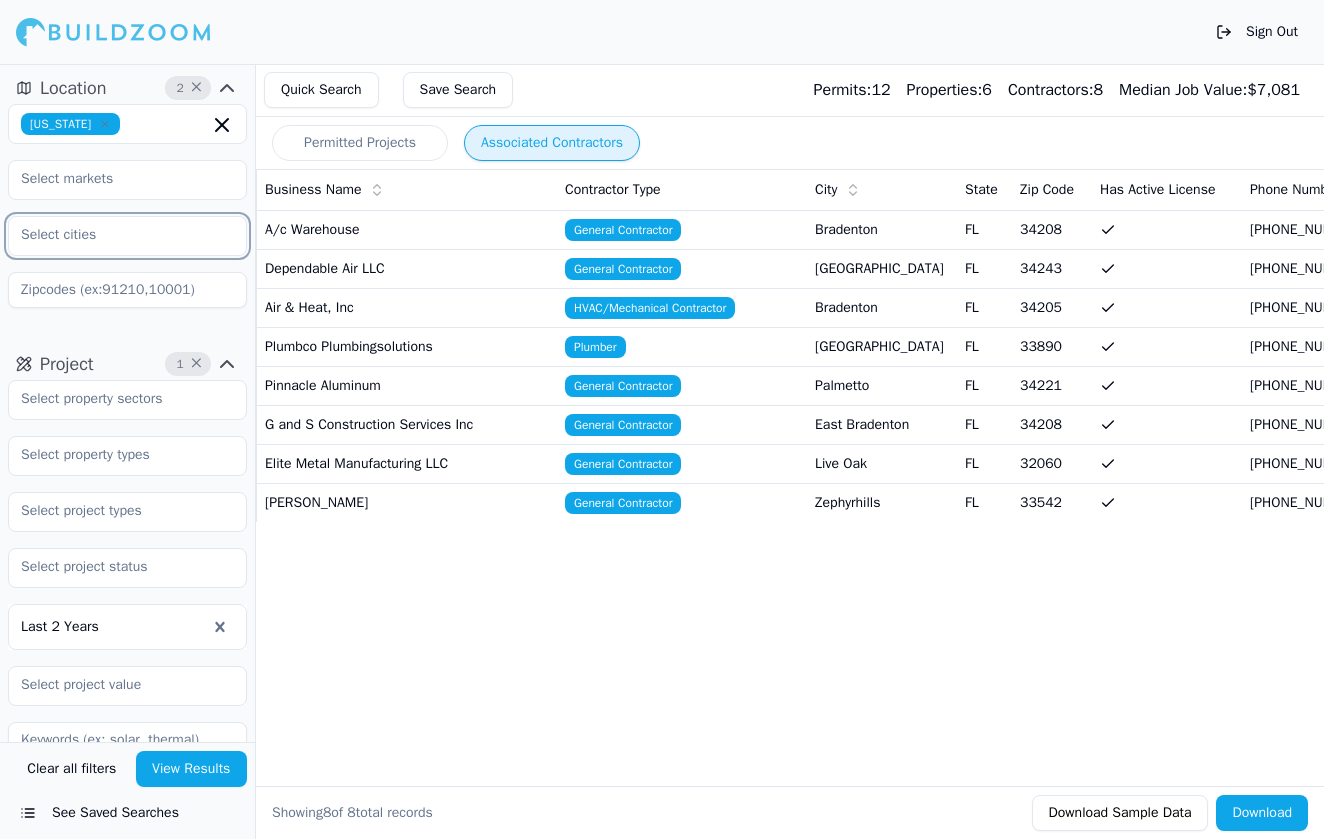 click at bounding box center [115, 235] 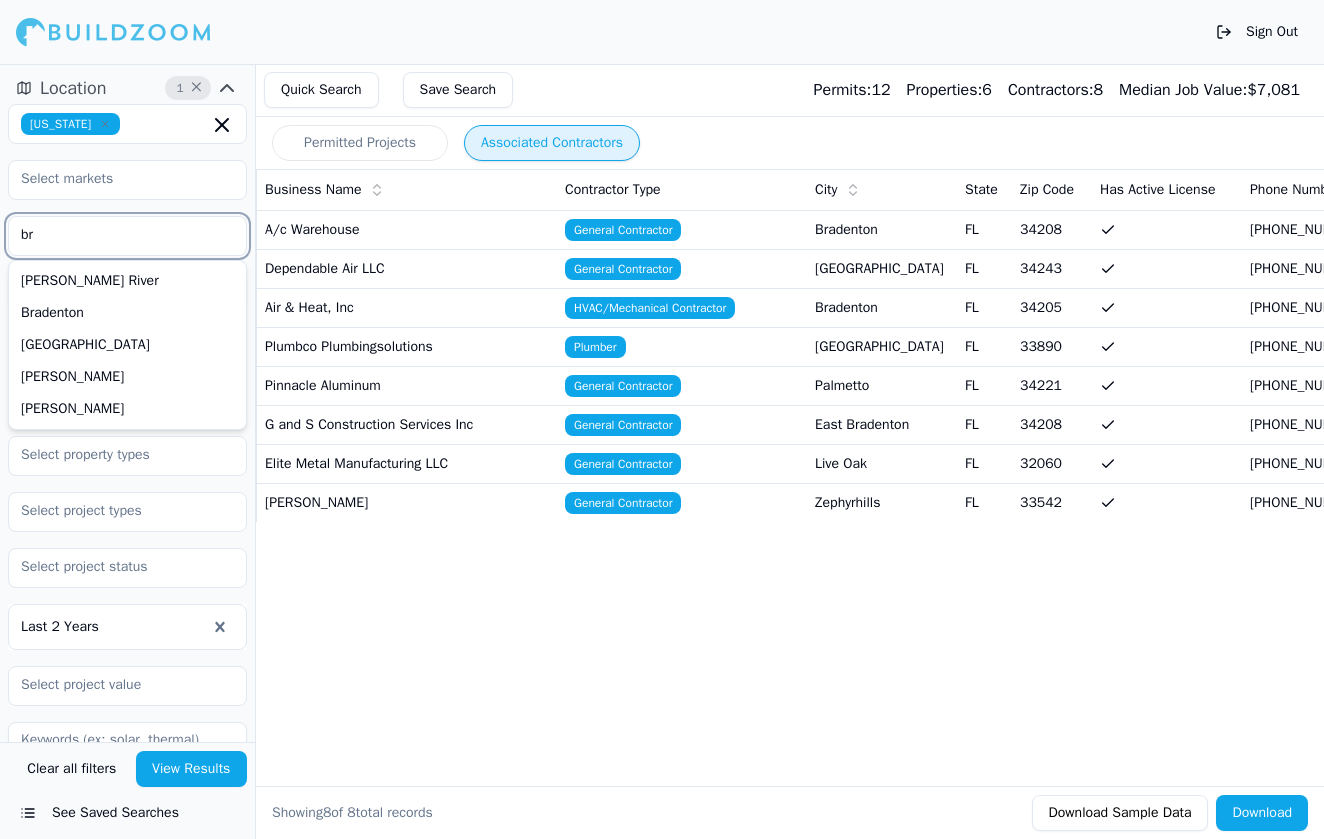 type on "bra" 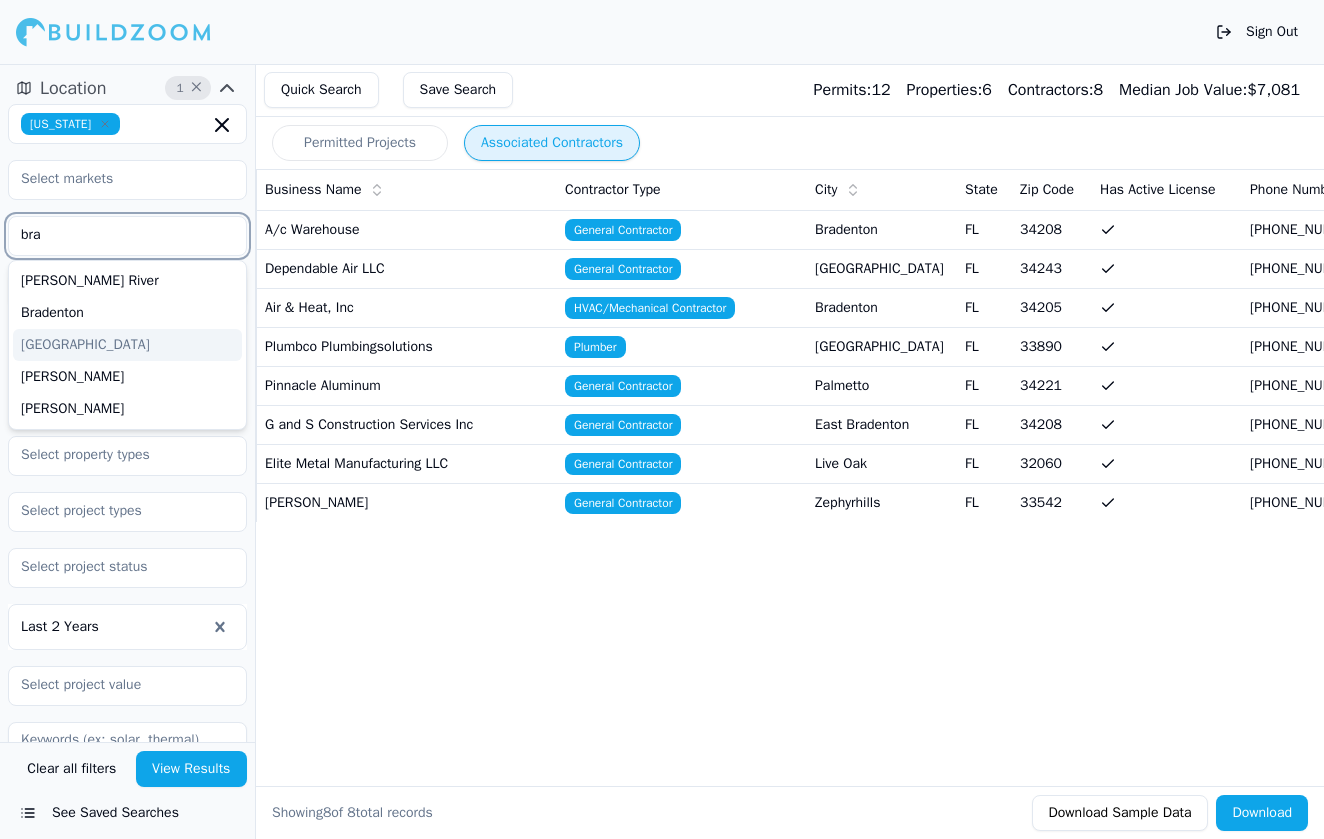click on "Bradenton Beach" at bounding box center [127, 345] 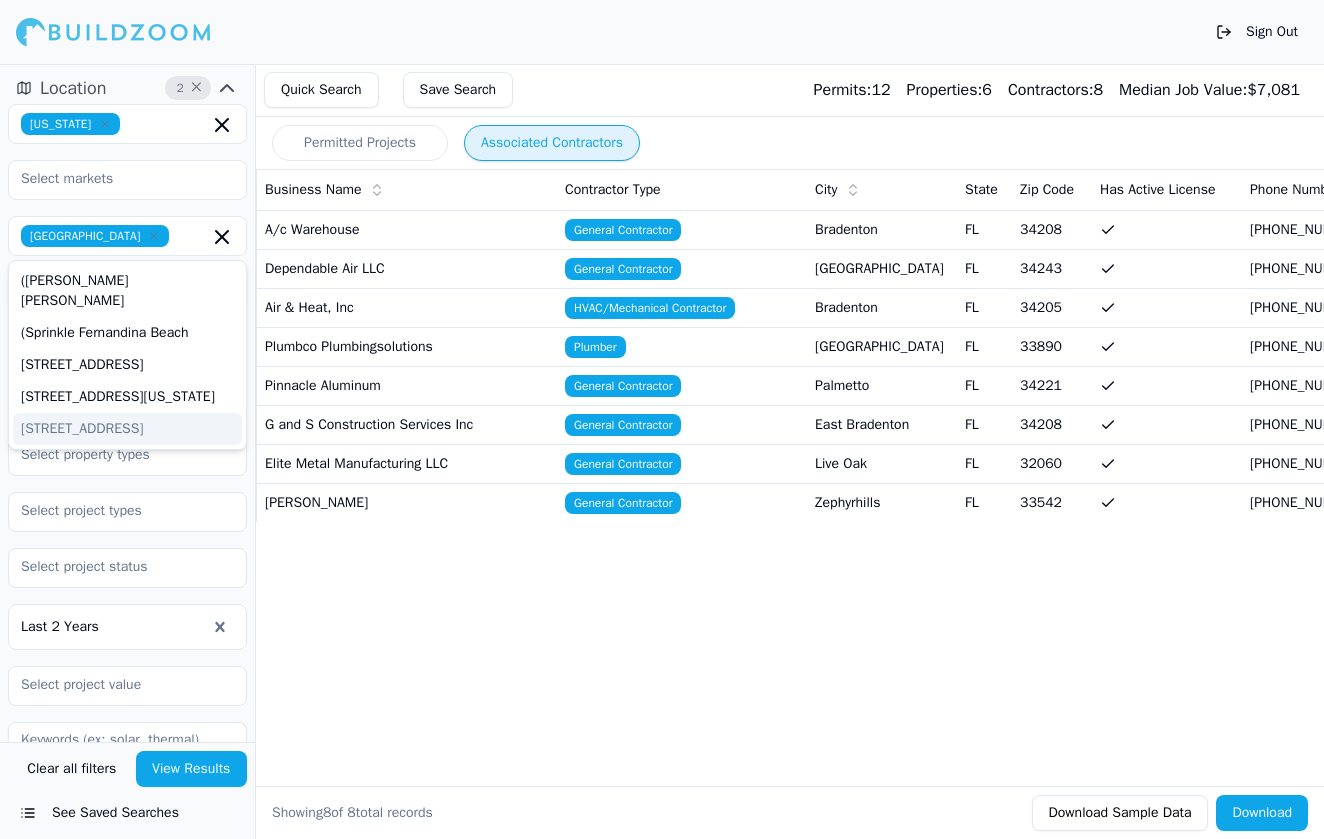 click at bounding box center [127, 512] 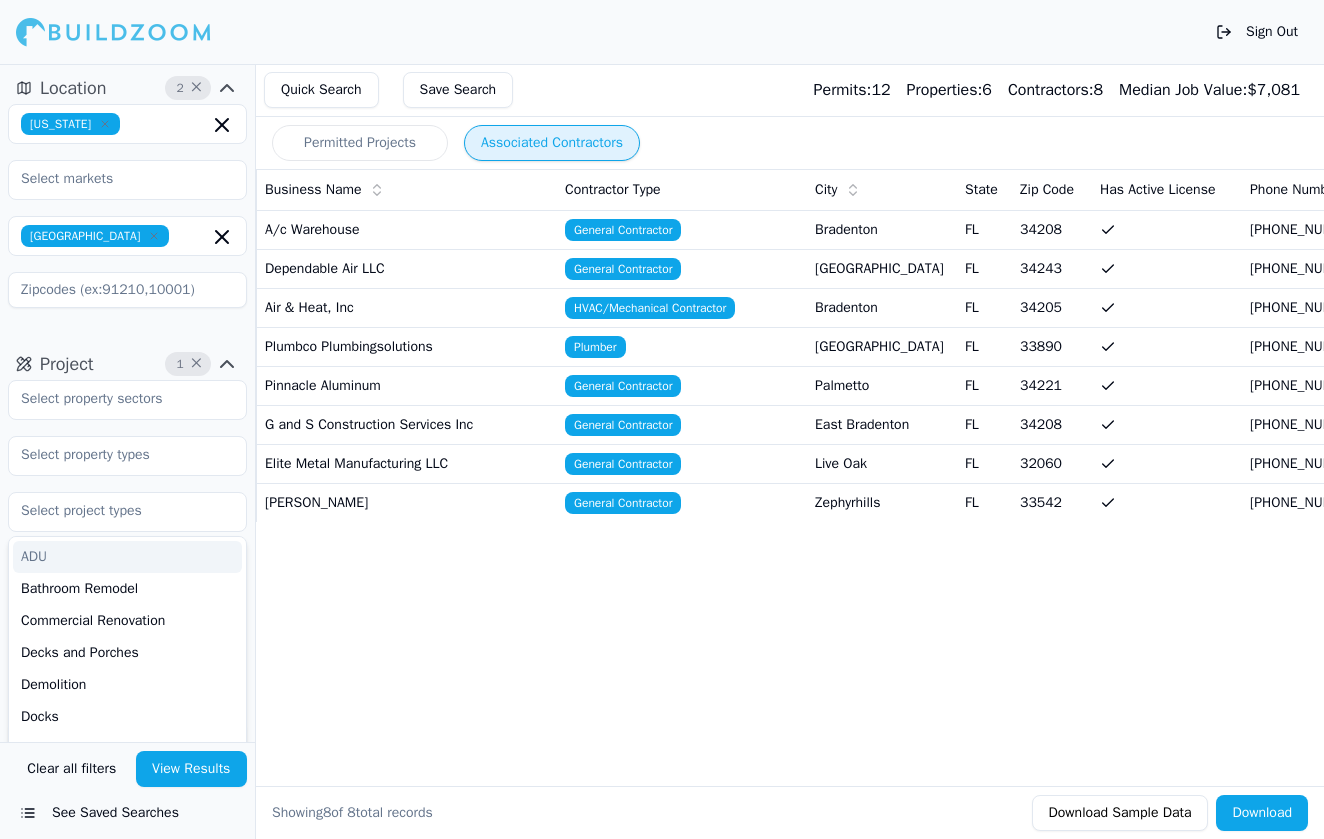 click on "ADU Bathroom Remodel Commercial Renovation Decks and Porches Demolition Docks Doors and Windows Electrical Work Excavation and Grading Fences Flatwork Concrete Foundations Garage Construction Home Addition HVAC Kitchen Remodel Landscape Mechanical Work Mobile Homes Multi-Room Remodel New Construction Patios Paving, Driveways, and Sidewalks Plumbing Pole Barn Pool and Spa Construction Retaining Walls Roofing Sewer Laterals Siding Signage Solar Installation Last 2 Years" at bounding box center (127, 595) 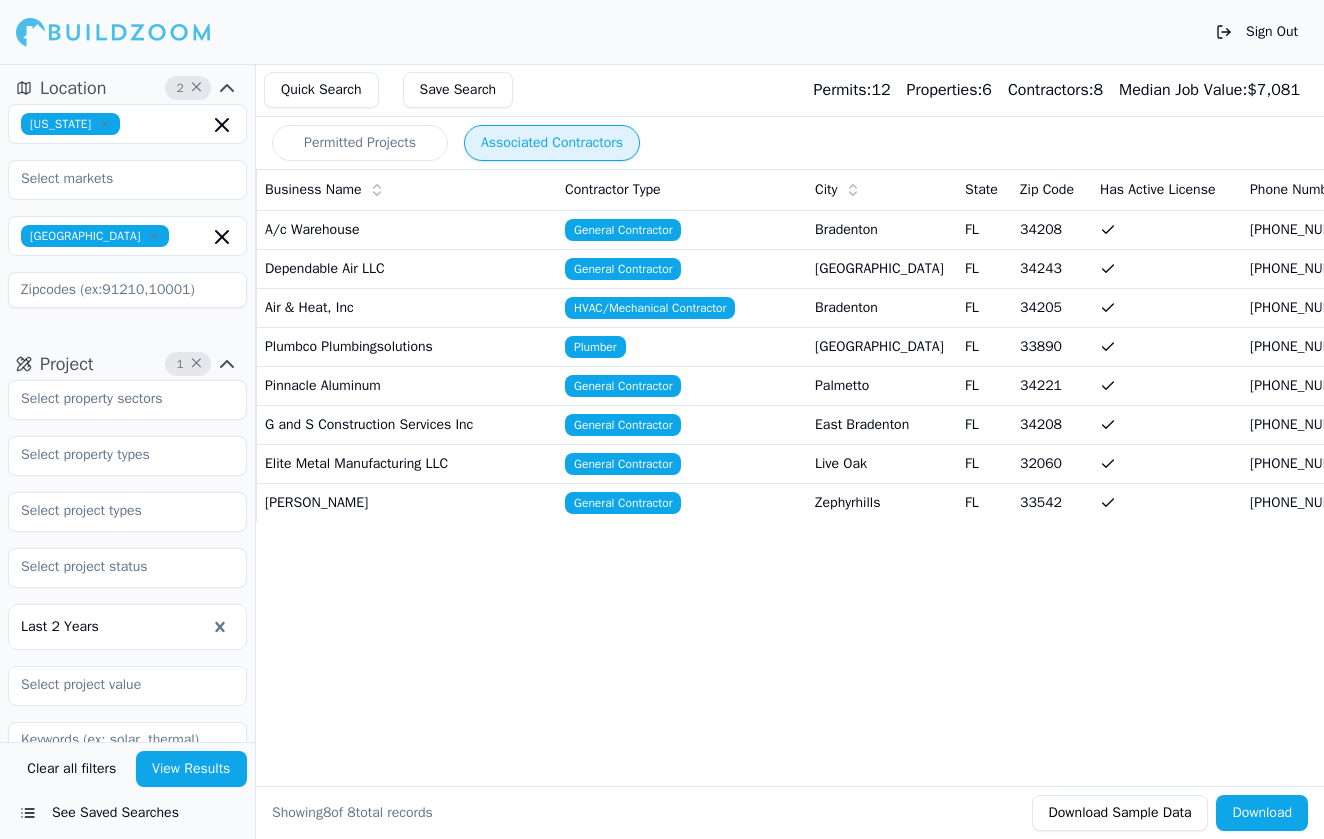 click on "View Results" at bounding box center (192, 769) 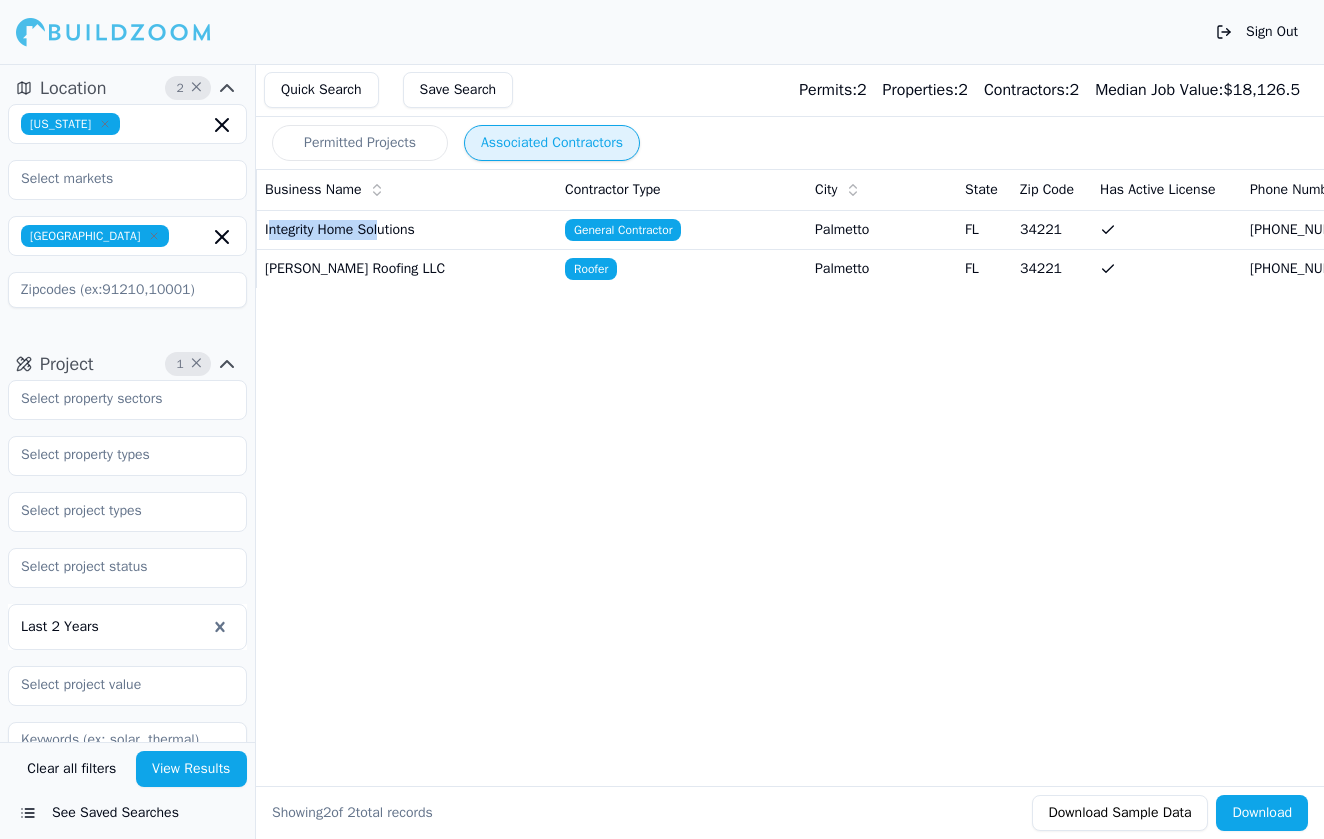 drag, startPoint x: 268, startPoint y: 229, endPoint x: 384, endPoint y: 229, distance: 116 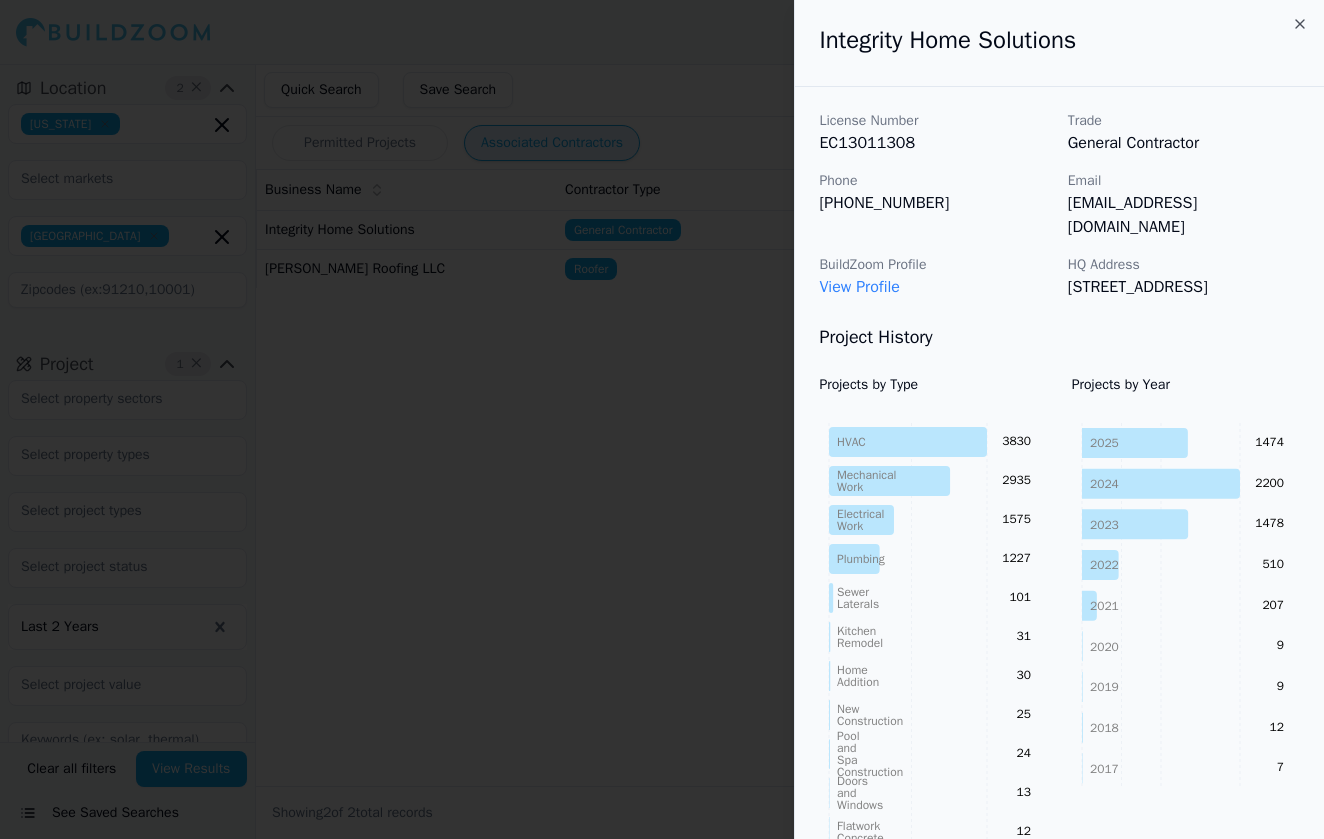 click on "Integrity Home Solutions" at bounding box center (1059, 40) 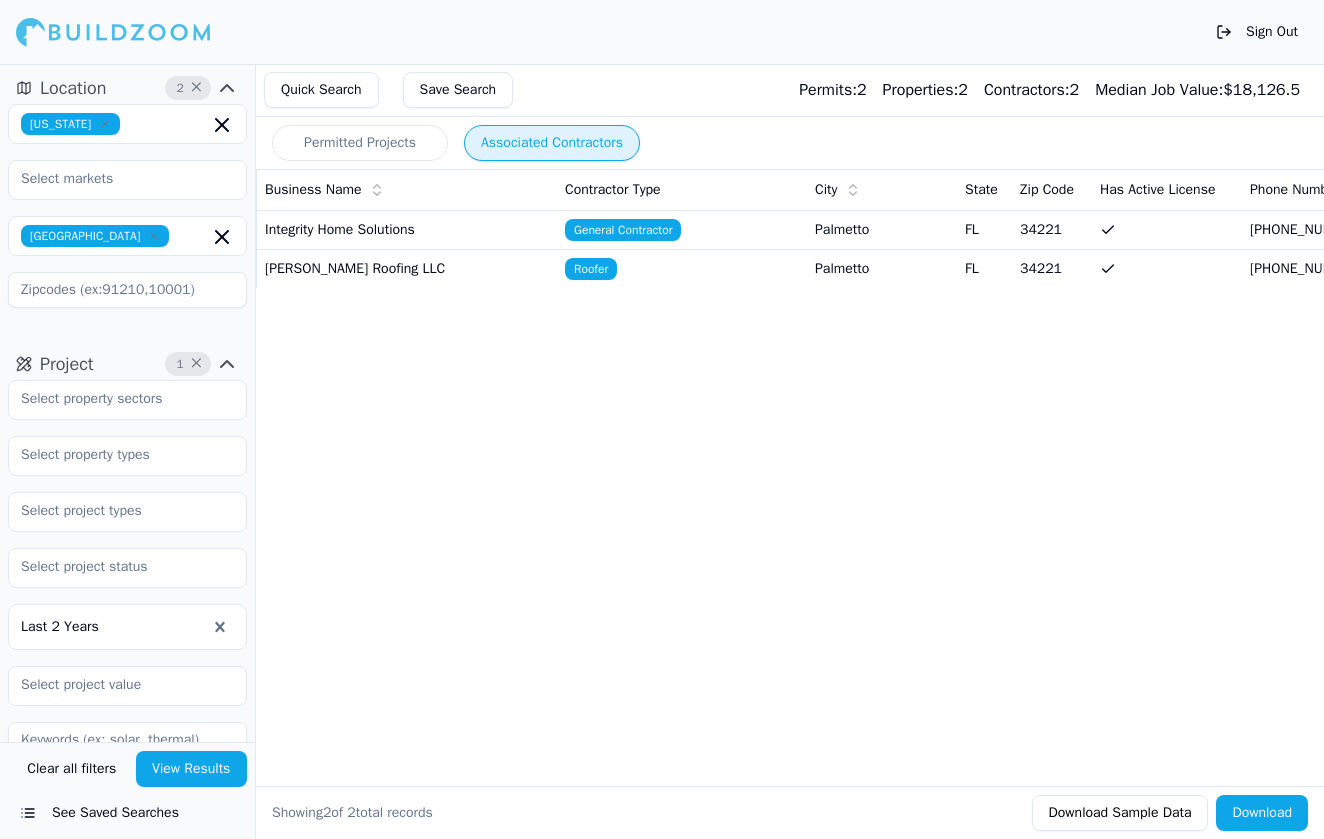 click on "Integrity Home Solutions" at bounding box center (407, 229) 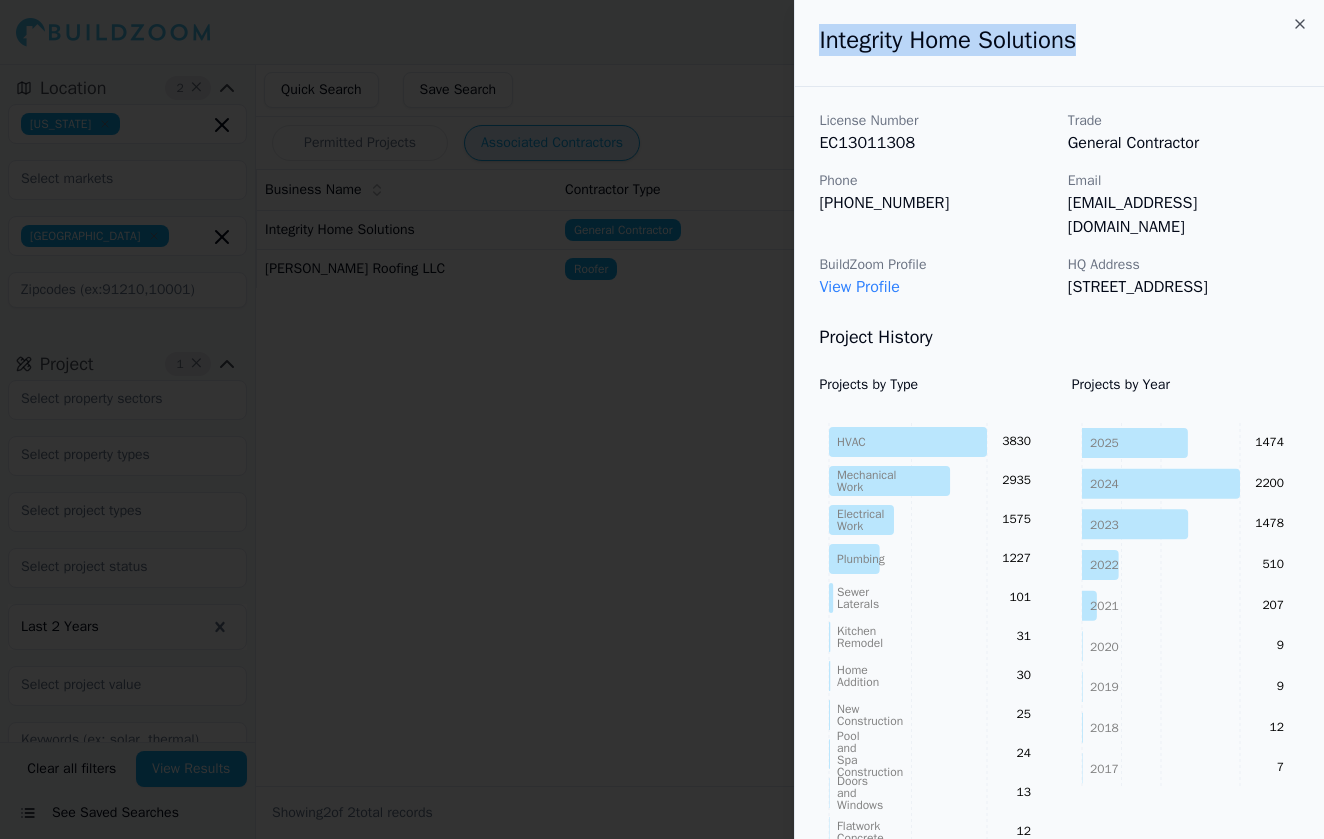 drag, startPoint x: 818, startPoint y: 40, endPoint x: 1077, endPoint y: 45, distance: 259.04825 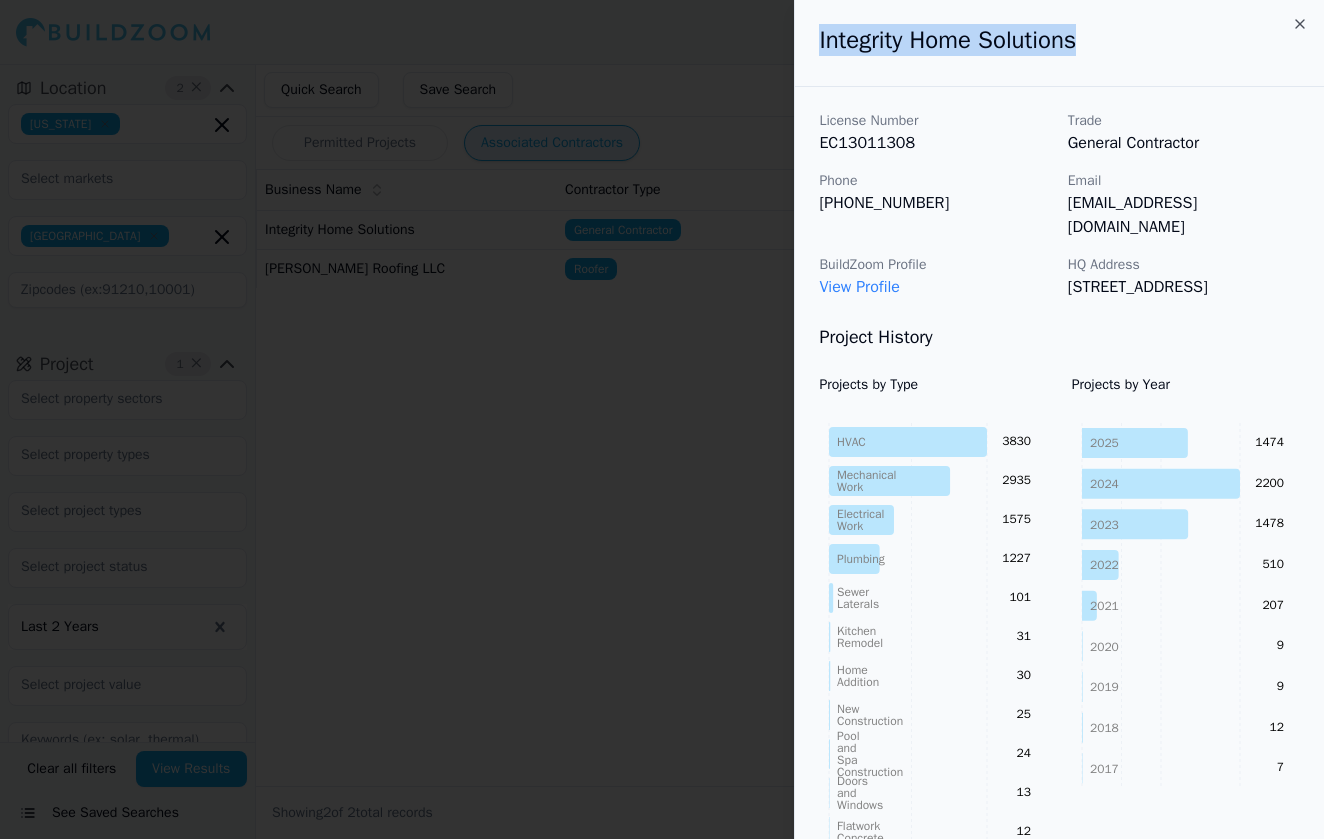 click on "Integrity Home Solutions" at bounding box center (1059, 43) 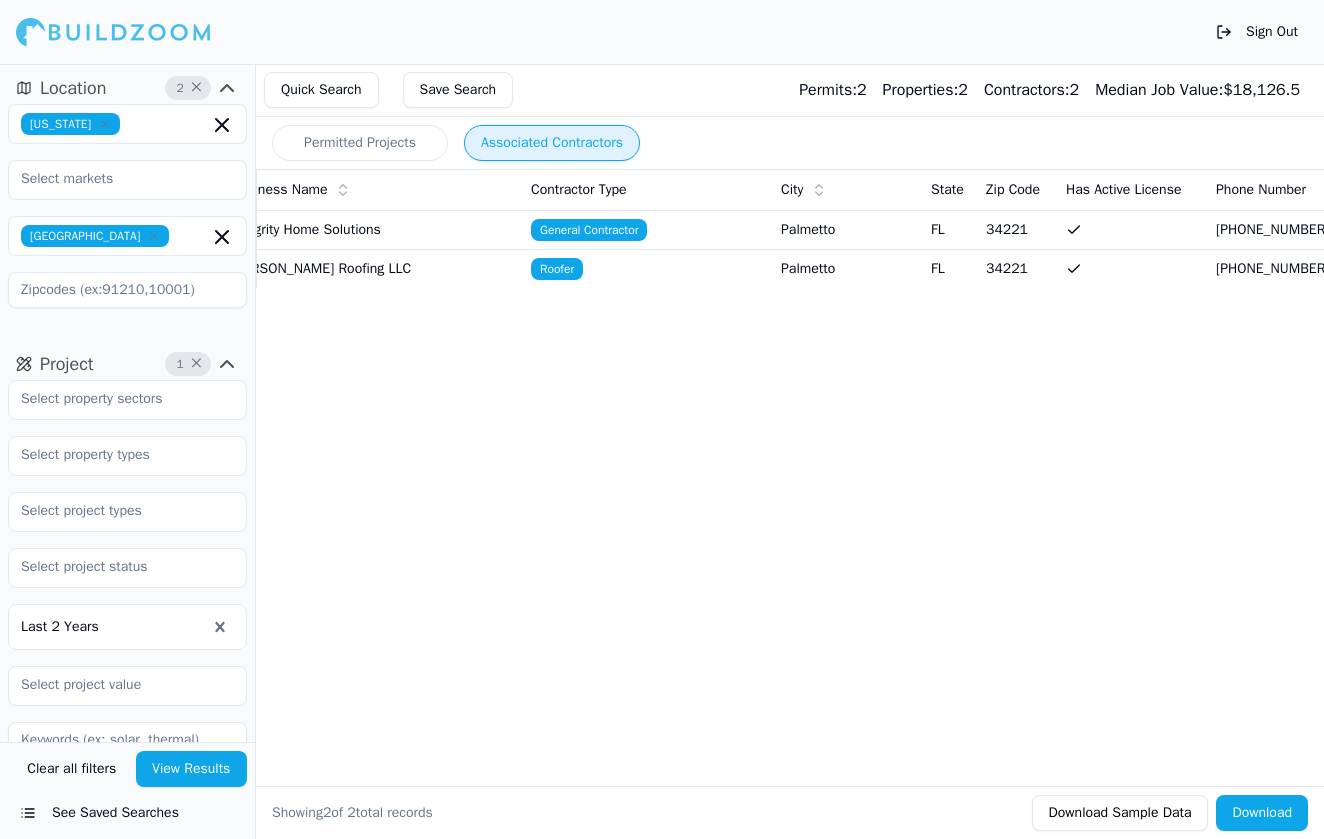 scroll, scrollTop: 0, scrollLeft: 35, axis: horizontal 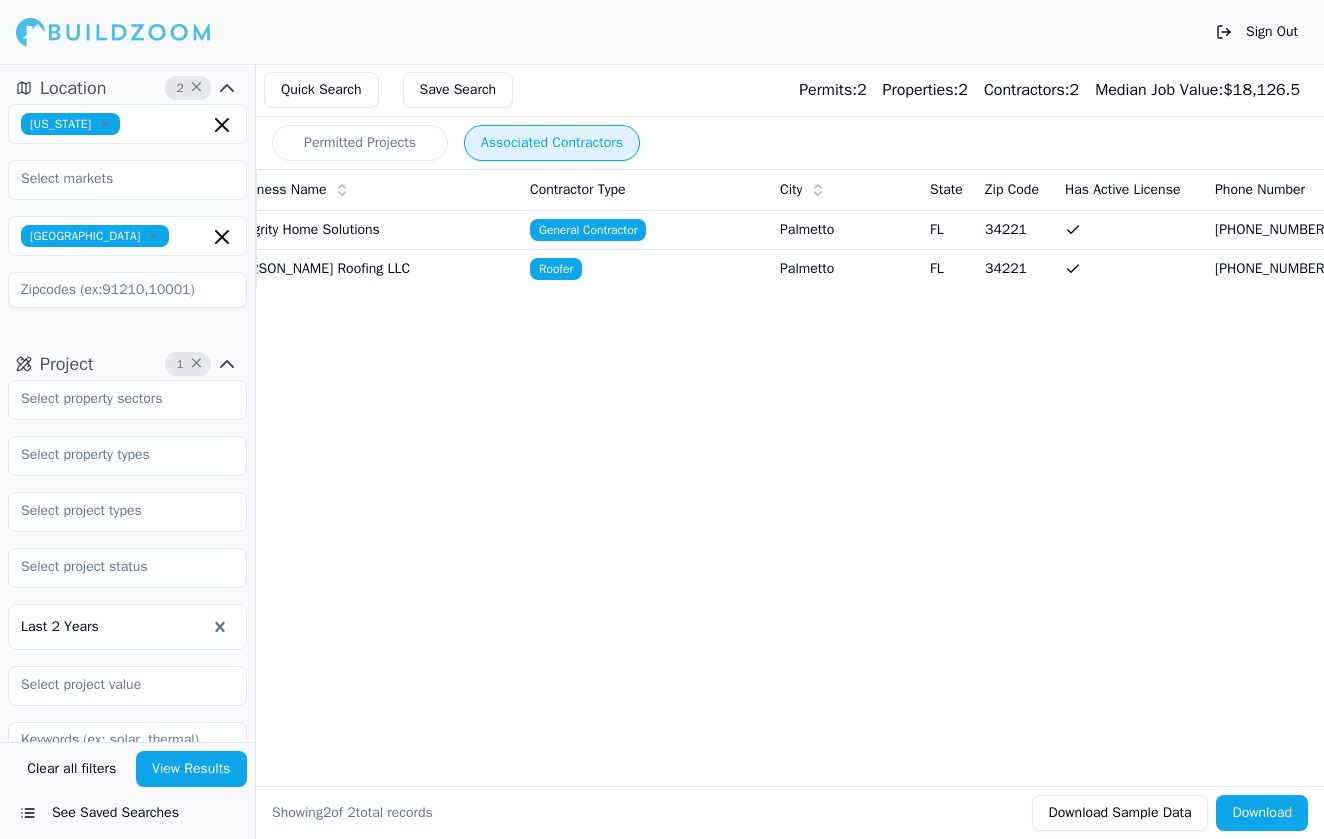 click at bounding box center (1132, 229) 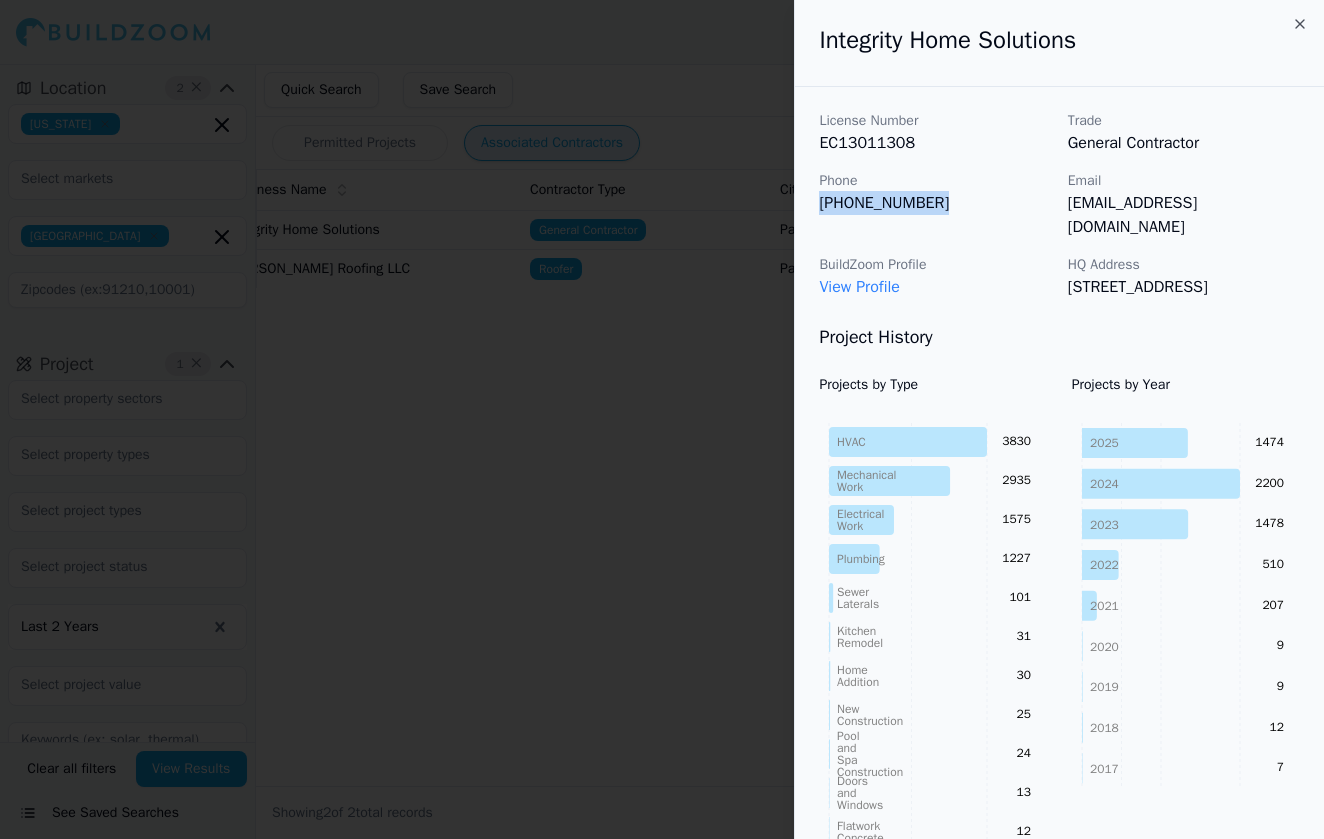 drag, startPoint x: 932, startPoint y: 202, endPoint x: 822, endPoint y: 204, distance: 110.01818 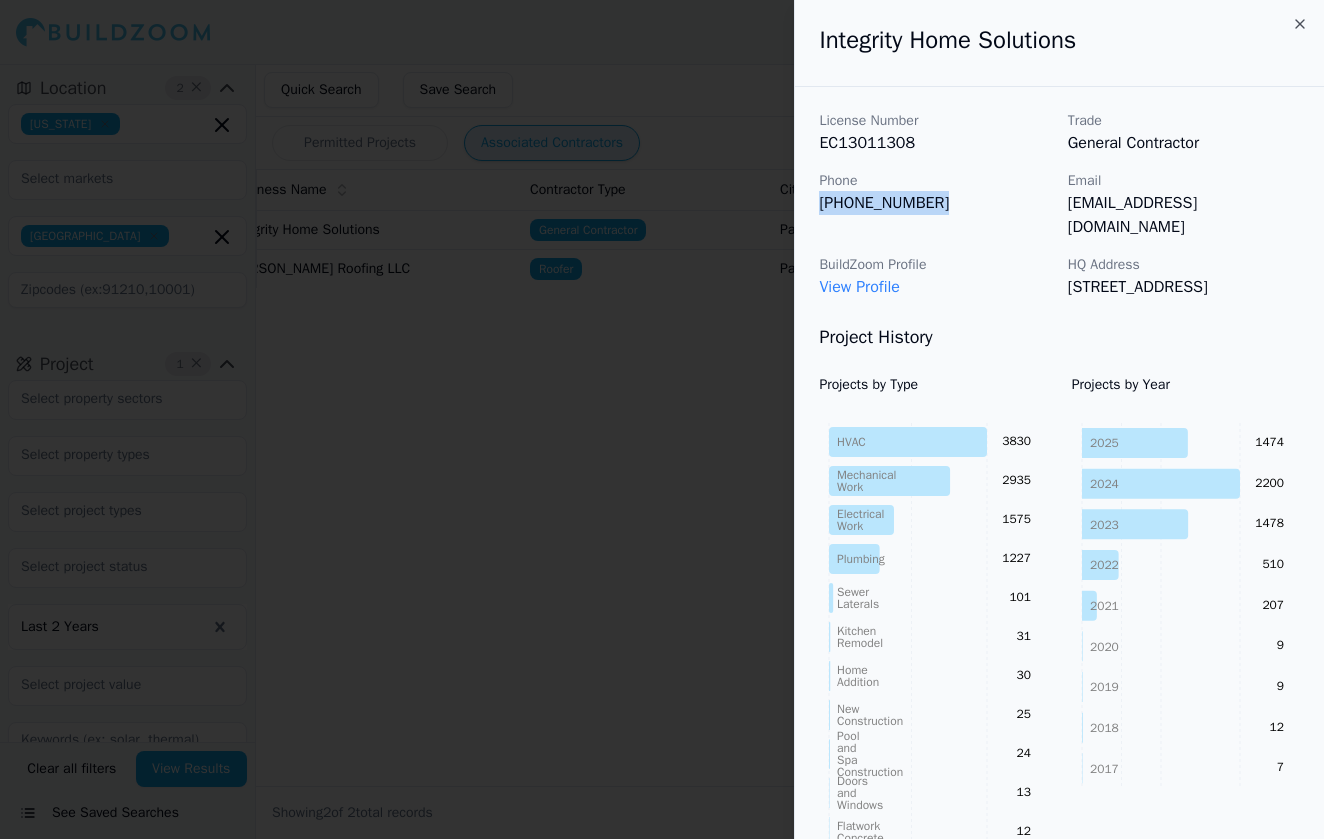 click on "(813) 575-7772" at bounding box center [935, 203] 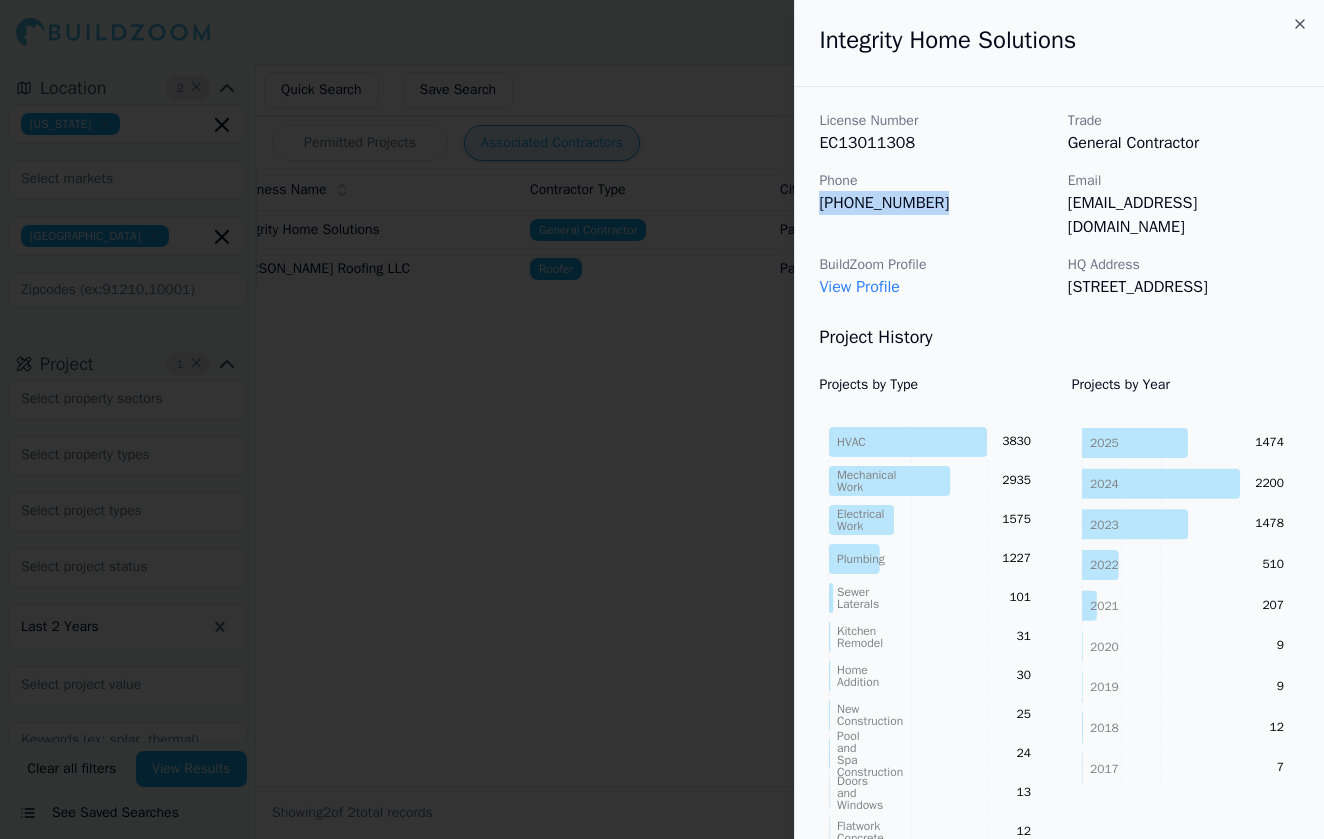 drag, startPoint x: 1069, startPoint y: 203, endPoint x: 1310, endPoint y: 197, distance: 241.07468 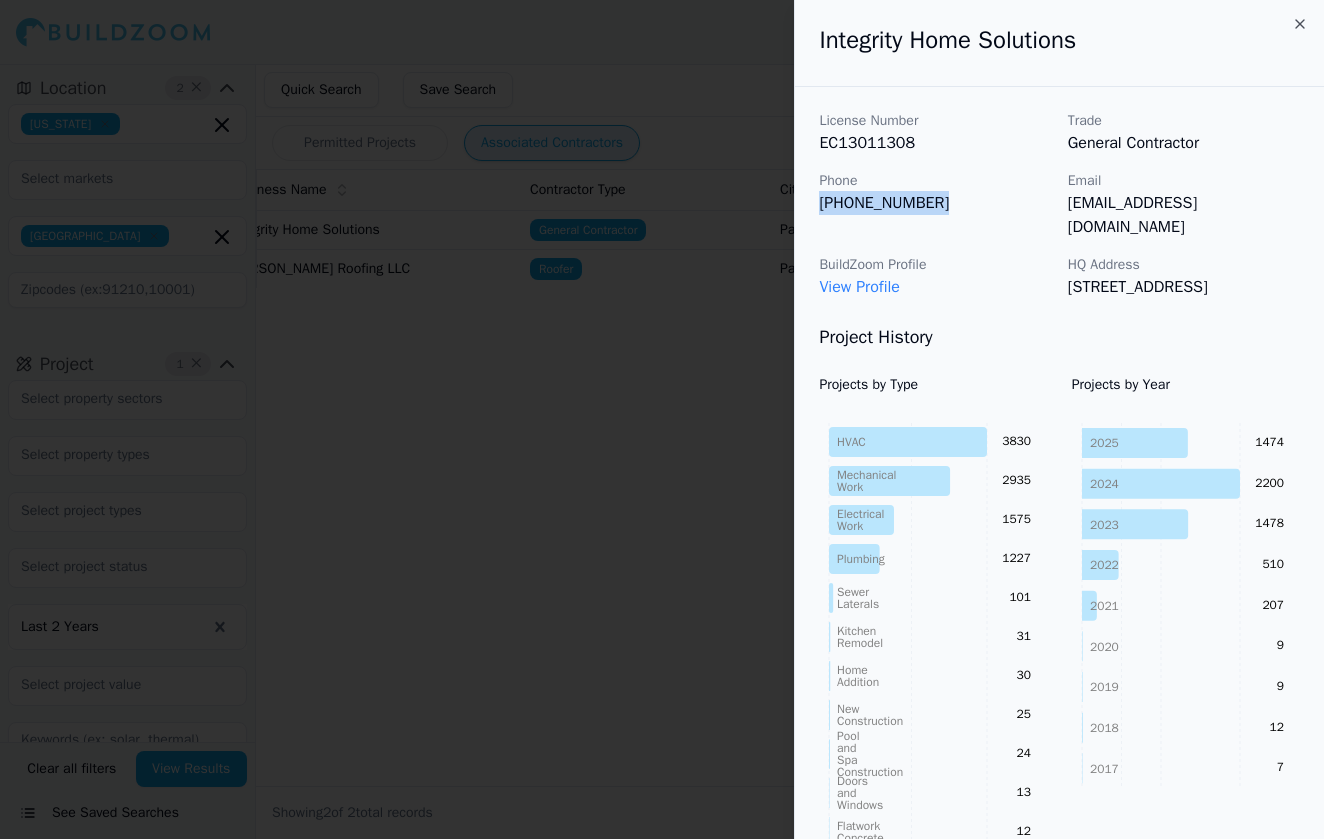 click on "jaywhiteihs@homeofintegrity.com" at bounding box center (1184, 215) 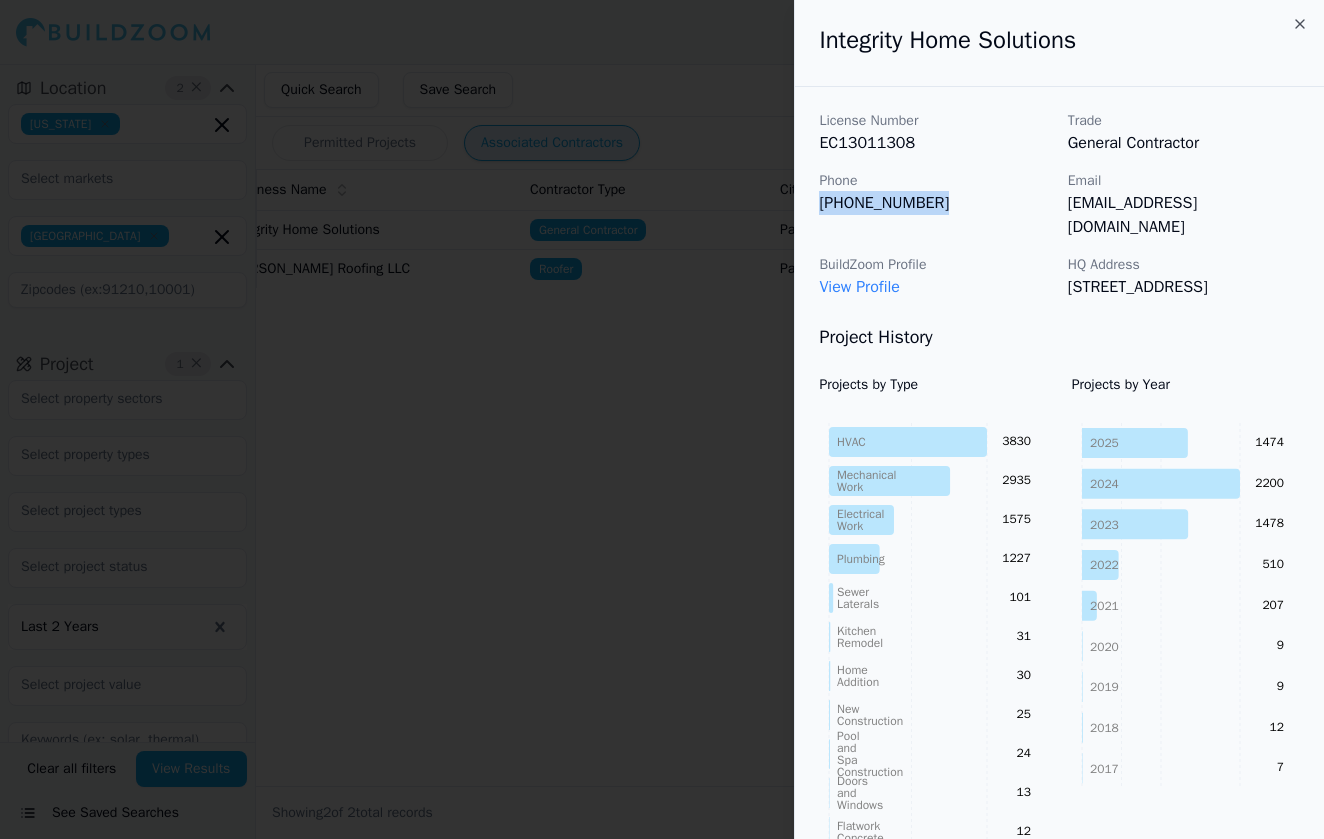 drag, startPoint x: 1068, startPoint y: 264, endPoint x: 1211, endPoint y: 278, distance: 143.68369 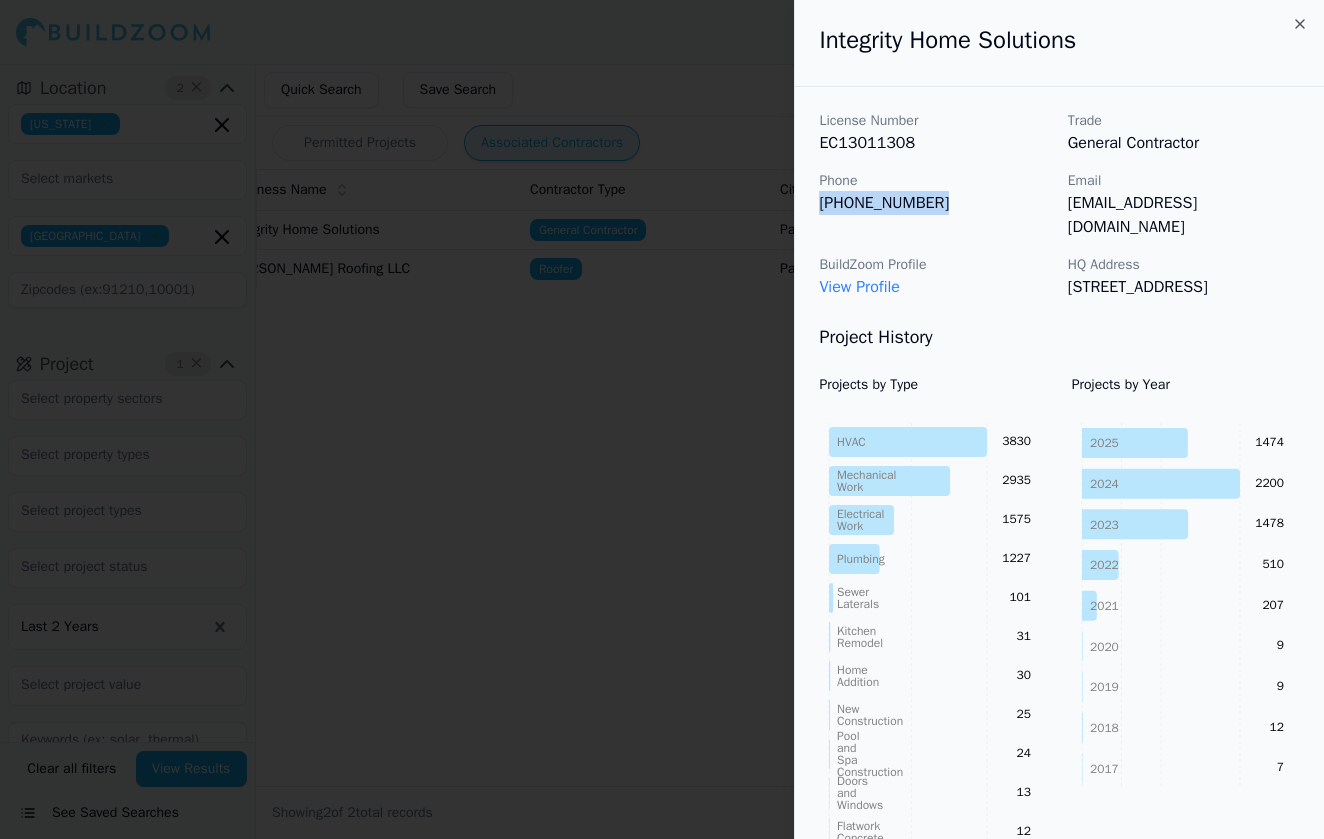 click on "5320 GAVELLA COVE, Palmetto, FL, 34221" at bounding box center (1184, 287) 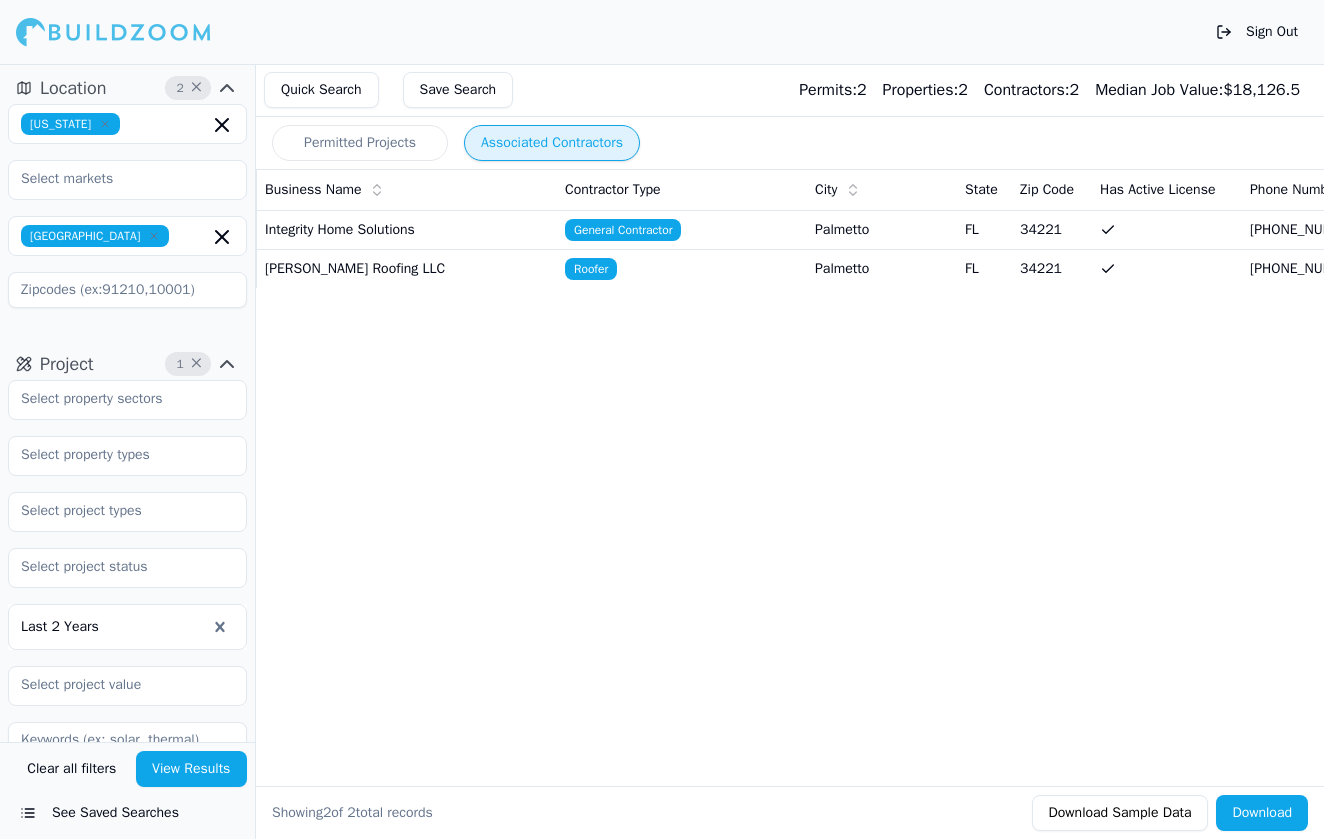 scroll, scrollTop: 0, scrollLeft: 0, axis: both 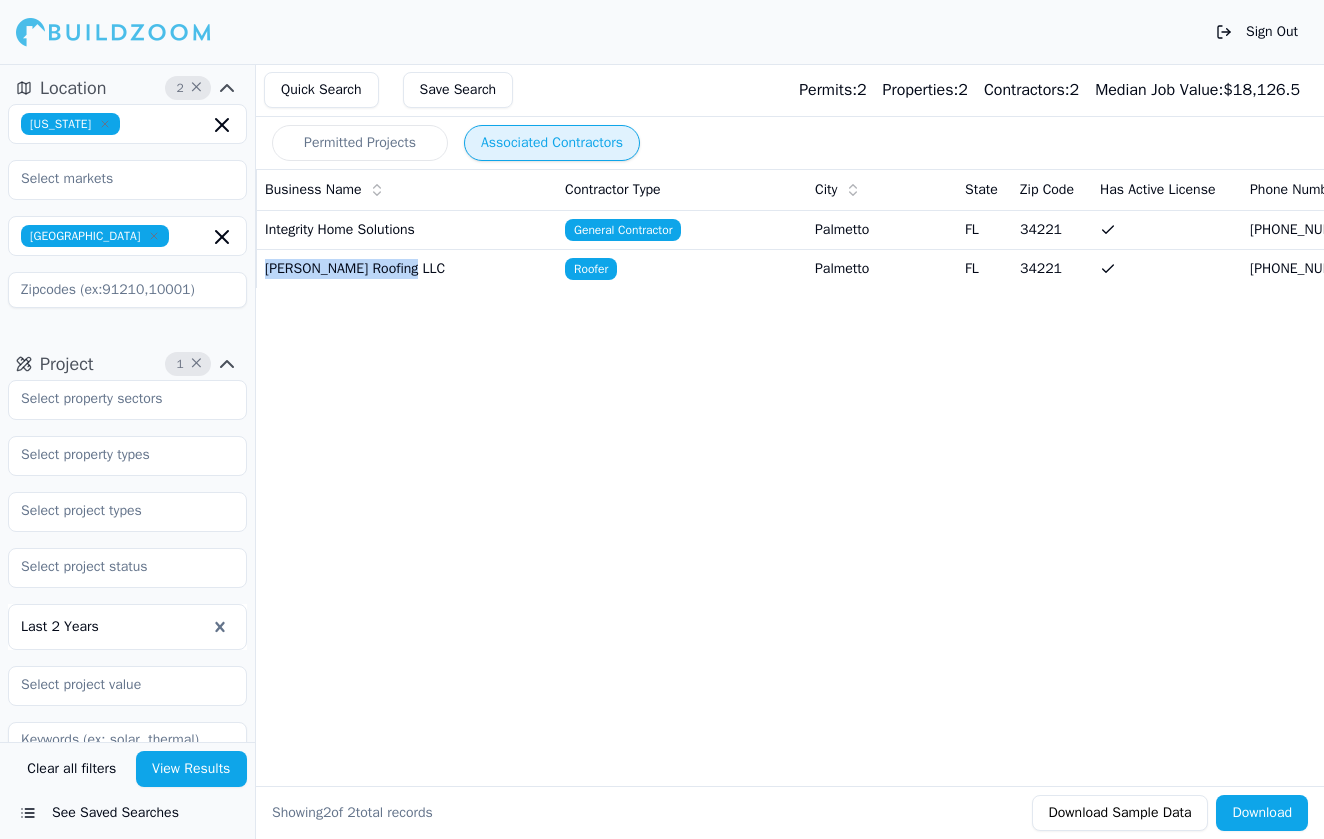 drag, startPoint x: 269, startPoint y: 275, endPoint x: 414, endPoint y: 267, distance: 145.22052 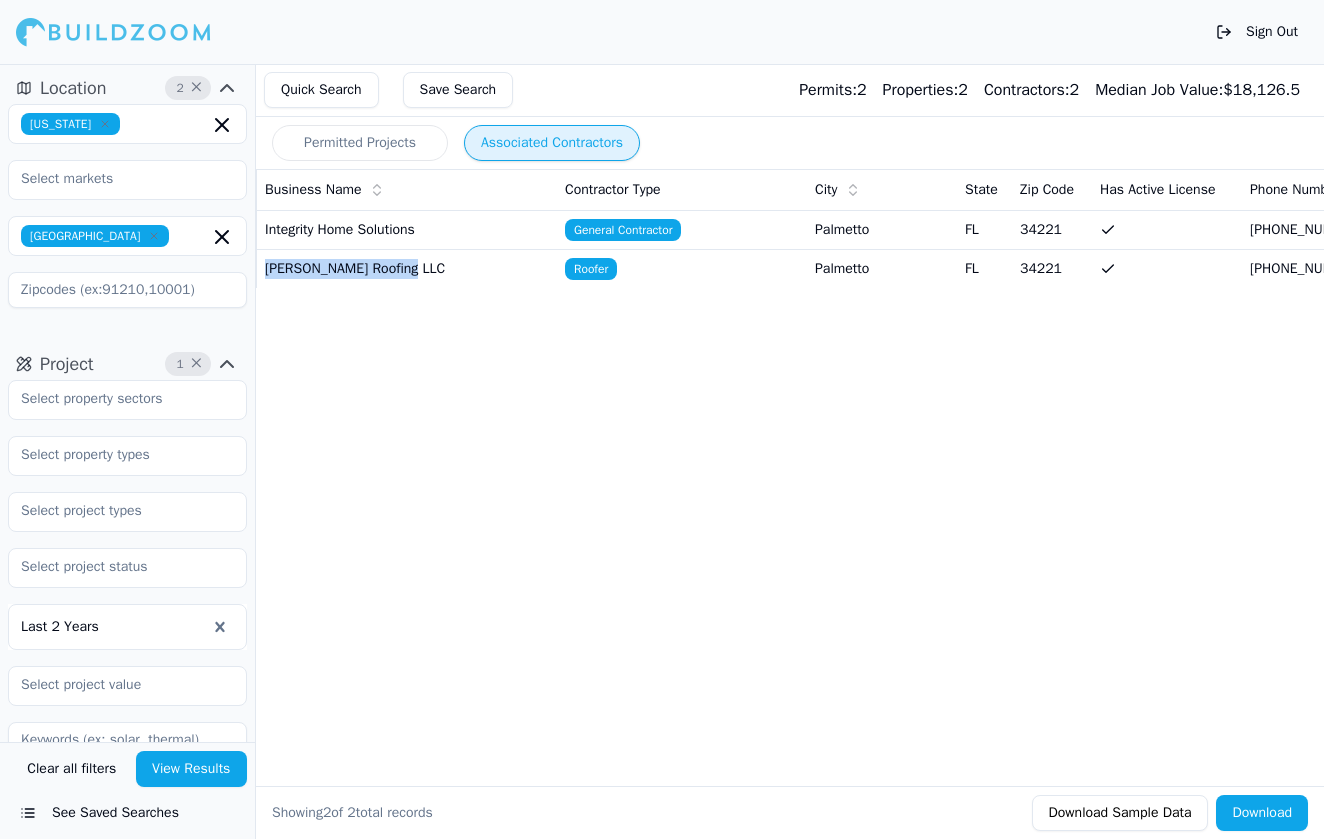 click on "Chappelle Roofing LLC" at bounding box center [407, 268] 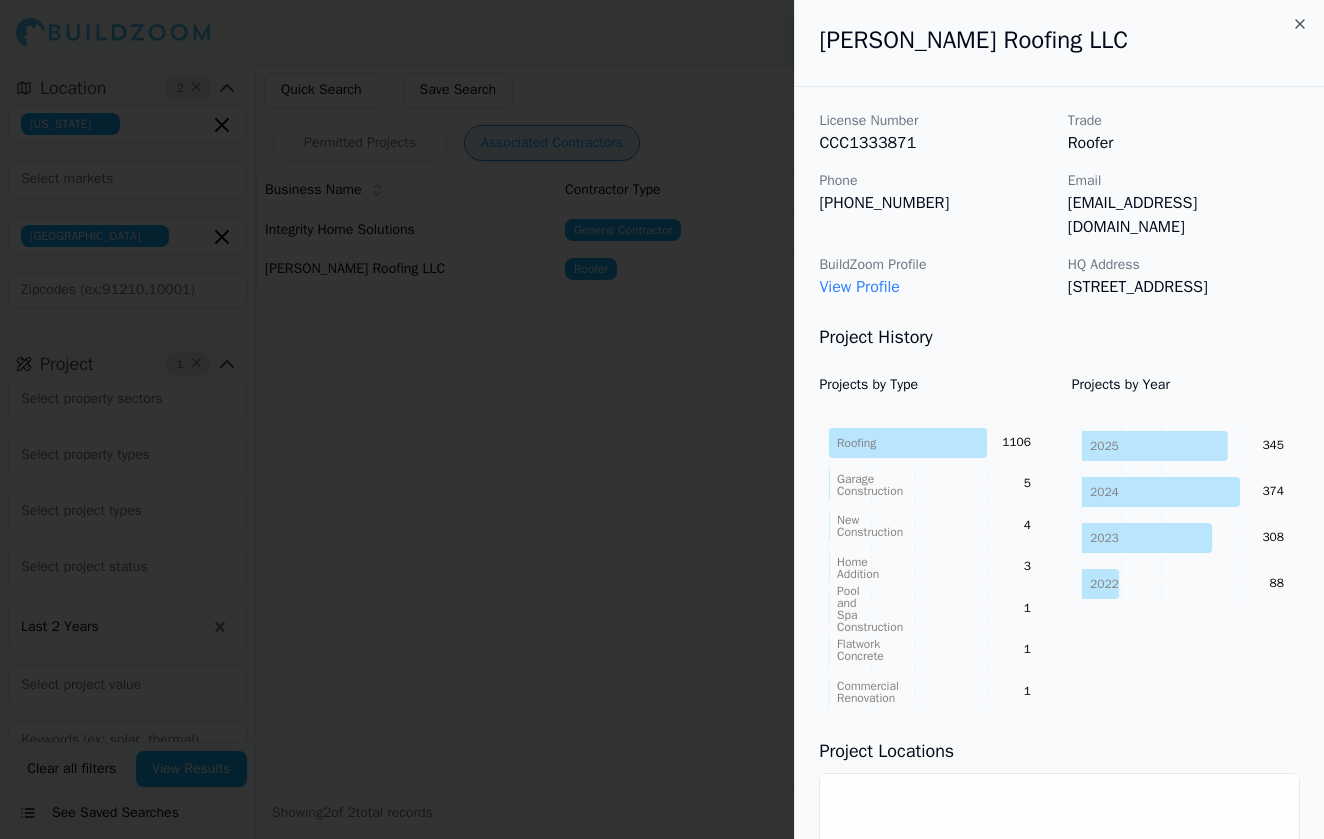 type 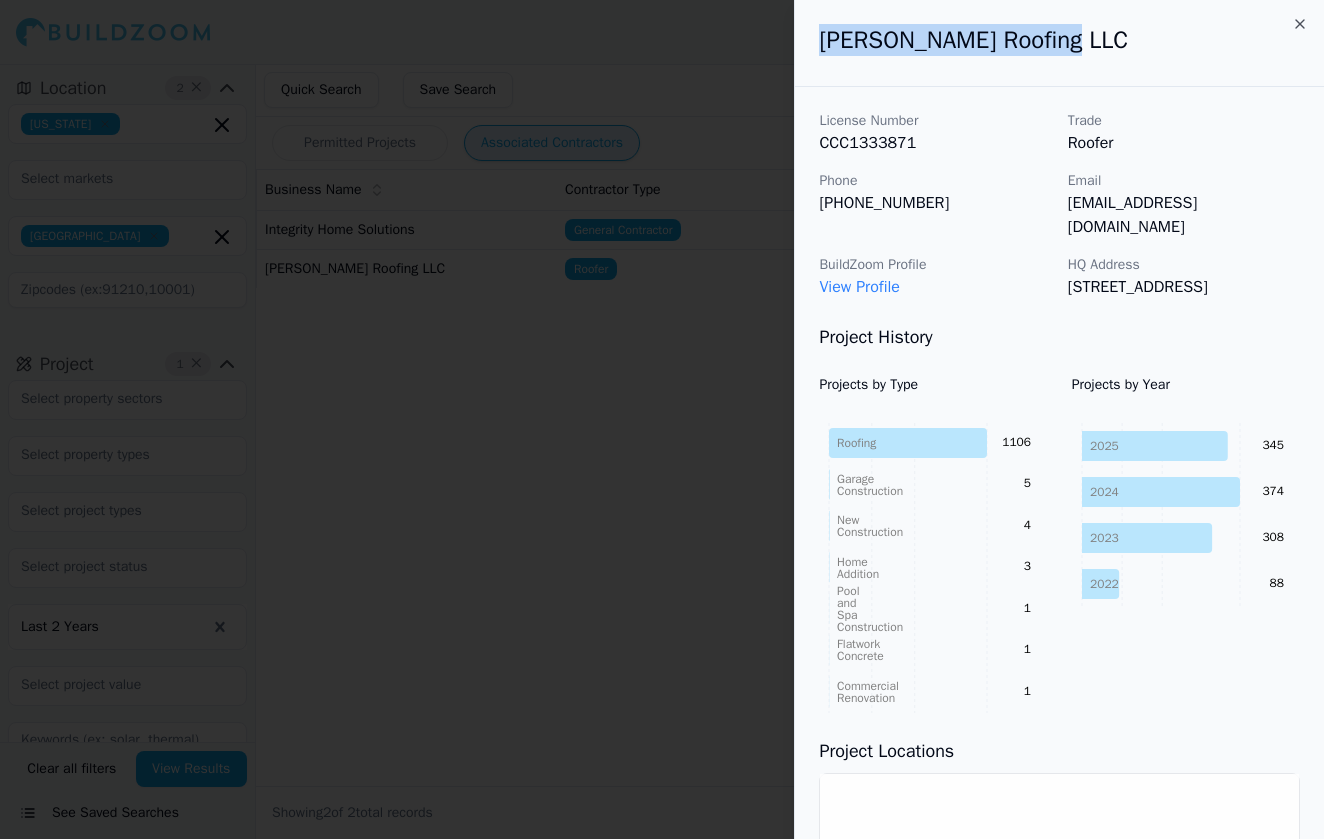 drag, startPoint x: 822, startPoint y: 35, endPoint x: 1060, endPoint y: 40, distance: 238.05252 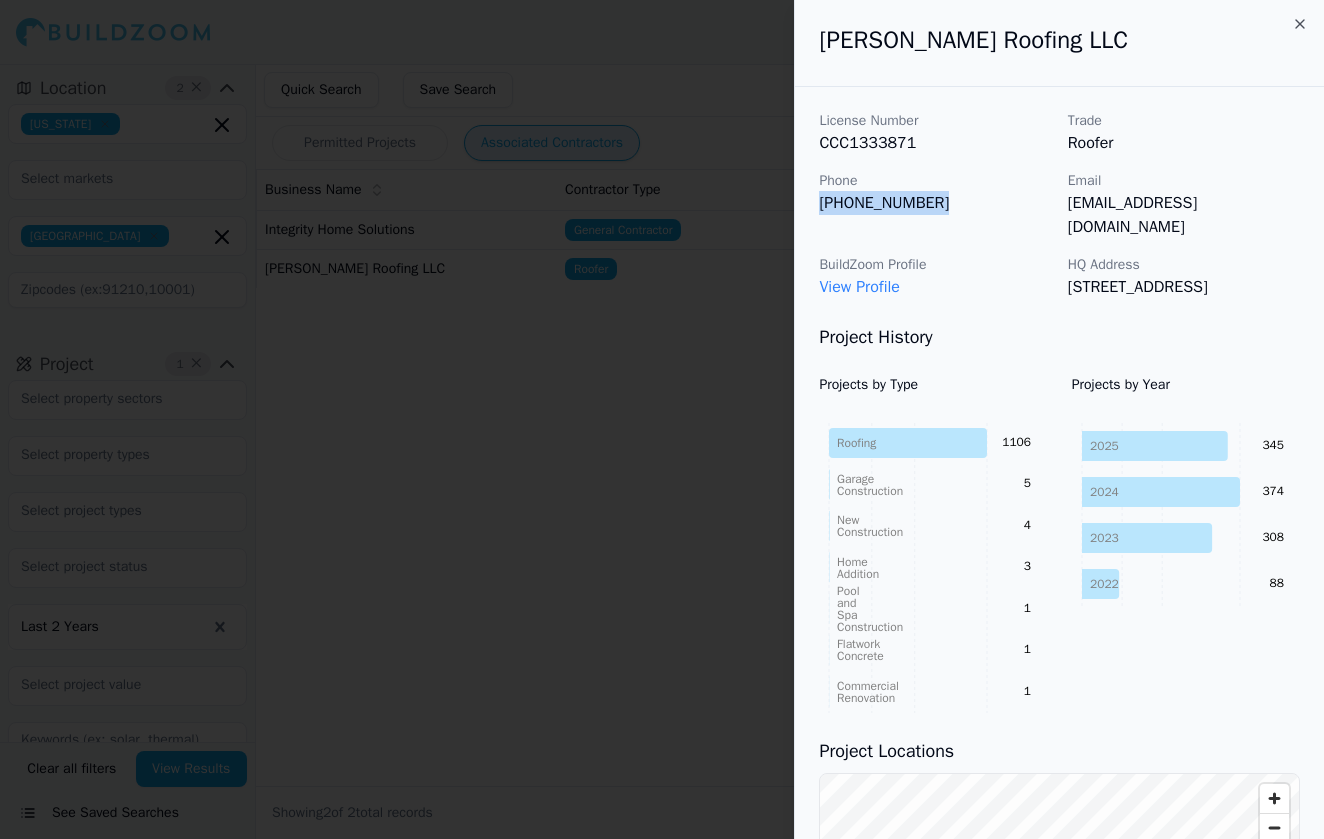 drag, startPoint x: 935, startPoint y: 201, endPoint x: 822, endPoint y: 201, distance: 113 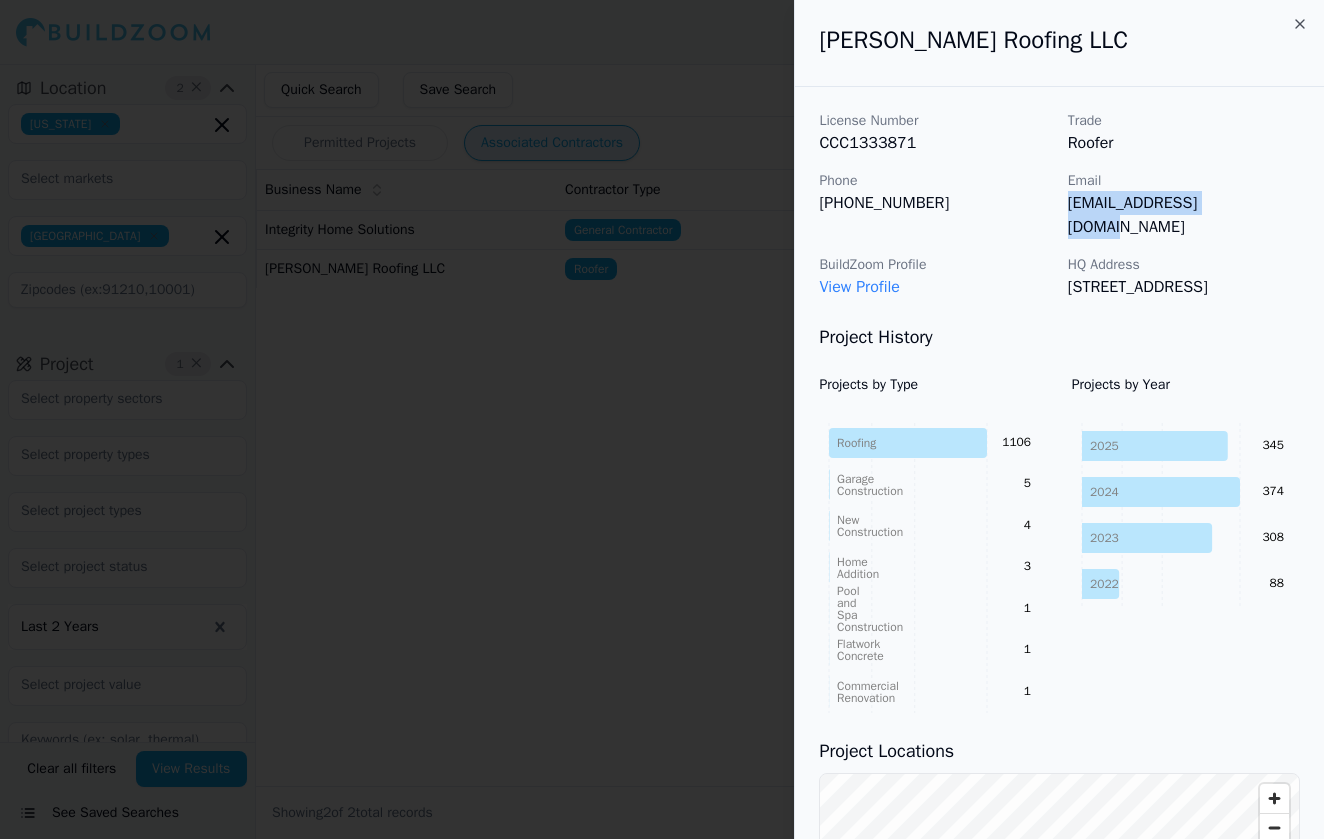 drag, startPoint x: 1069, startPoint y: 203, endPoint x: 1249, endPoint y: 205, distance: 180.01111 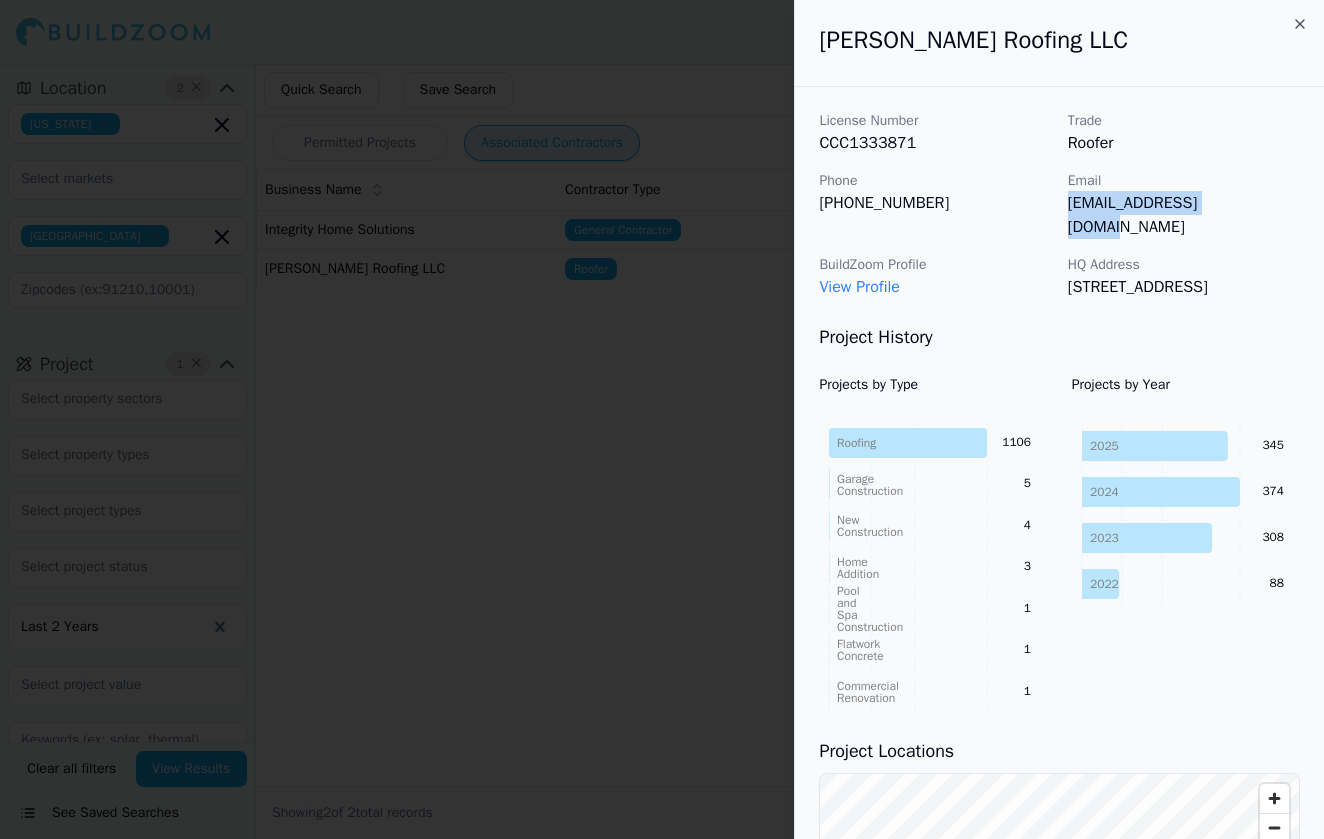 click on "wenzelm1221@gmail.com" at bounding box center [1184, 215] 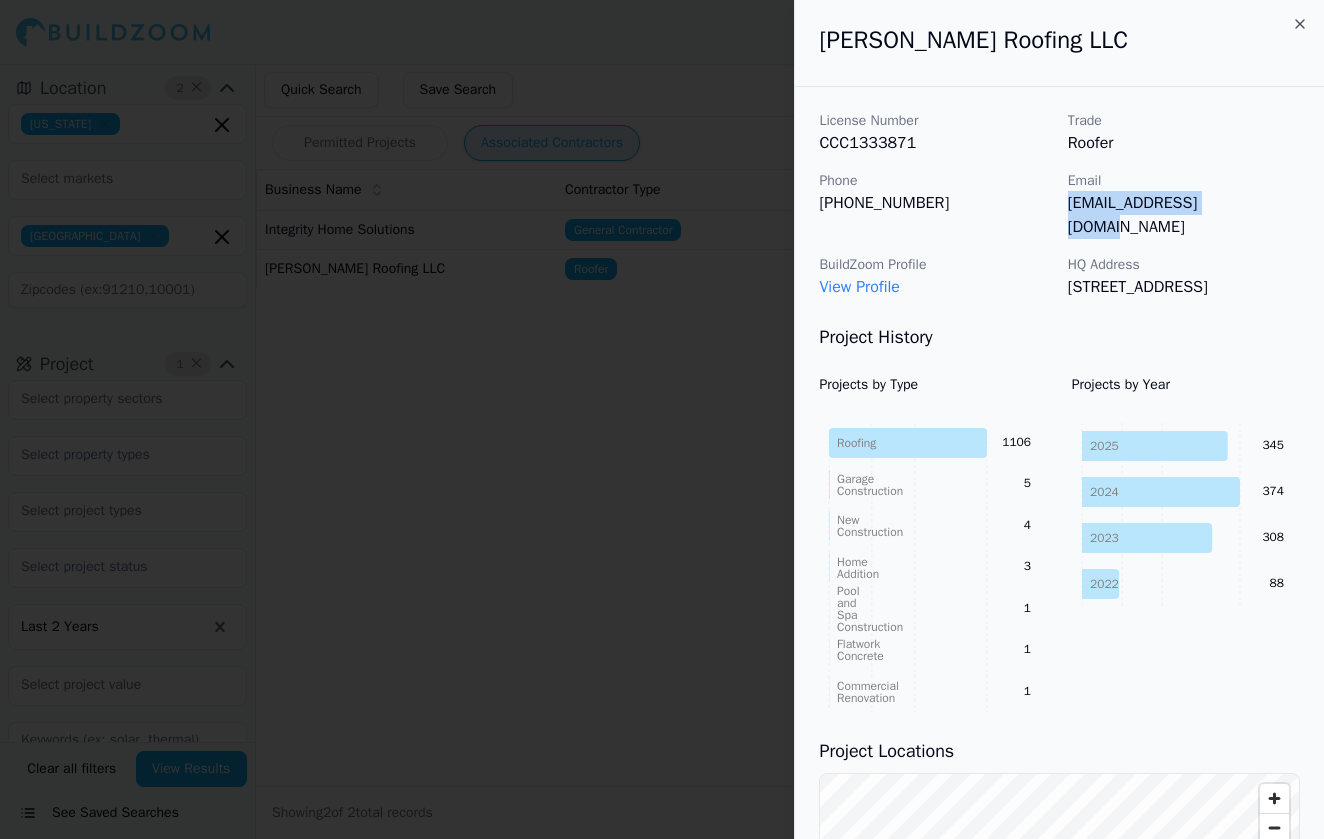 drag, startPoint x: 1069, startPoint y: 263, endPoint x: 1137, endPoint y: 281, distance: 70.34202 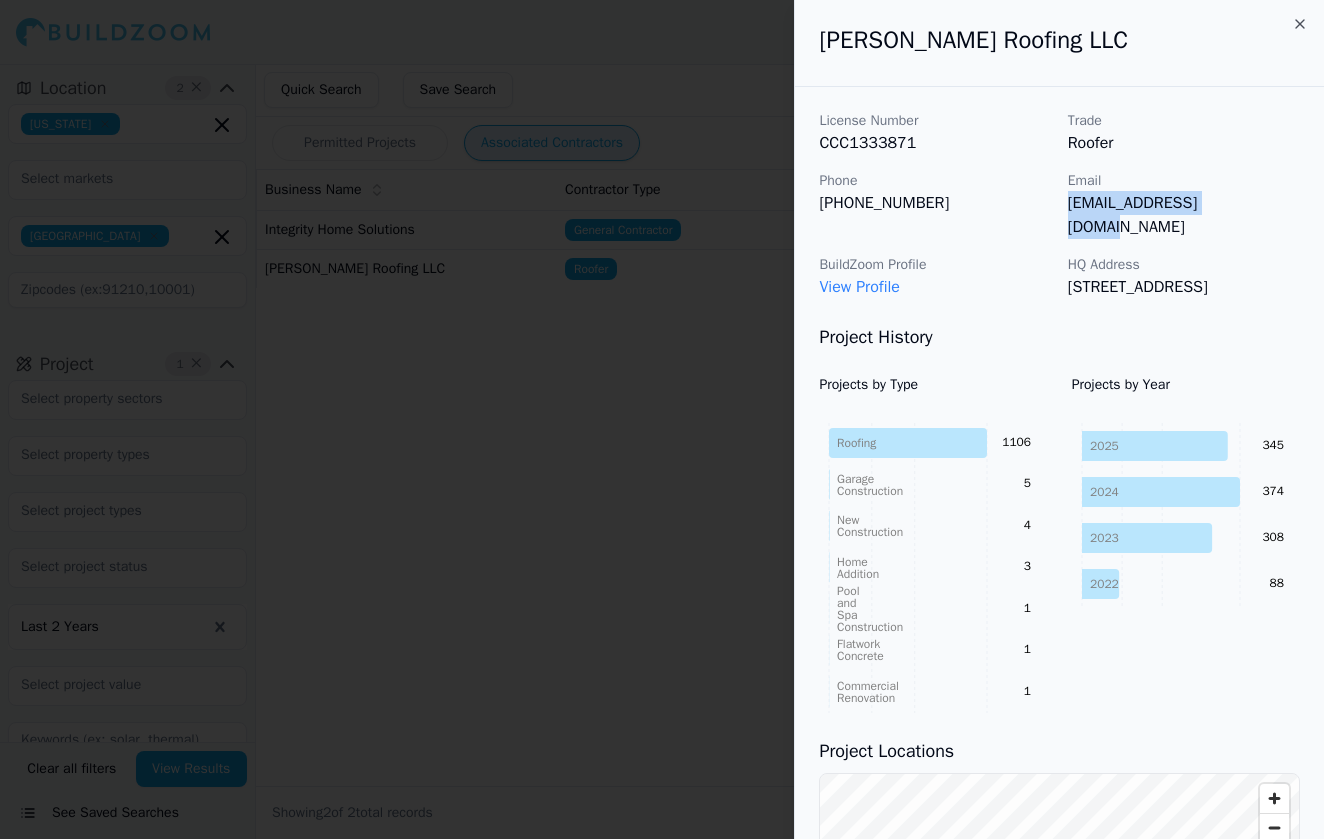 click on "1611 12th St E, Unit D, Palmetto, FL, 34221" at bounding box center (1184, 287) 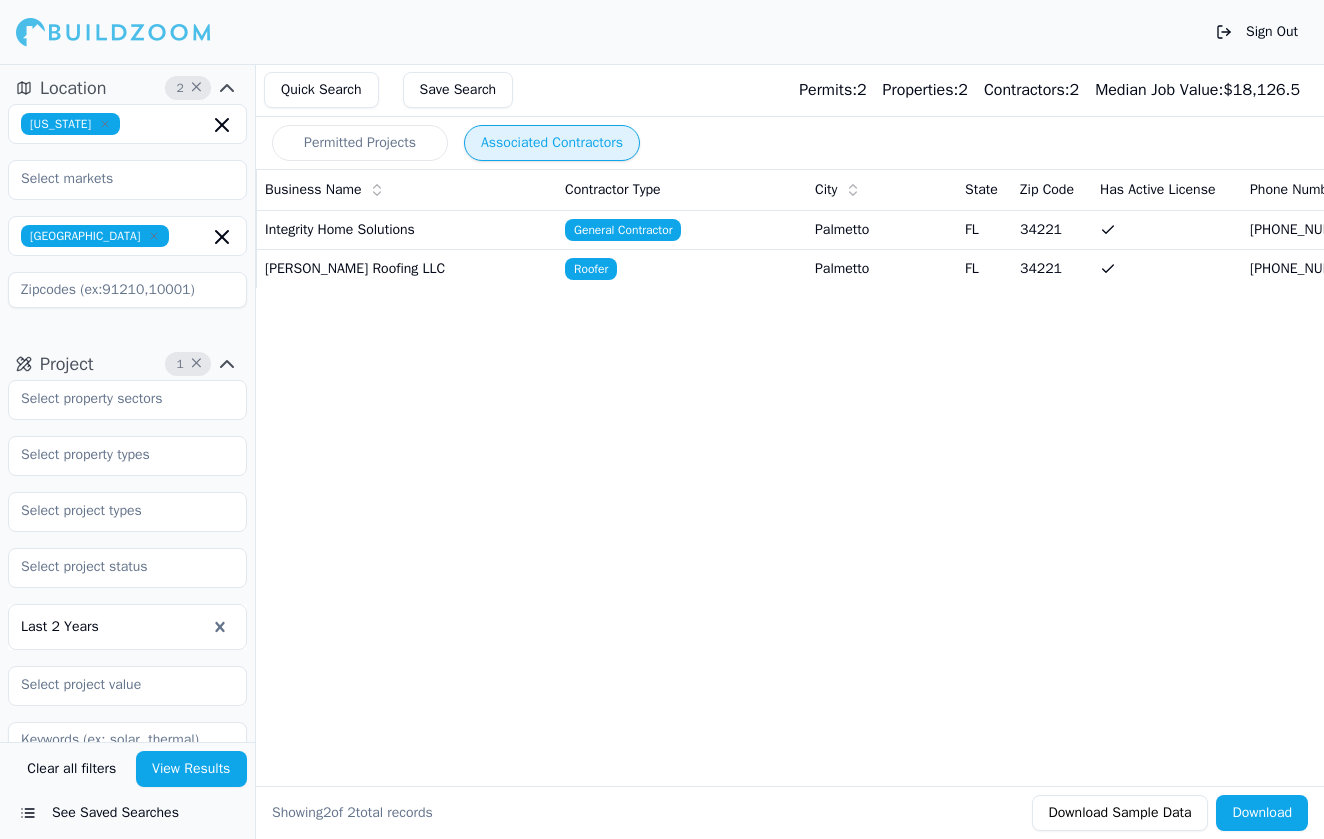 click 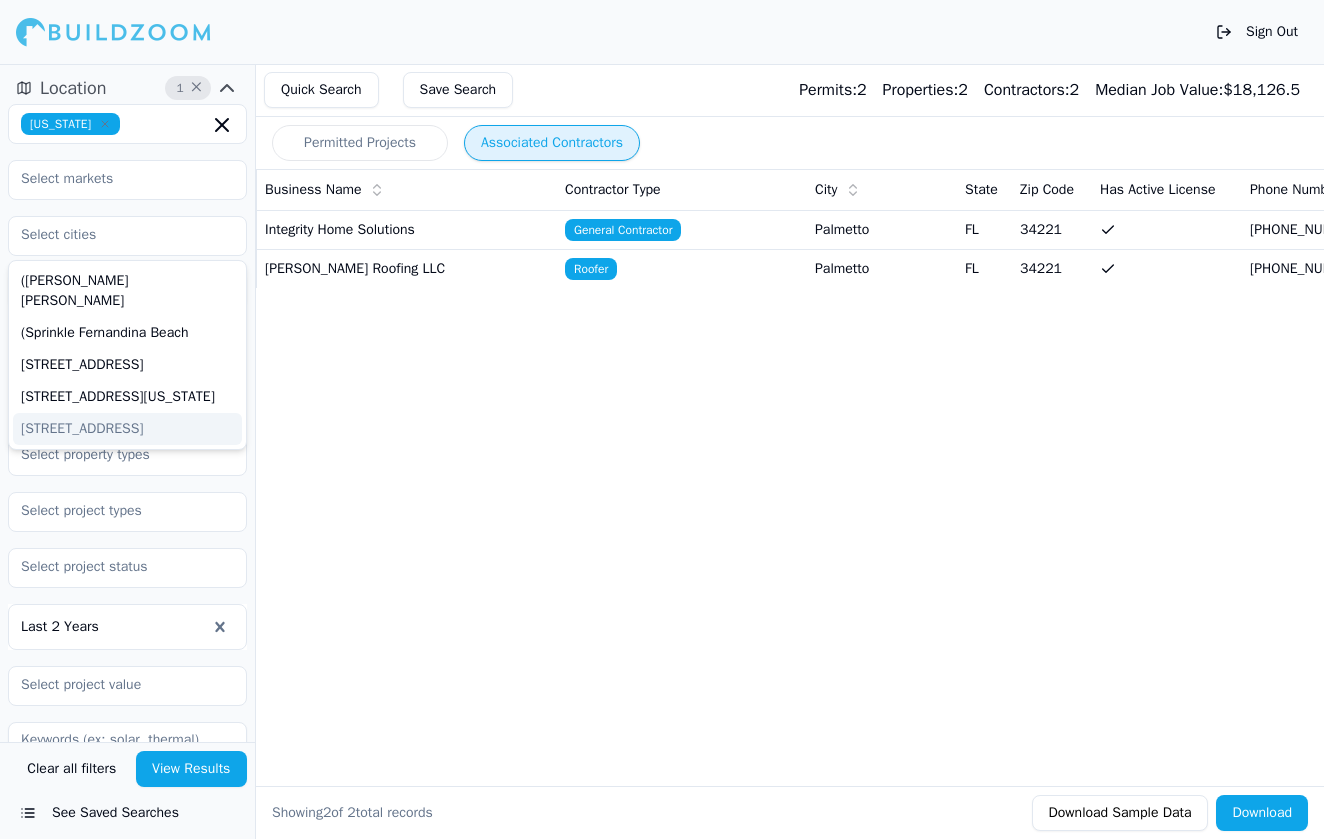 click on "Florida (Eckerd Dru Fernandina Beach (Sprinkle Fernandina Beach 10975 E 47th Av Fl 1st 1140 W Louisiana Av Fl 1st 12905 E 39th Av Fl 1st" at bounding box center (127, 206) 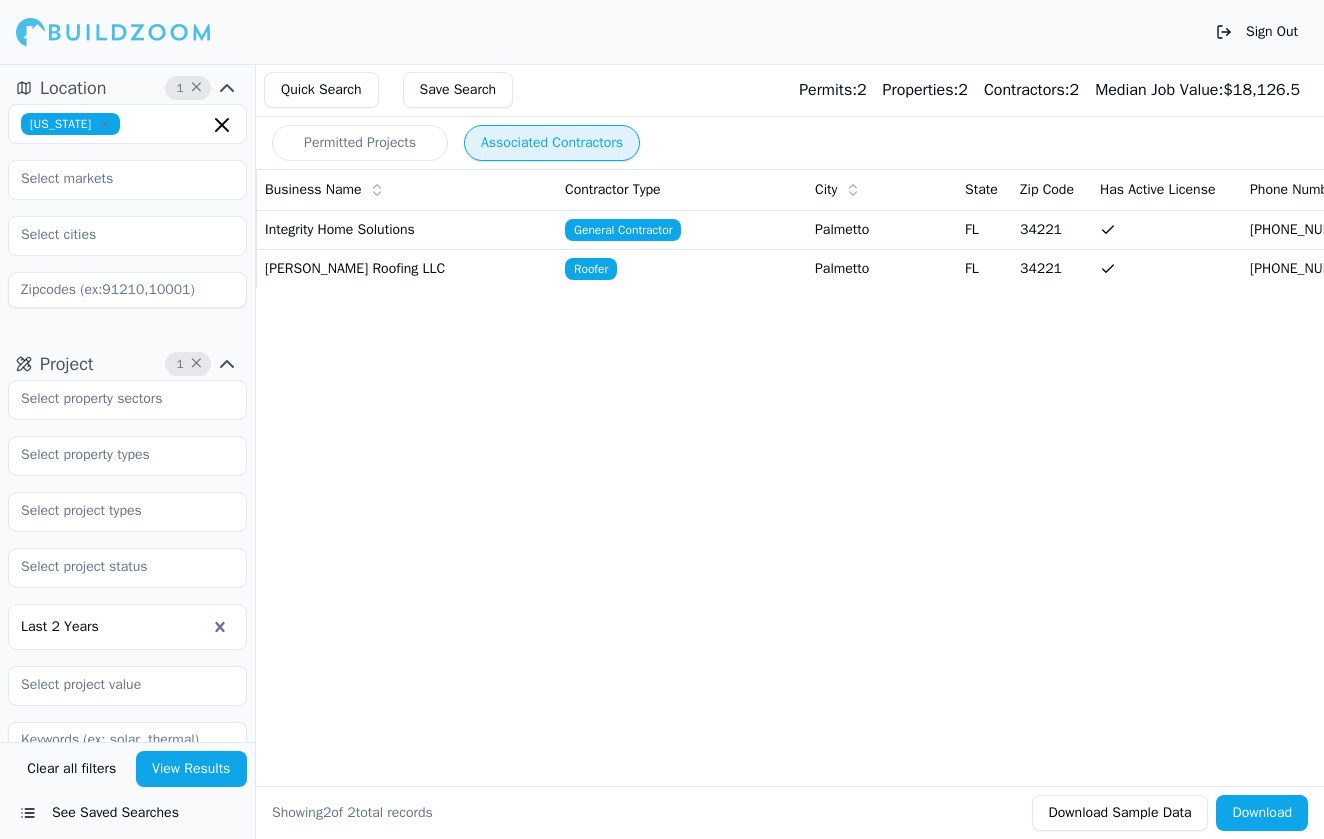 click at bounding box center [127, 290] 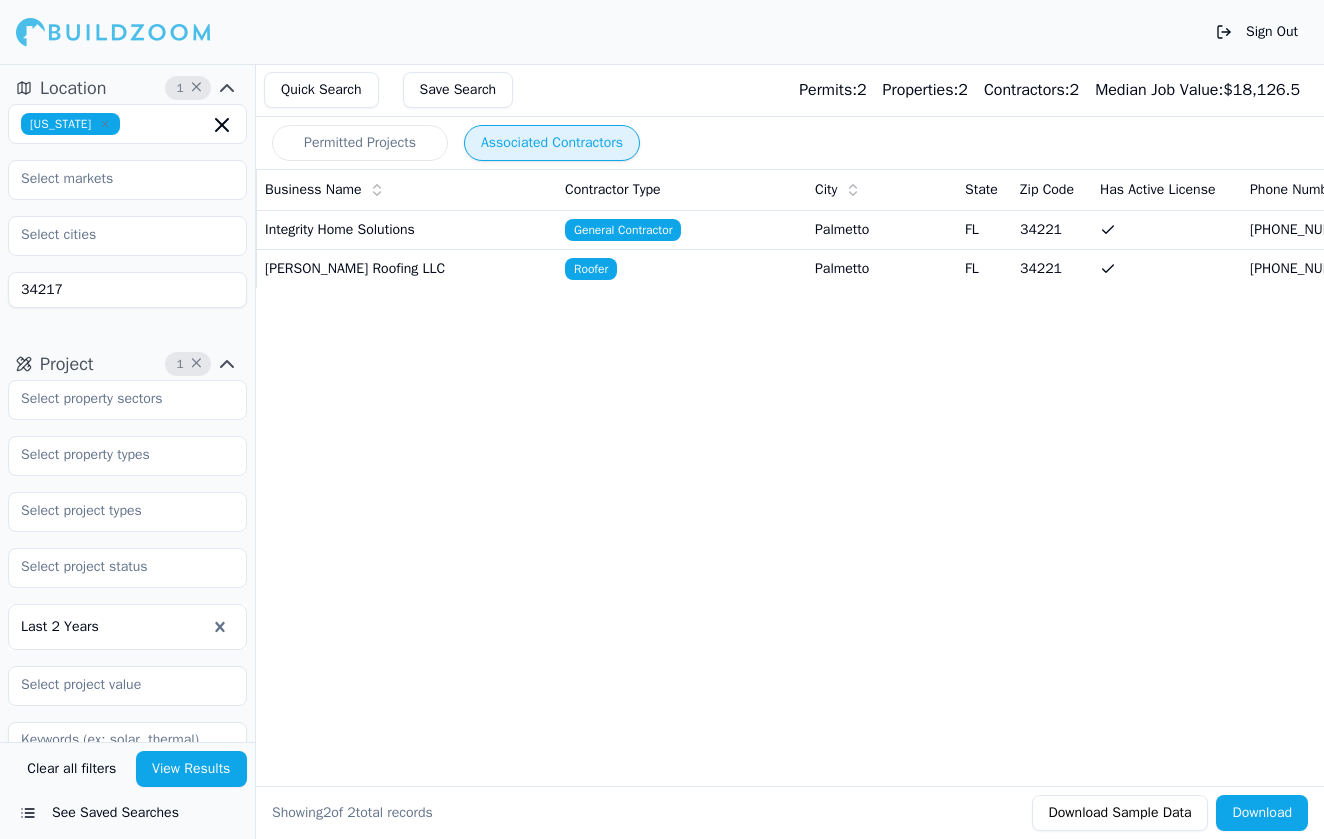 click on "Project 1 × Last 2 Years" at bounding box center [127, 587] 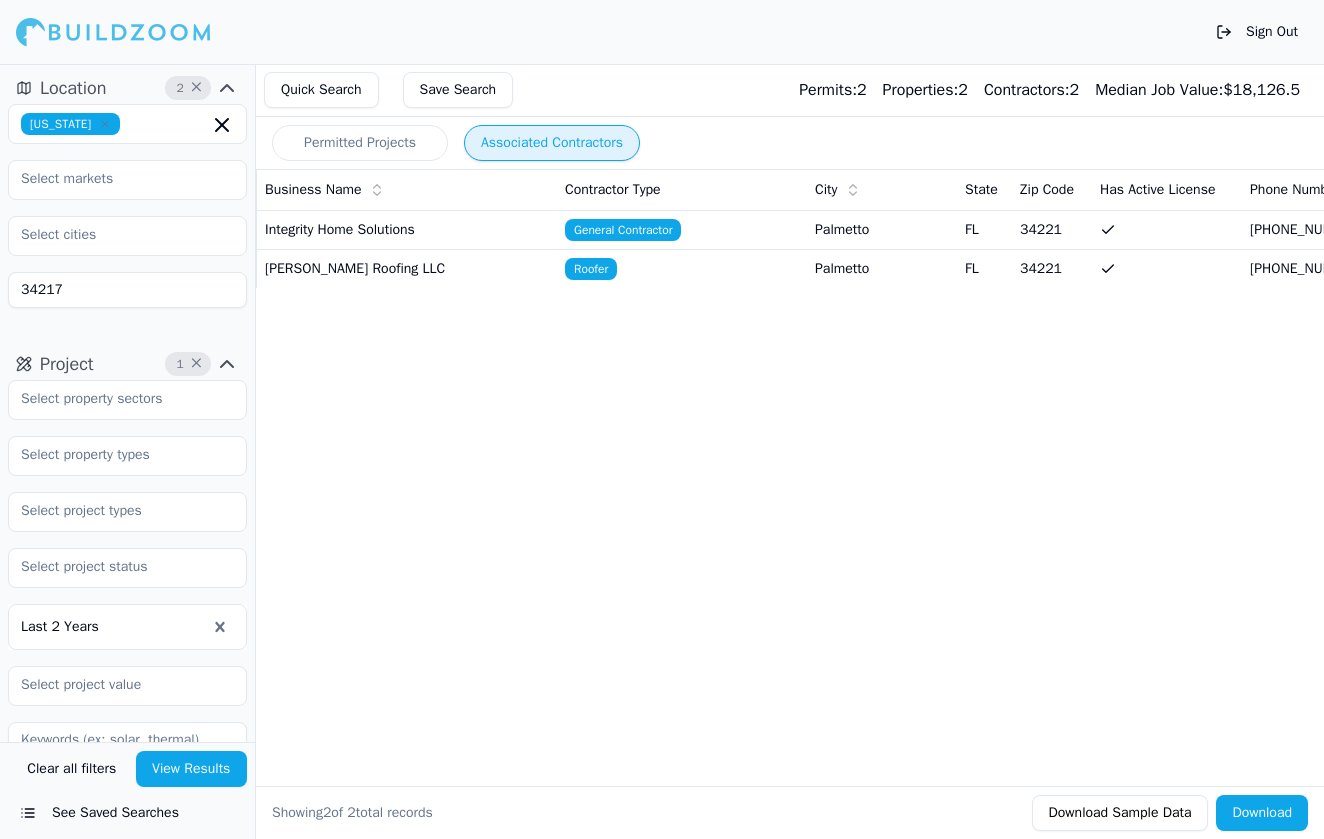 click on "View Results" at bounding box center [192, 769] 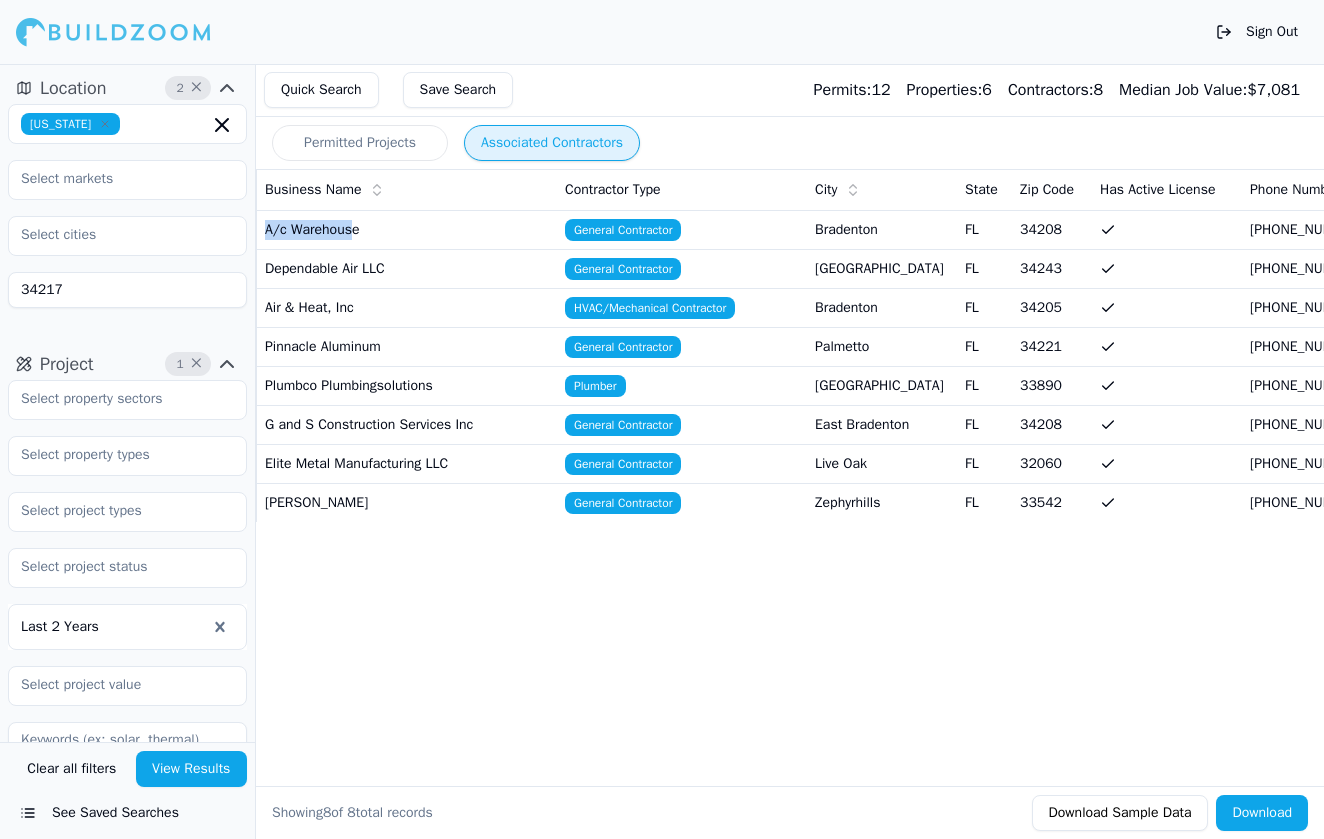 drag, startPoint x: 265, startPoint y: 232, endPoint x: 357, endPoint y: 222, distance: 92.541885 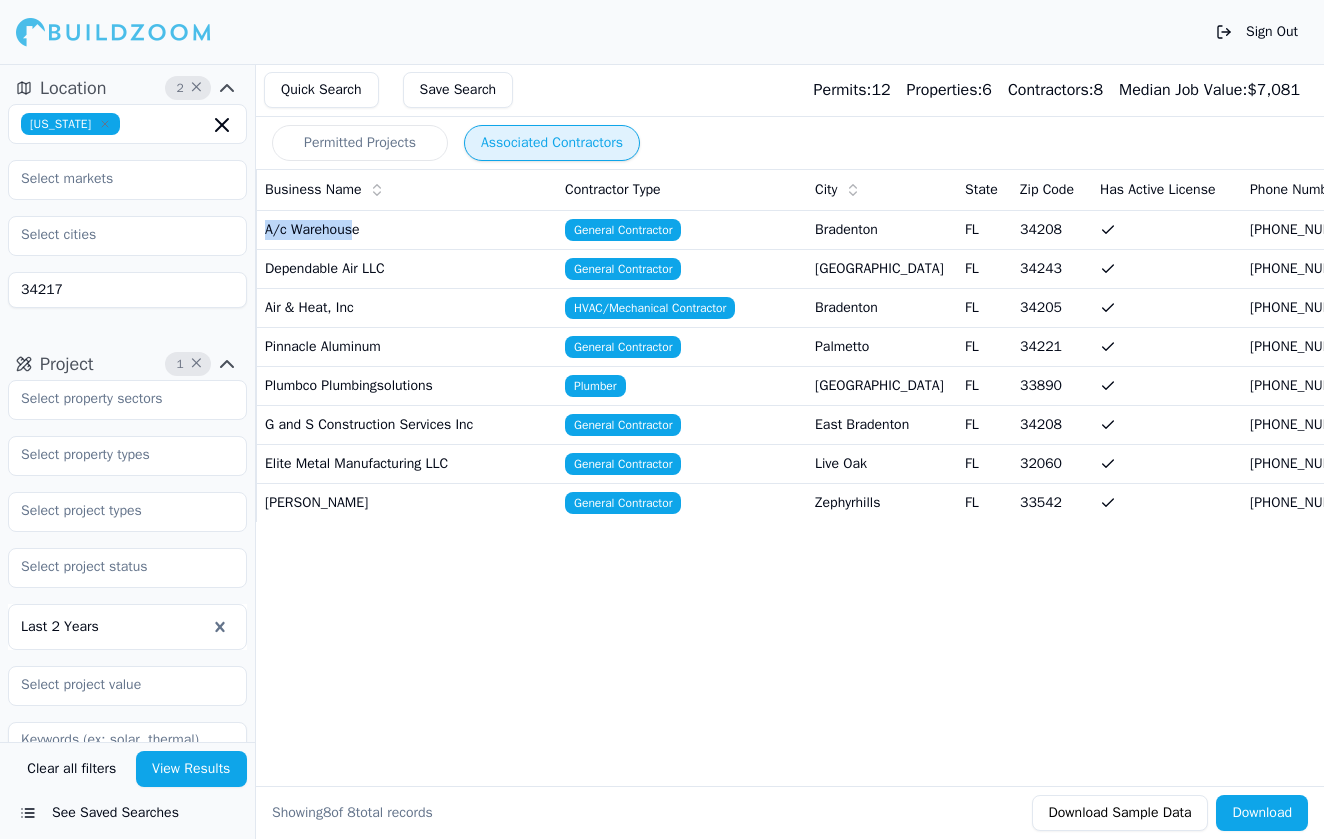 click on "A/c Warehouse" at bounding box center (407, 229) 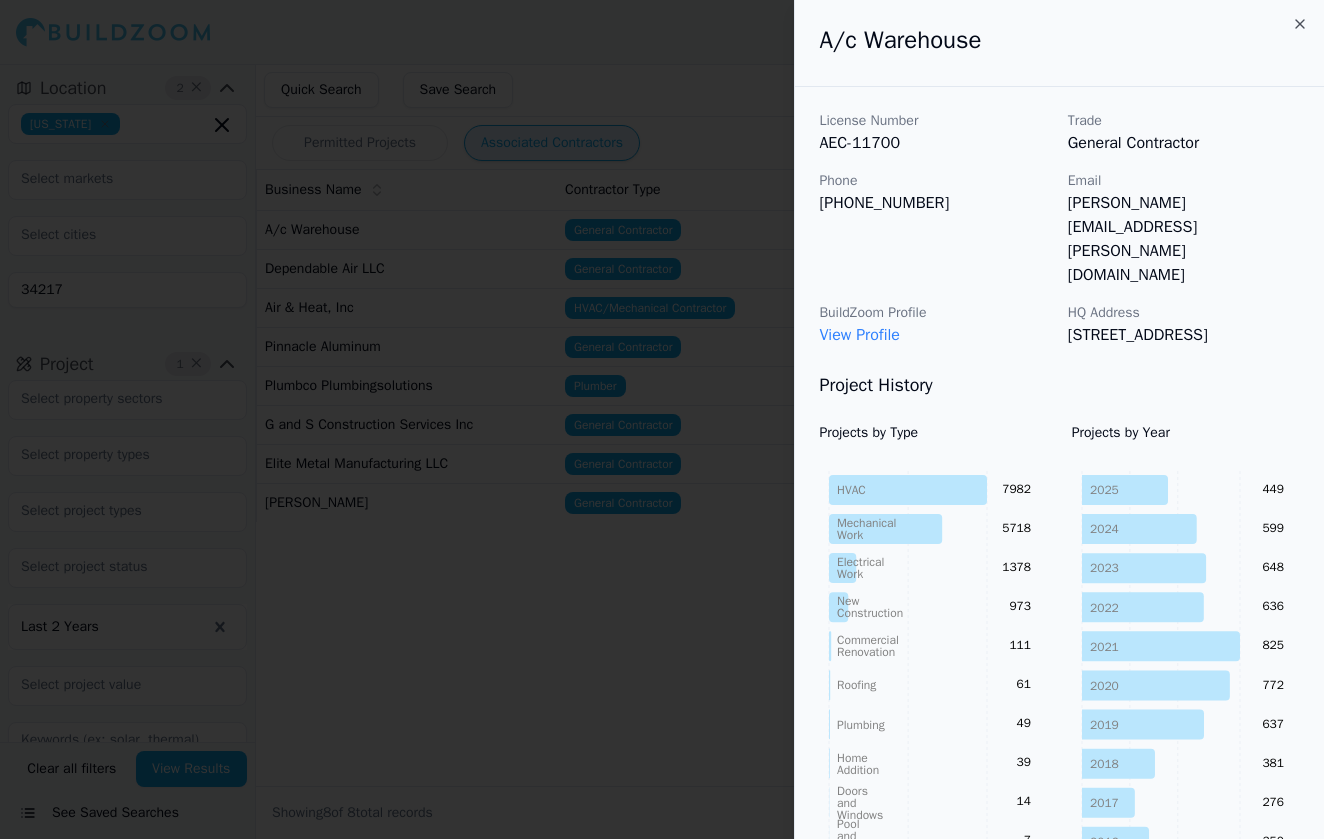 click at bounding box center [662, 419] 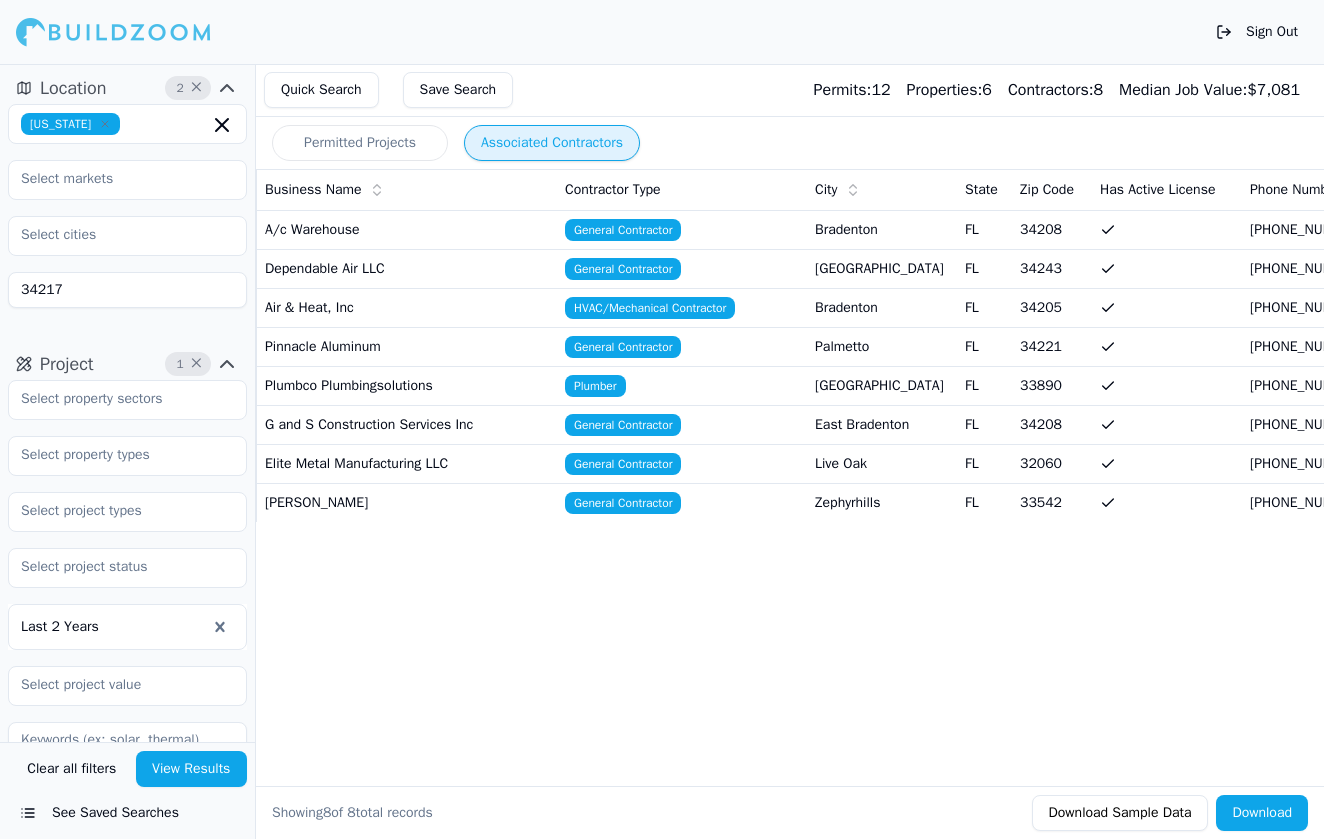 click on "Download" at bounding box center (1262, 813) 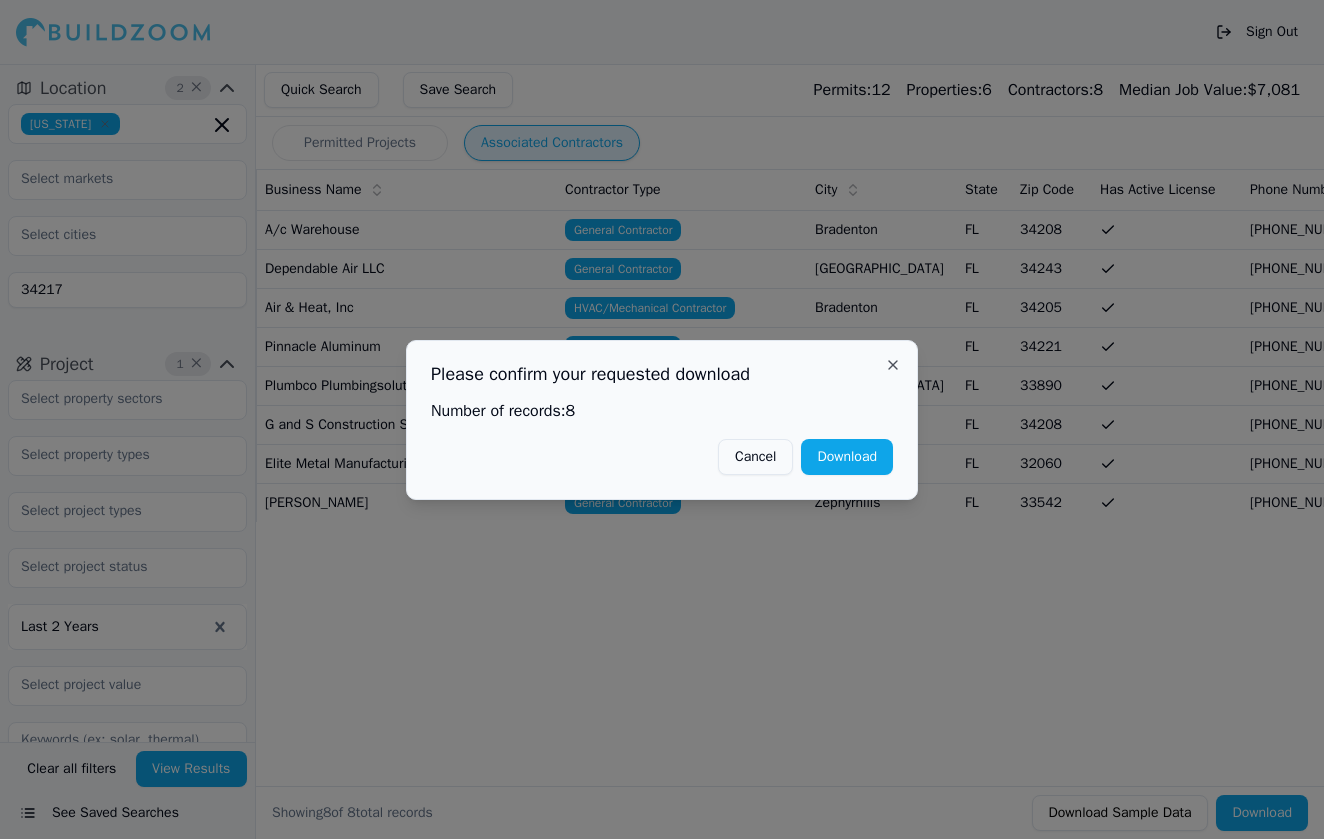 click on "Download" at bounding box center [847, 457] 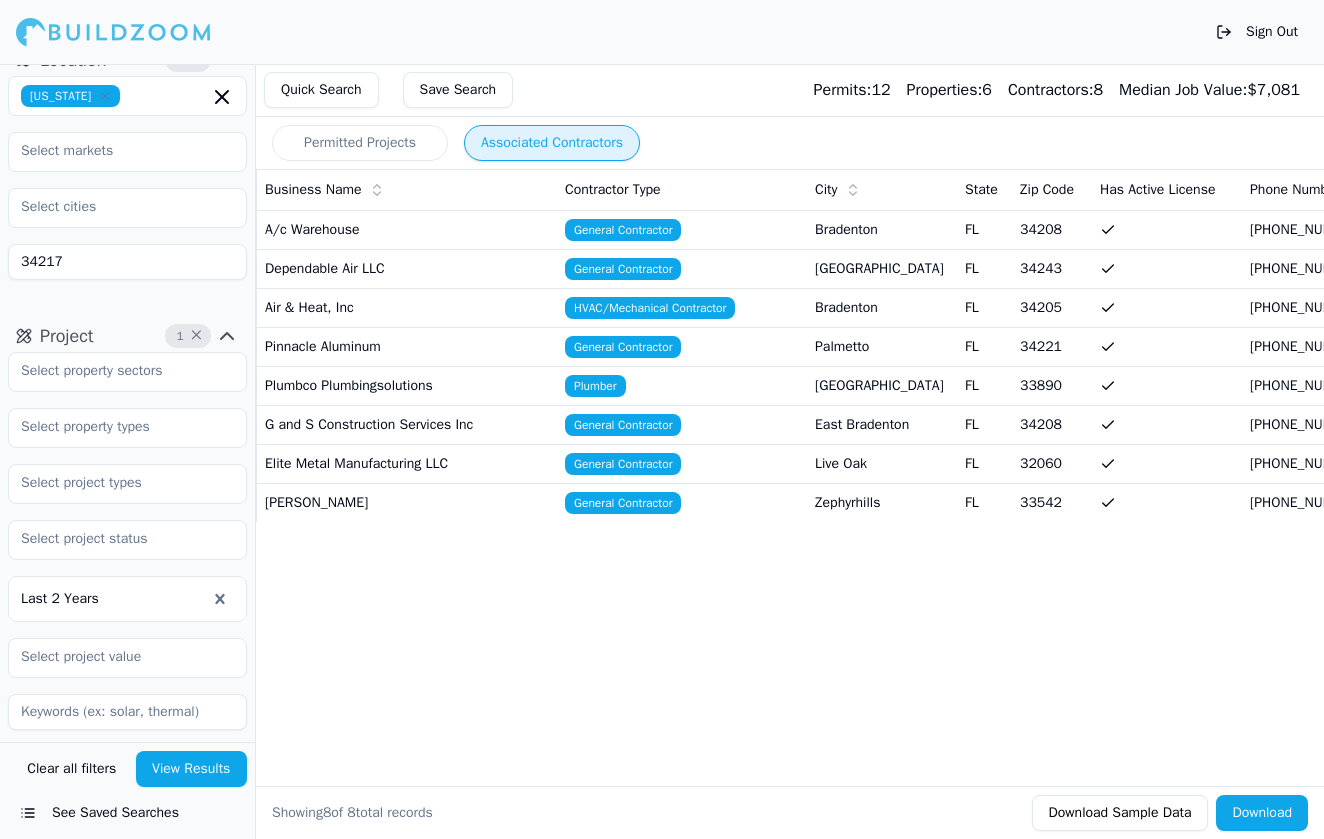 scroll, scrollTop: 31, scrollLeft: 0, axis: vertical 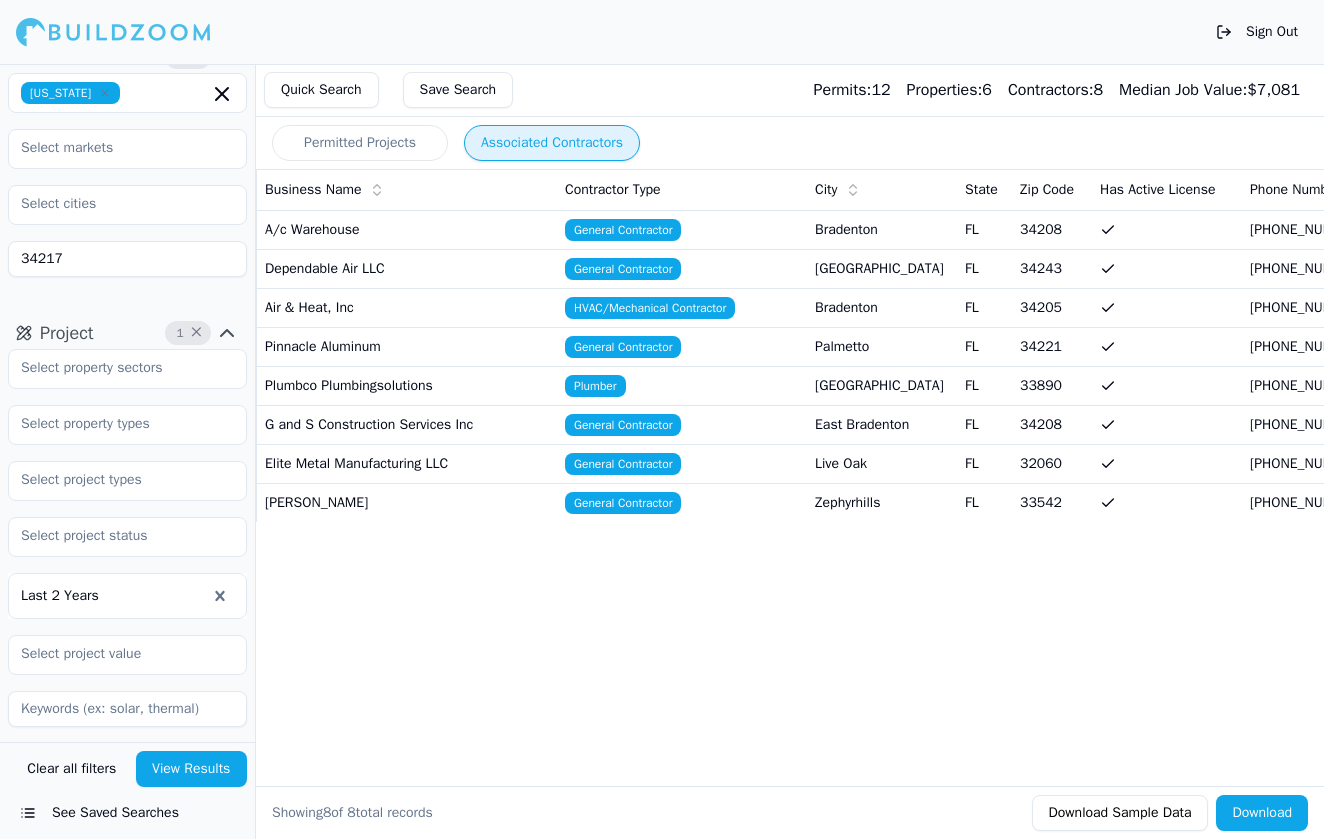 click on "34217" at bounding box center [127, 259] 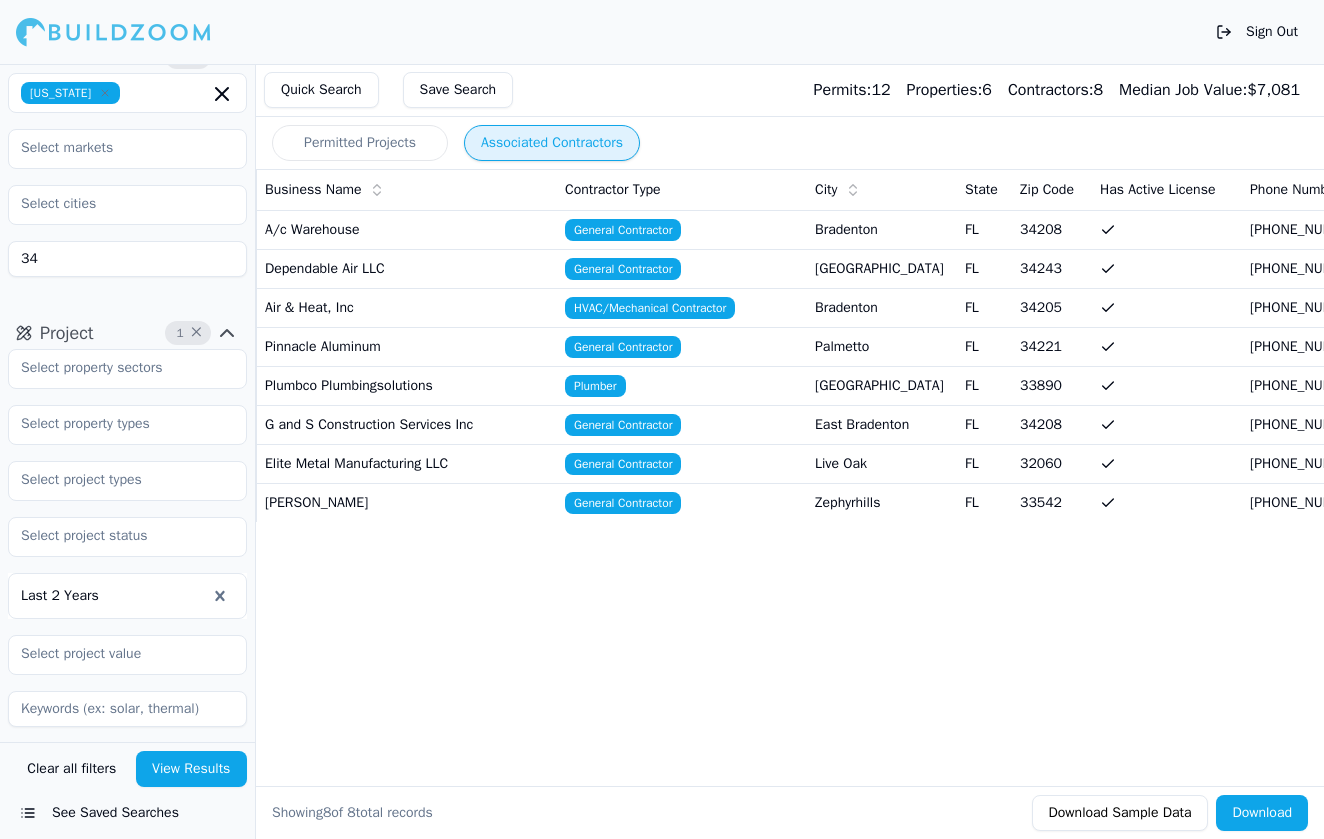 type on "3" 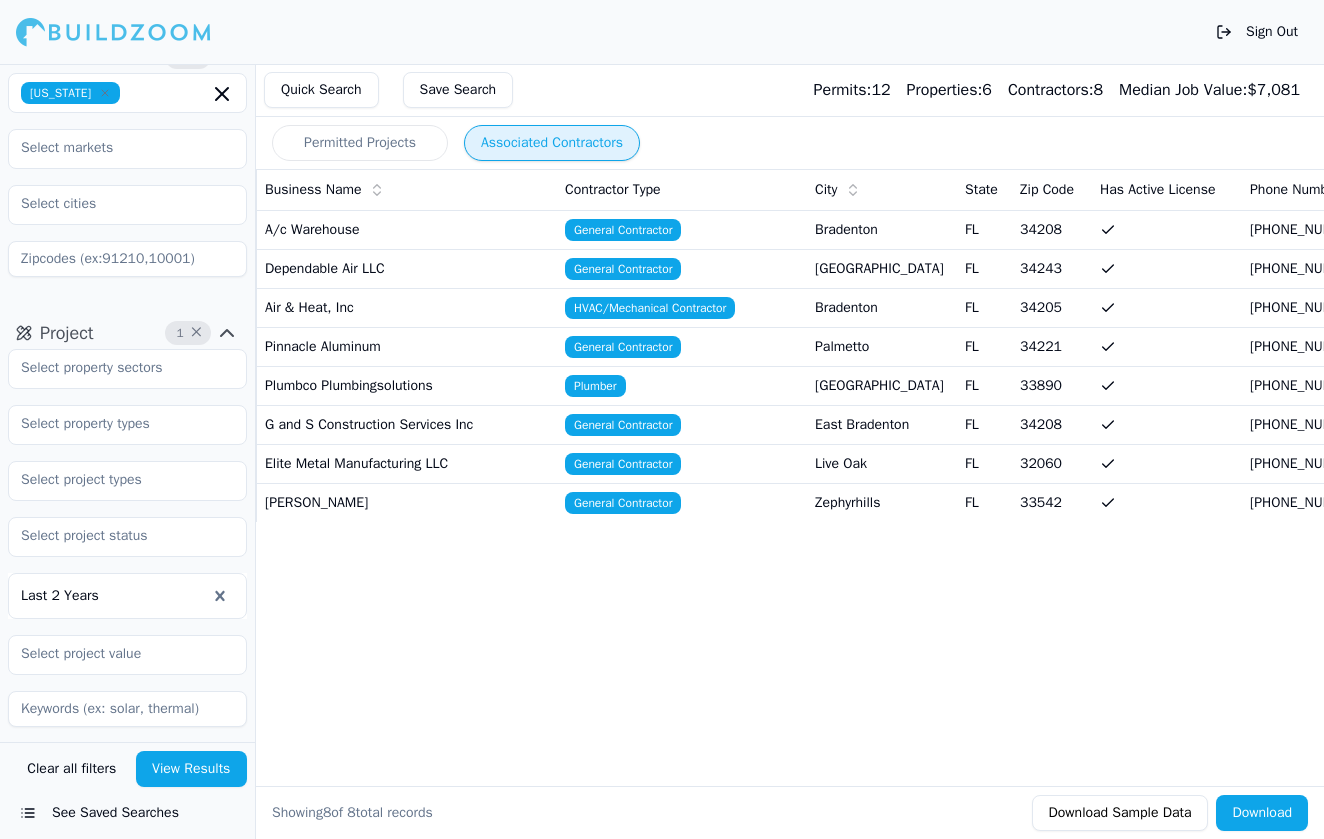 type 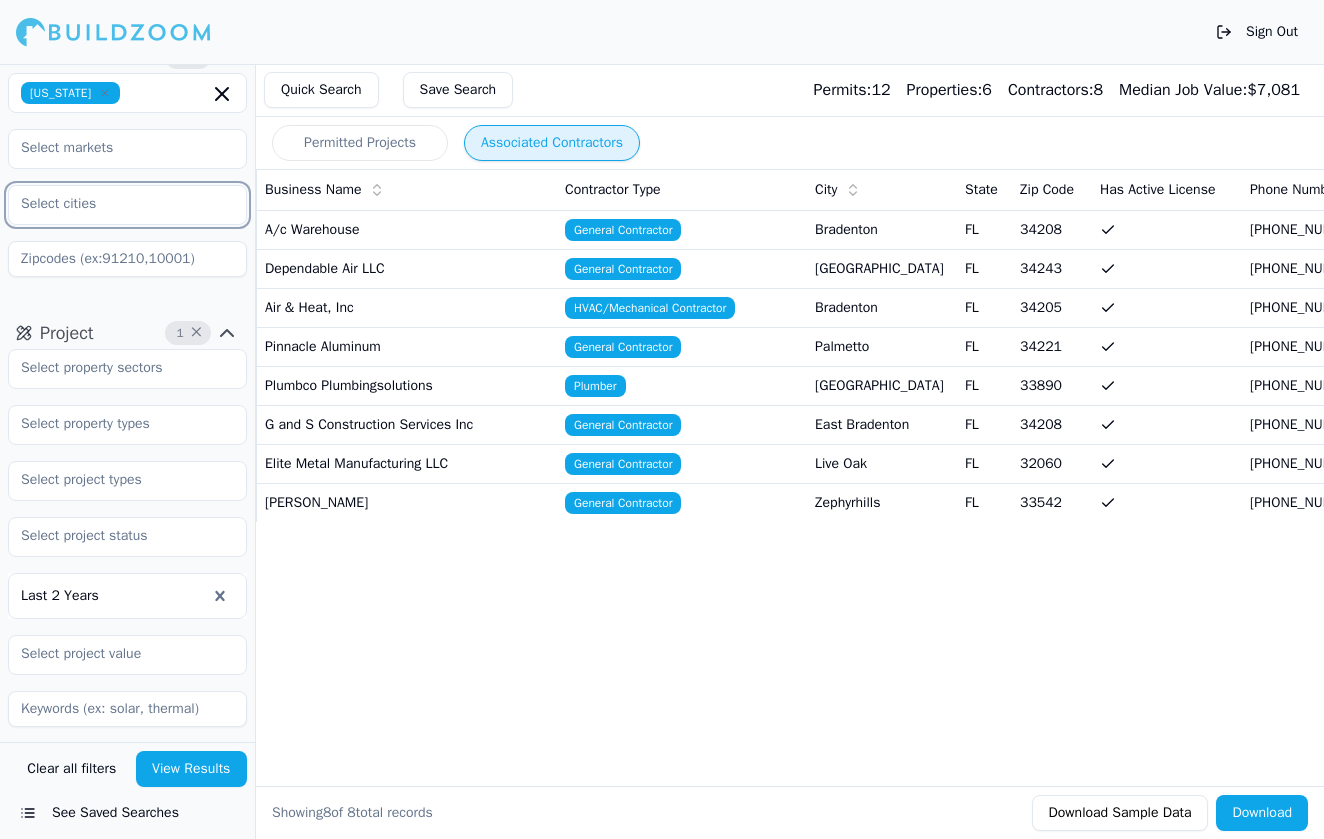 click at bounding box center (115, 204) 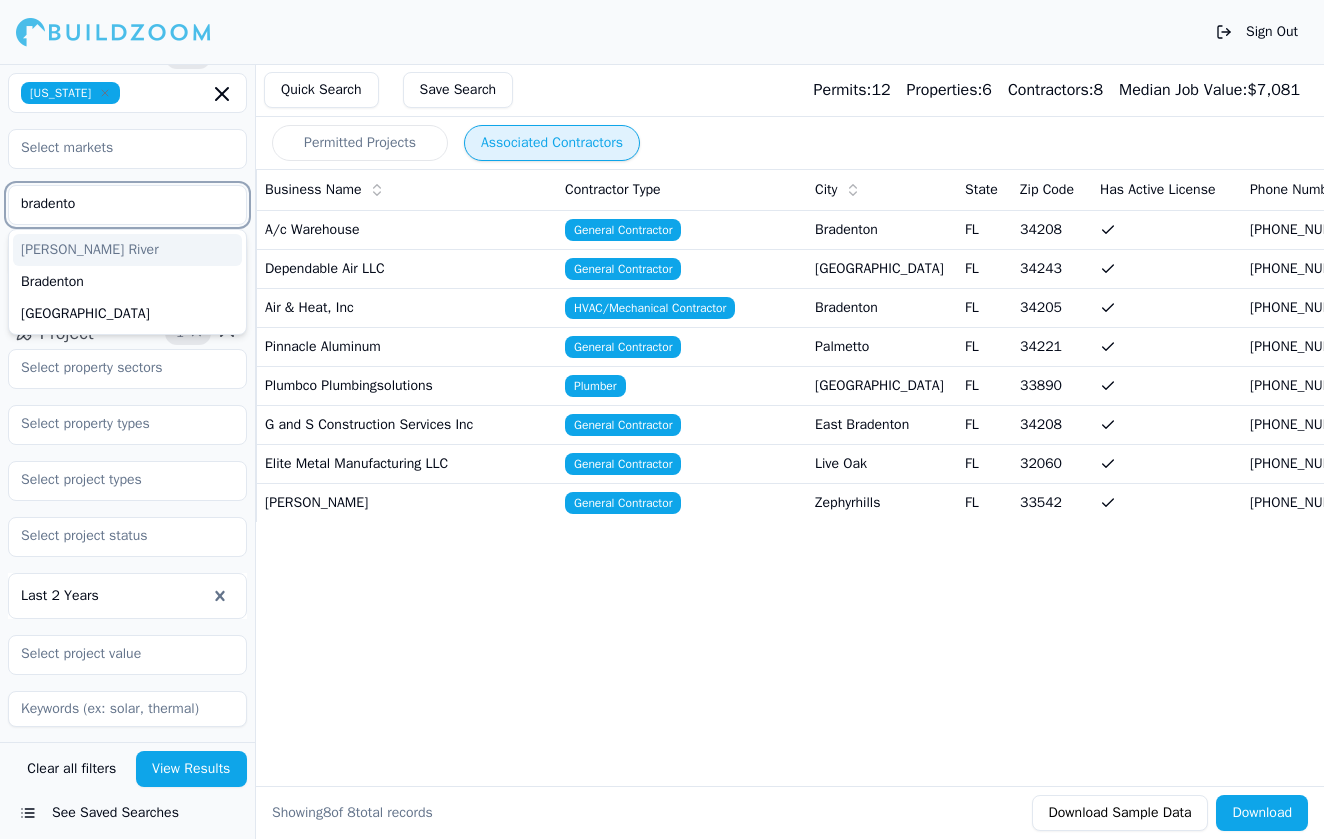type on "bradenton" 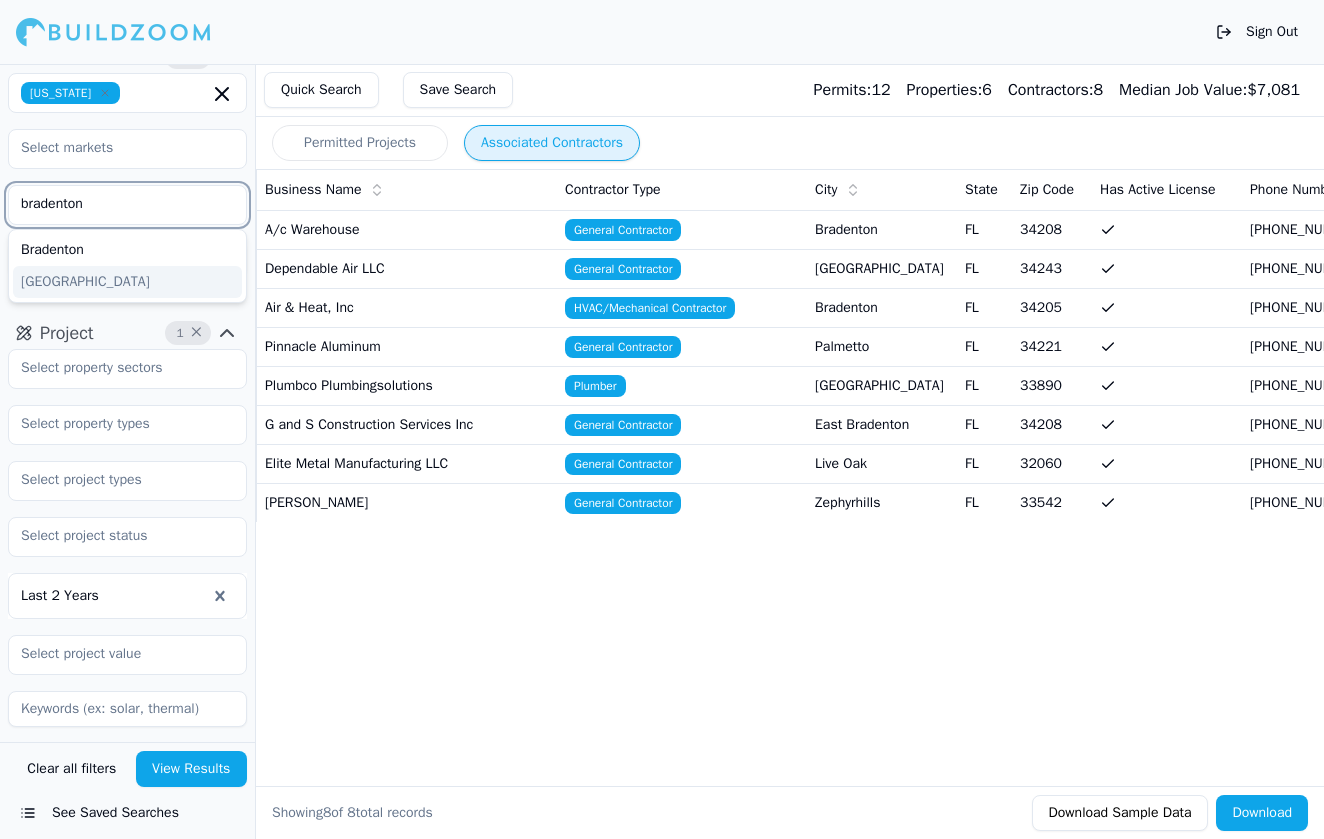 click on "Bradenton Beach" at bounding box center [127, 282] 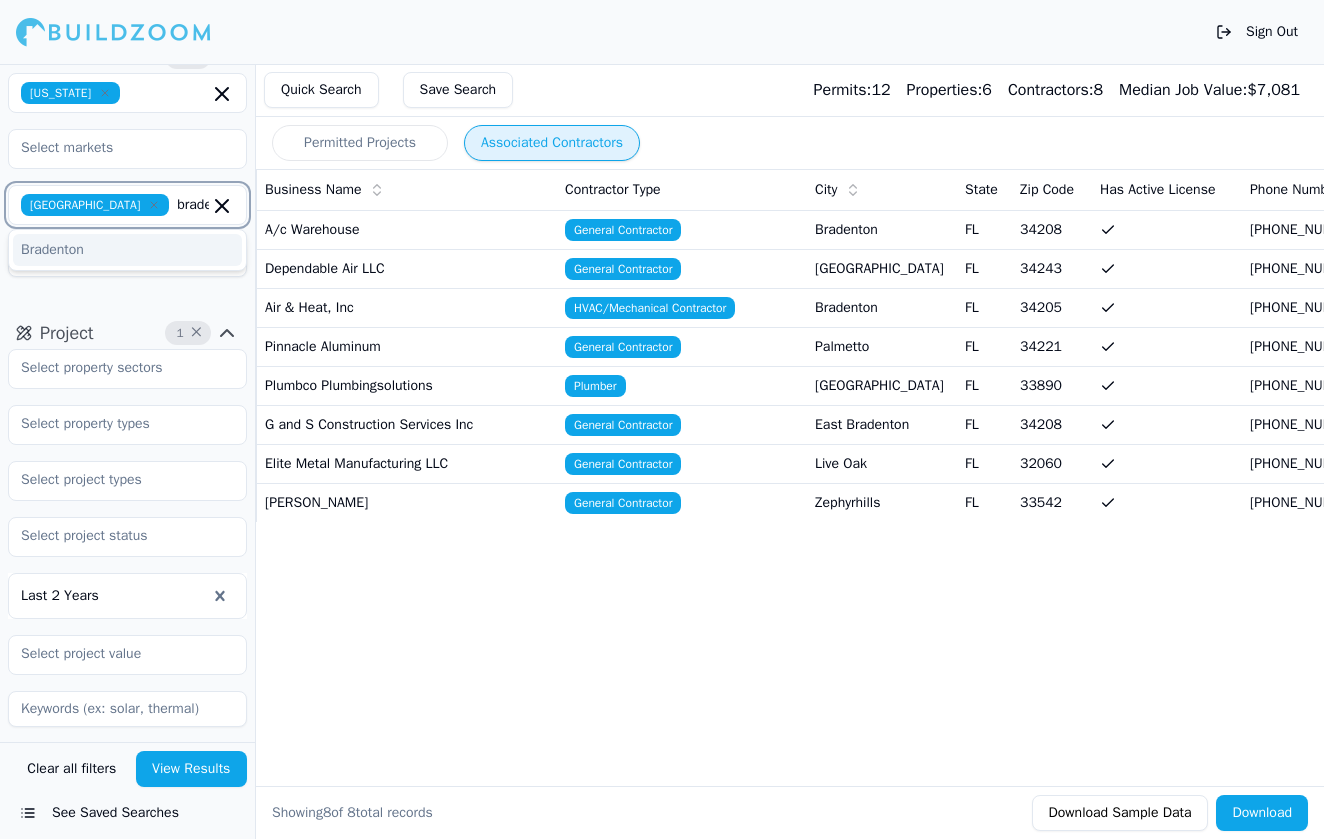 type 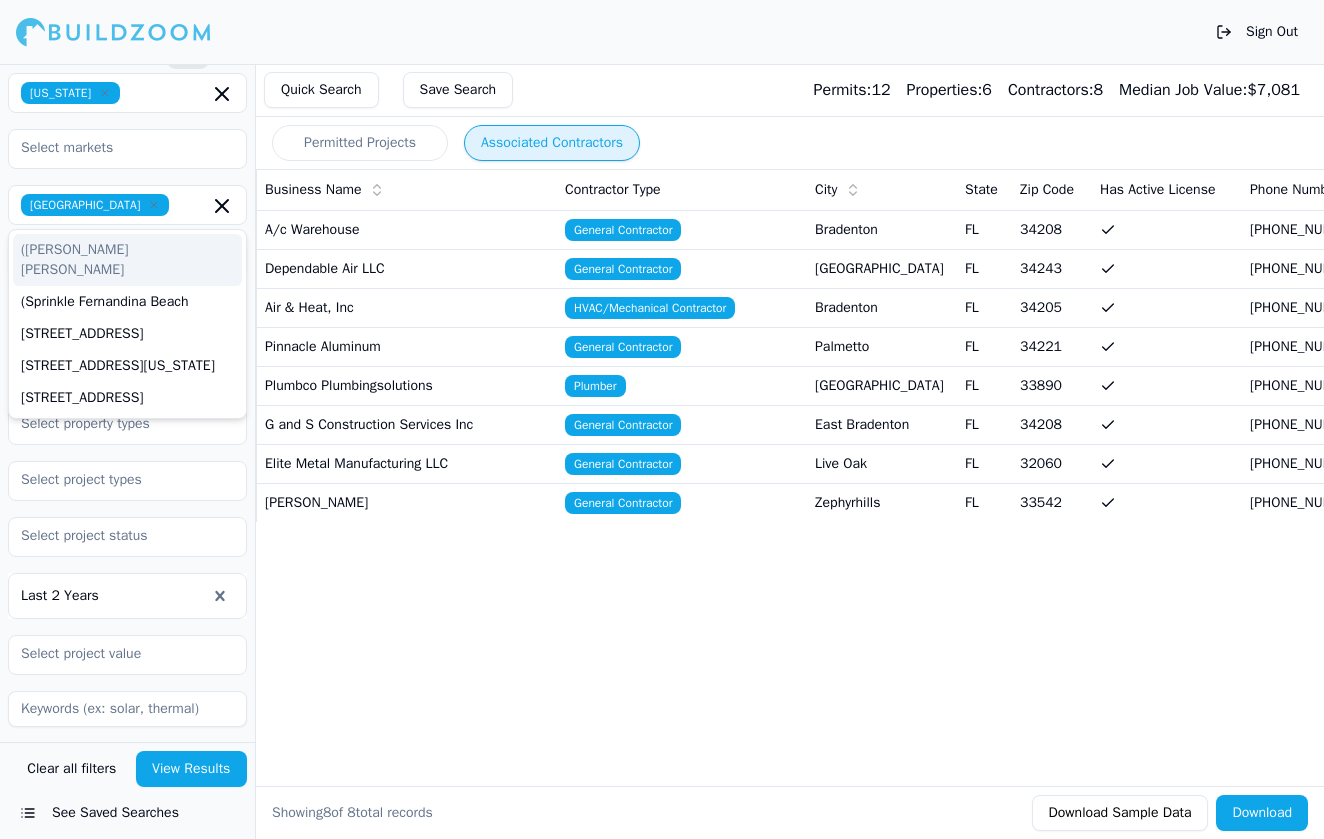 click on "Last 2 Years" at bounding box center [127, 564] 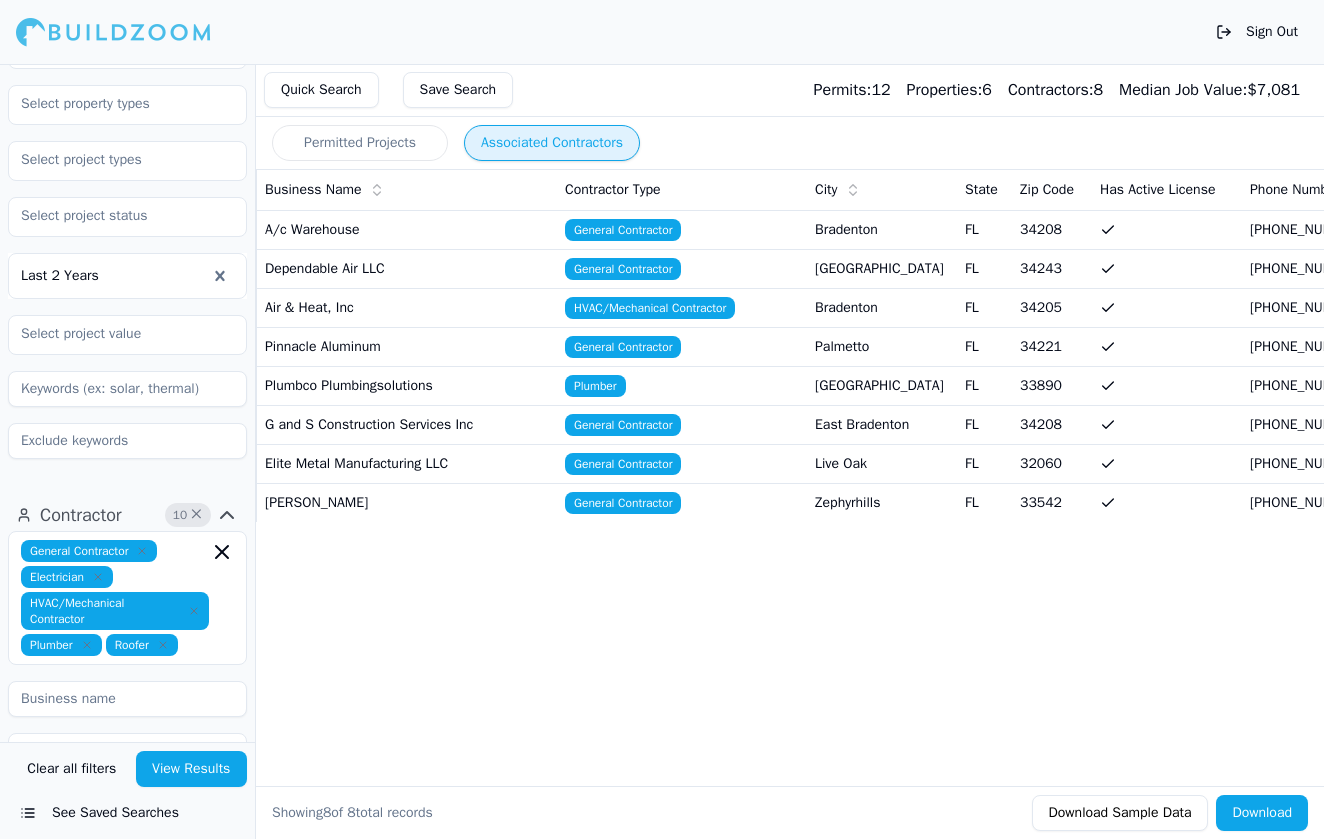 scroll, scrollTop: 391, scrollLeft: 0, axis: vertical 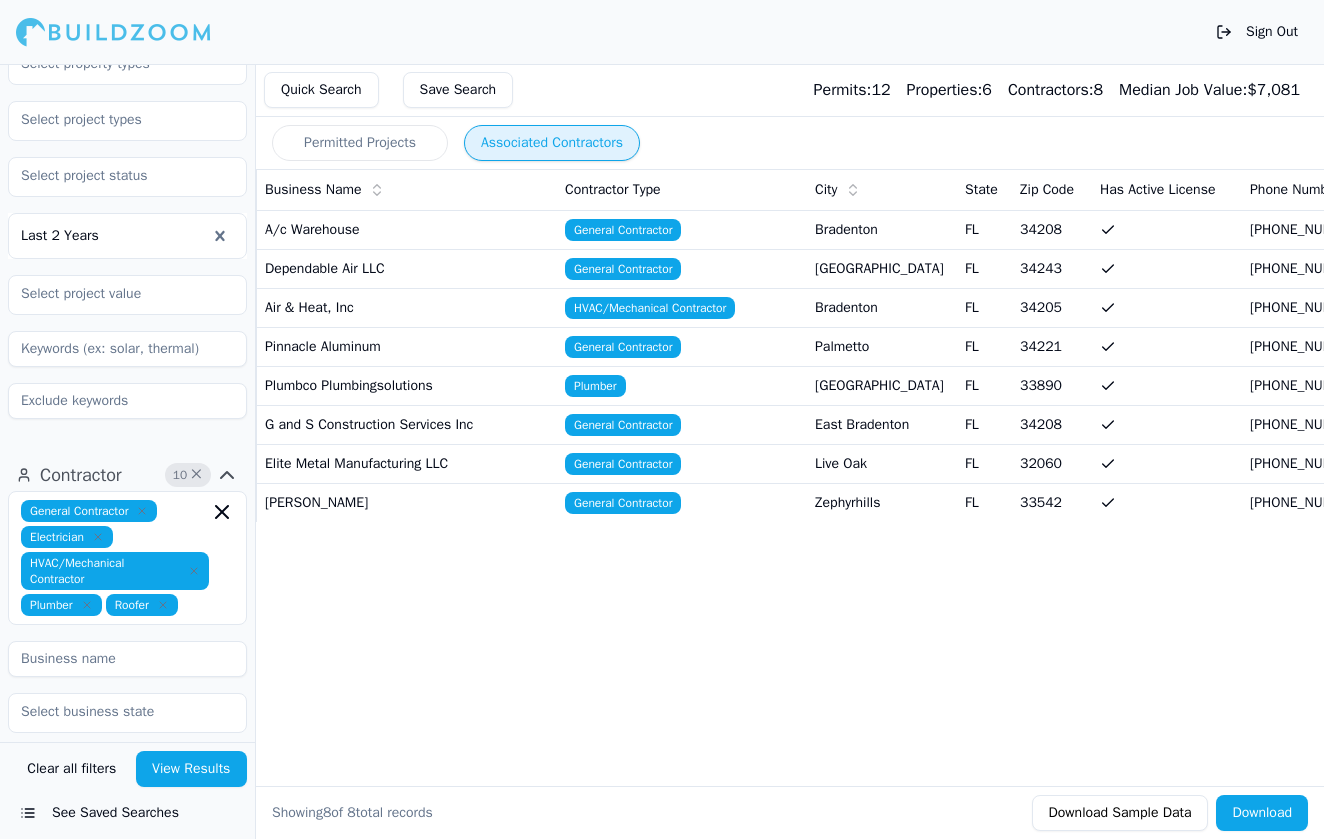 click 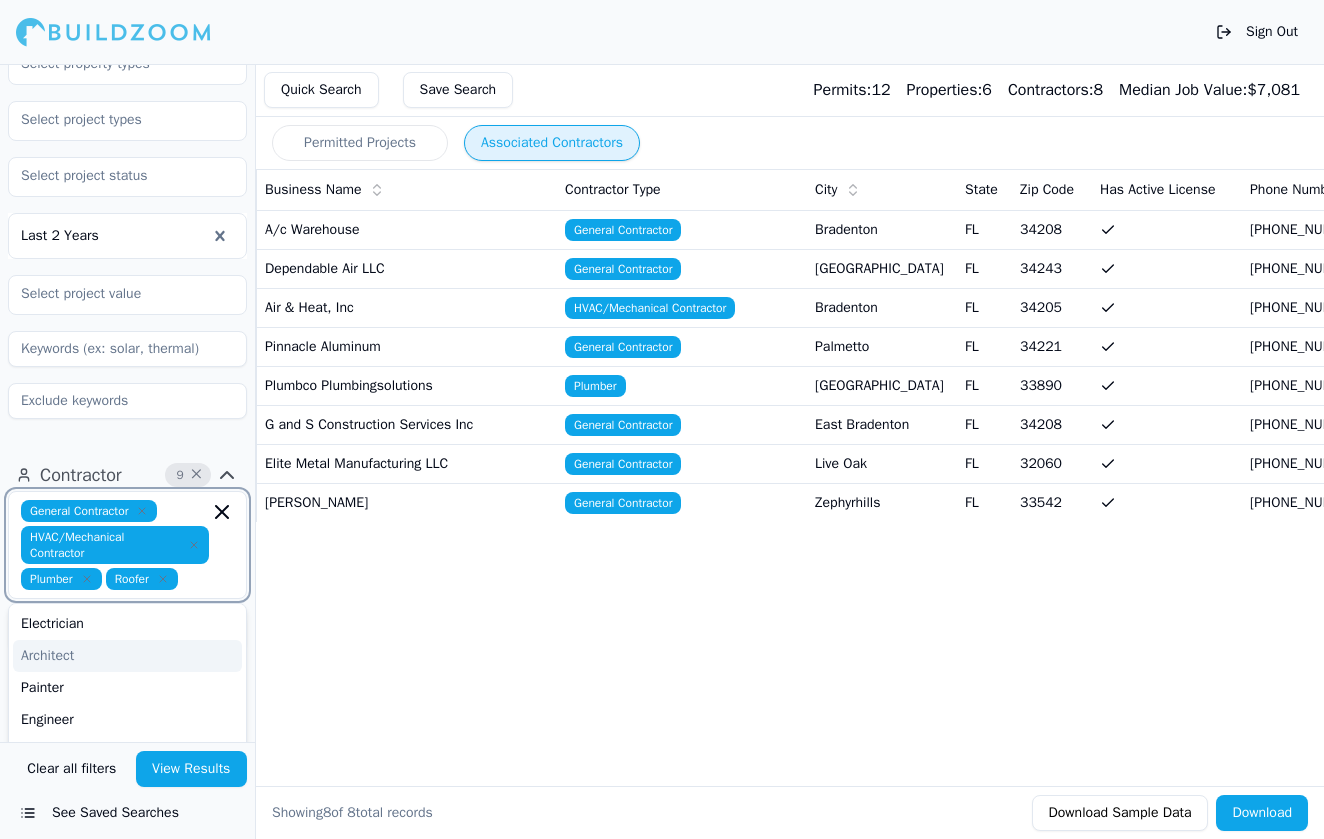 click 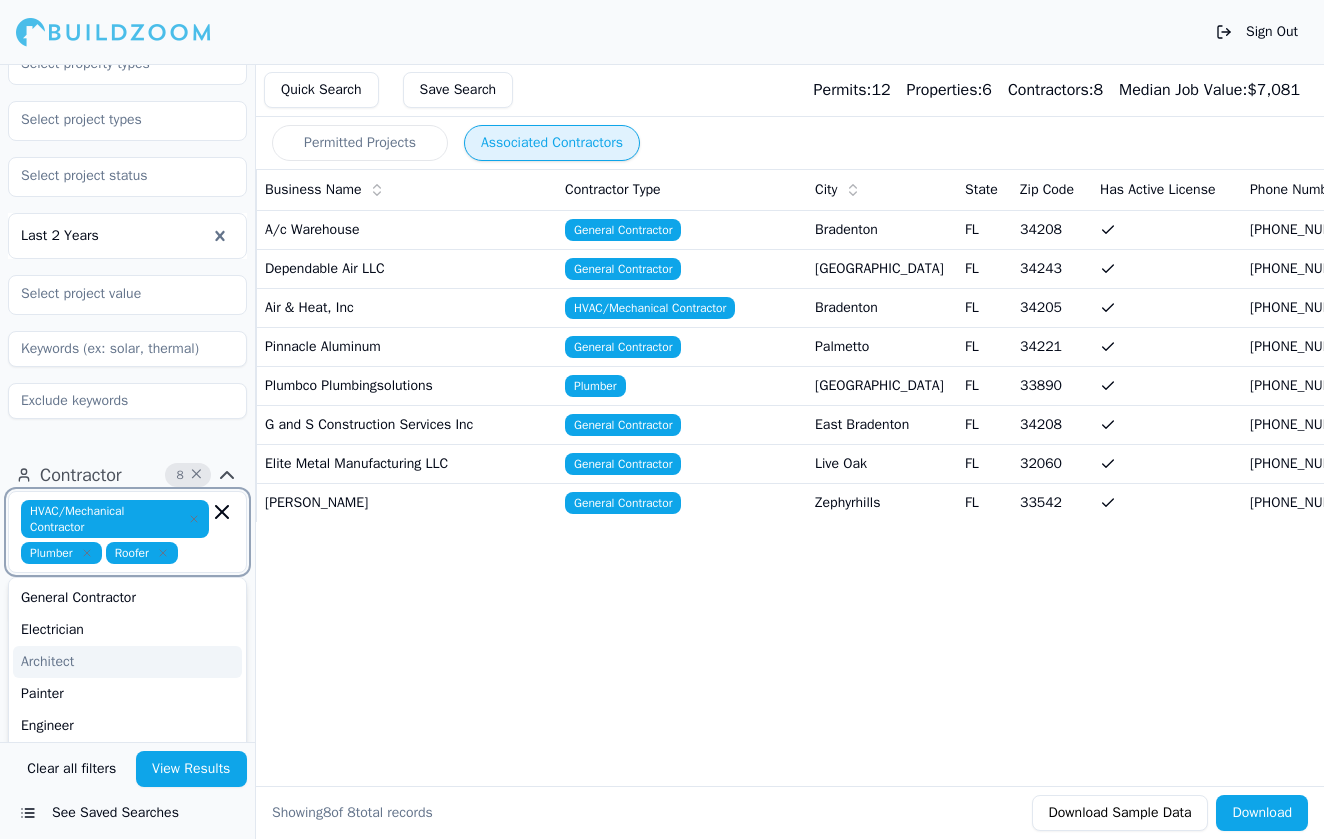 click 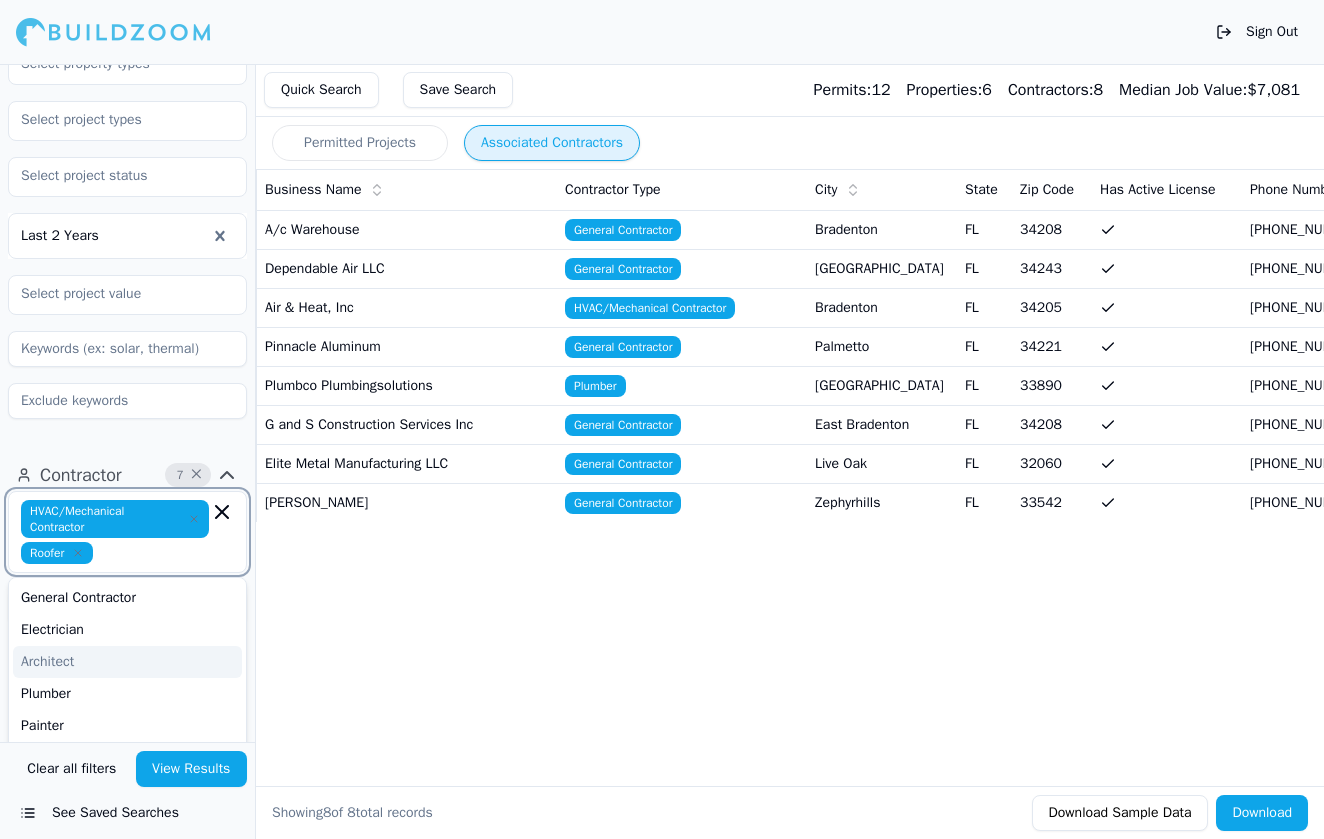 click 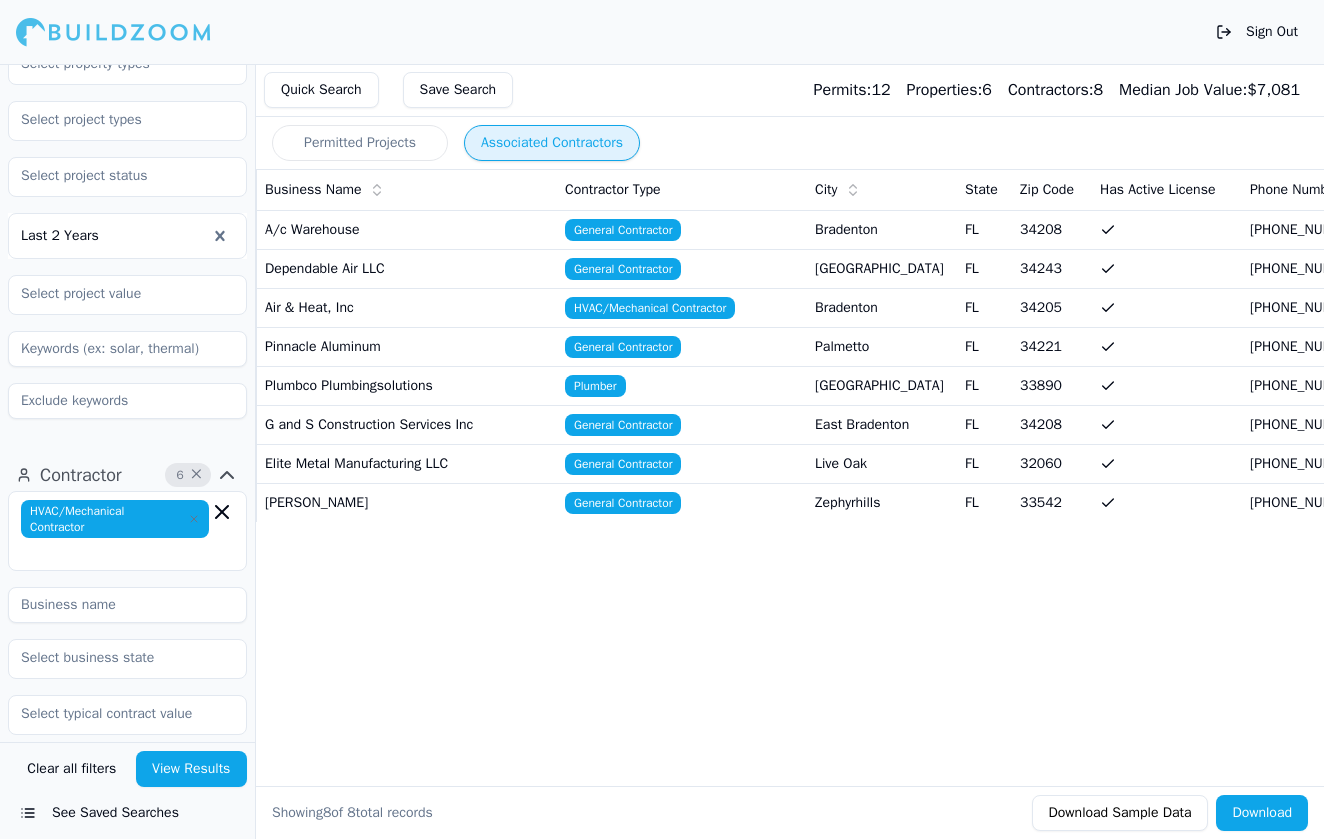 click on "View Results" at bounding box center (192, 769) 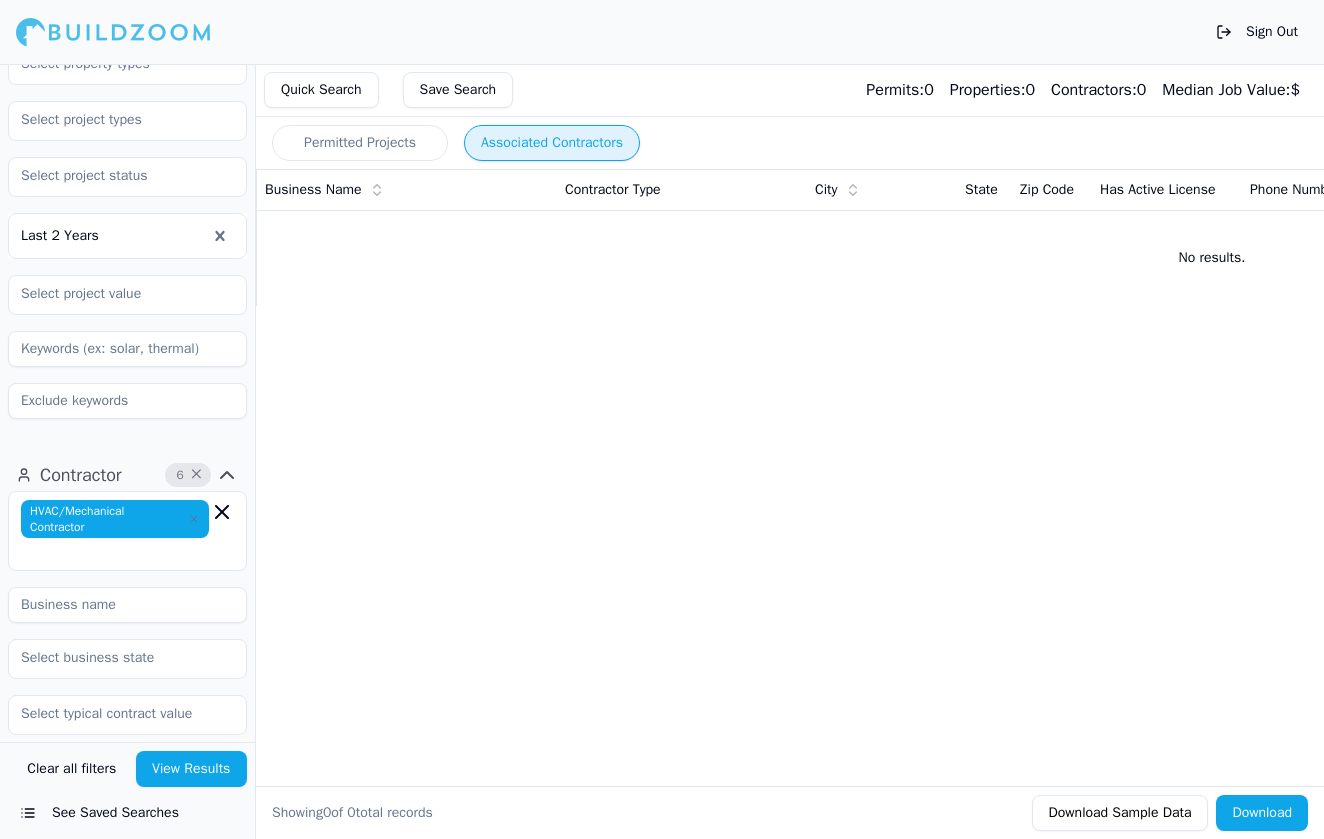 click 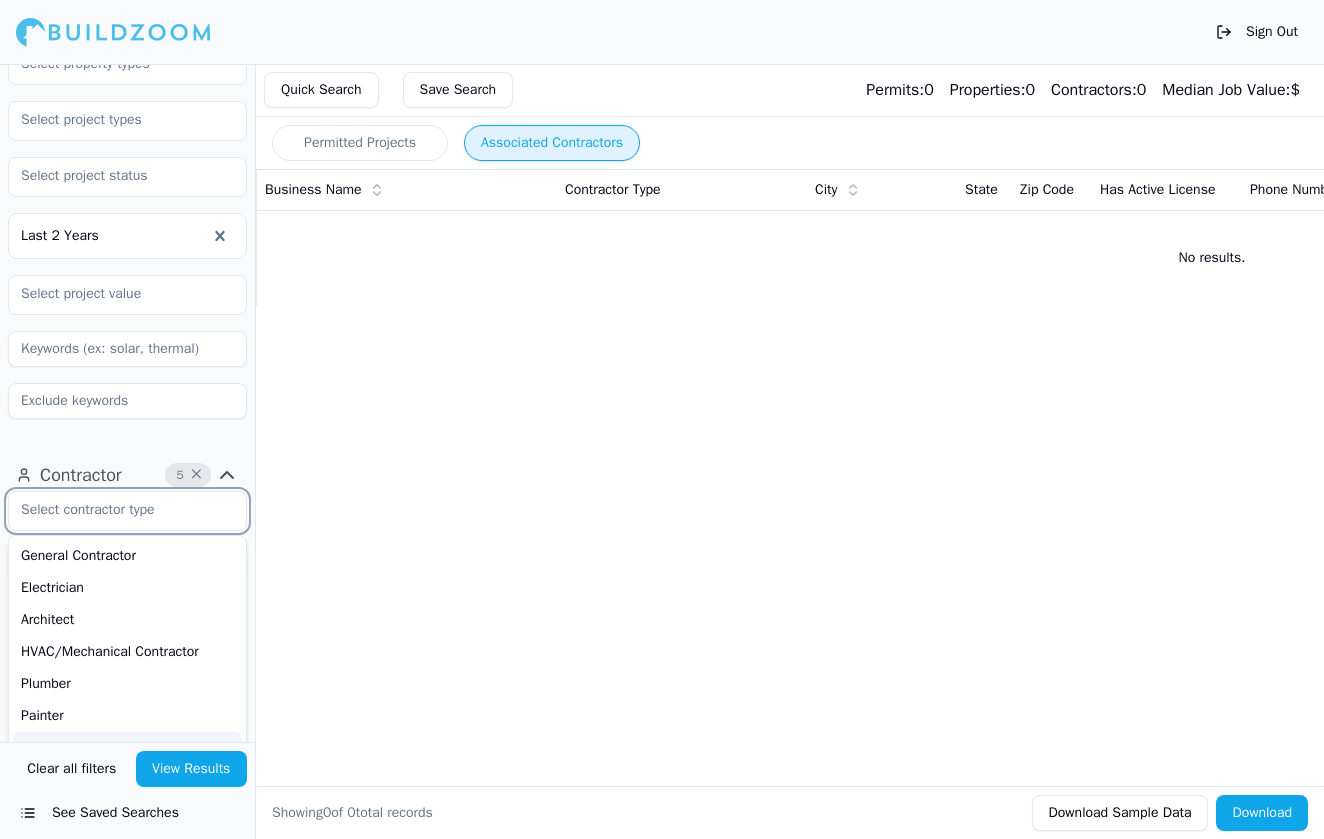 click at bounding box center (115, 510) 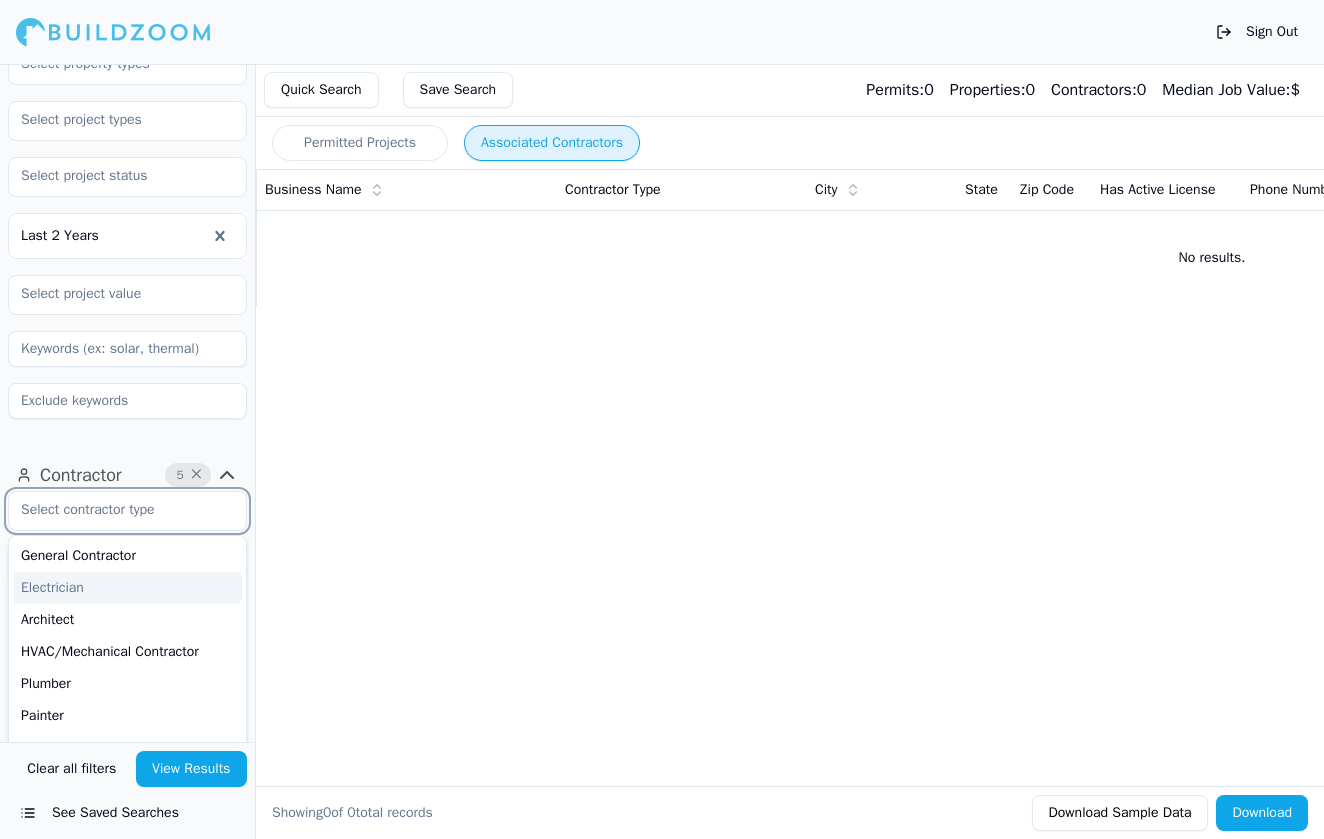 click on "Electrician" at bounding box center [127, 588] 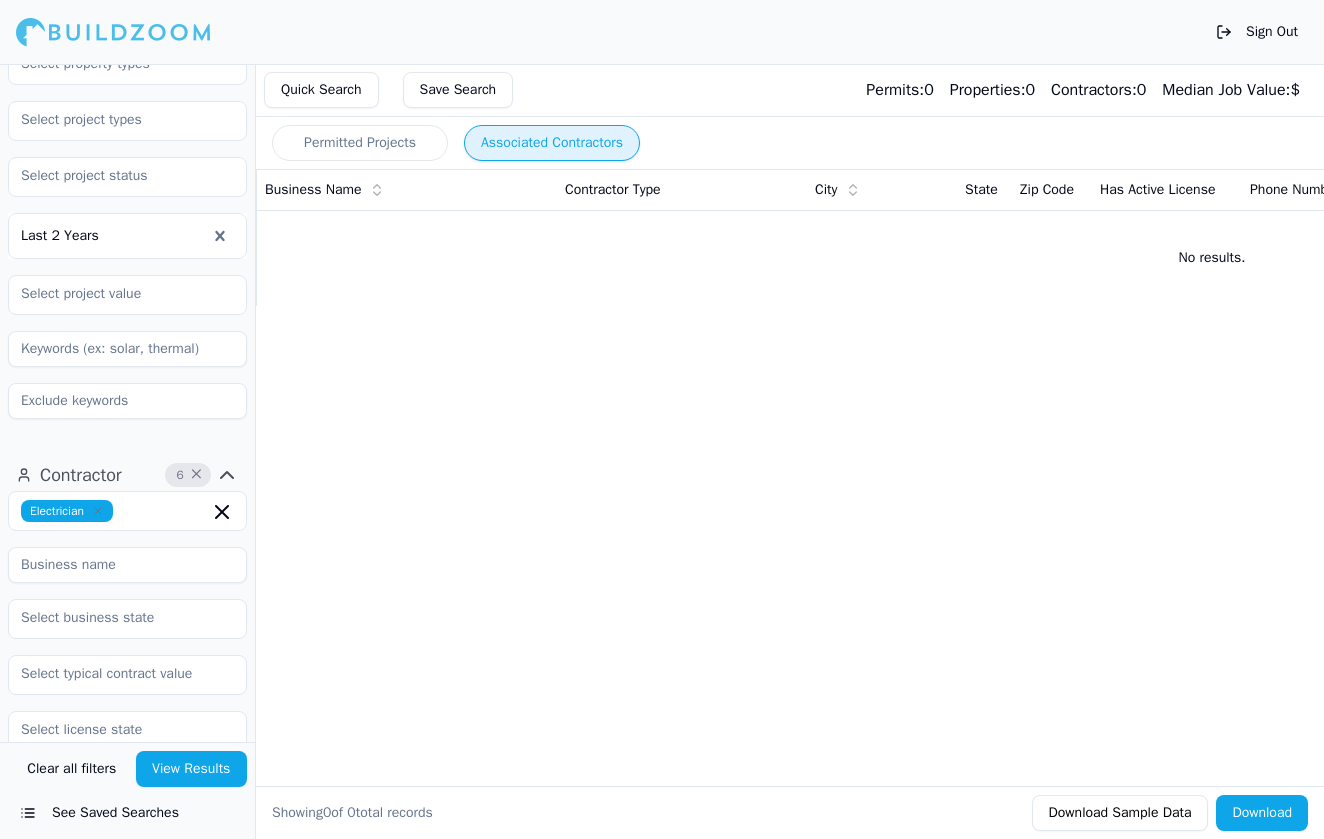 click on "View Results" at bounding box center (192, 769) 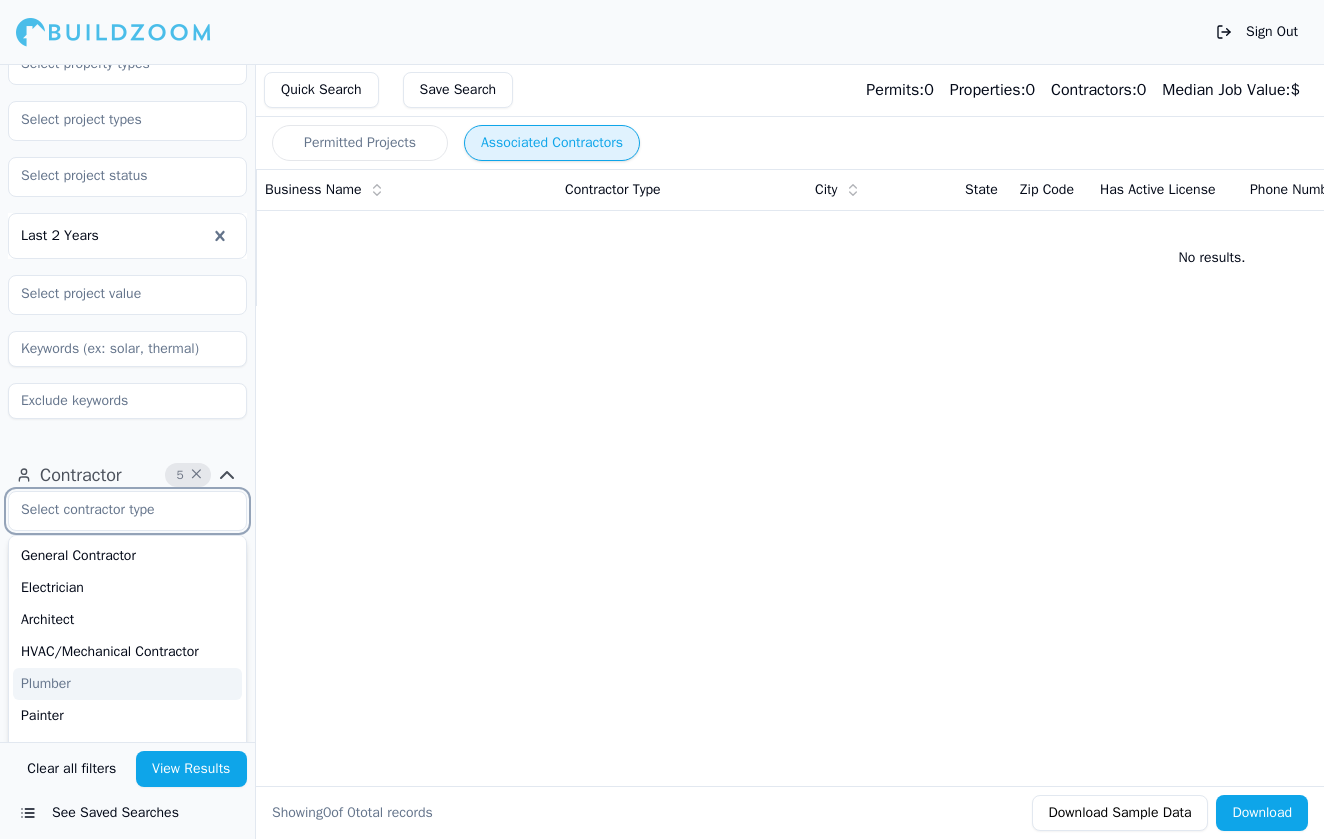click on "Plumber" at bounding box center [127, 684] 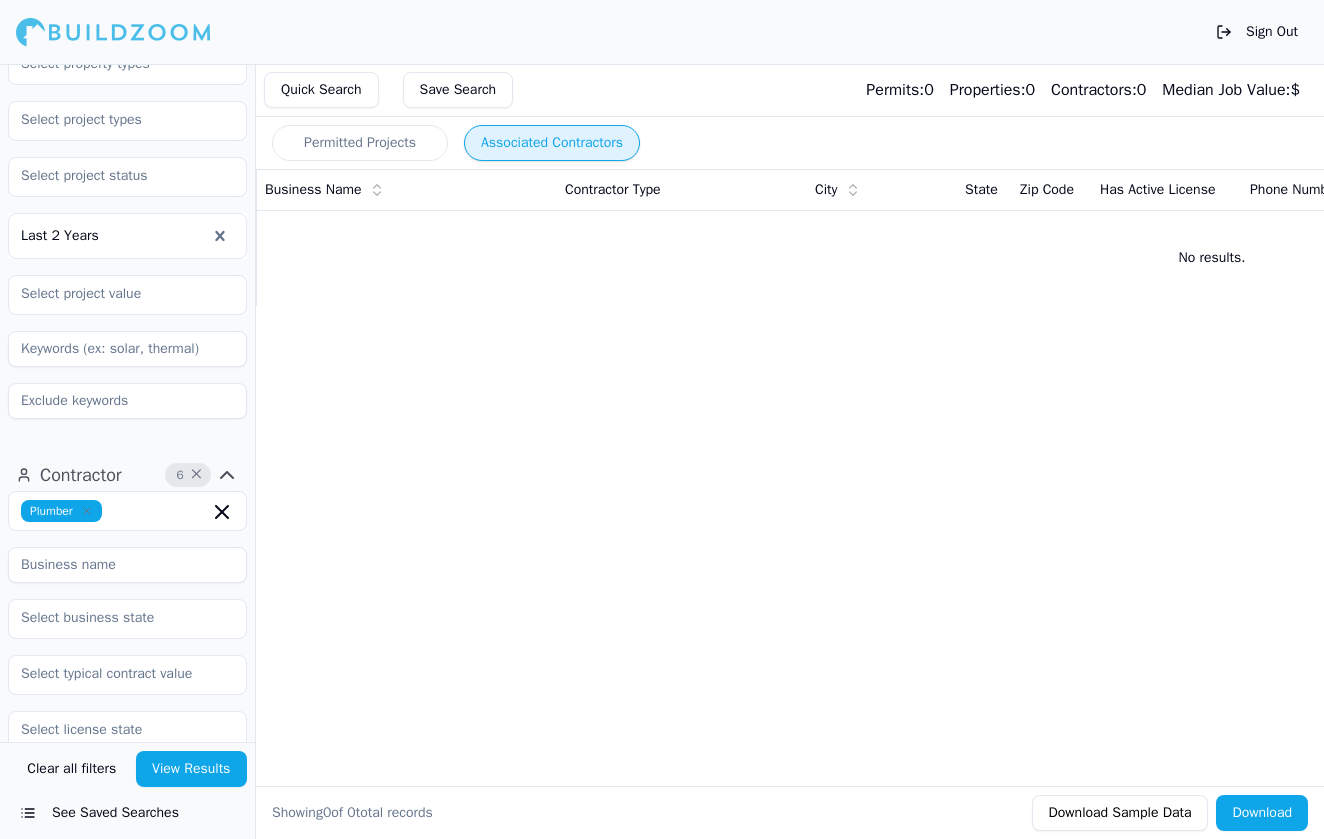 click on "View Results" at bounding box center (192, 769) 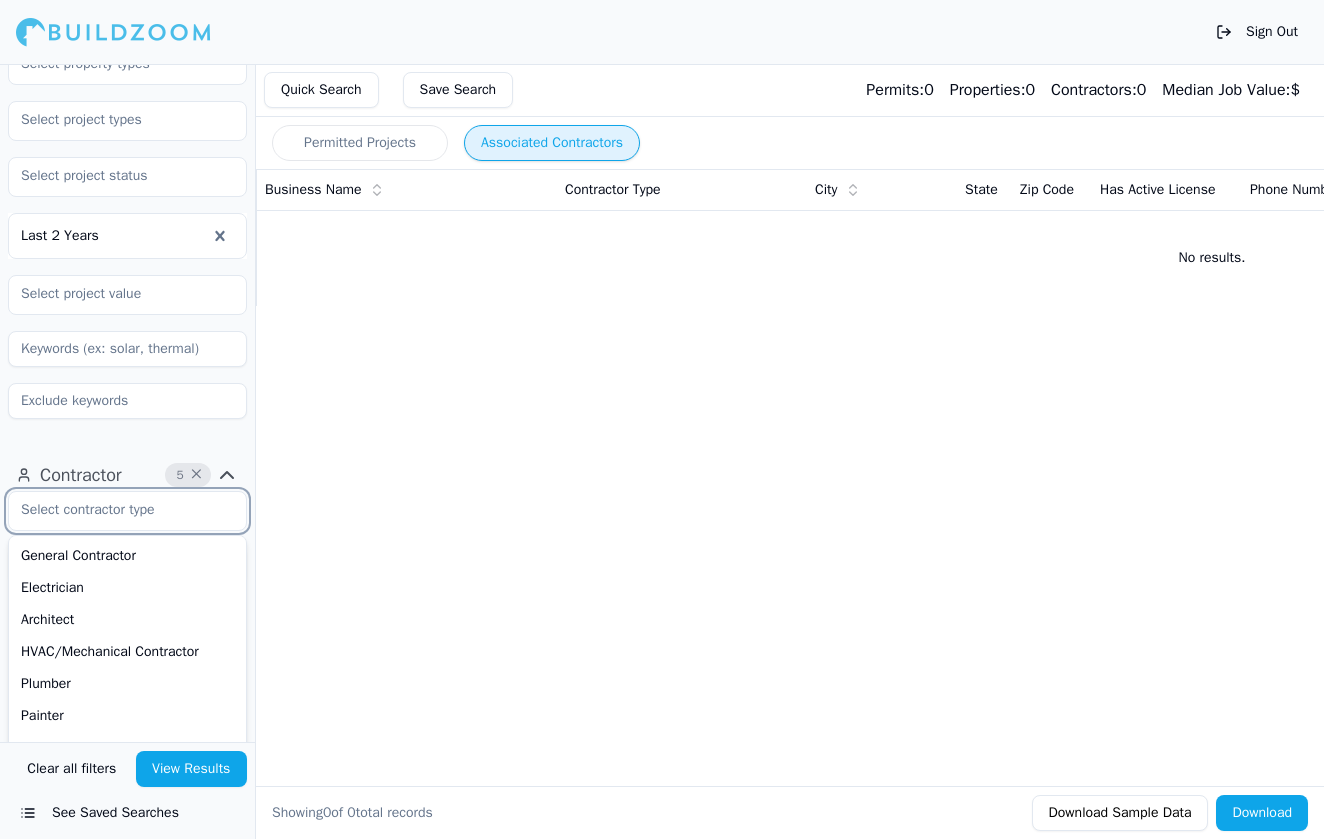click at bounding box center [115, 510] 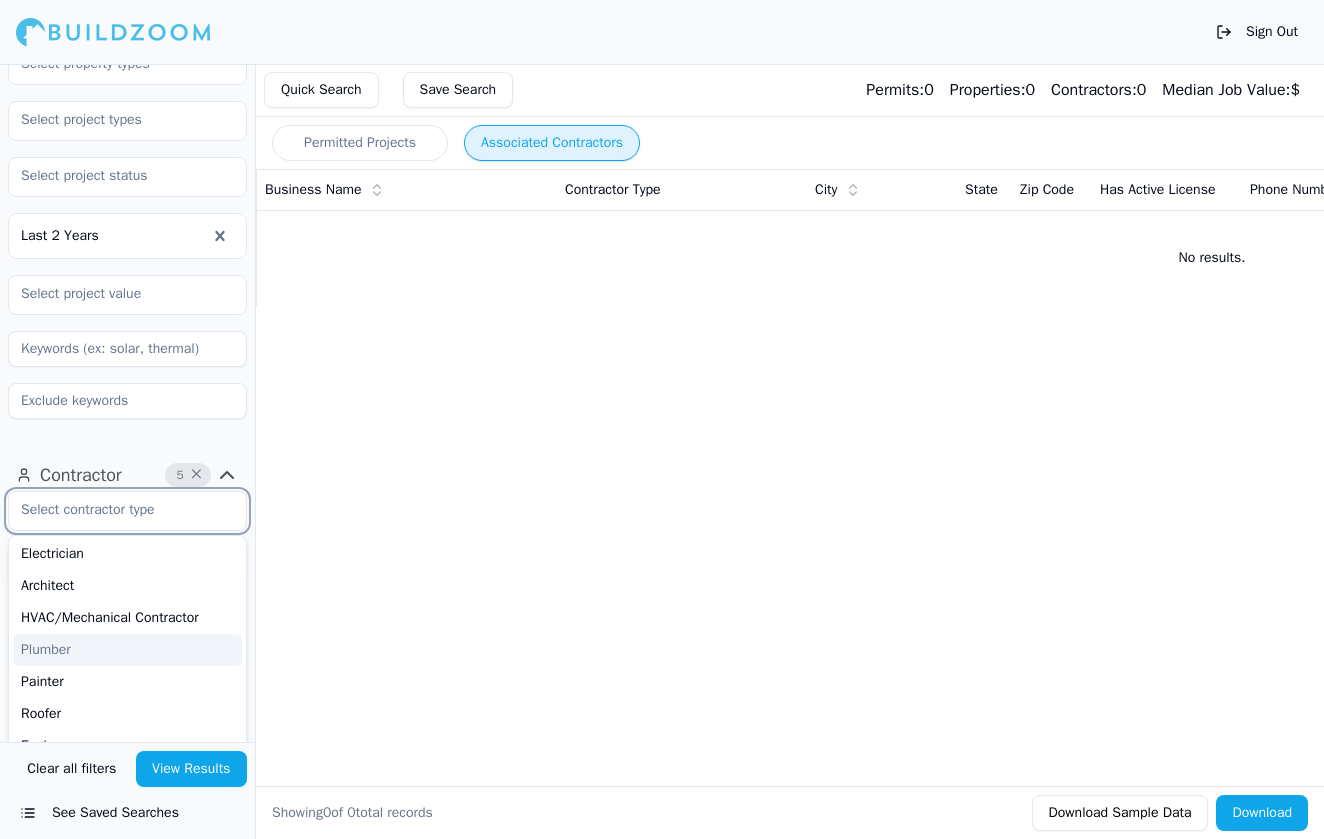 scroll, scrollTop: 52, scrollLeft: 0, axis: vertical 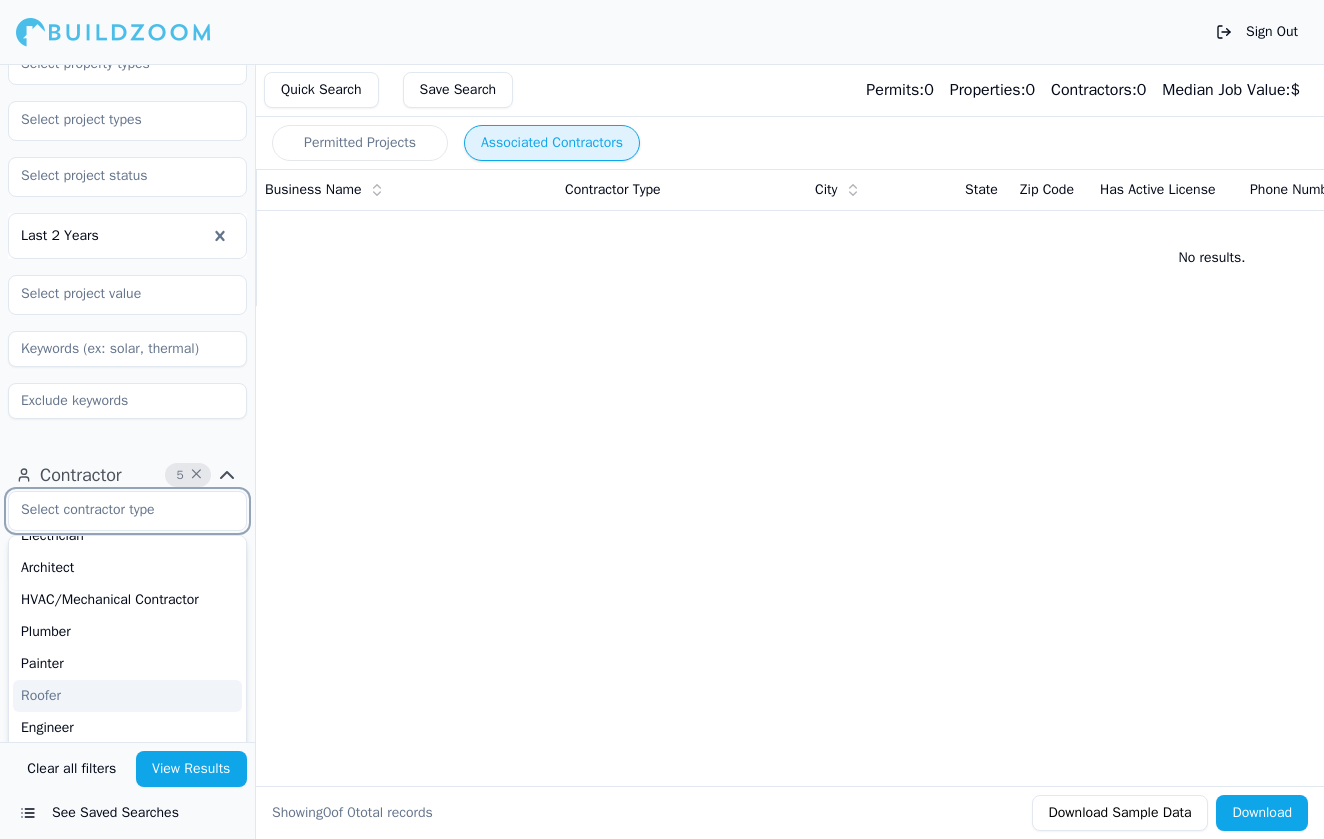 click on "Roofer" at bounding box center [127, 696] 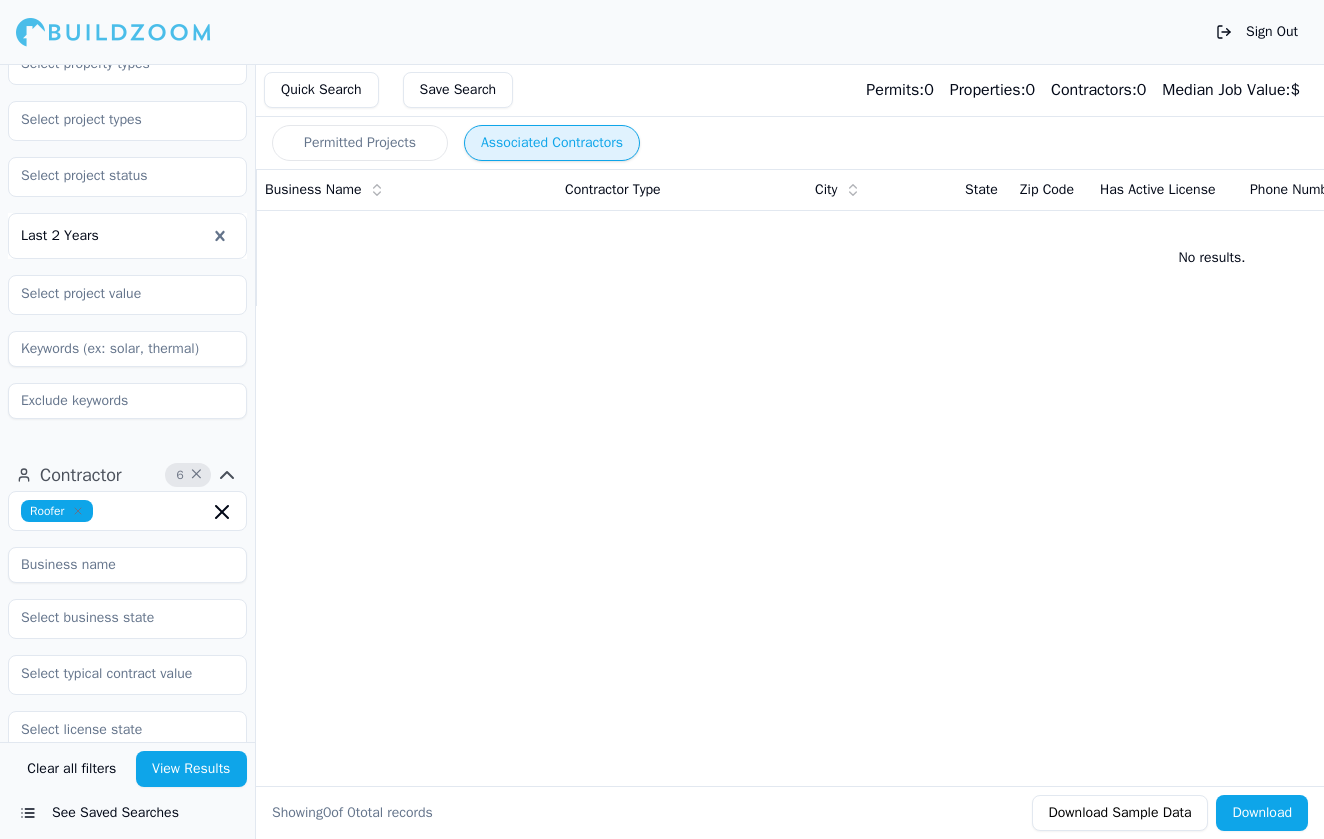 click on "View Results" at bounding box center [192, 769] 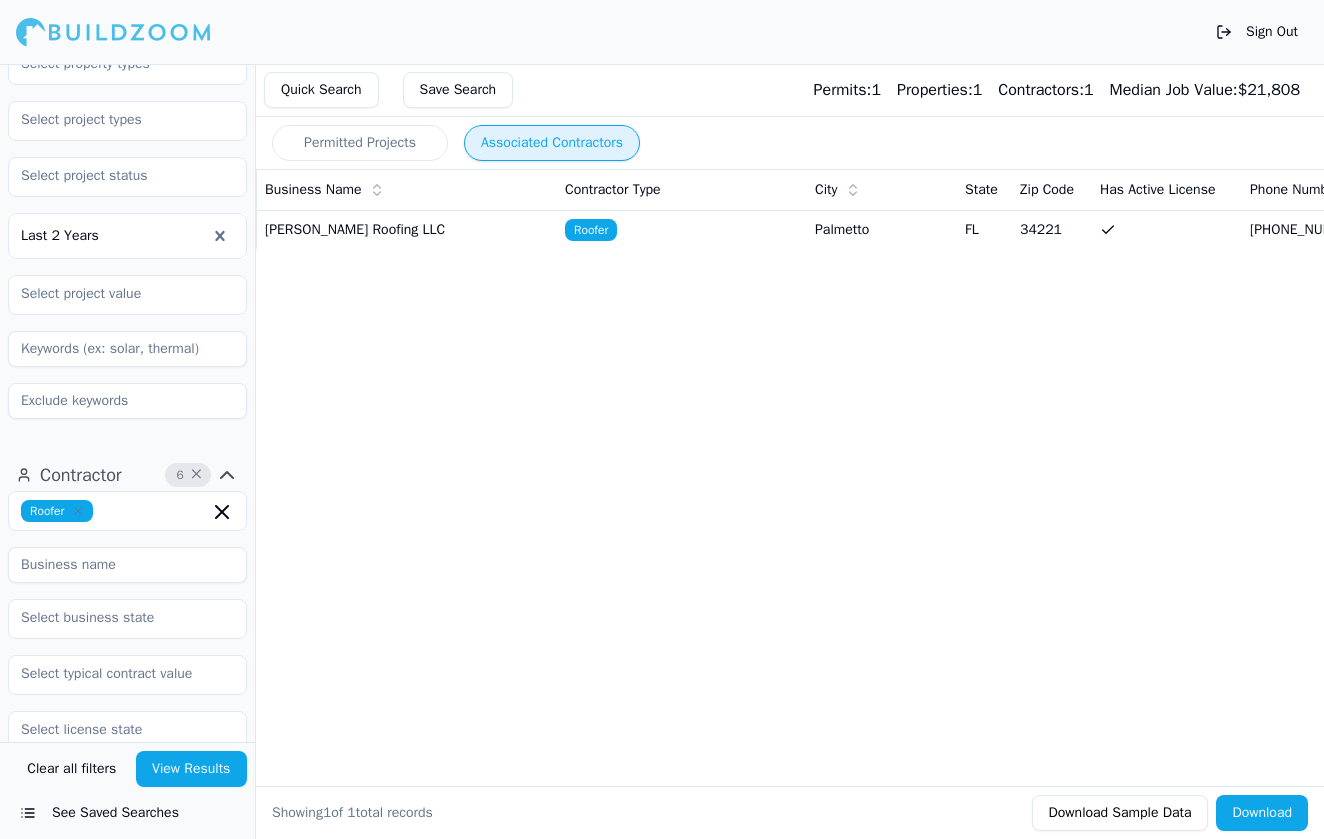 click 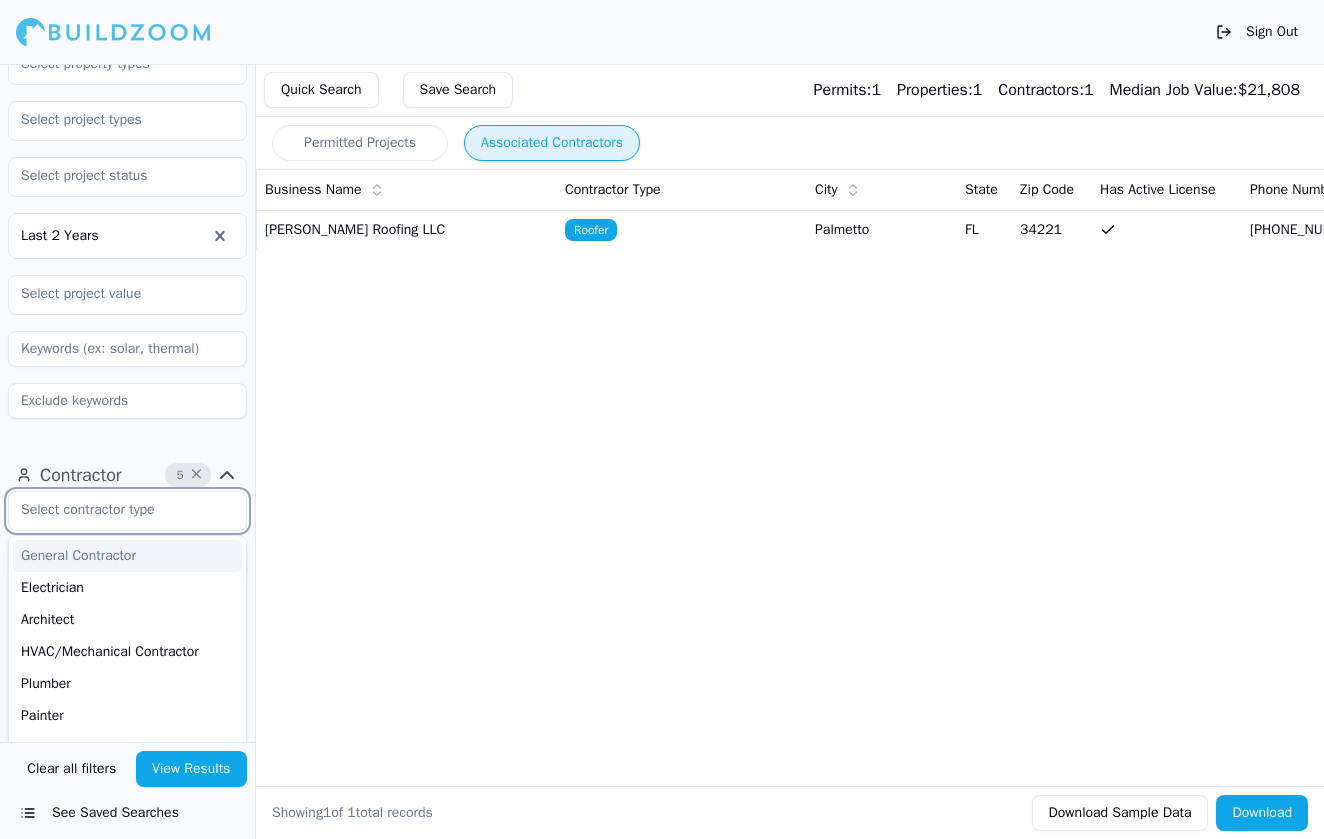click on "General Contractor" at bounding box center (127, 556) 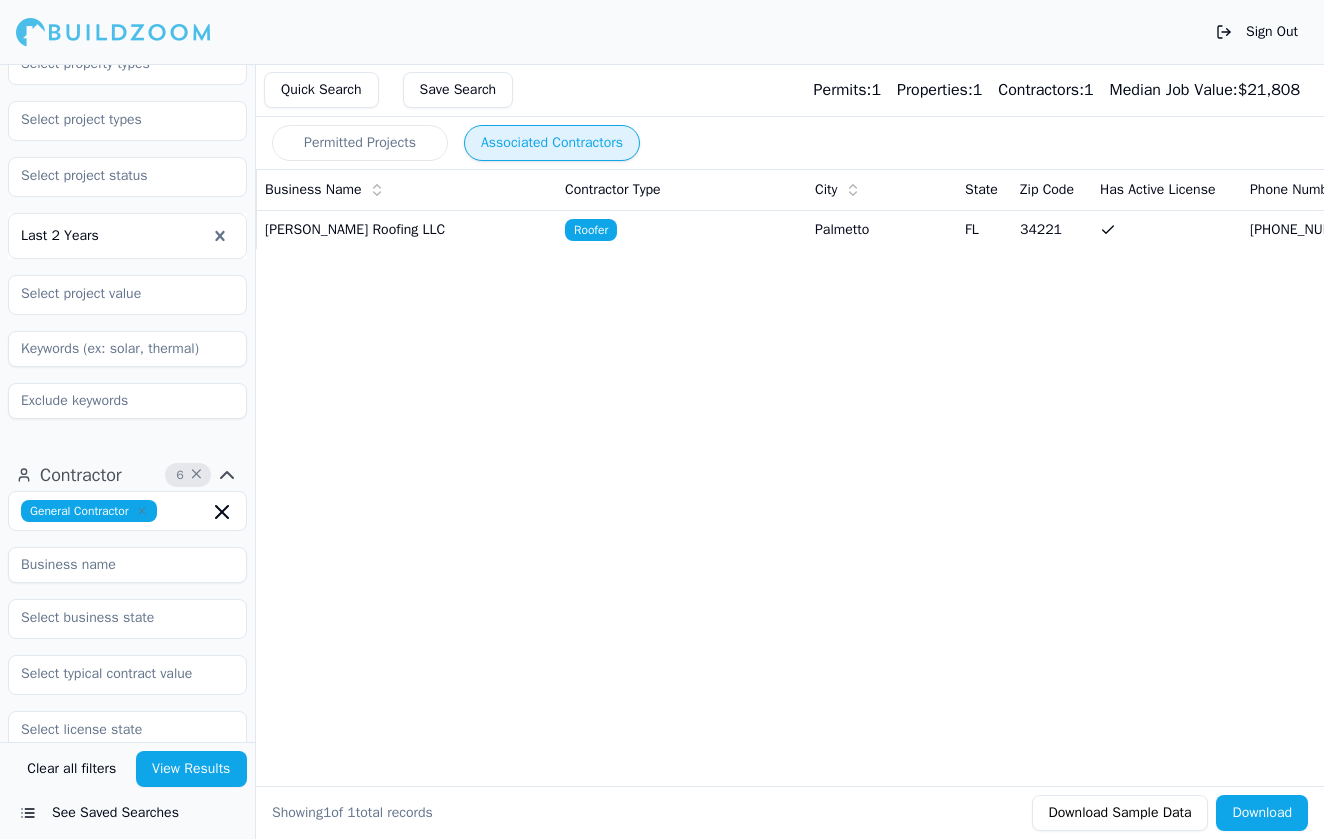 click on "View Results" at bounding box center (192, 769) 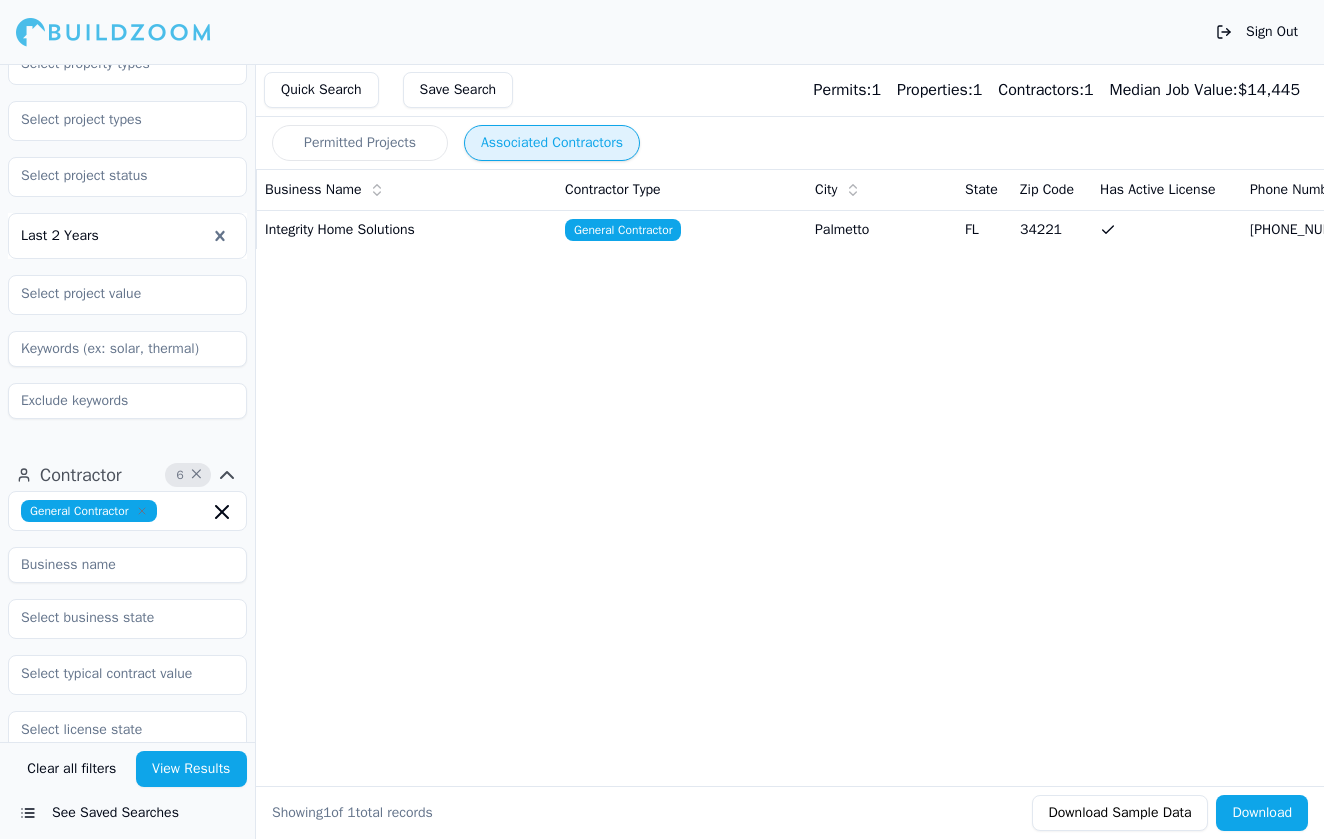 click on "General Contractor" at bounding box center [682, 229] 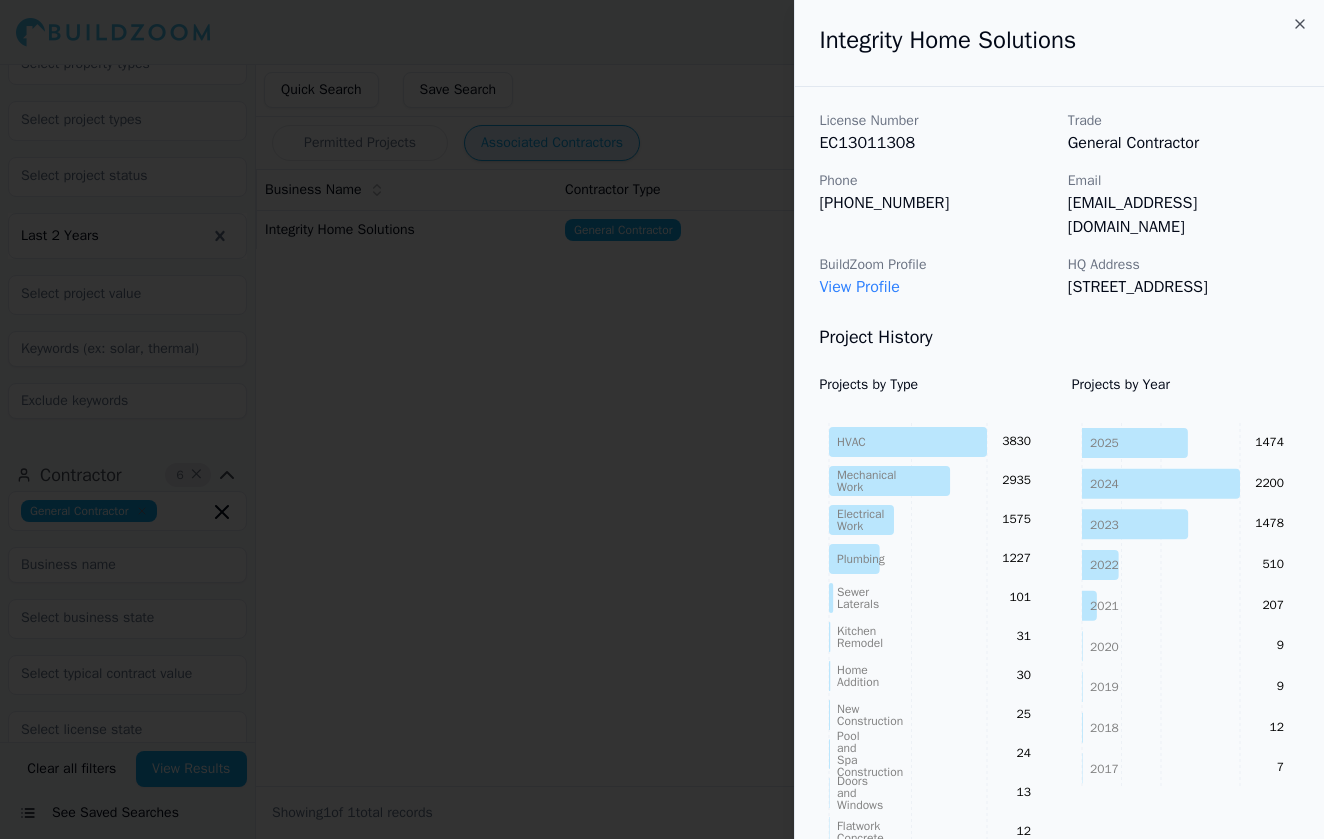 click at bounding box center (662, 419) 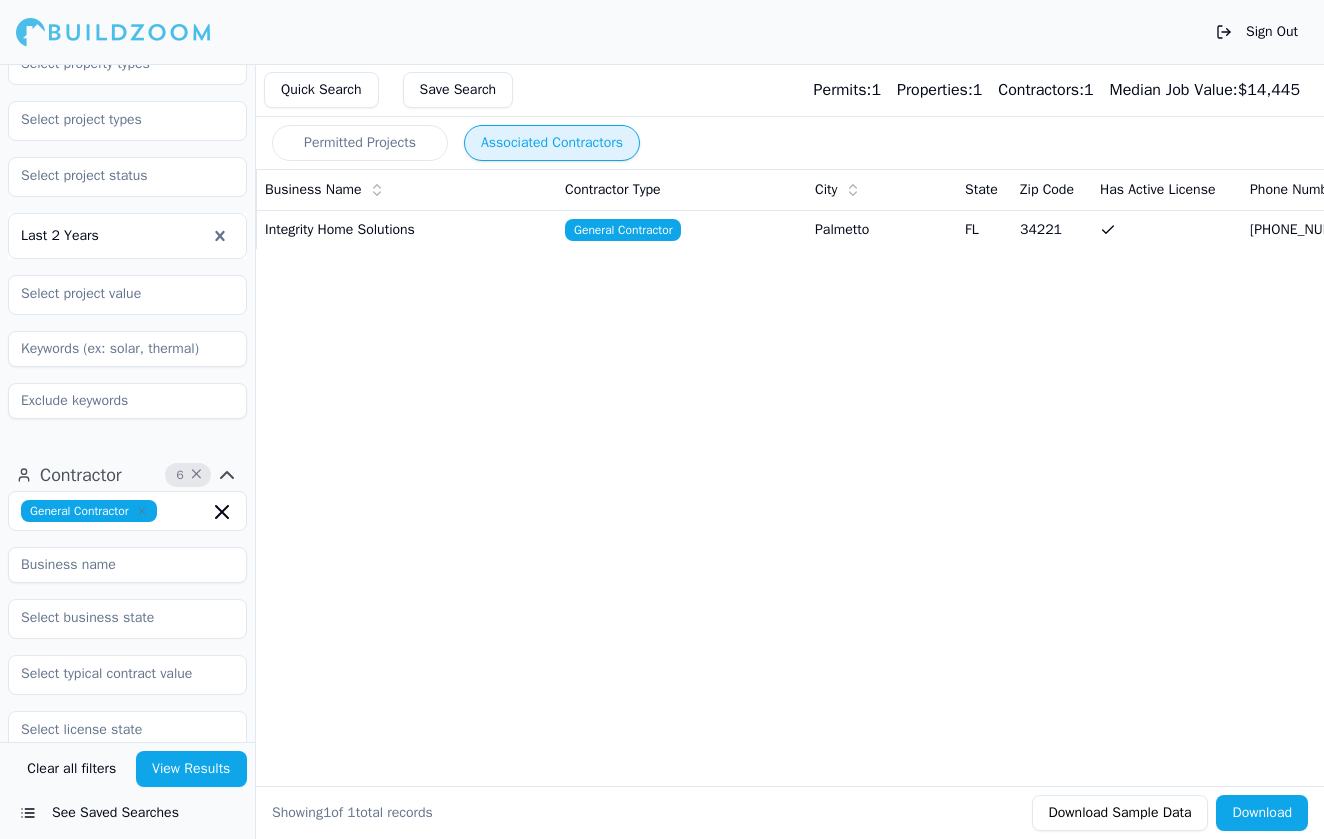 click 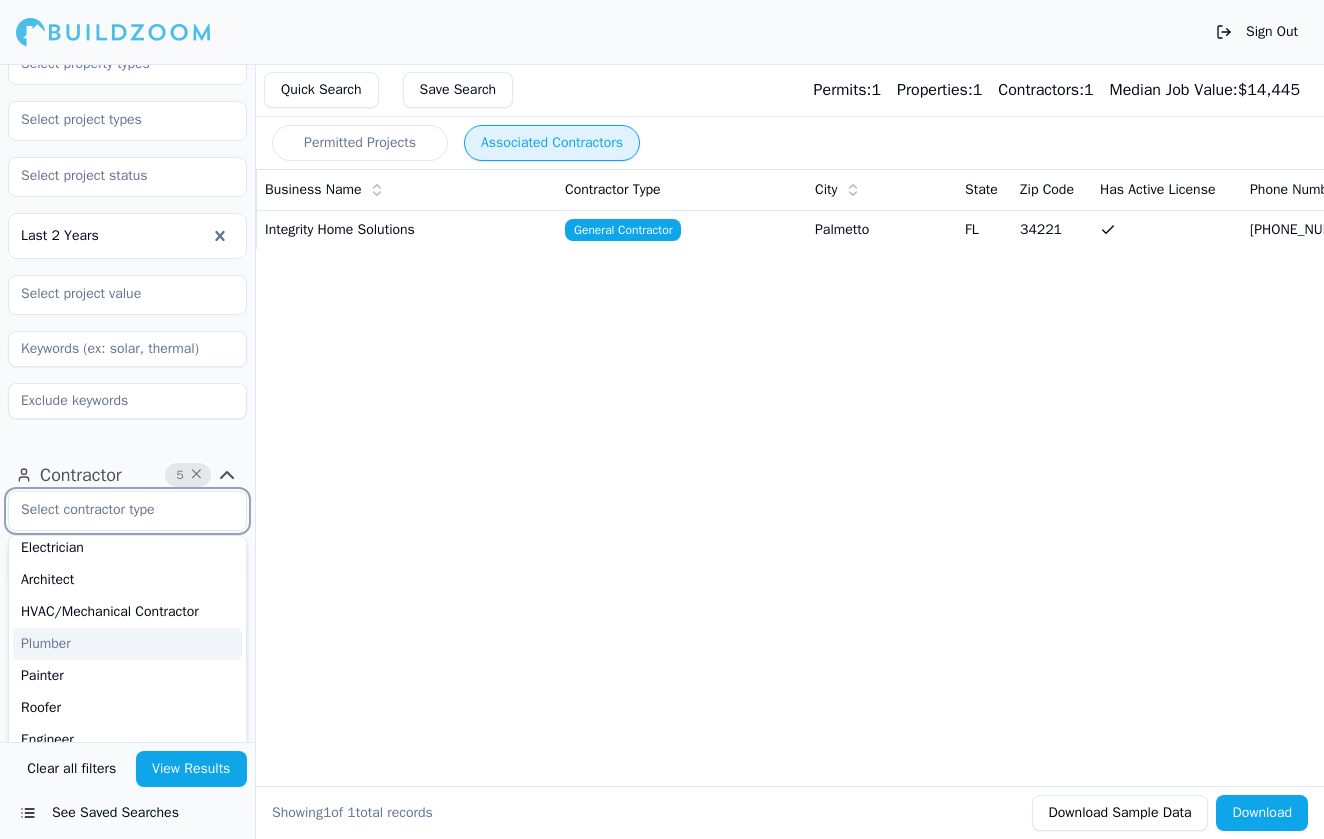scroll, scrollTop: 57, scrollLeft: 0, axis: vertical 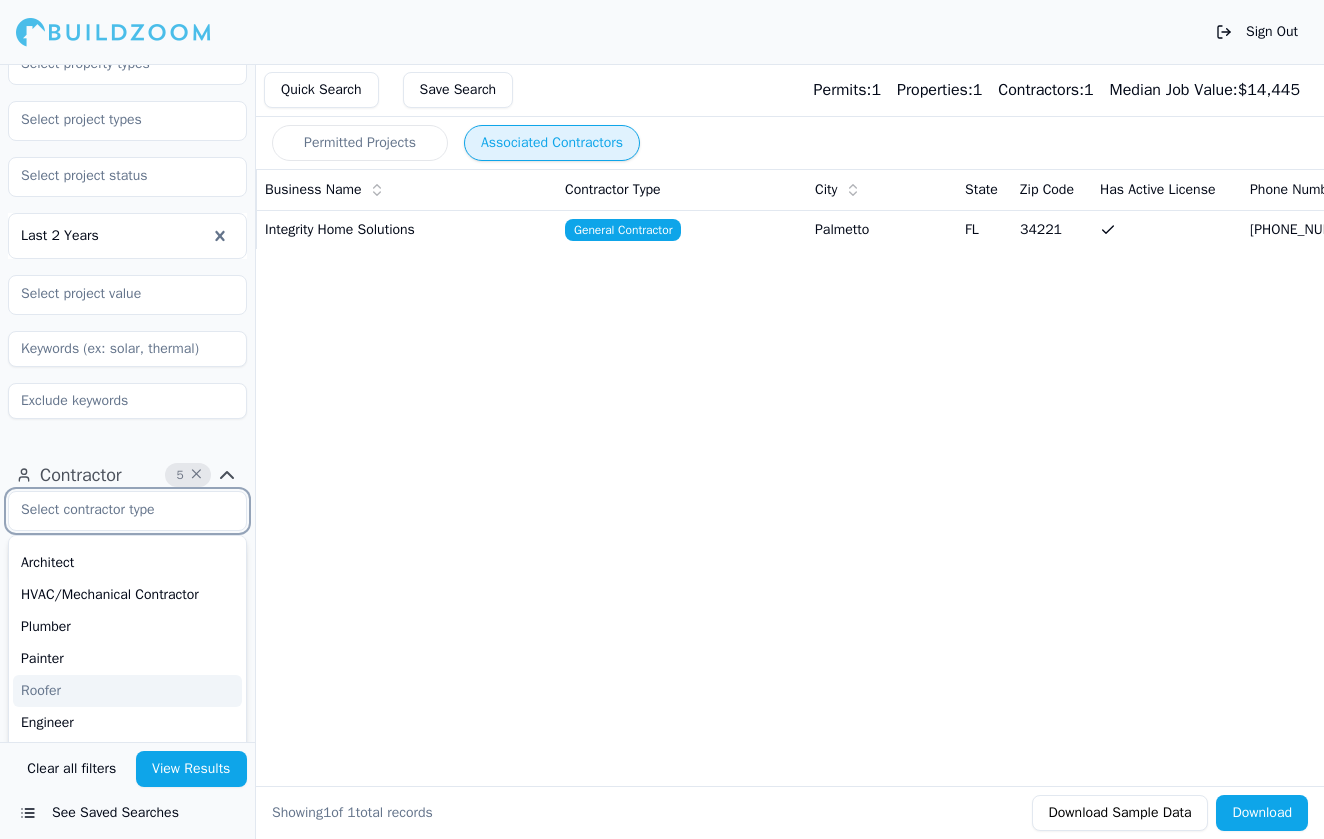 click on "Roofer" at bounding box center (127, 691) 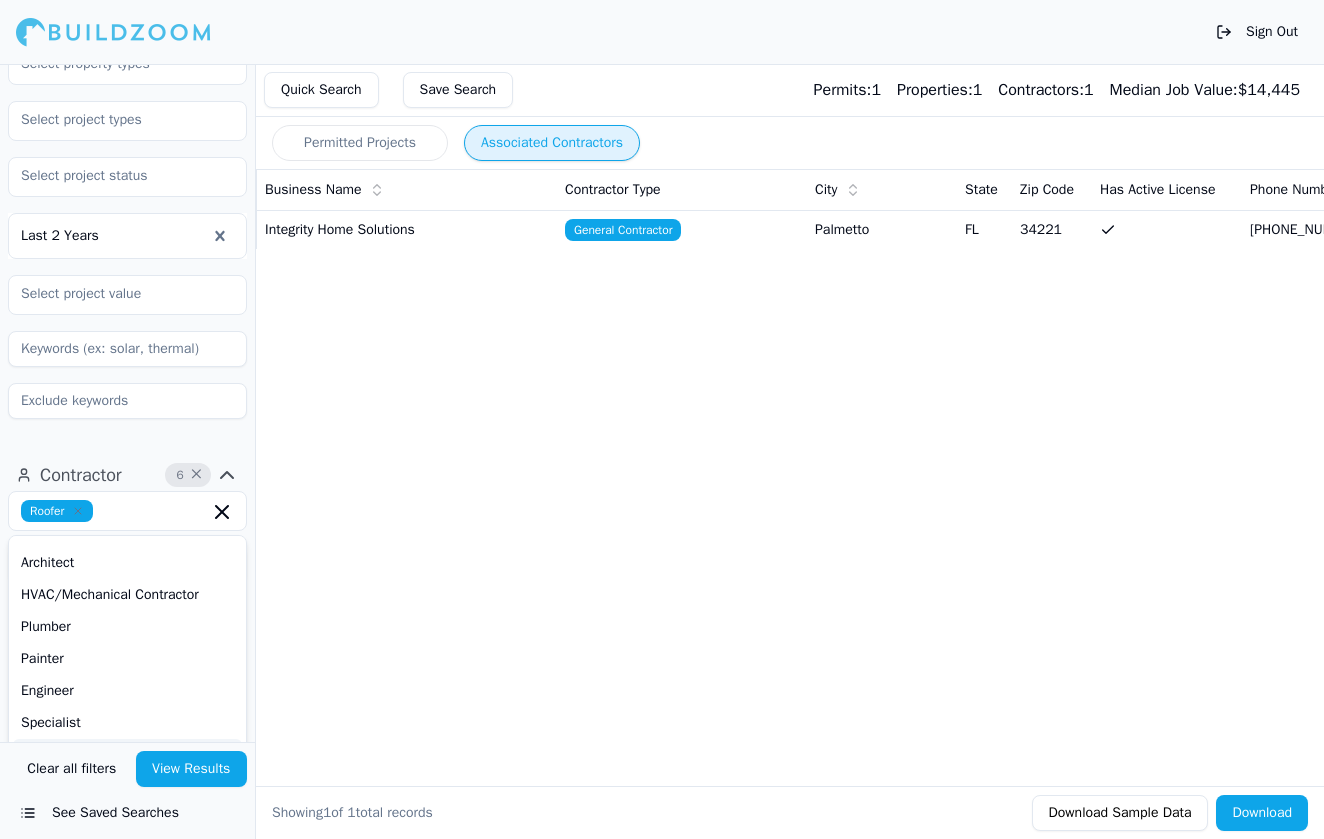 click on "View Results" at bounding box center [192, 769] 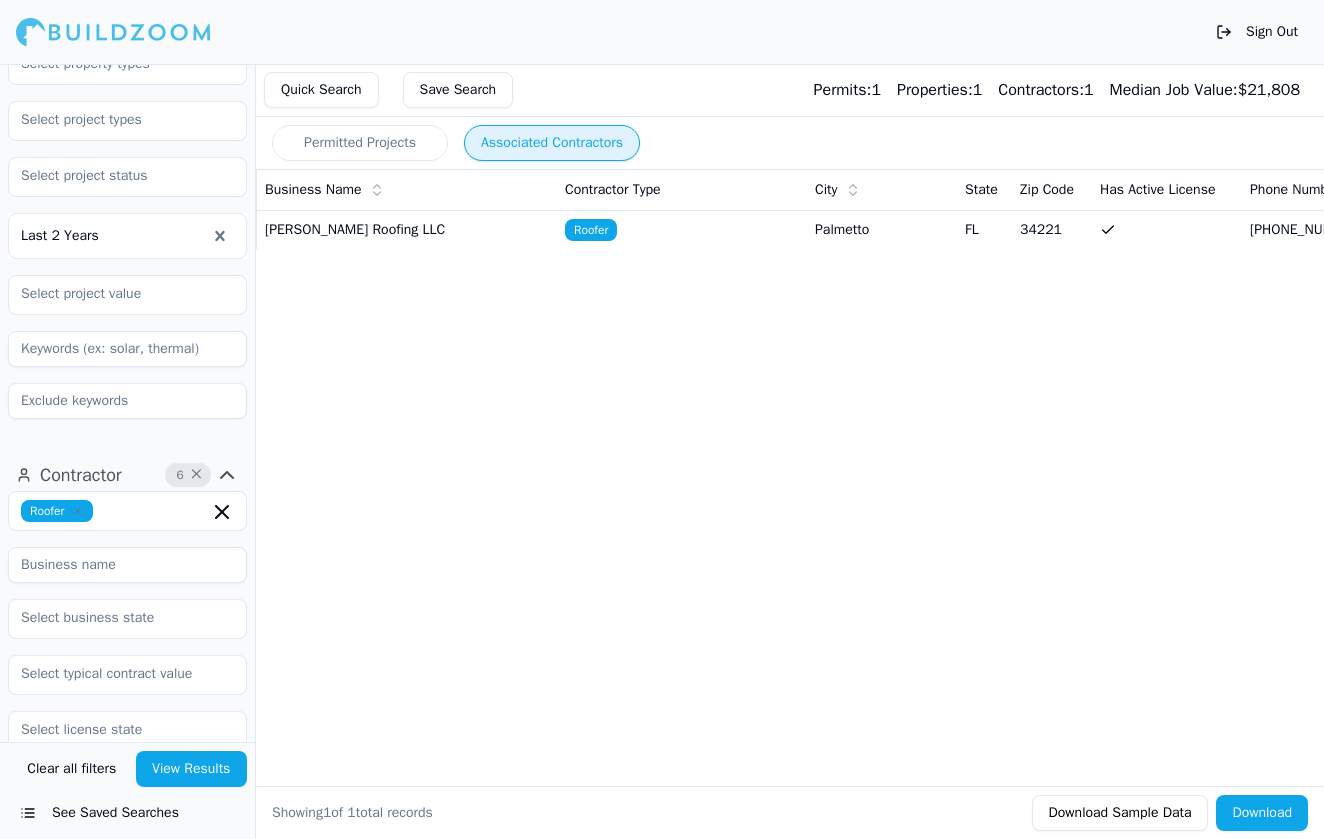 click on "Chappelle Roofing LLC" at bounding box center (407, 229) 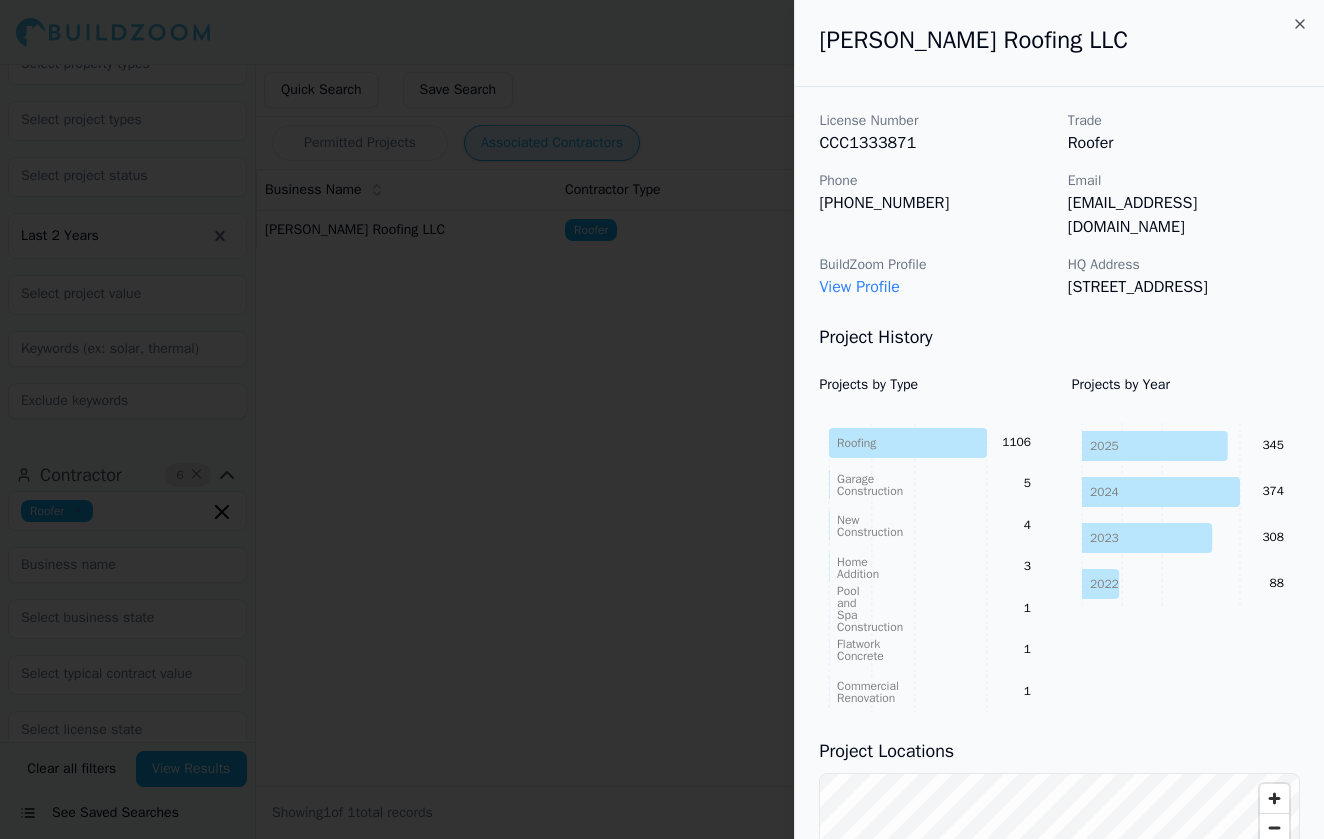 click 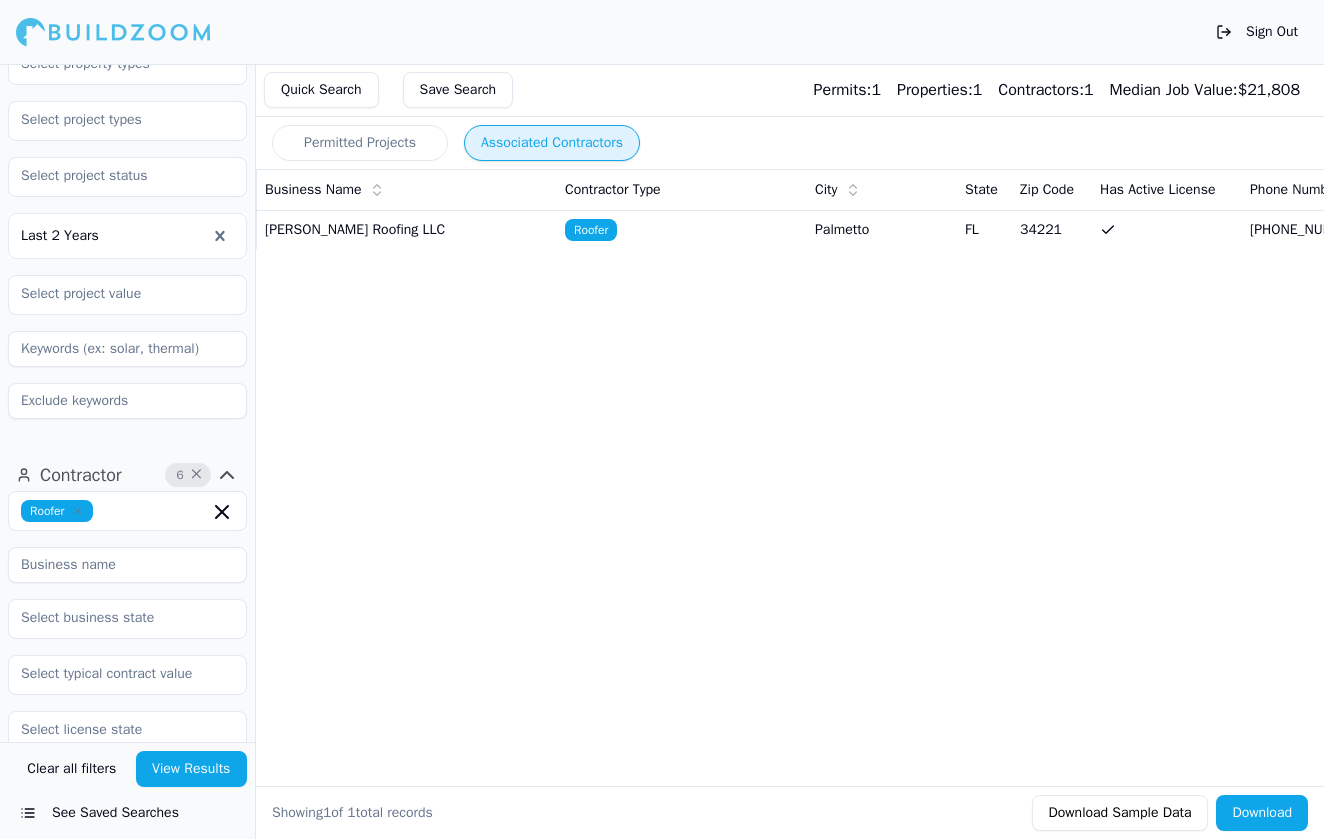 scroll, scrollTop: 0, scrollLeft: 0, axis: both 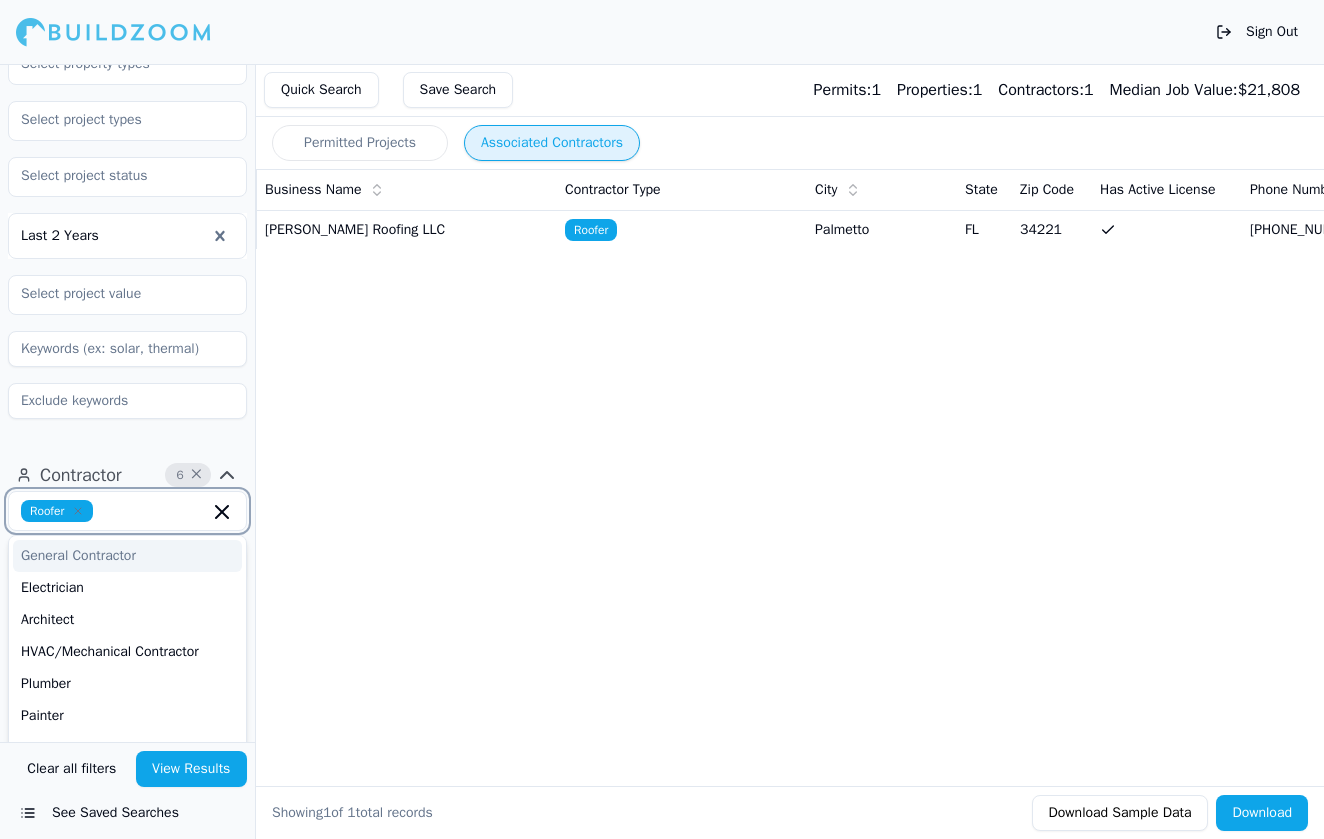 click on "General Contractor" at bounding box center [127, 556] 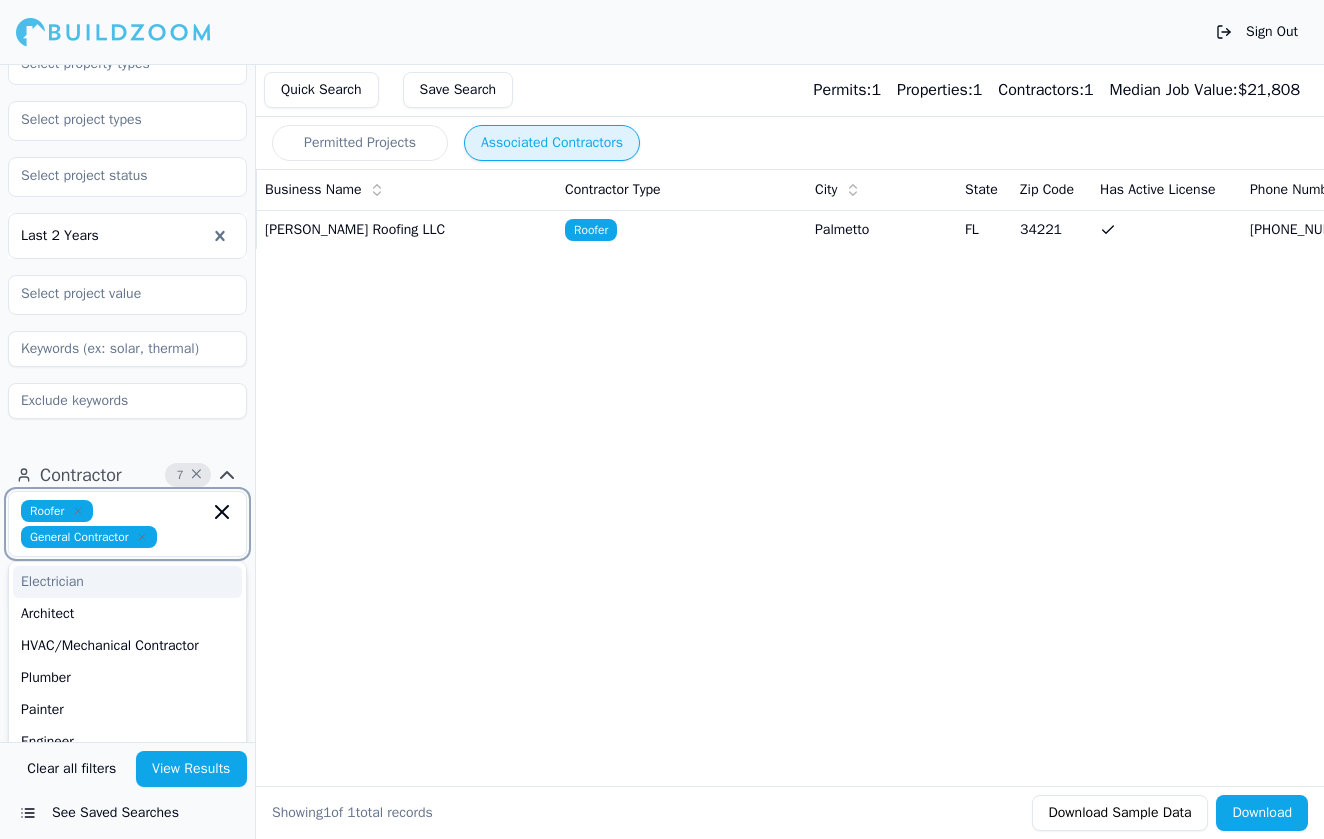 click at bounding box center (187, 537) 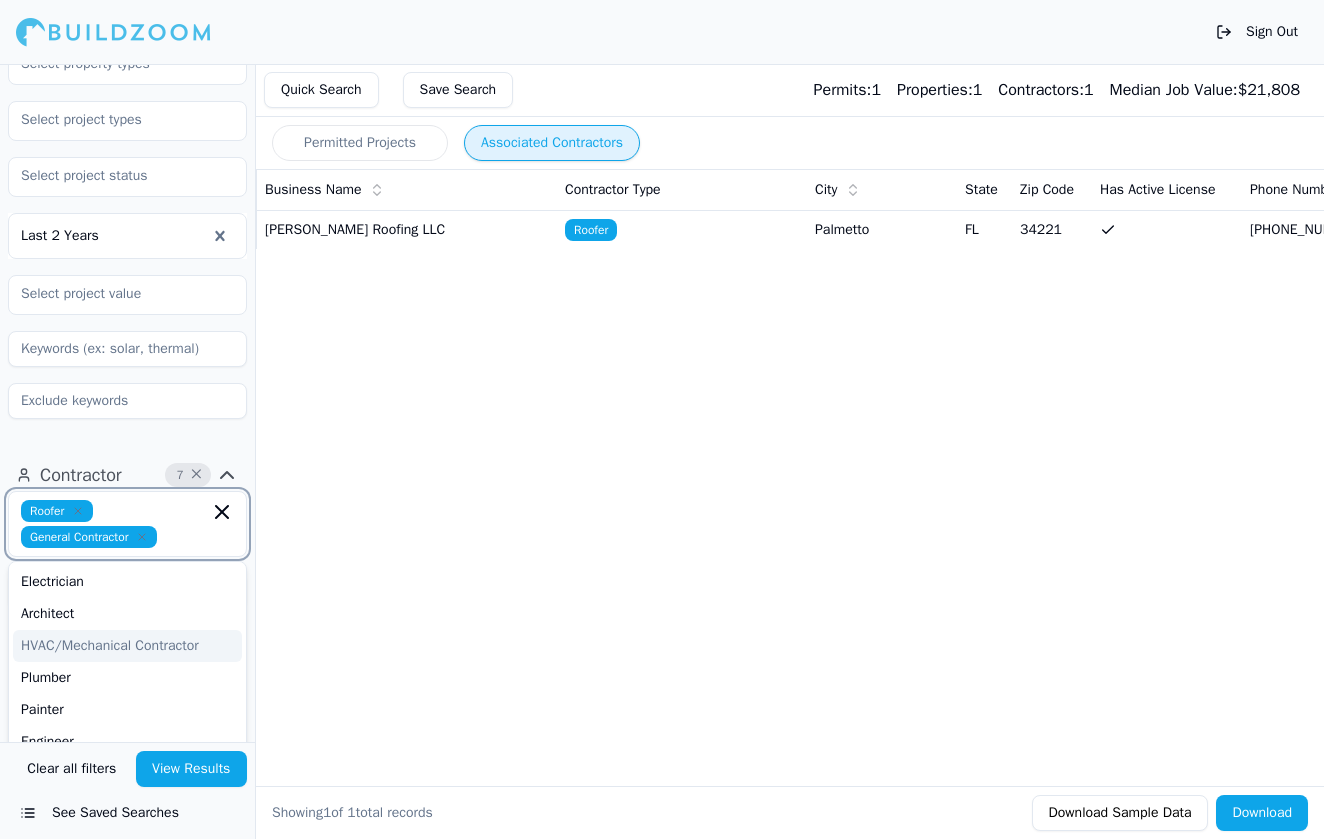 click on "HVAC/Mechanical Contractor" at bounding box center [127, 646] 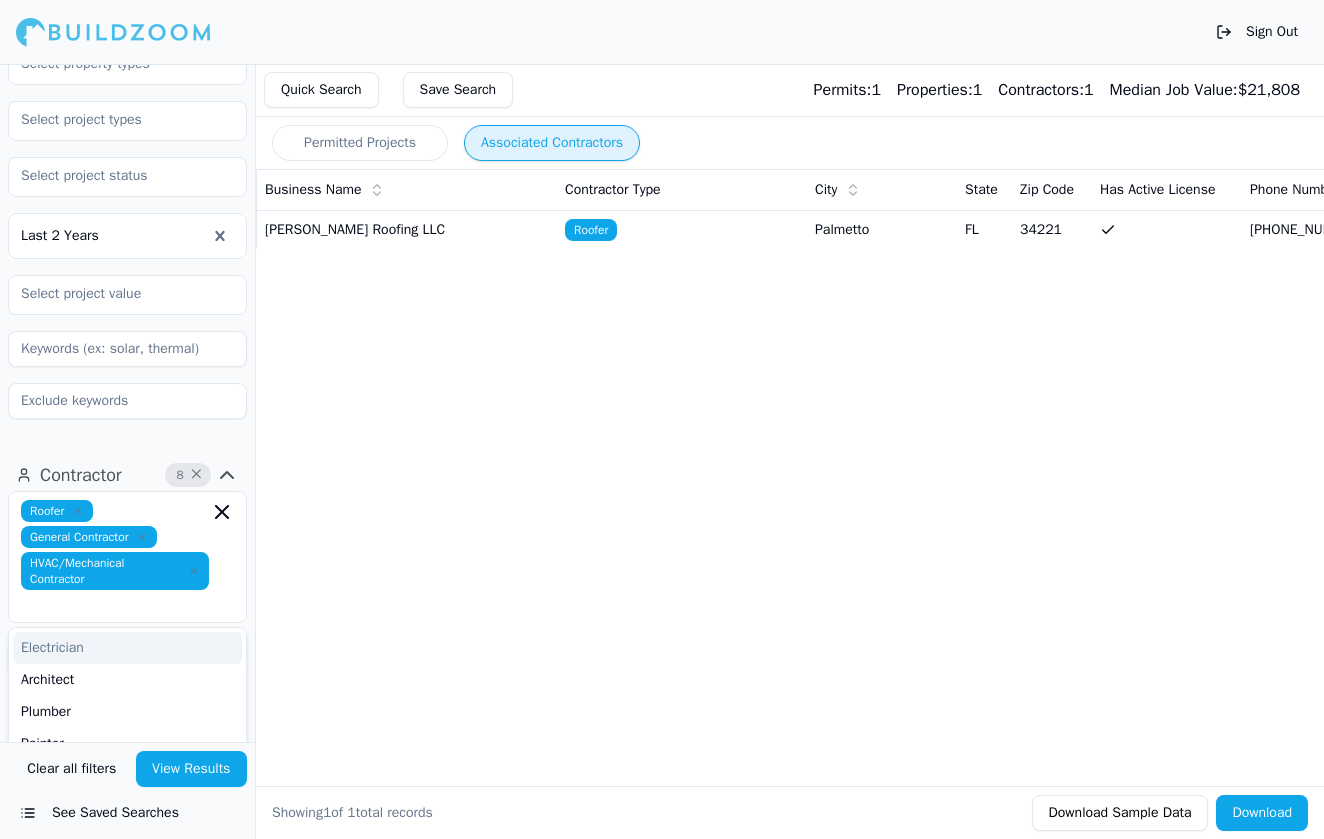 click on "Roofer General Contractor HVAC/Mechanical Contractor" at bounding box center [127, 557] 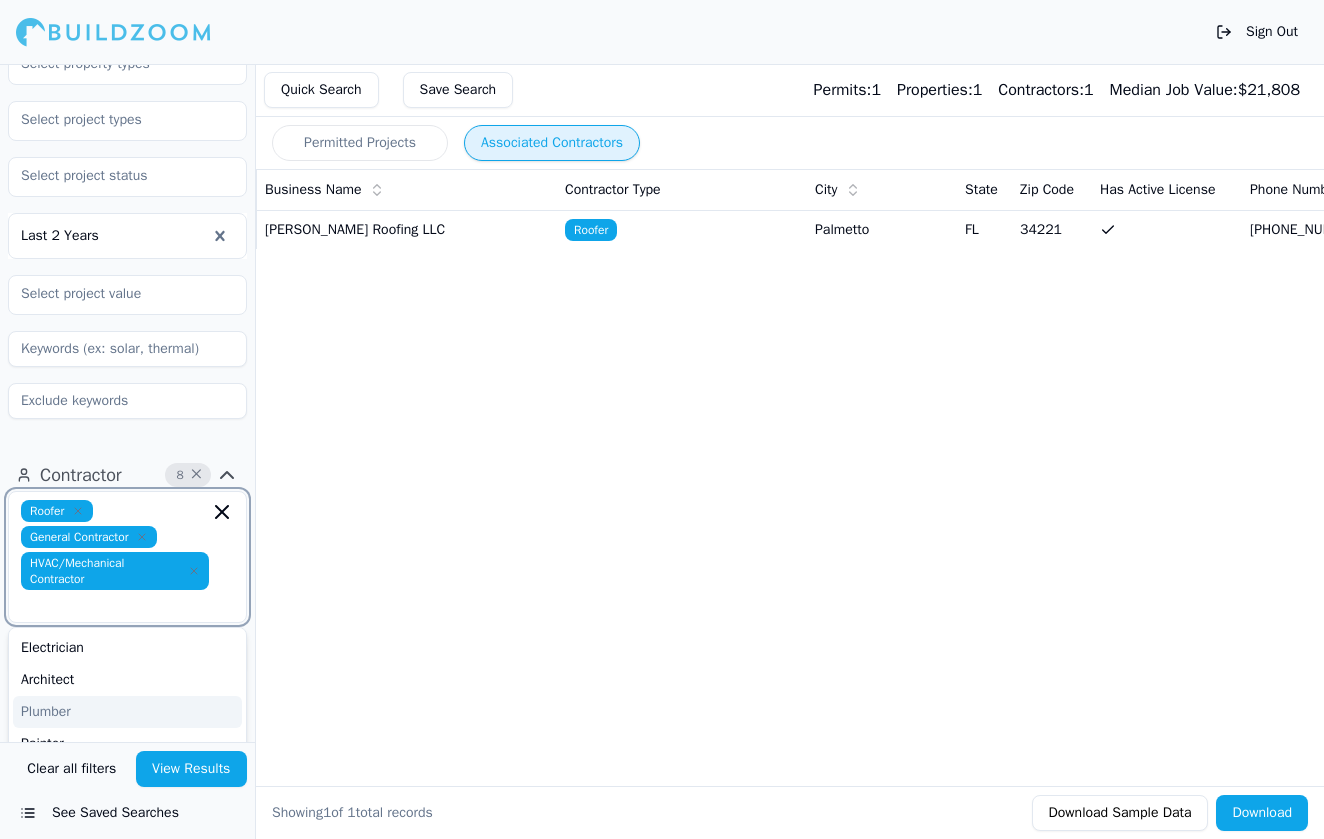click on "Plumber" at bounding box center [127, 712] 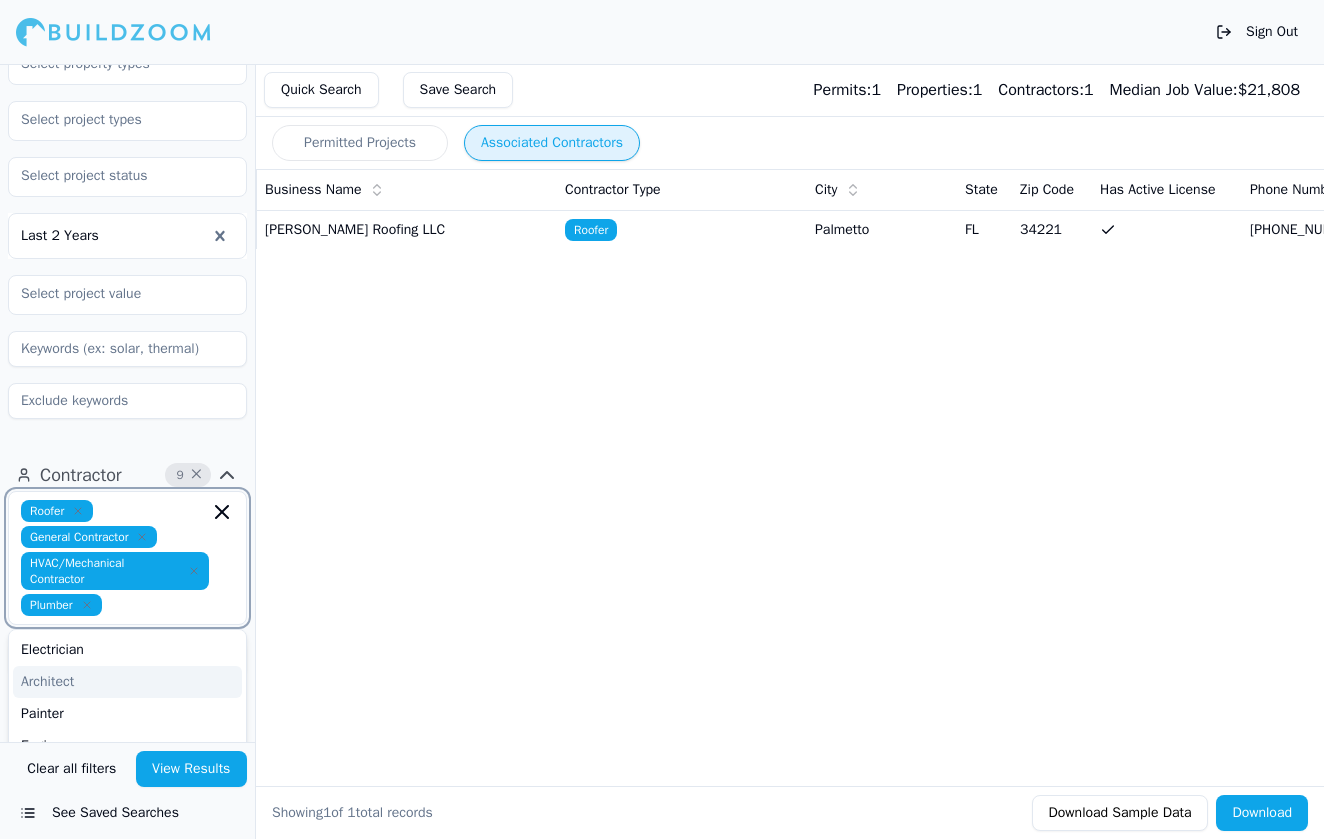 scroll, scrollTop: 0, scrollLeft: 0, axis: both 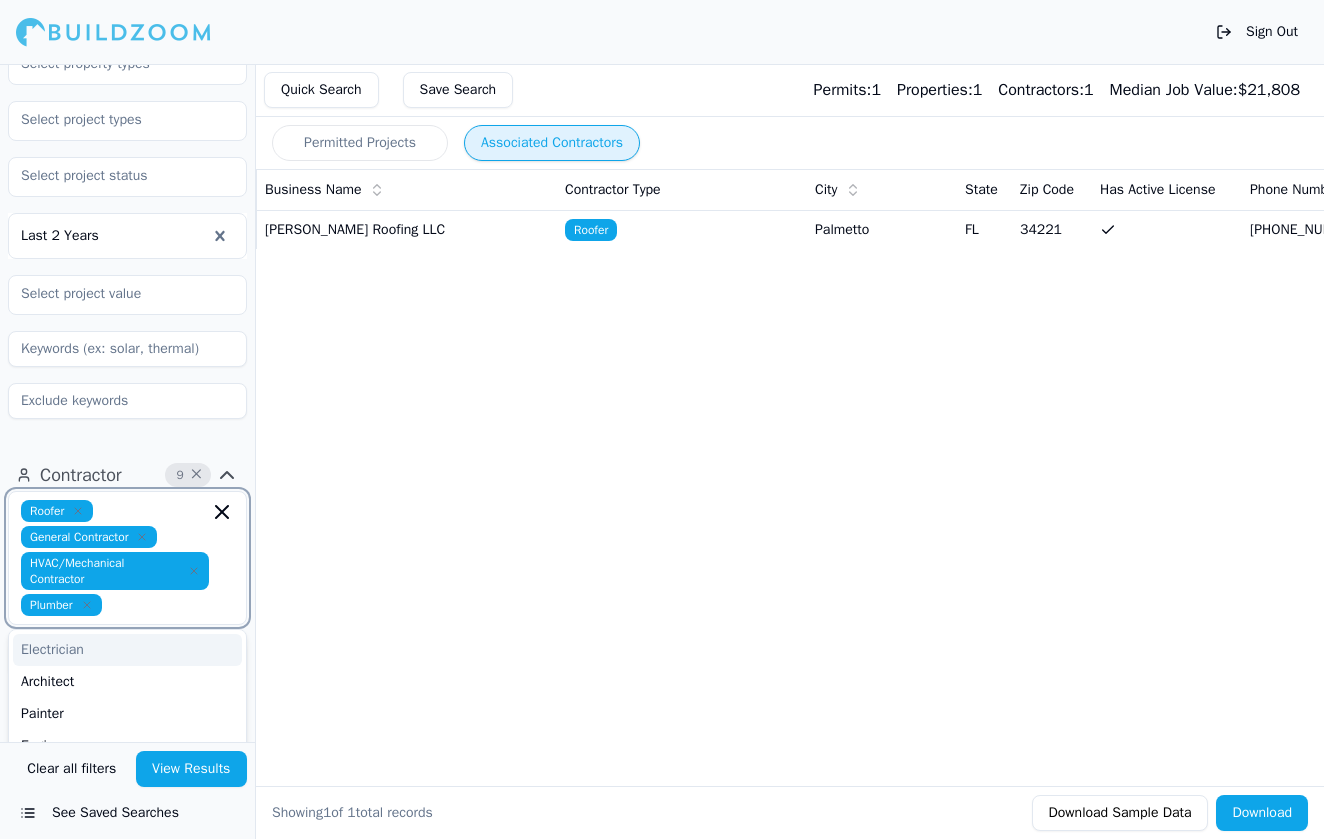 click on "Electrician" at bounding box center [127, 650] 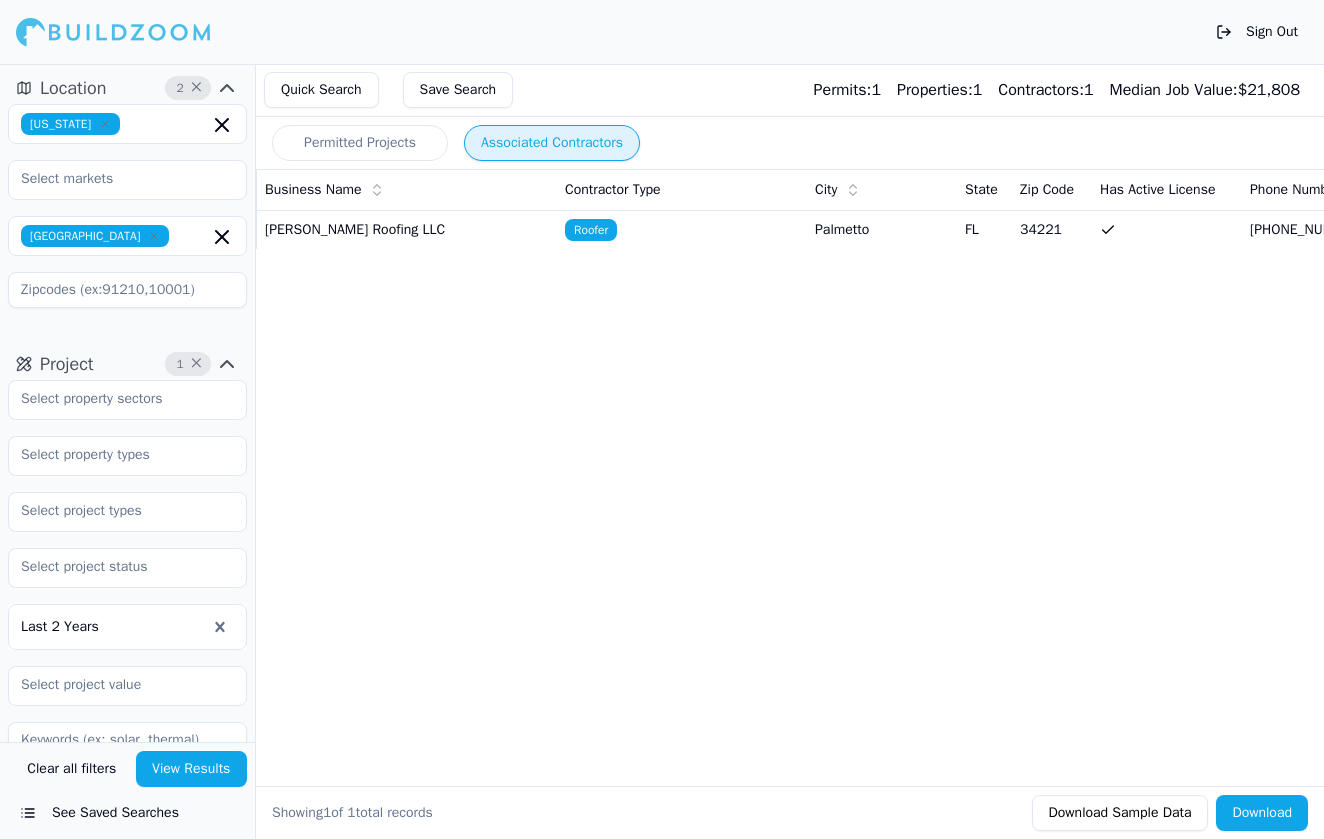 scroll, scrollTop: 0, scrollLeft: 0, axis: both 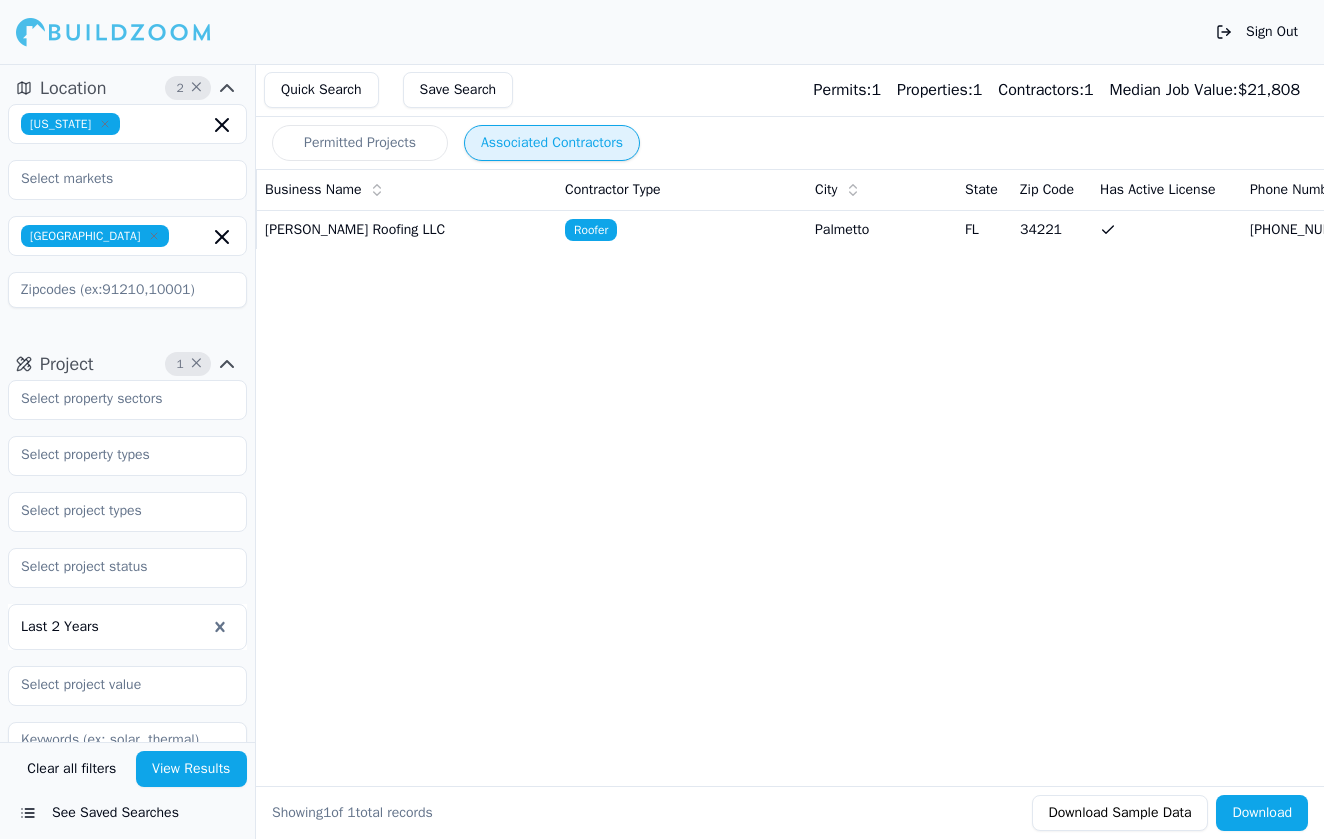click 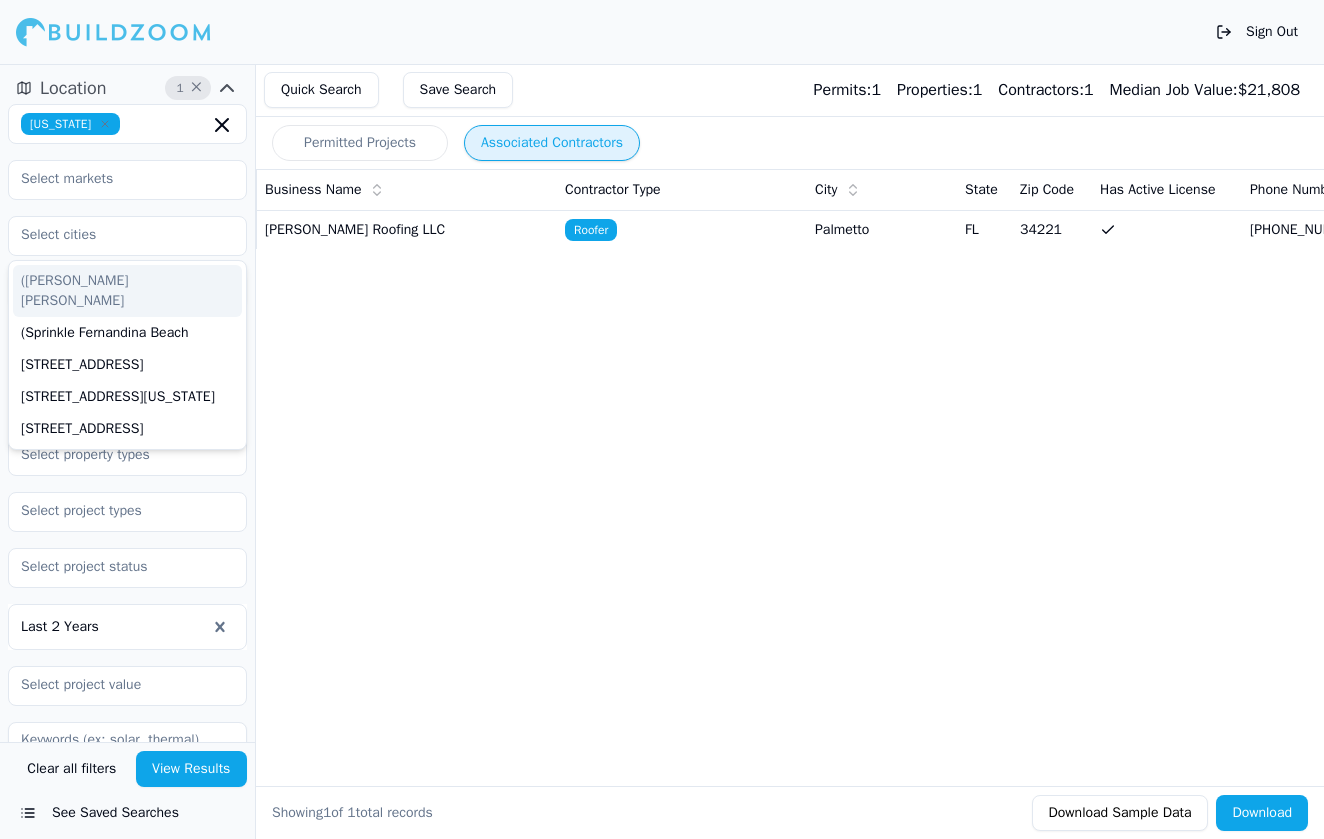 click on "Florida (Eckerd Dru Fernandina Beach (Sprinkle Fernandina Beach 10975 E 47th Av Fl 1st 1140 W Louisiana Av Fl 1st 12905 E 39th Av Fl 1st" at bounding box center [127, 206] 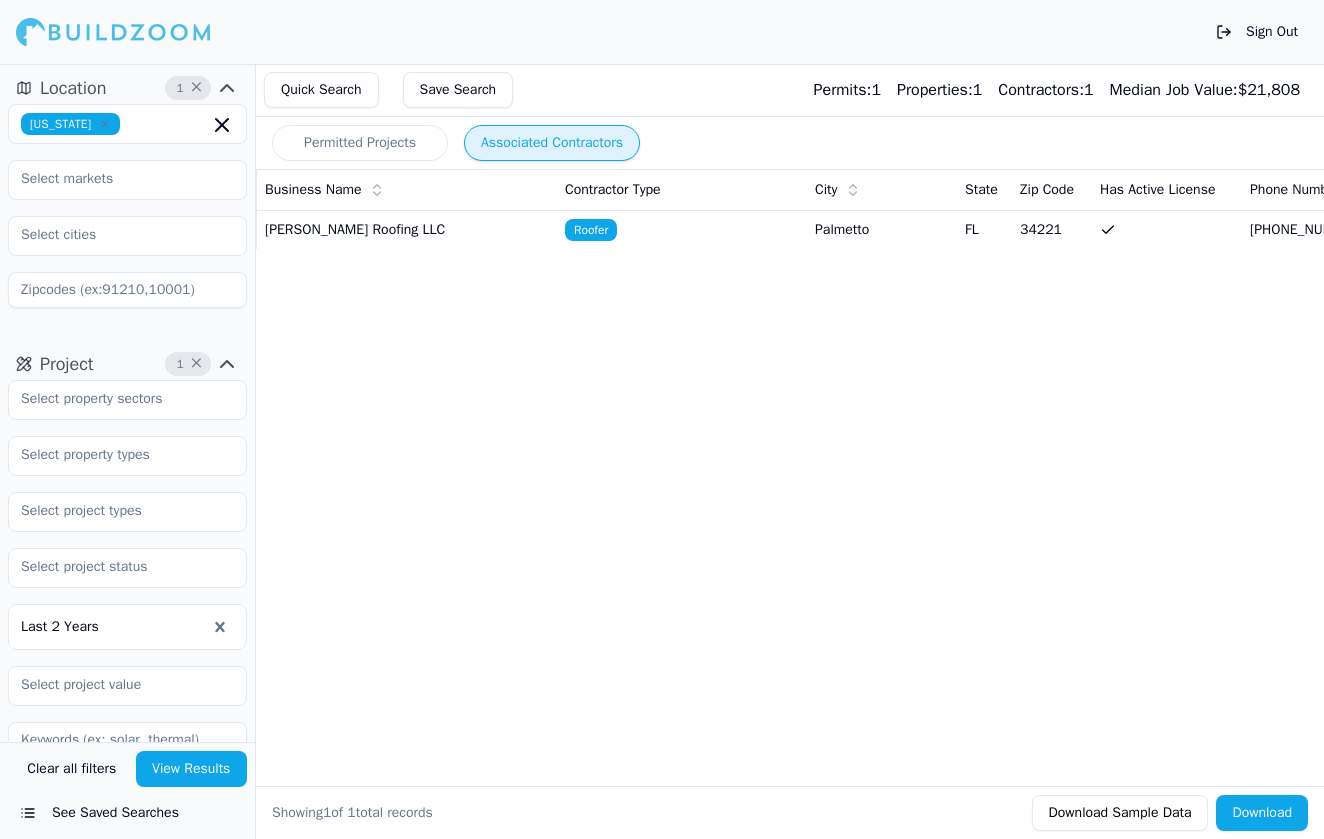 click at bounding box center [127, 290] 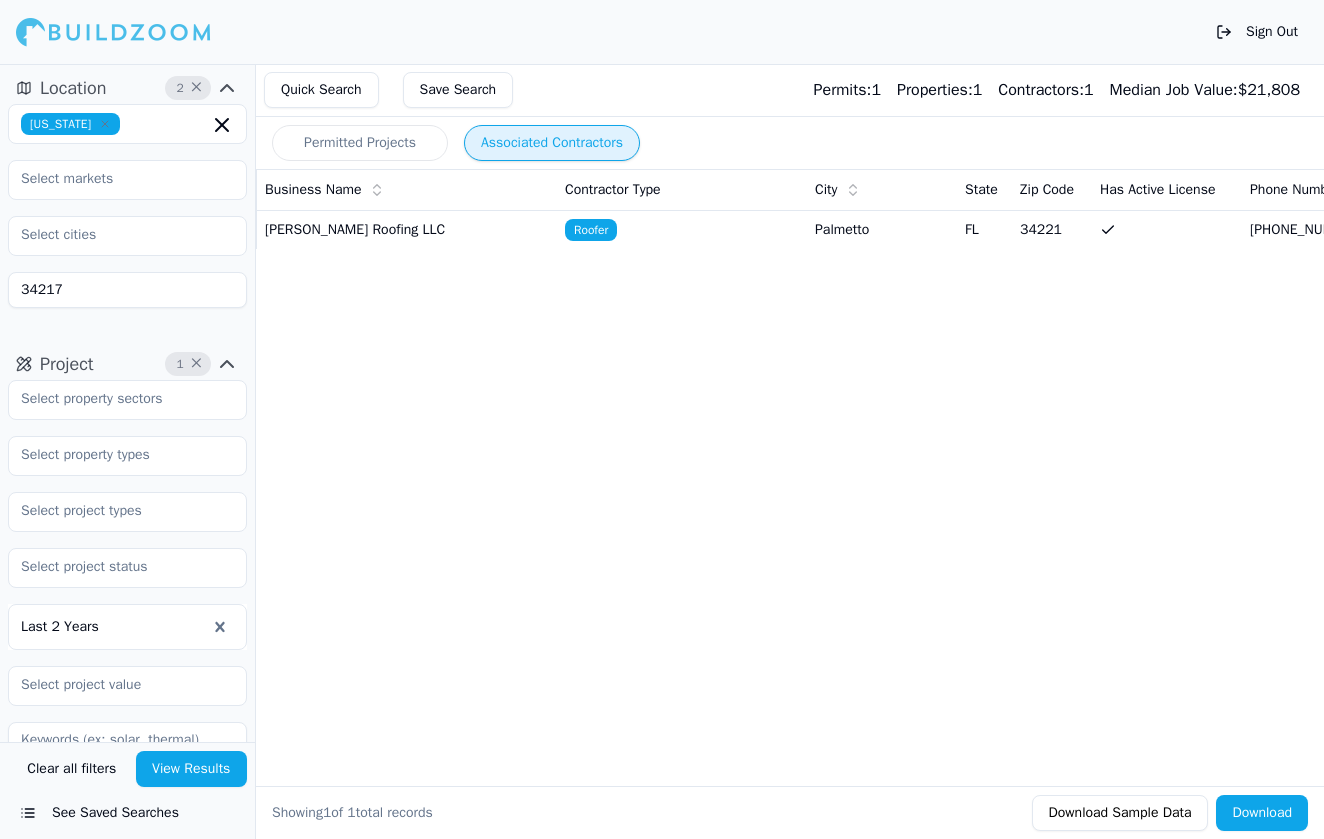 click on "View Results" at bounding box center (192, 769) 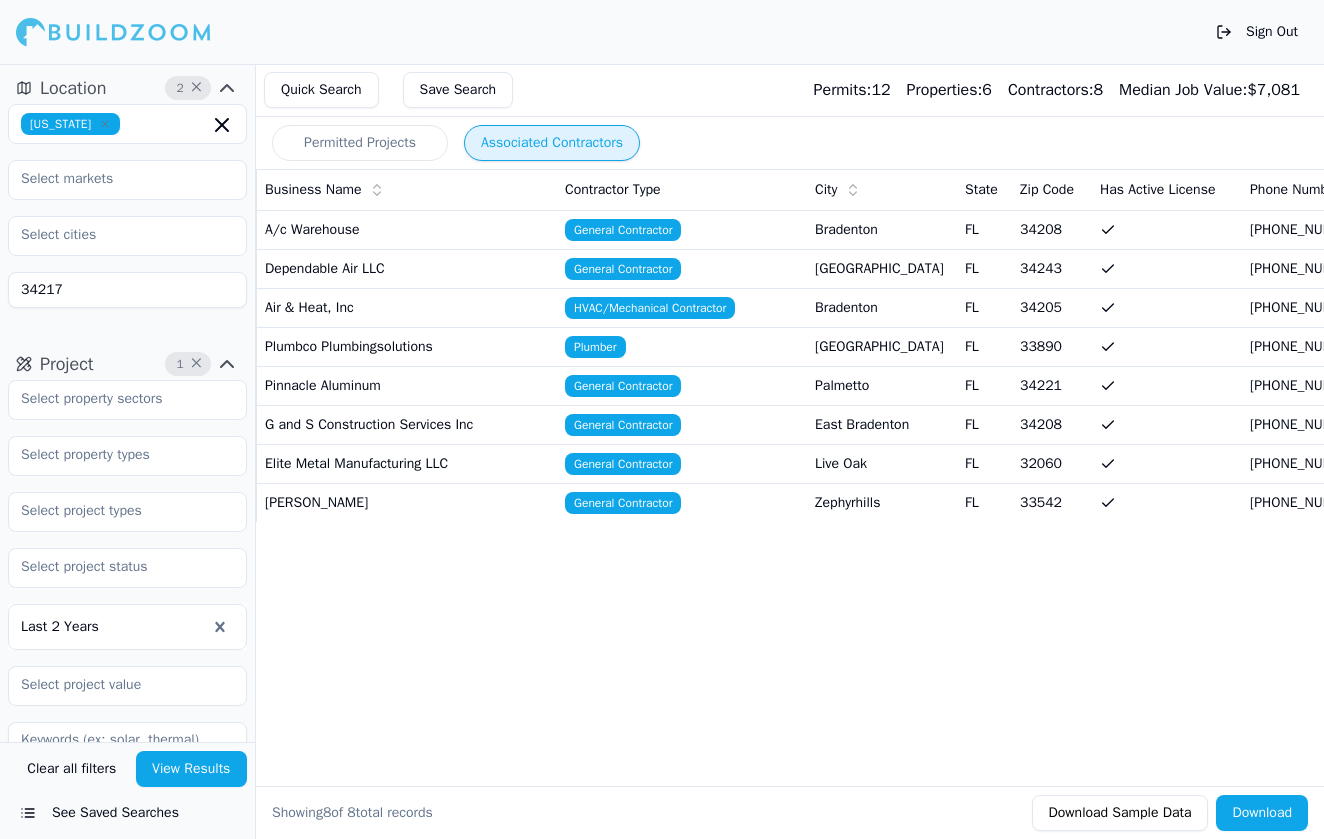 click on "A/c Warehouse" at bounding box center (407, 229) 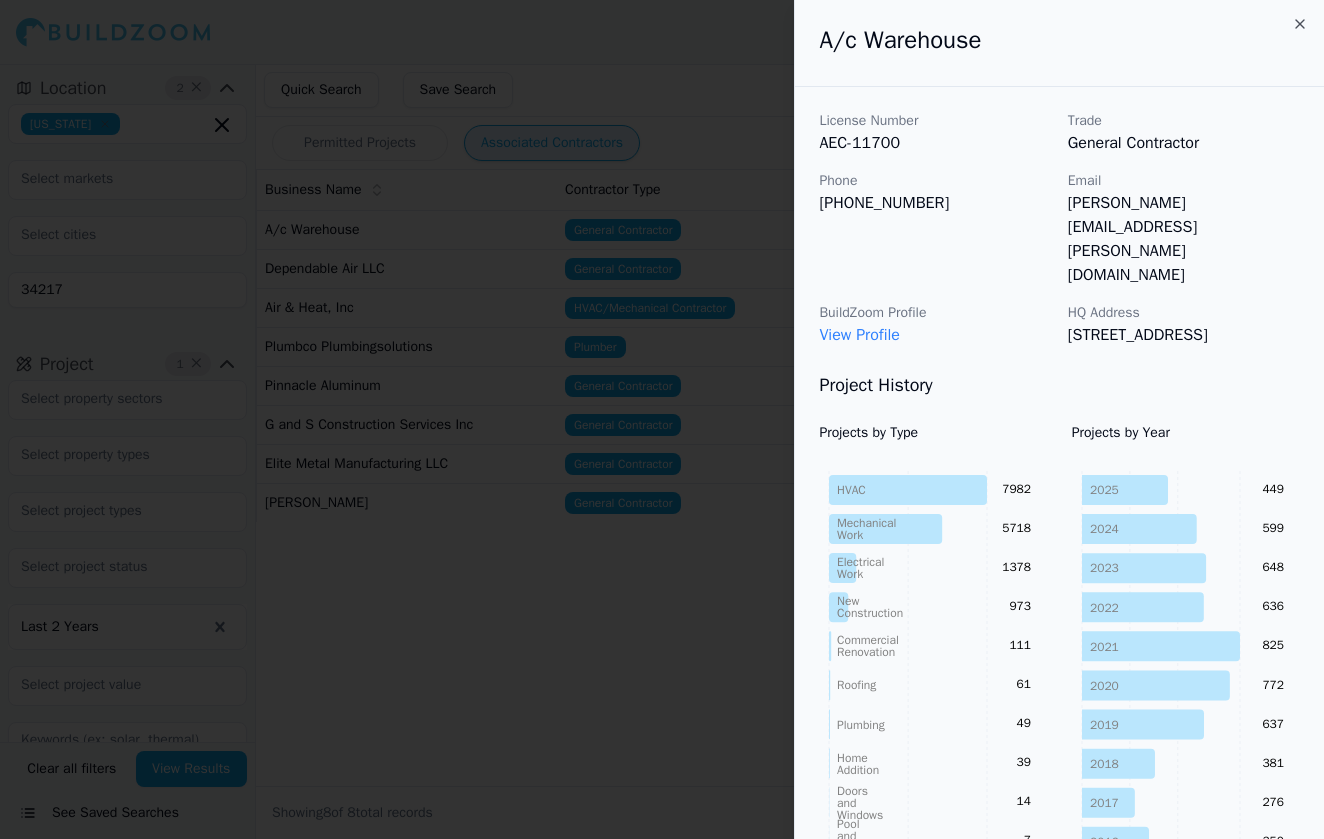 click 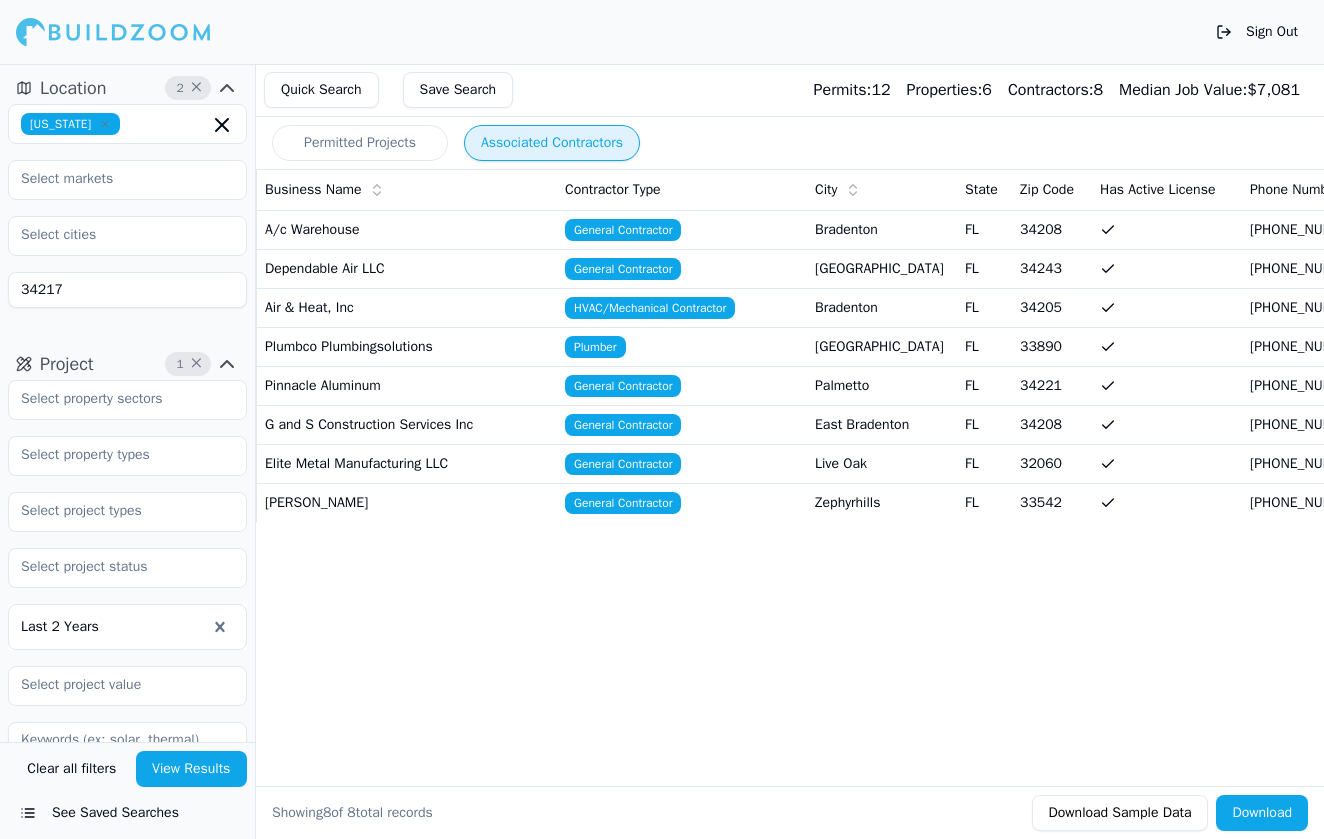 click on "General Contractor" at bounding box center (682, 229) 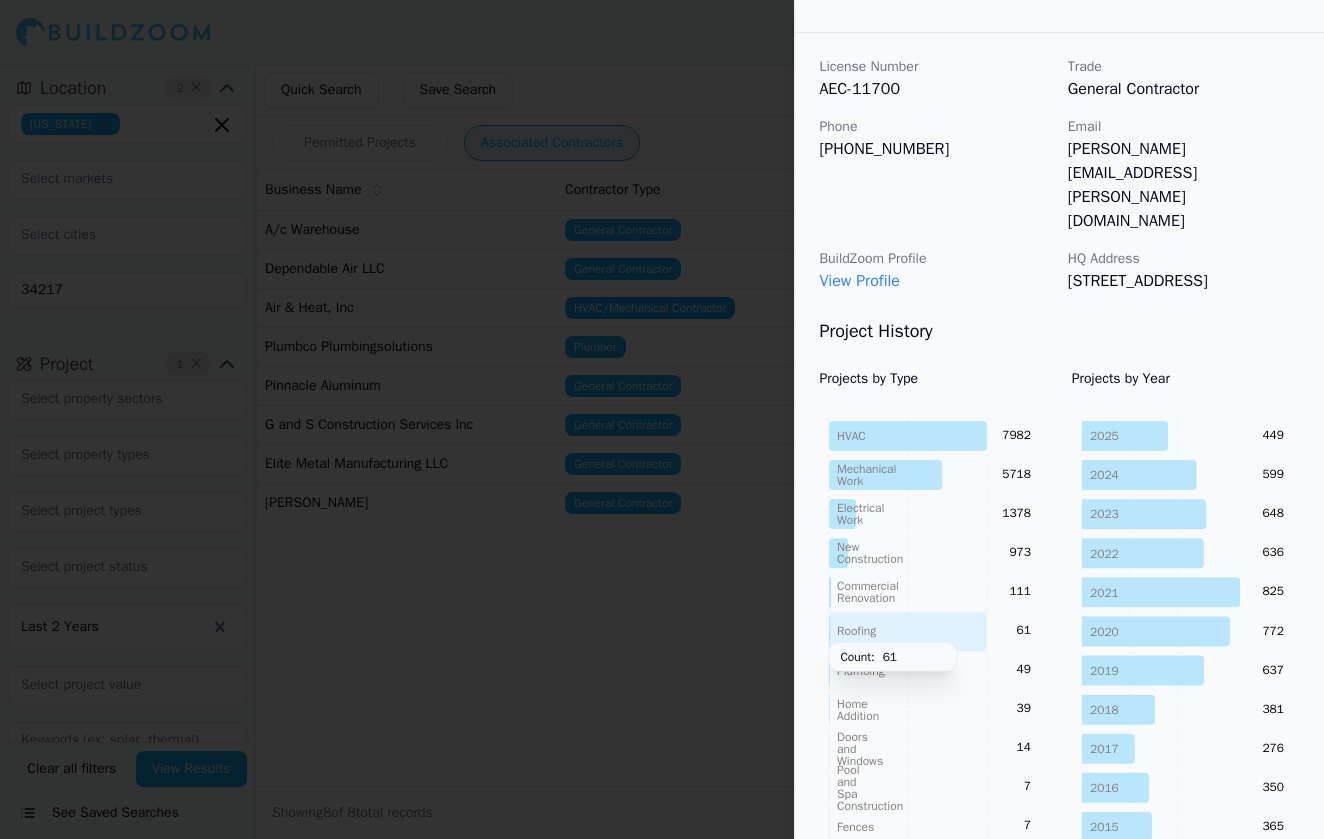 scroll, scrollTop: 56, scrollLeft: 0, axis: vertical 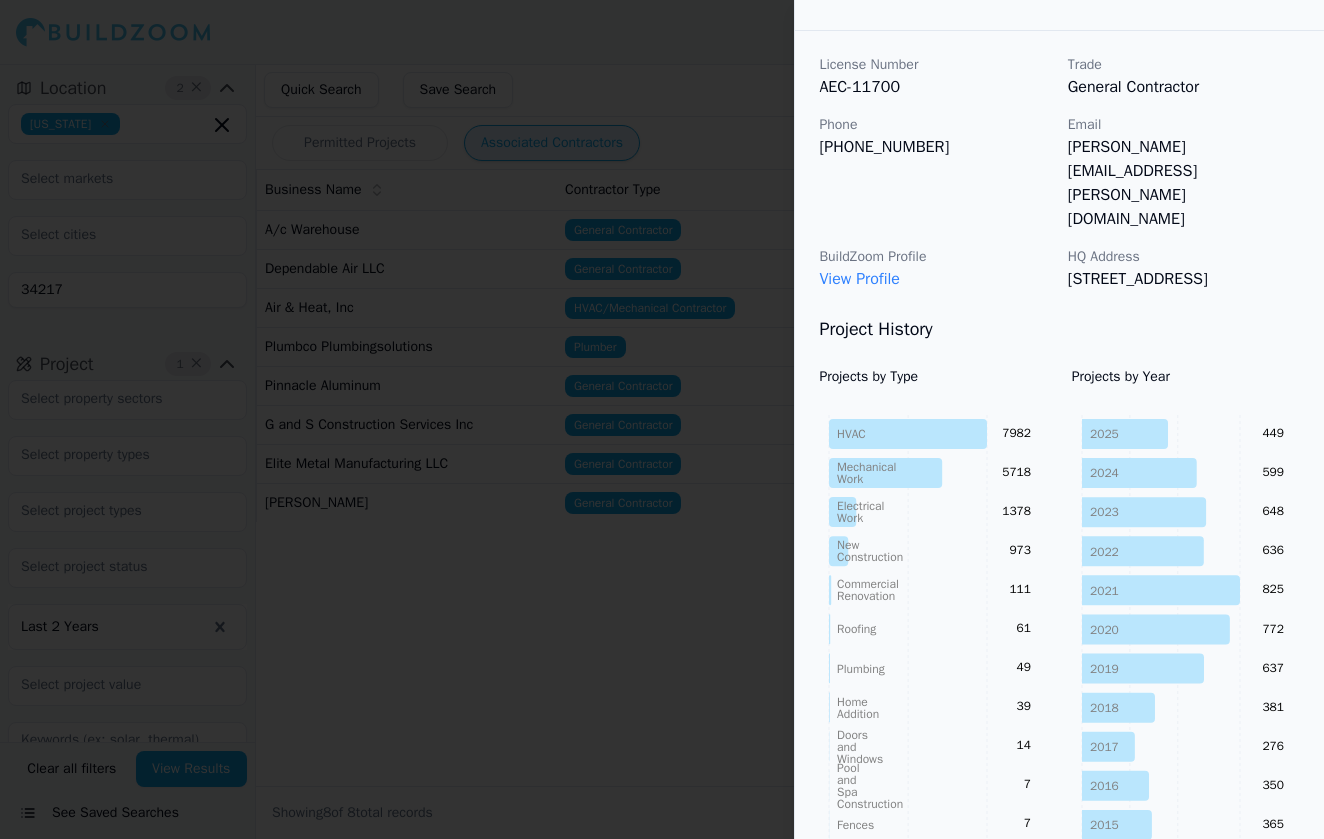 click at bounding box center (662, 419) 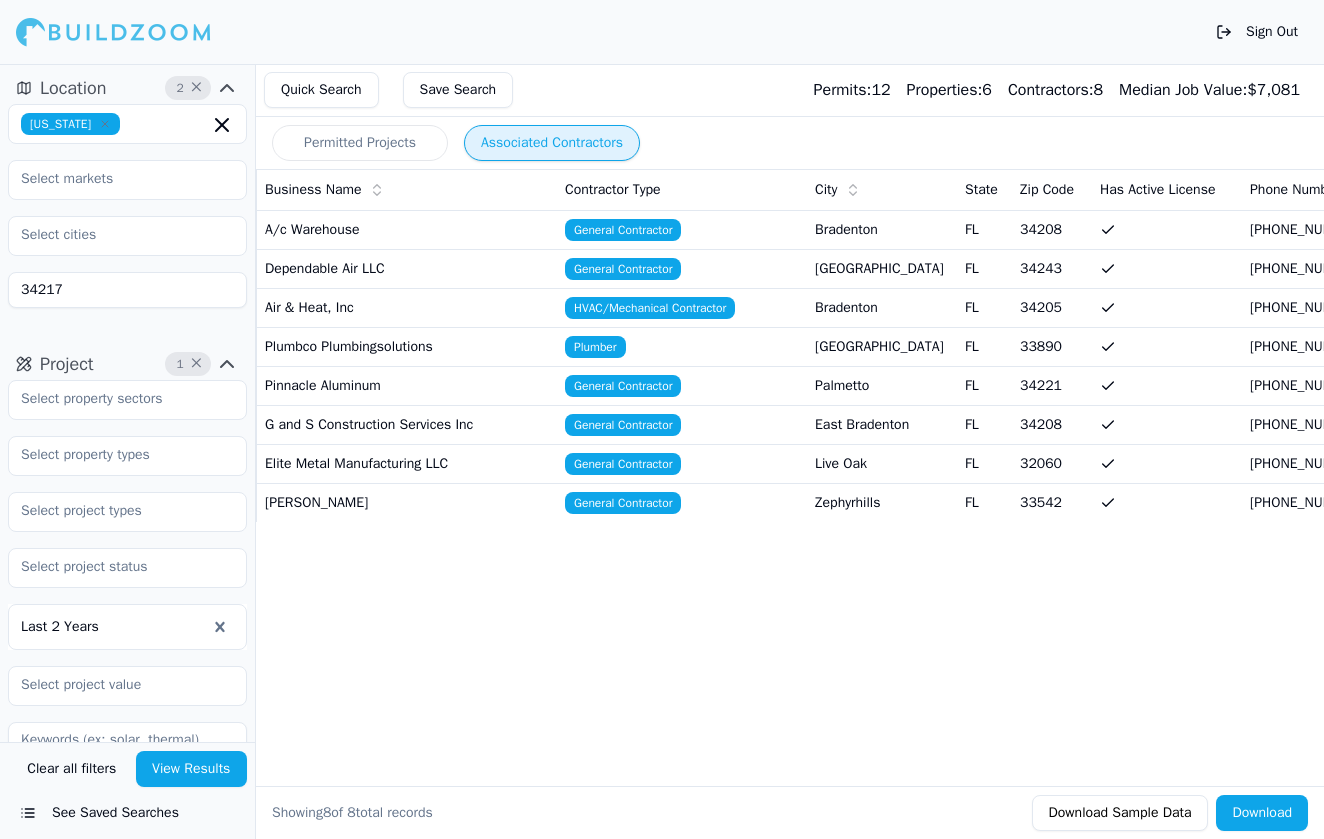 scroll, scrollTop: 0, scrollLeft: 0, axis: both 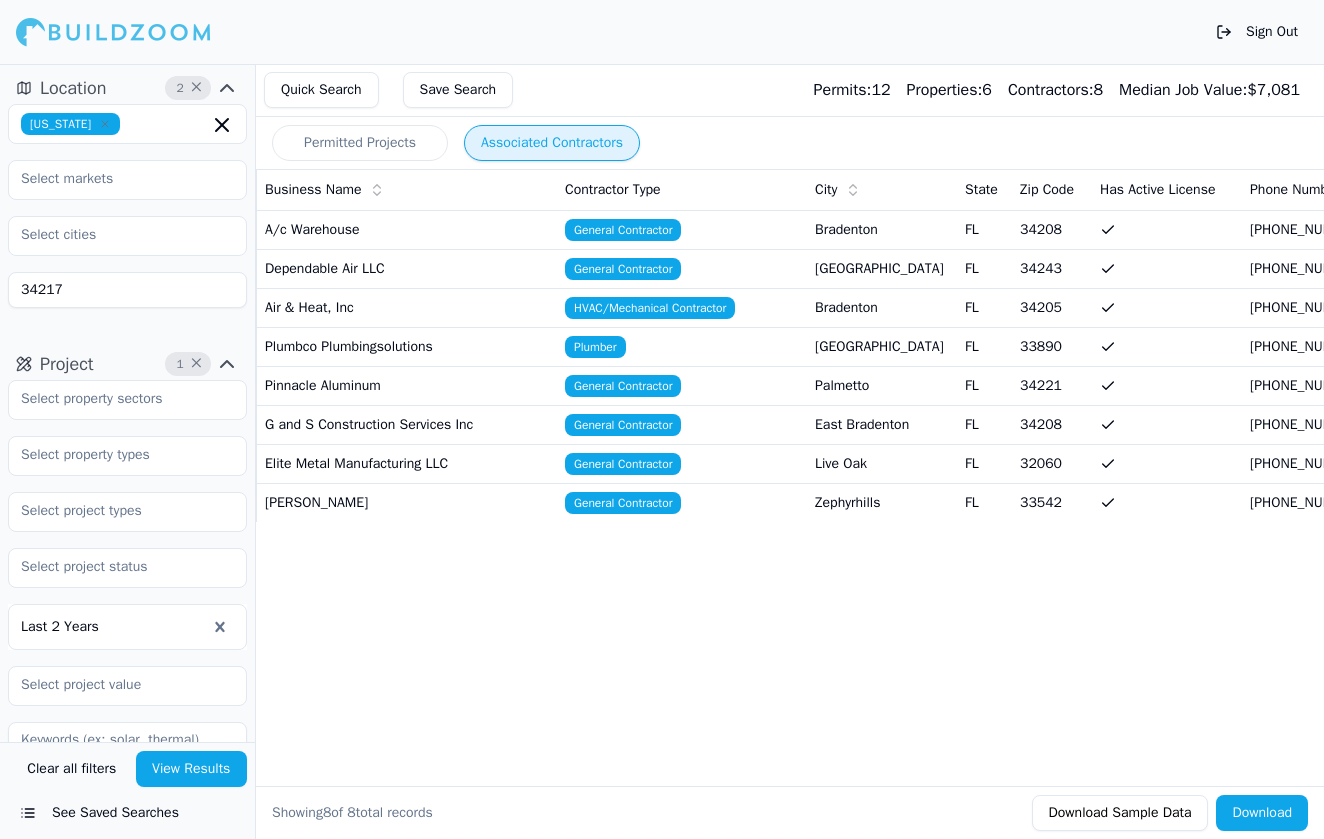 click on "Permitted Projects" at bounding box center (360, 143) 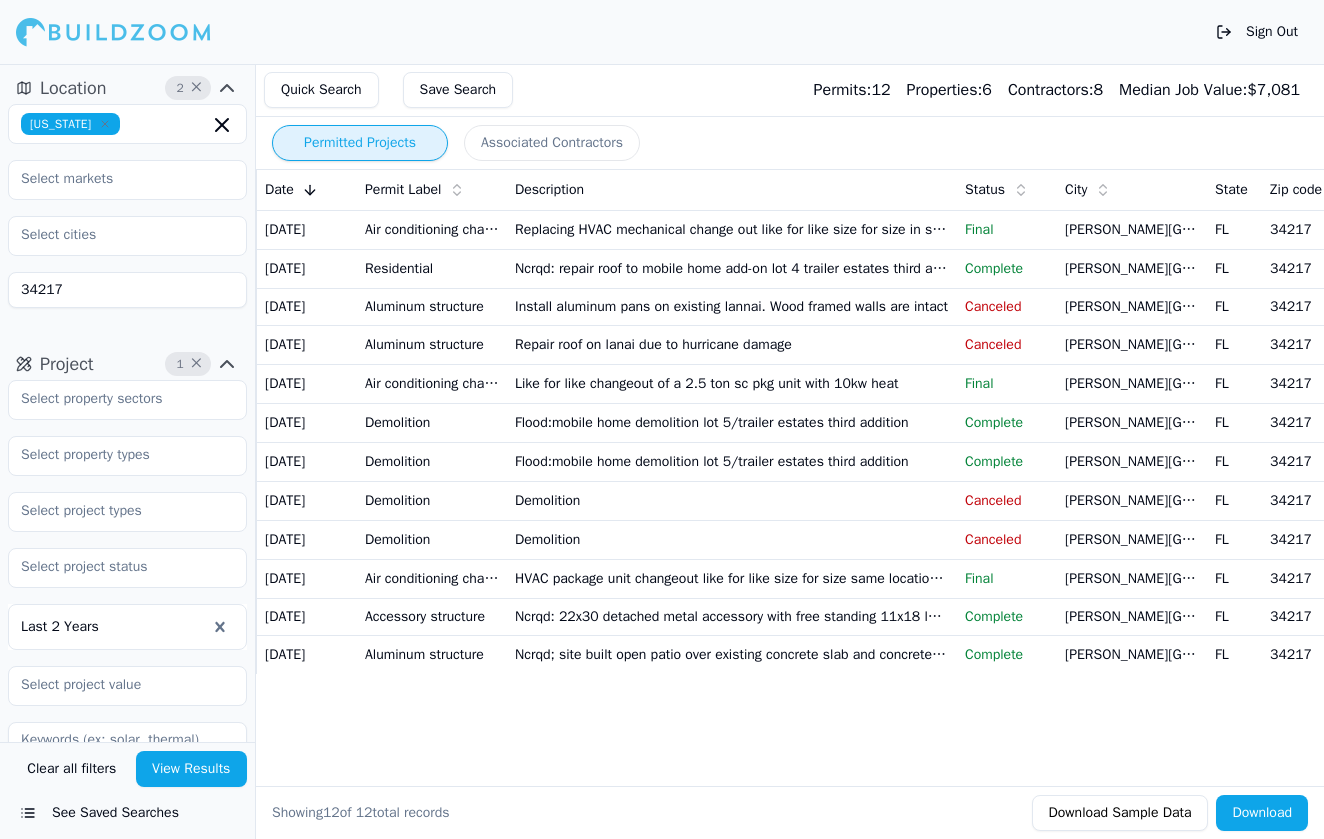 scroll, scrollTop: 0, scrollLeft: 0, axis: both 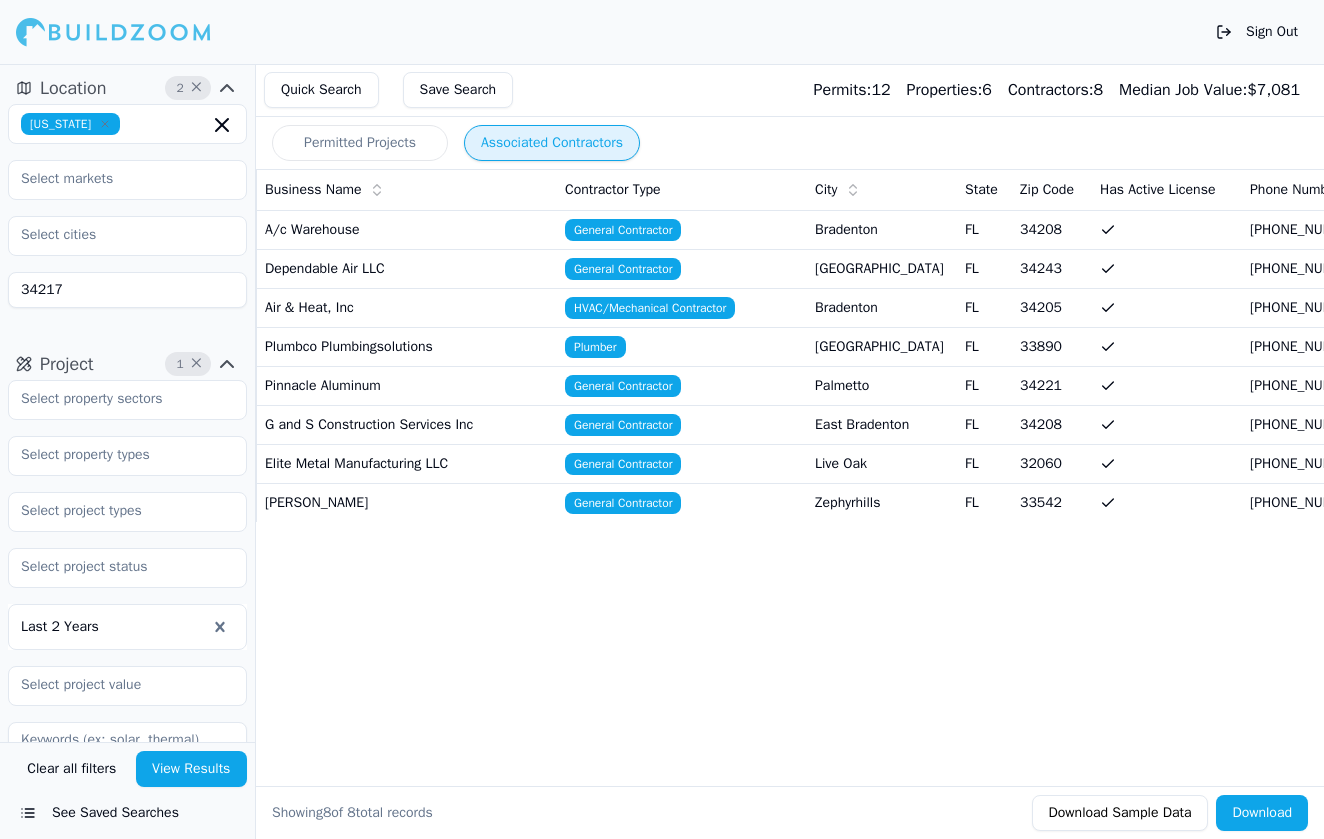 click on "Associated Contractors" at bounding box center [552, 143] 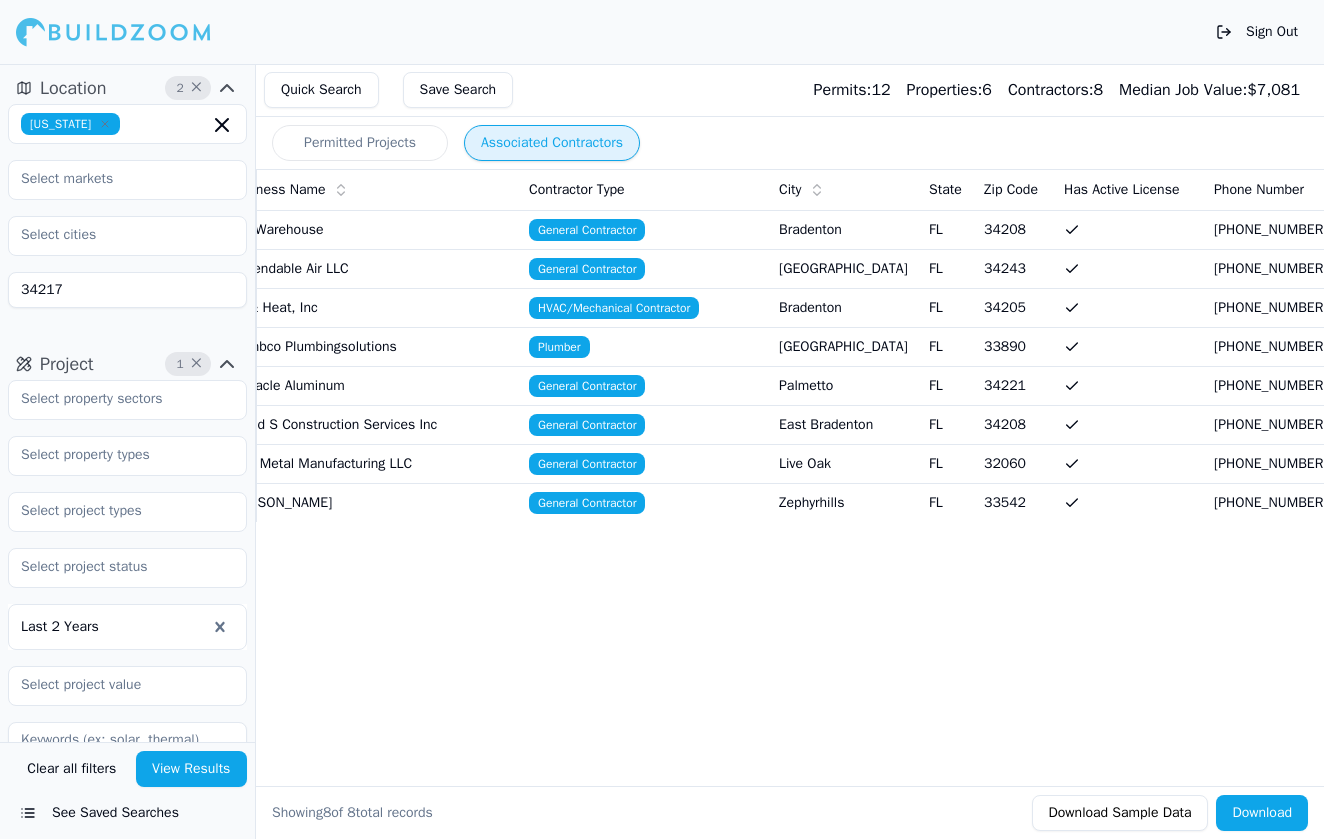 scroll, scrollTop: 0, scrollLeft: 78, axis: horizontal 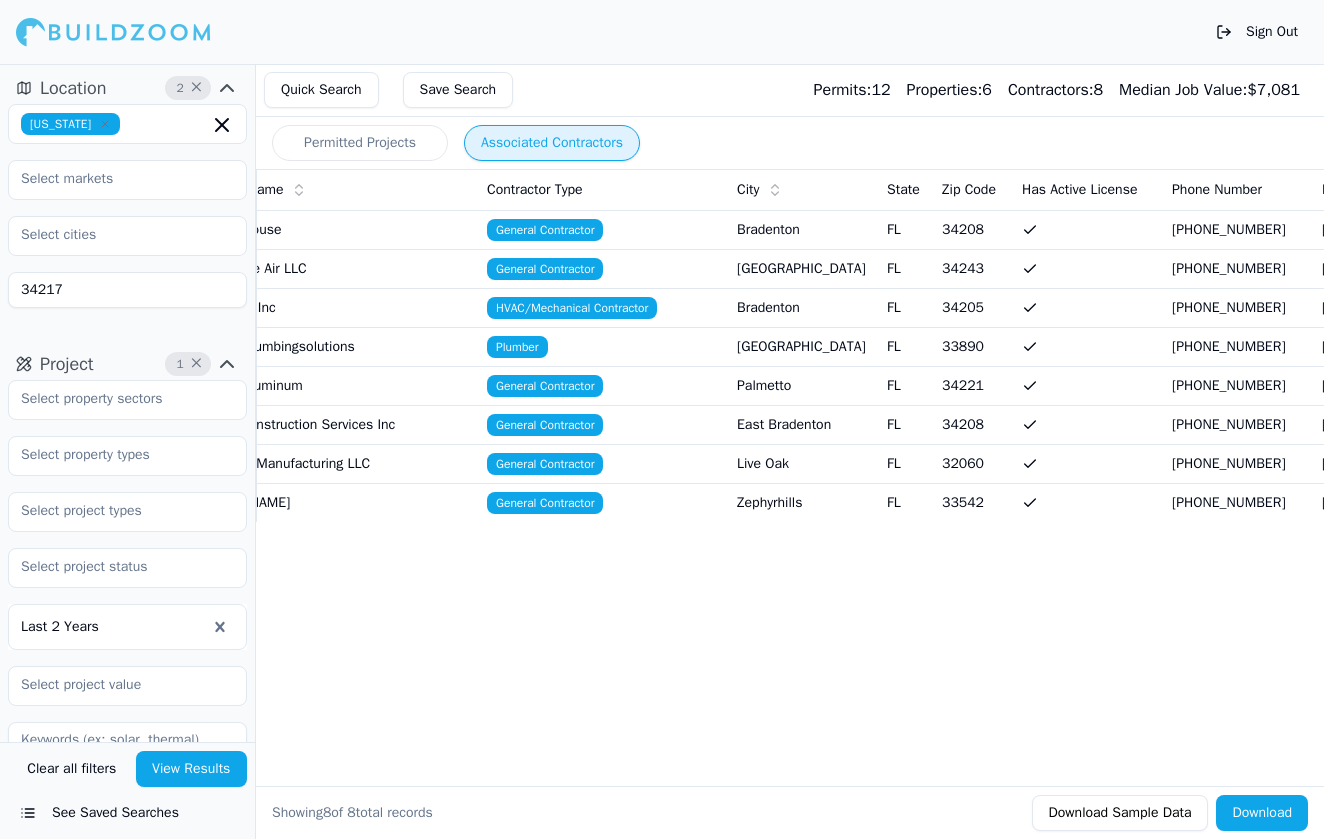 click on "Bradenton" at bounding box center (804, 307) 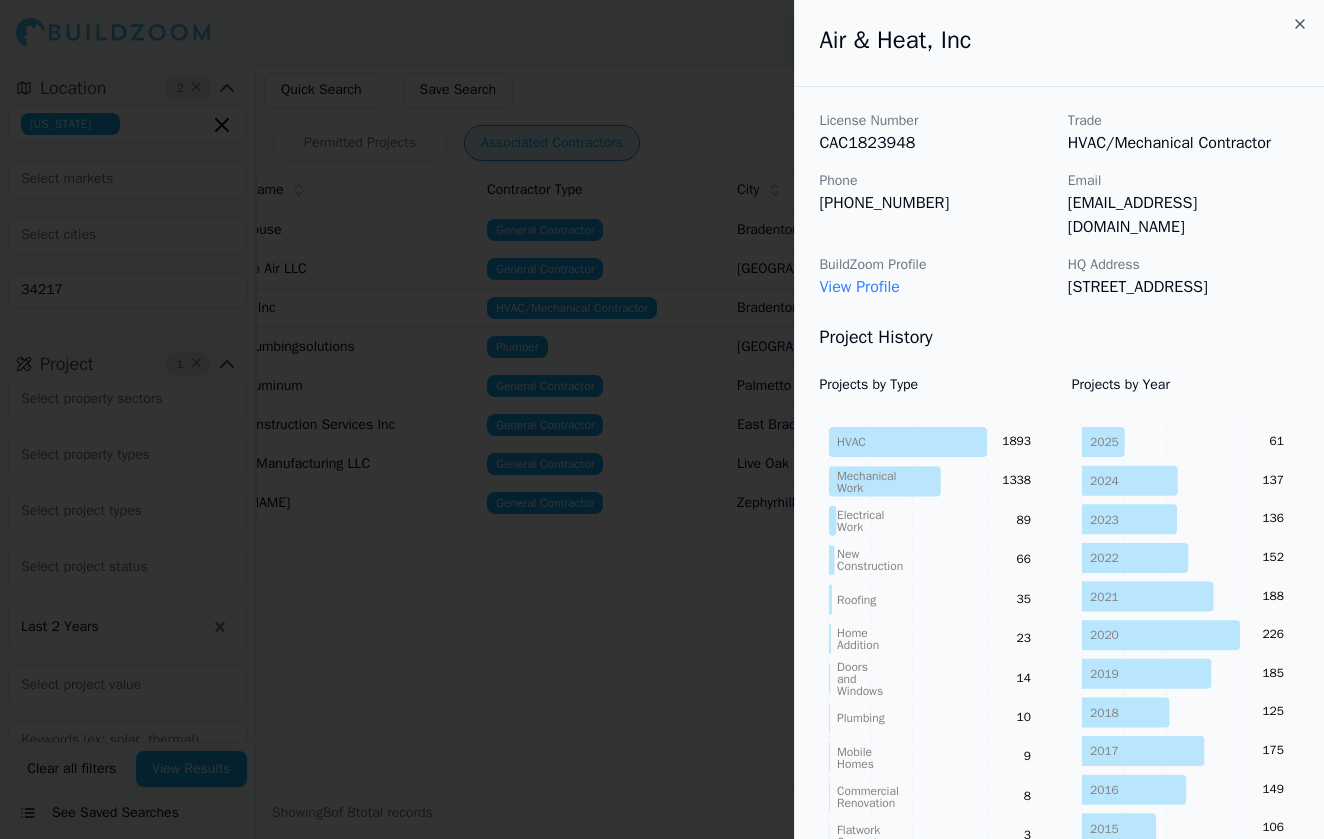 click 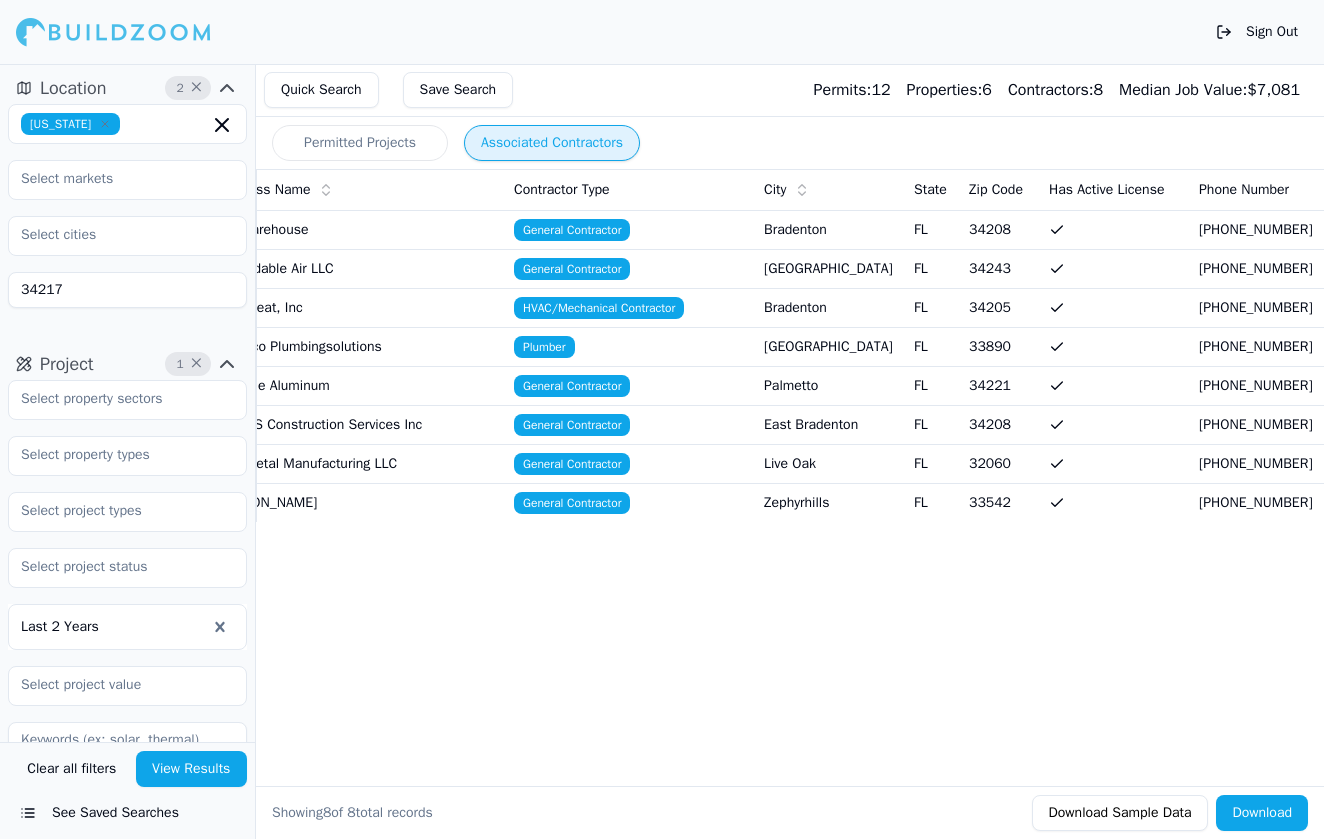 scroll, scrollTop: 0, scrollLeft: 46, axis: horizontal 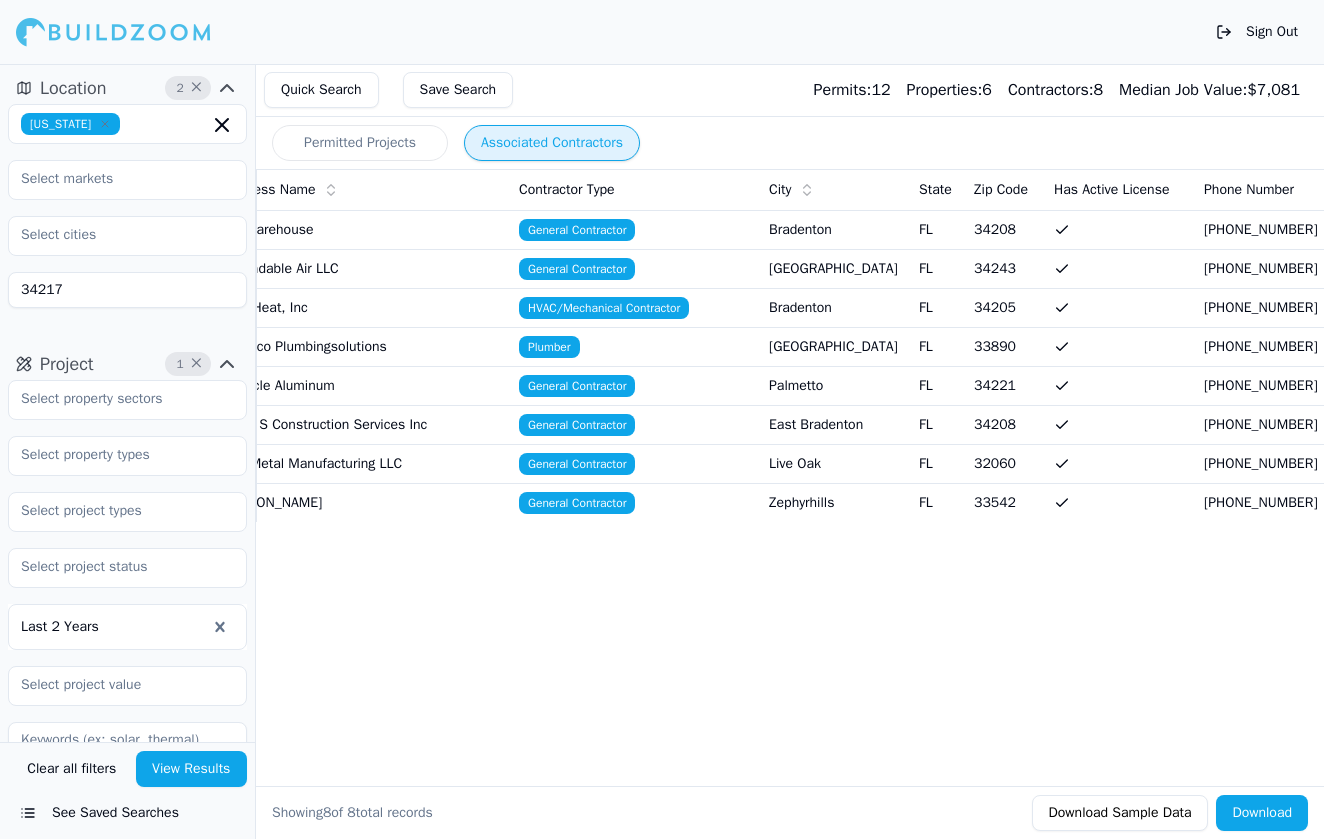 click on "Plumber" at bounding box center [636, 346] 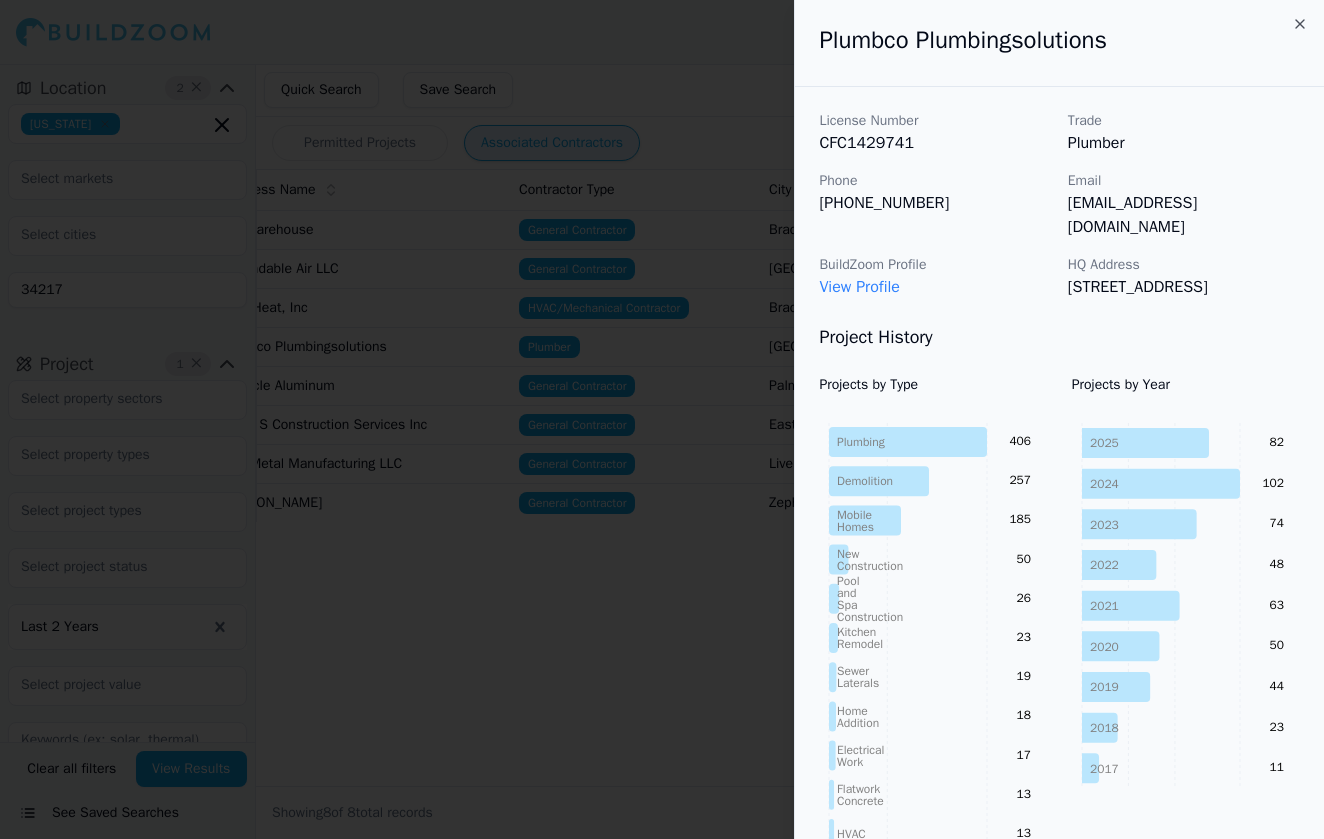 click 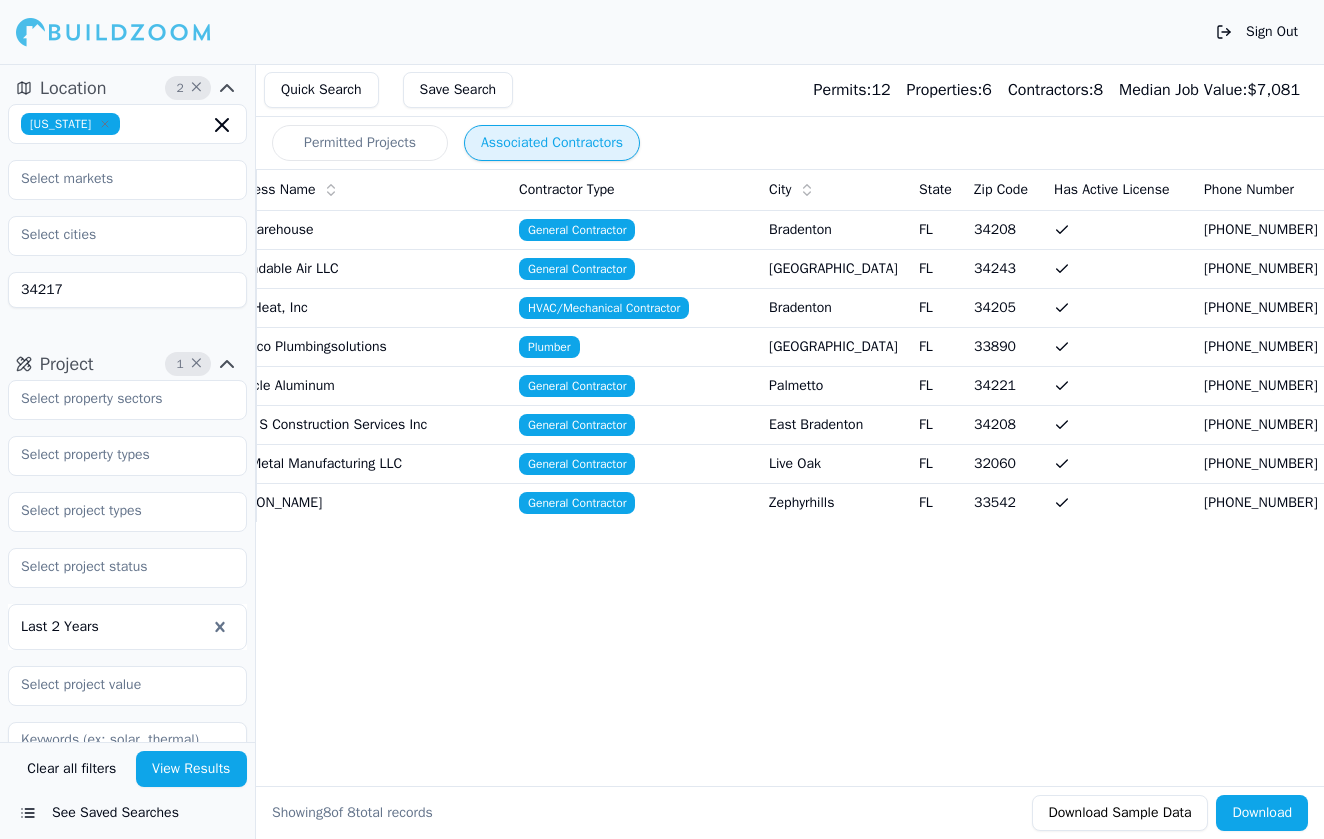 scroll, scrollTop: 0, scrollLeft: 0, axis: both 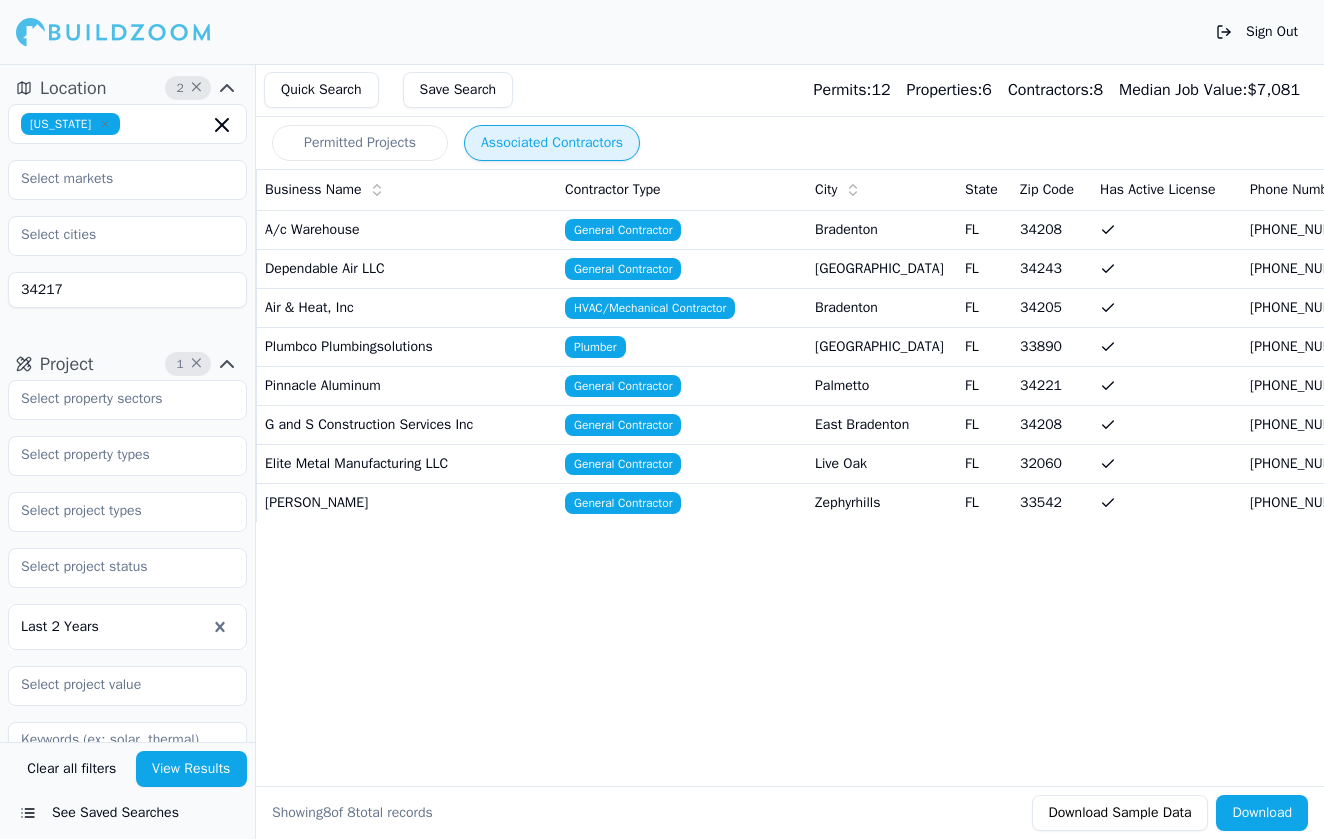 click on "General Contractor" at bounding box center [682, 502] 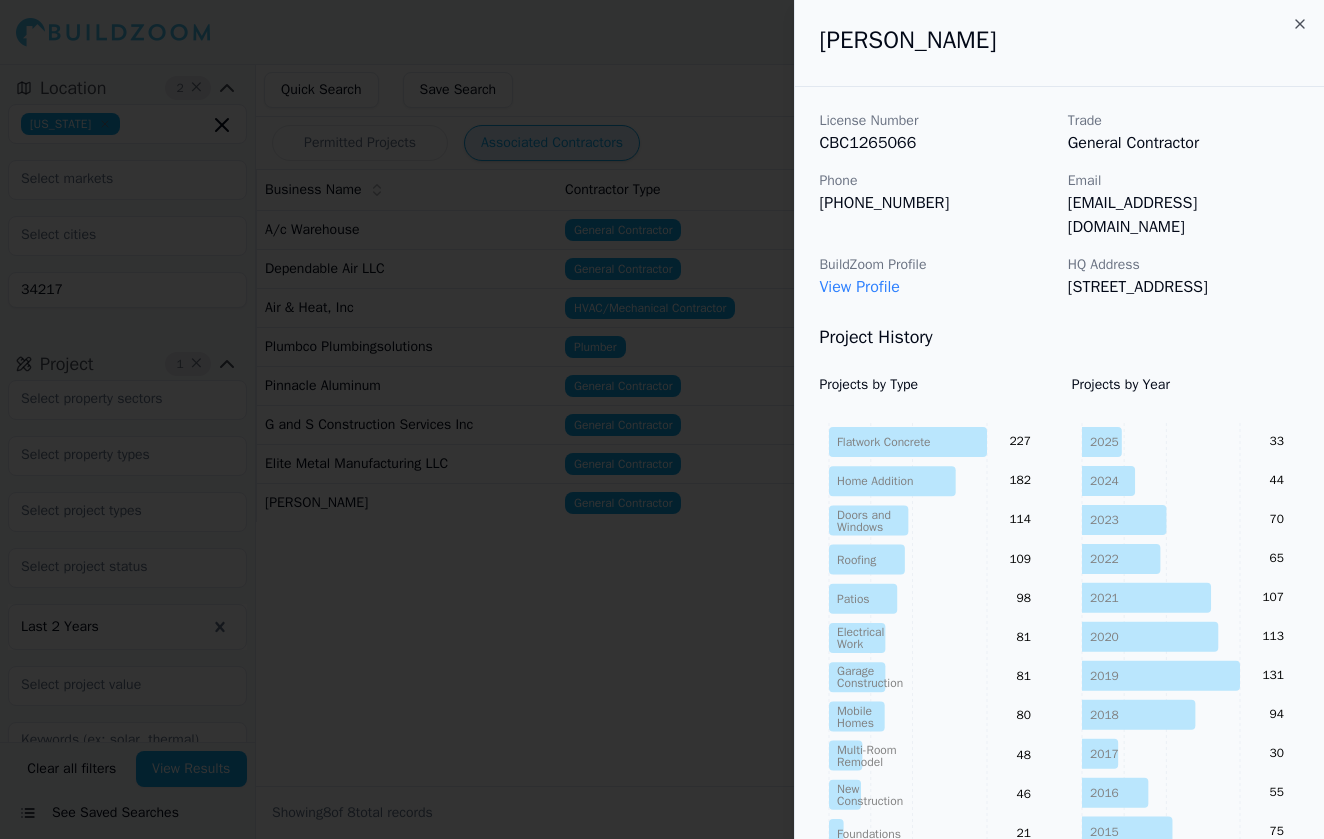 click 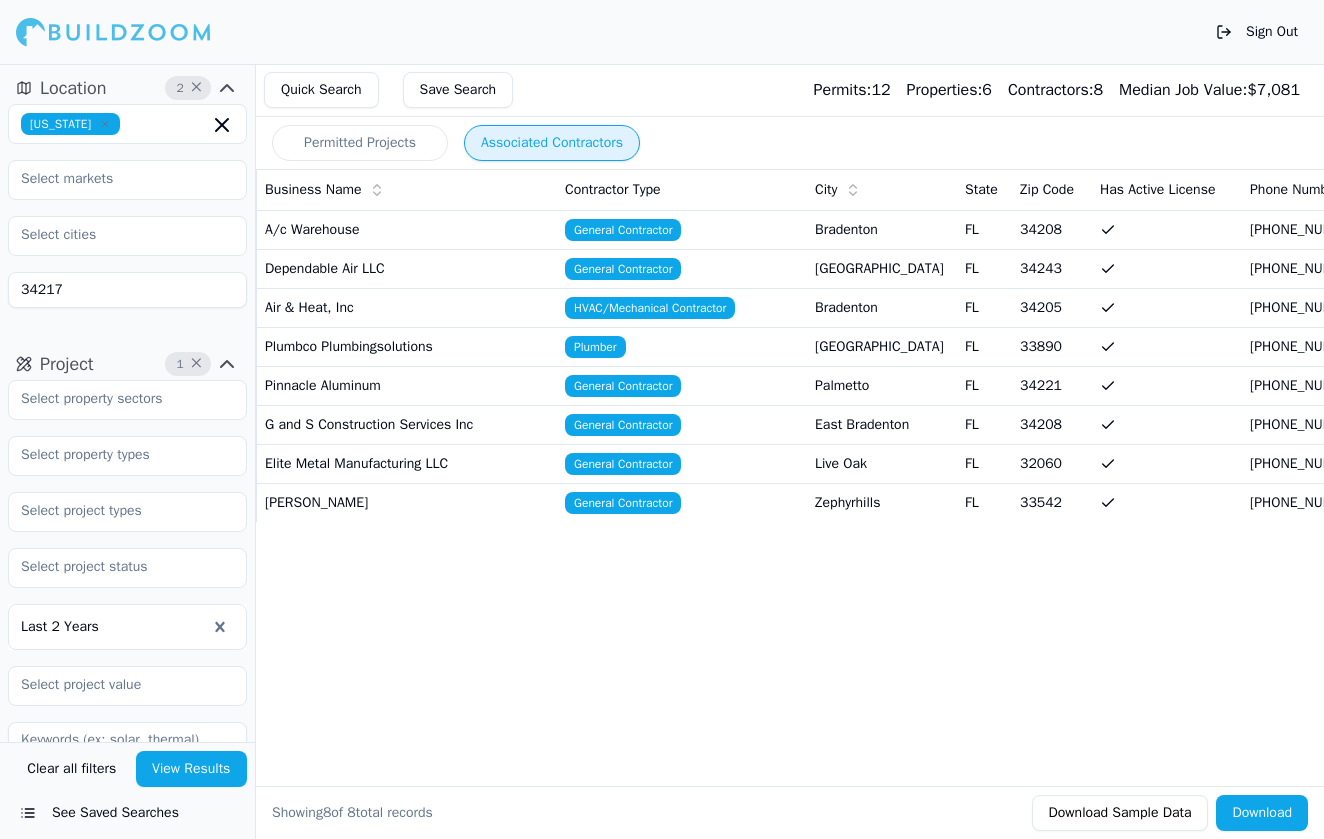 click on "Dependable Air LLC" at bounding box center (407, 268) 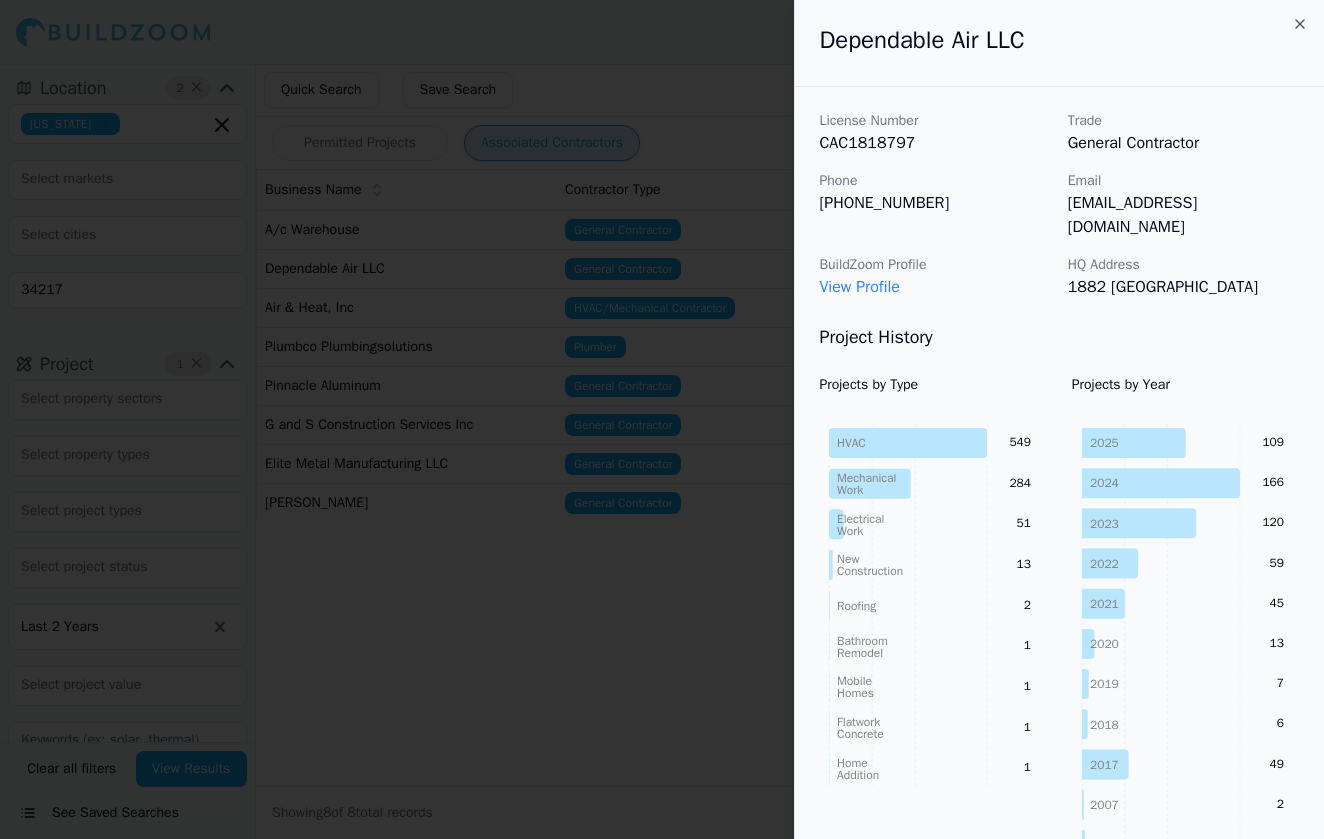 click 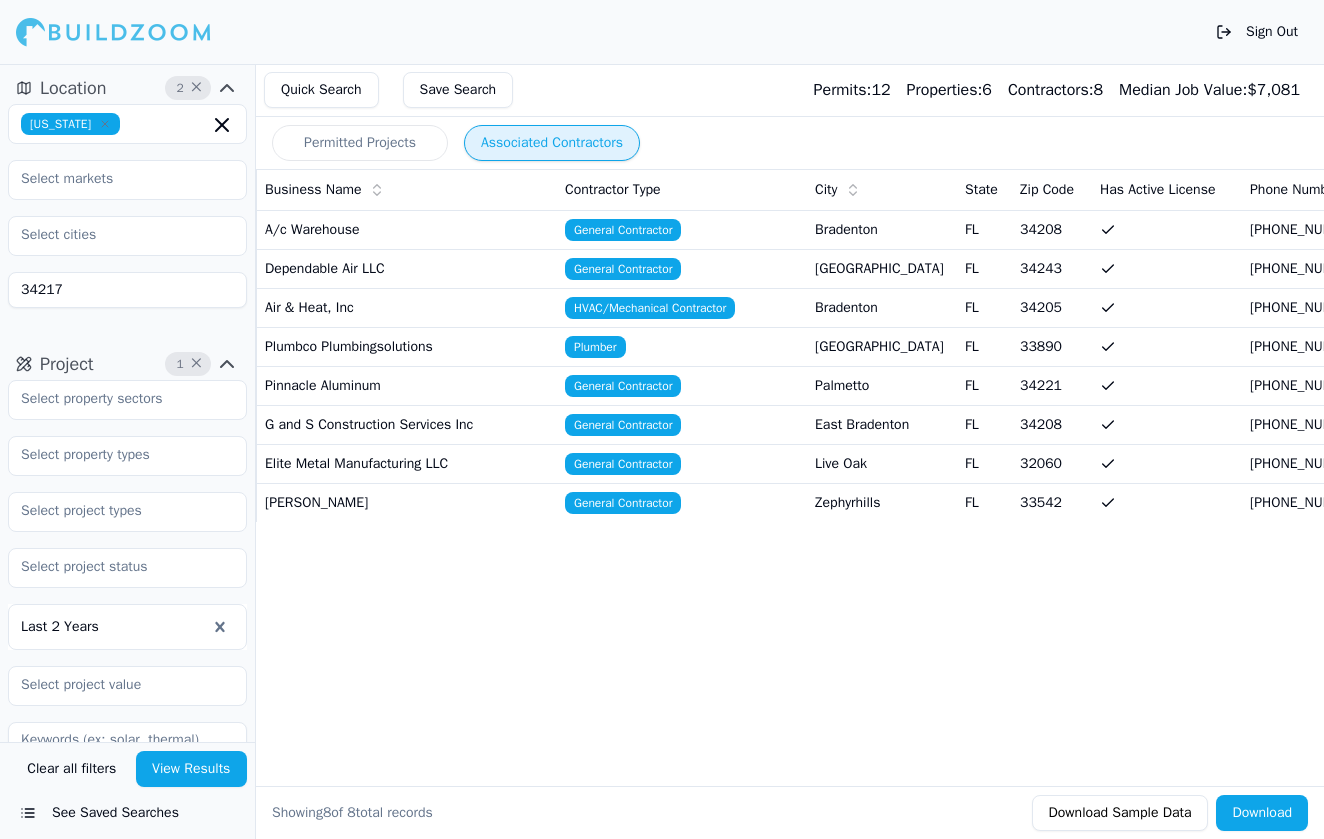 click on "Dependable Air LLC" at bounding box center (407, 268) 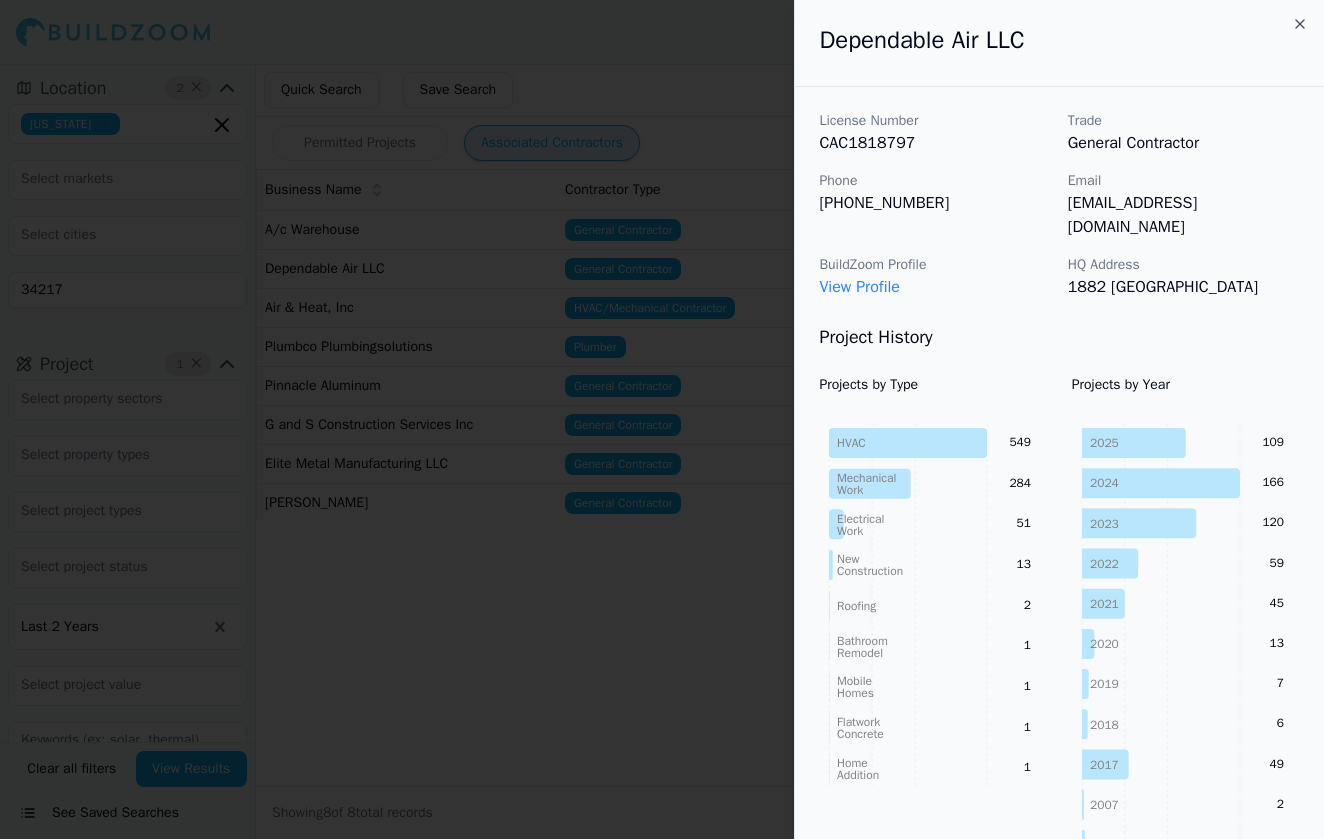 click 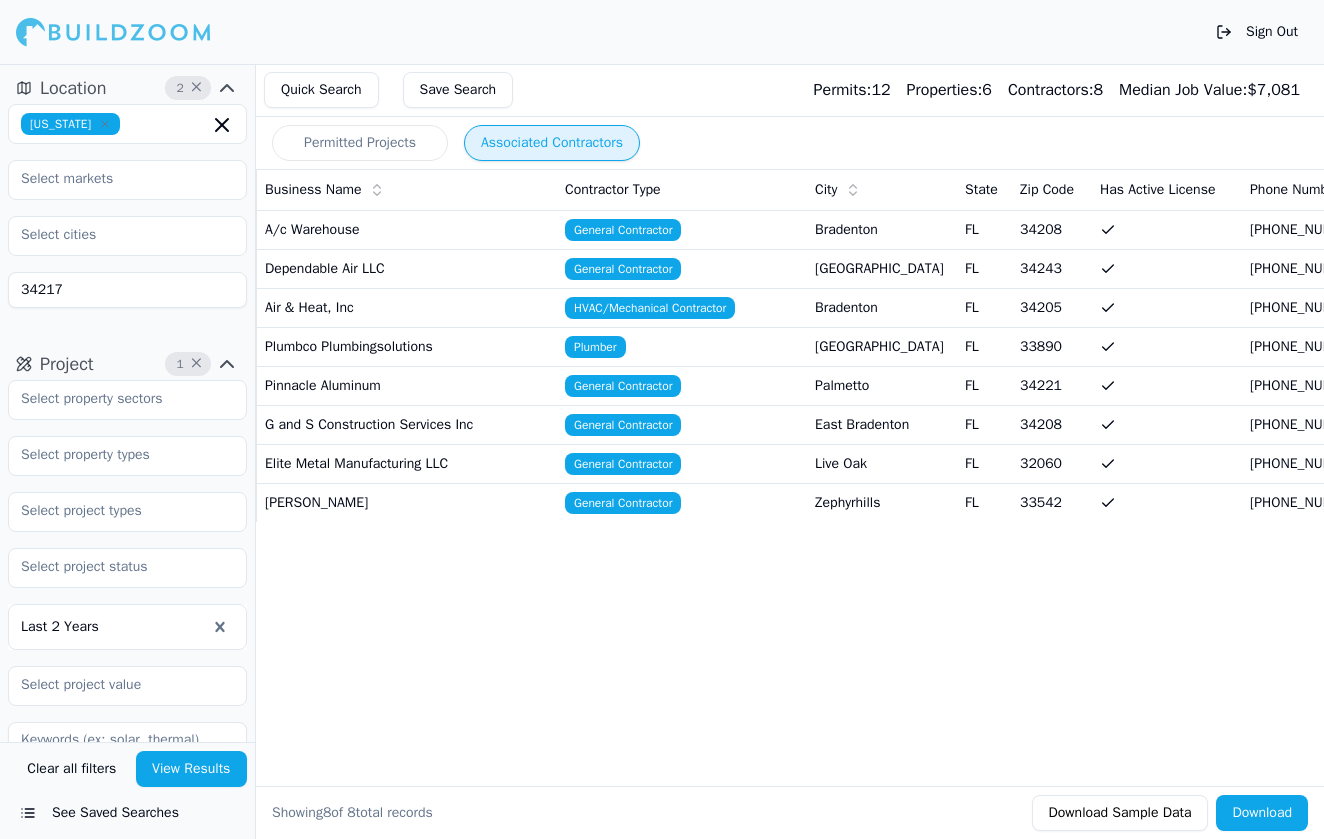 click on "Dependable Air LLC" at bounding box center [407, 268] 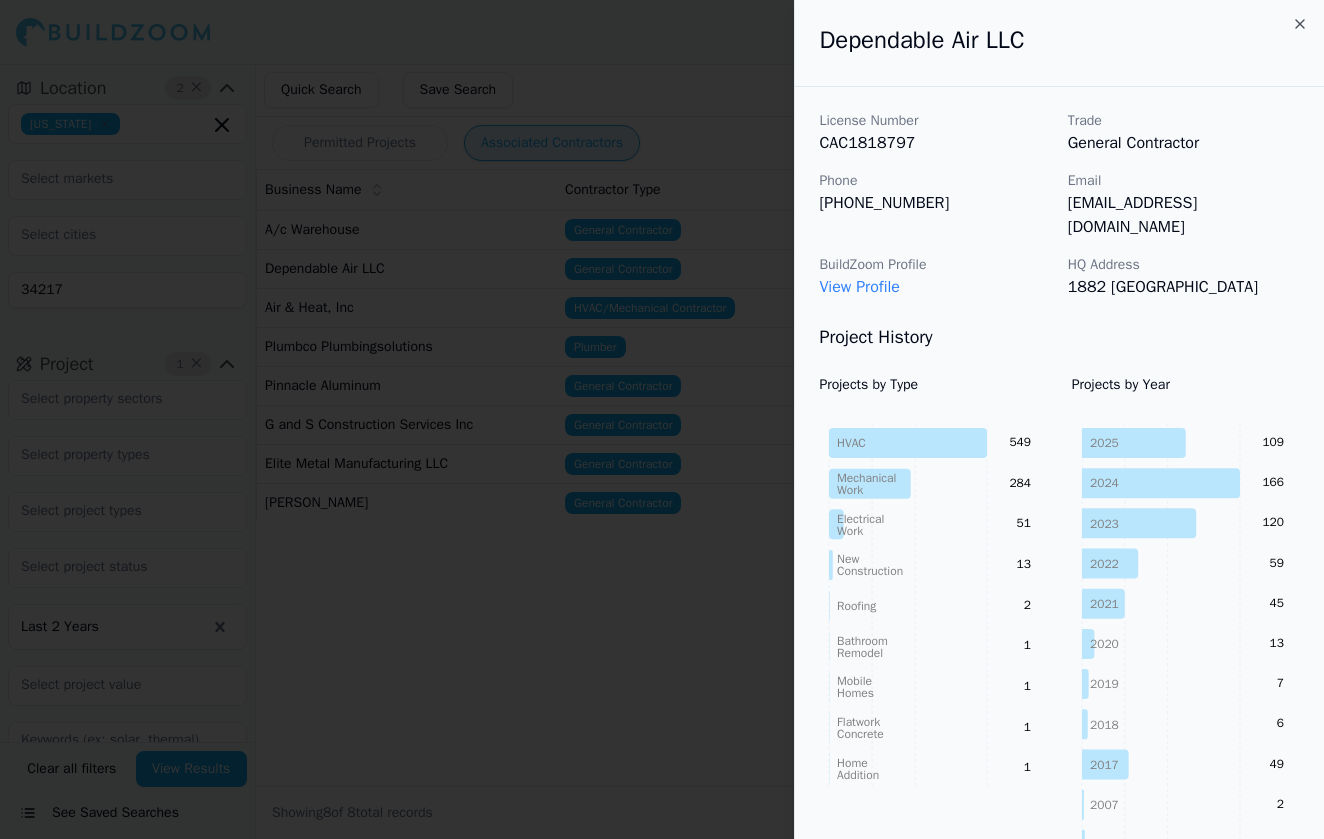 click 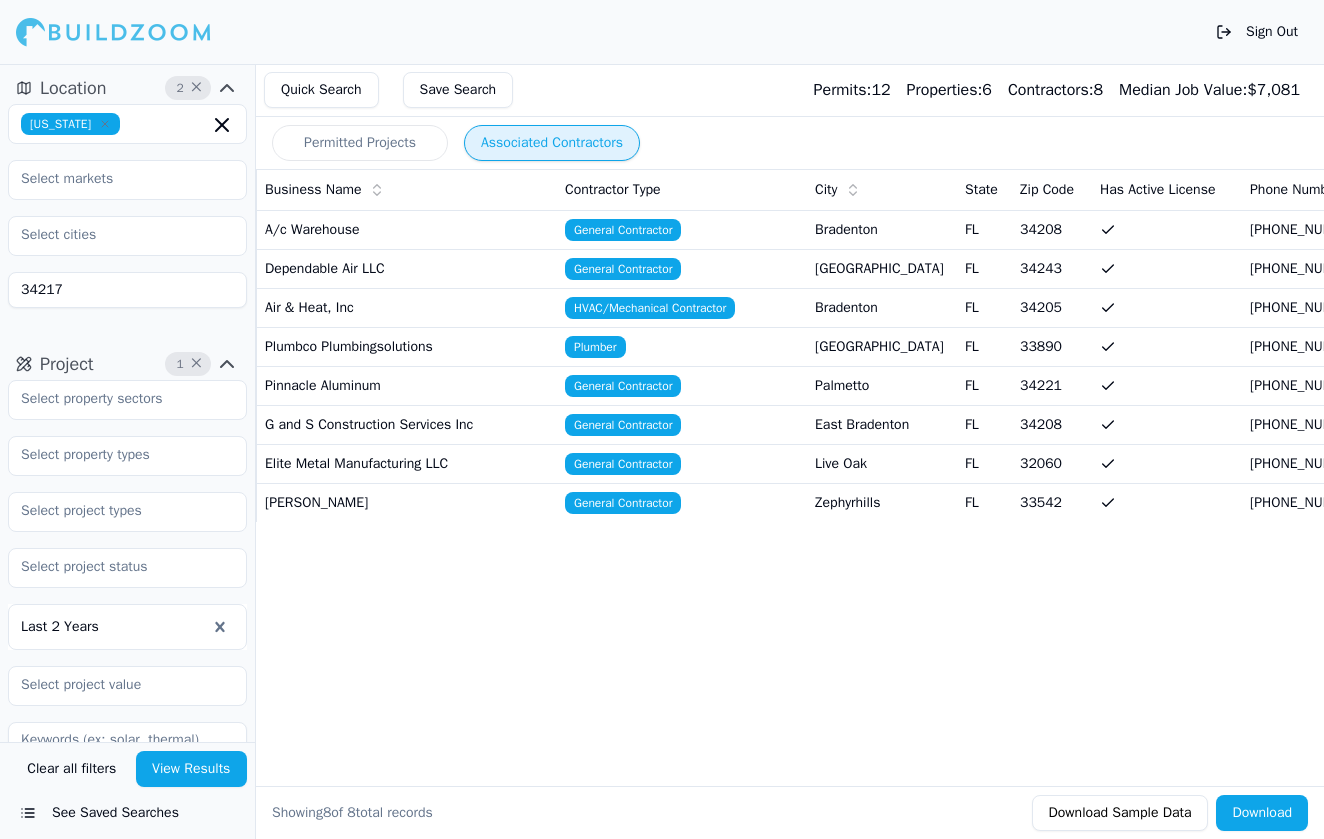 click on "Pinnacle Aluminum" at bounding box center [407, 385] 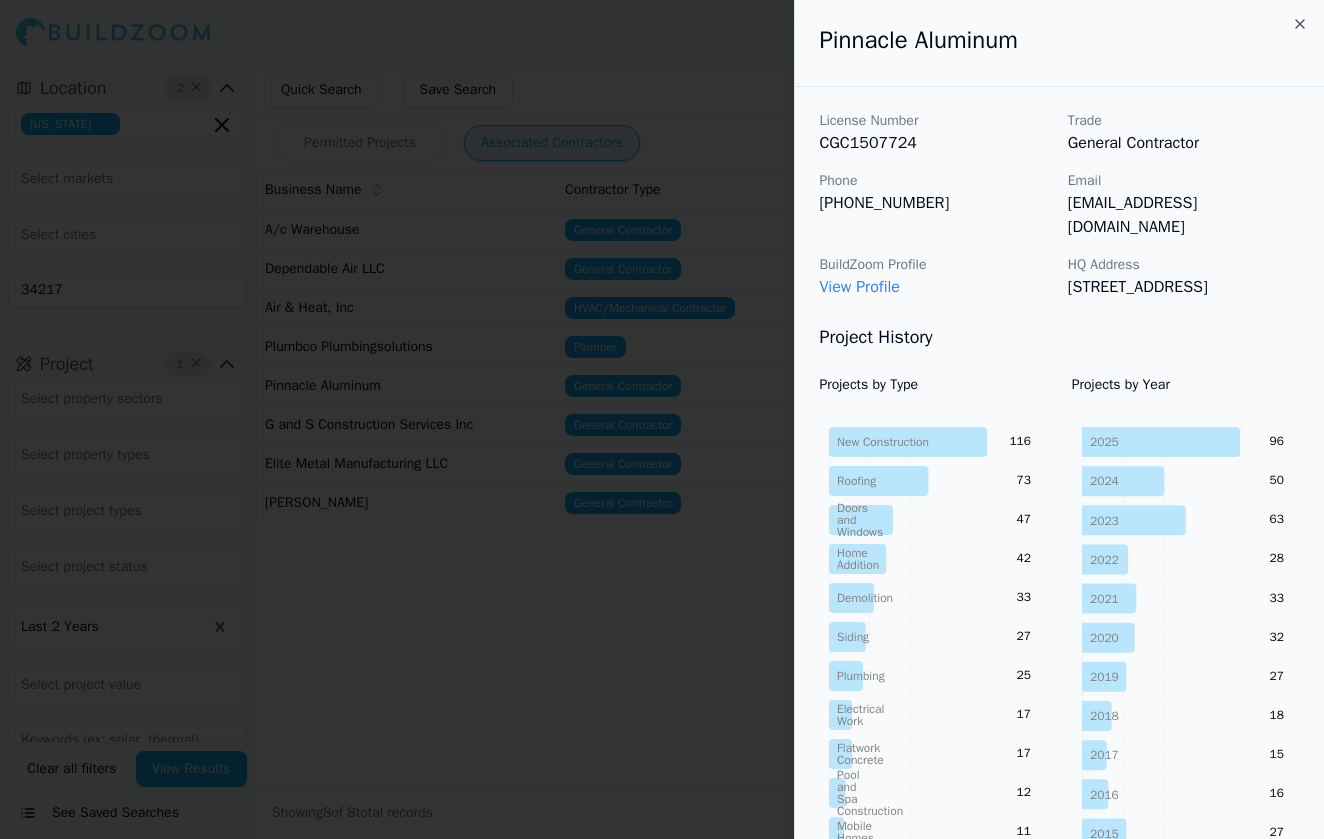 click 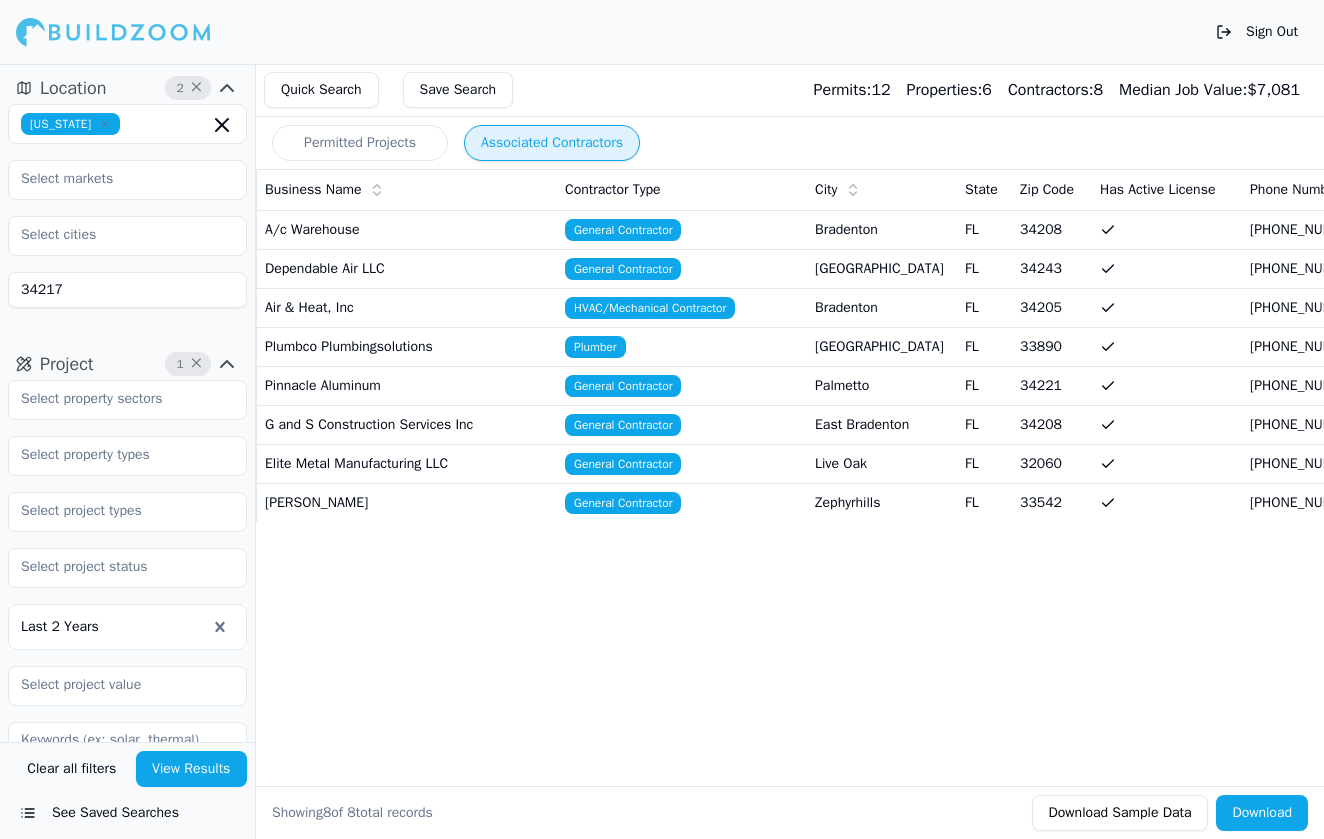 click on "Pinnacle Aluminum" at bounding box center [407, 385] 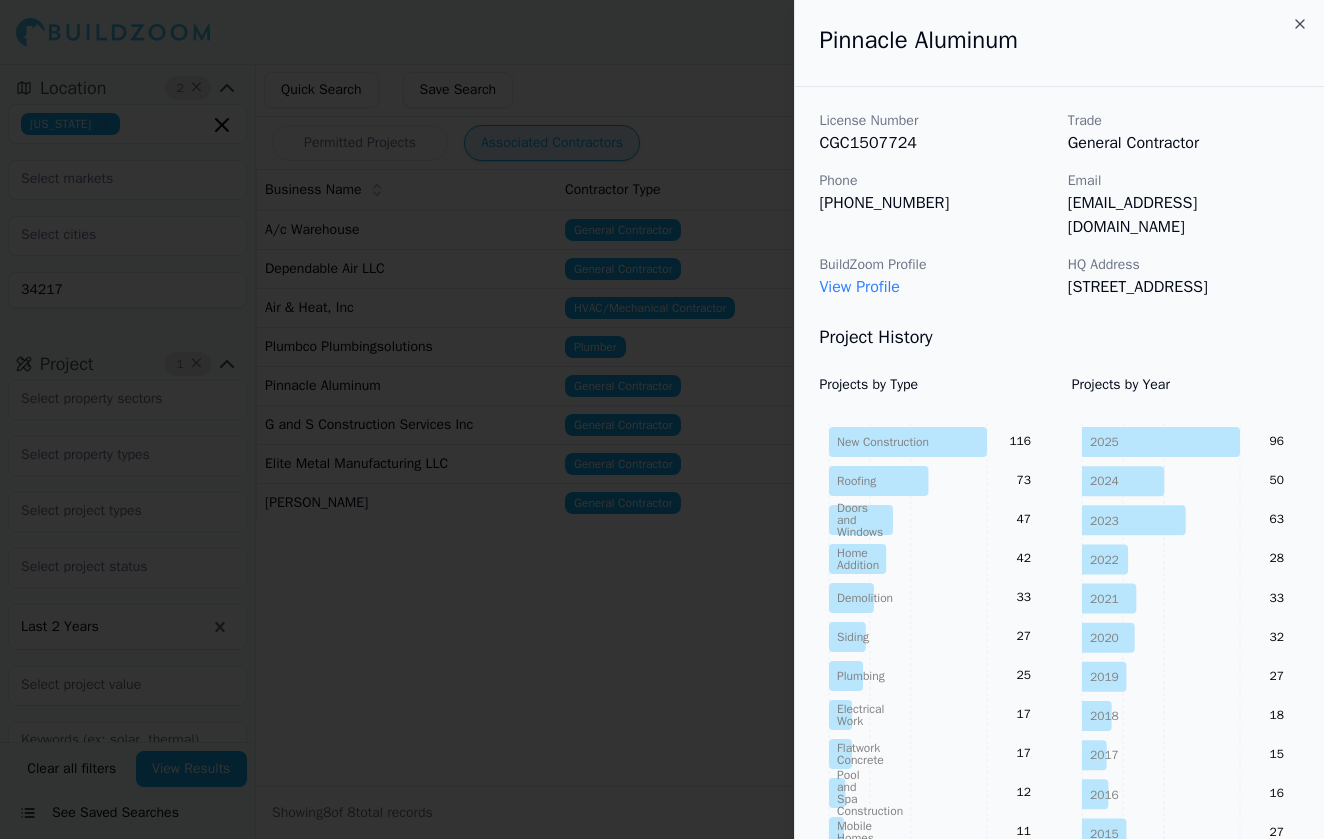 click 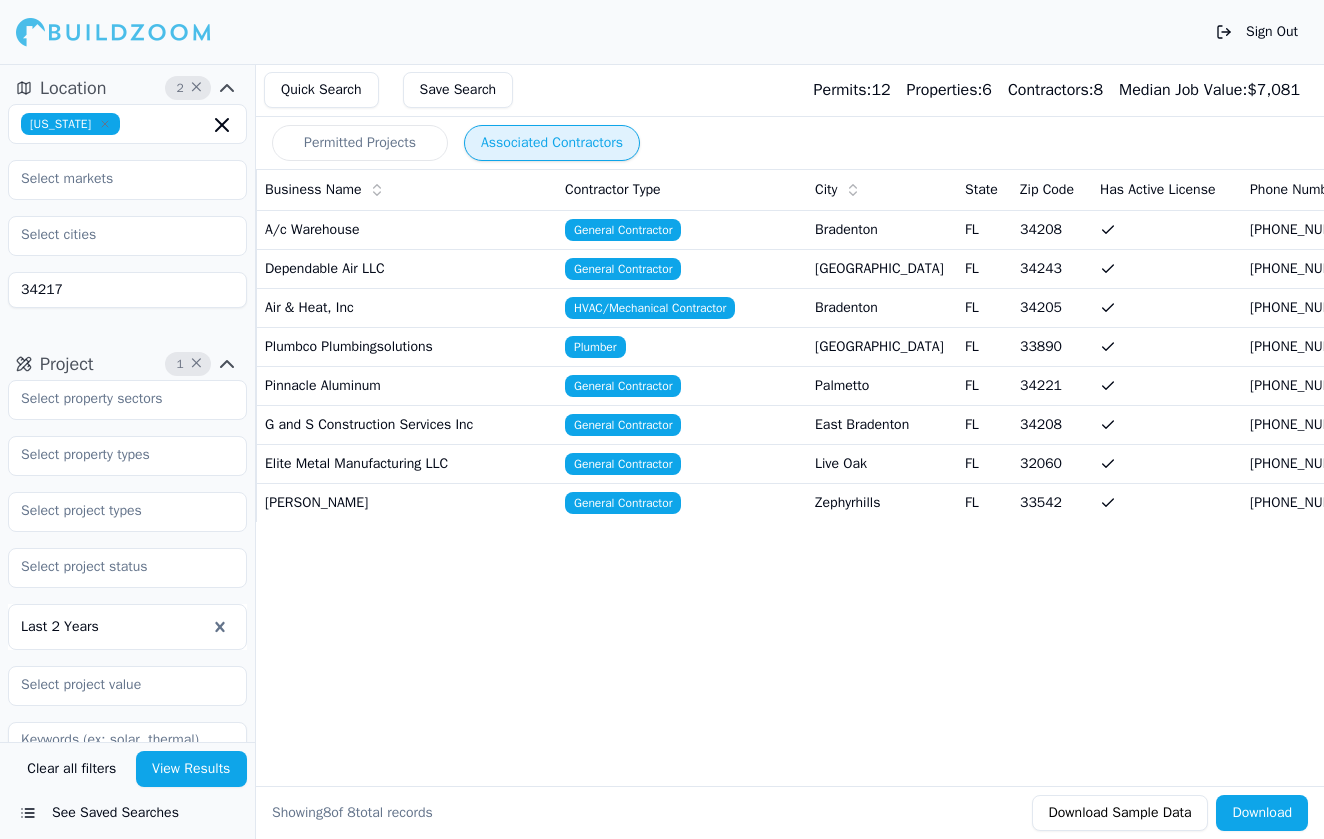 click on "G and S Construction Services Inc" at bounding box center (407, 424) 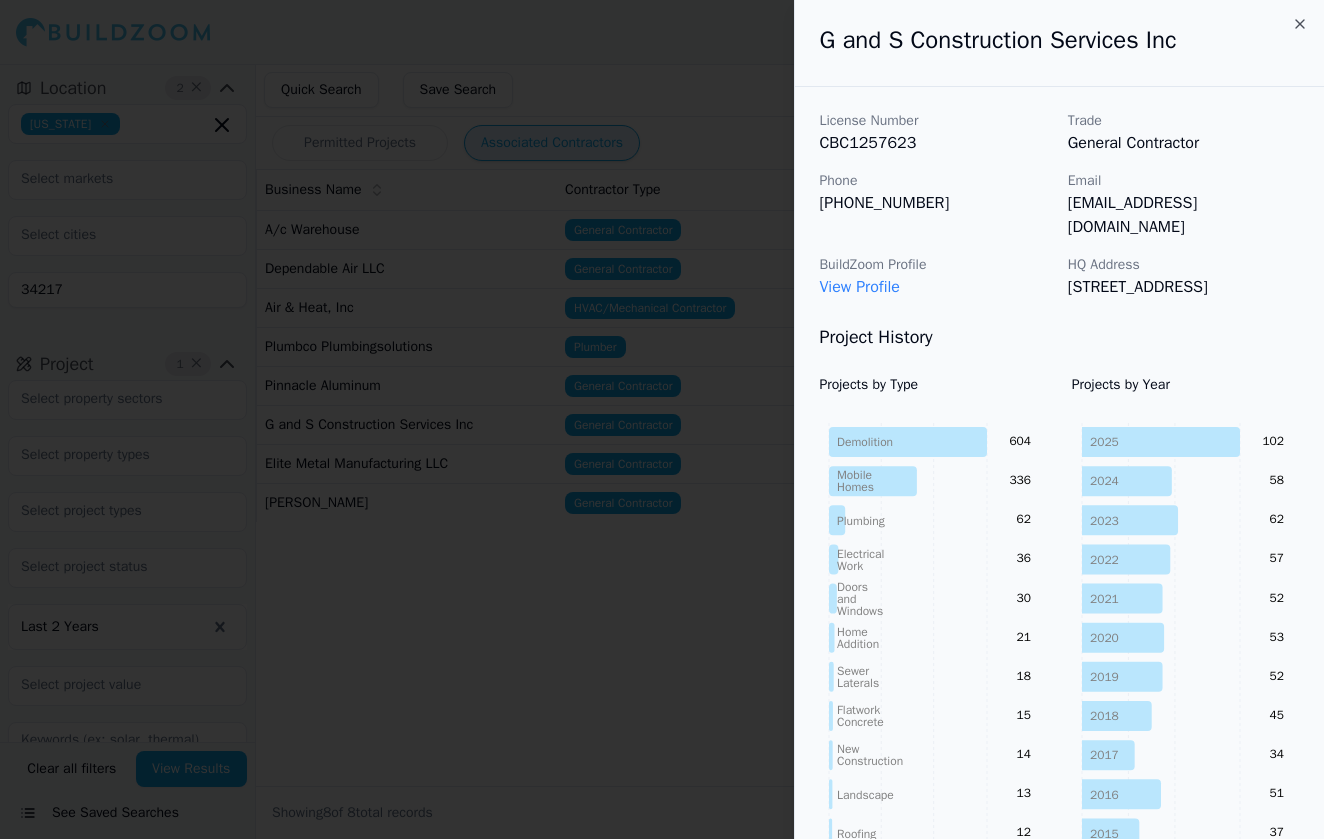 click on "G and S Construction Services Inc" at bounding box center (1059, 43) 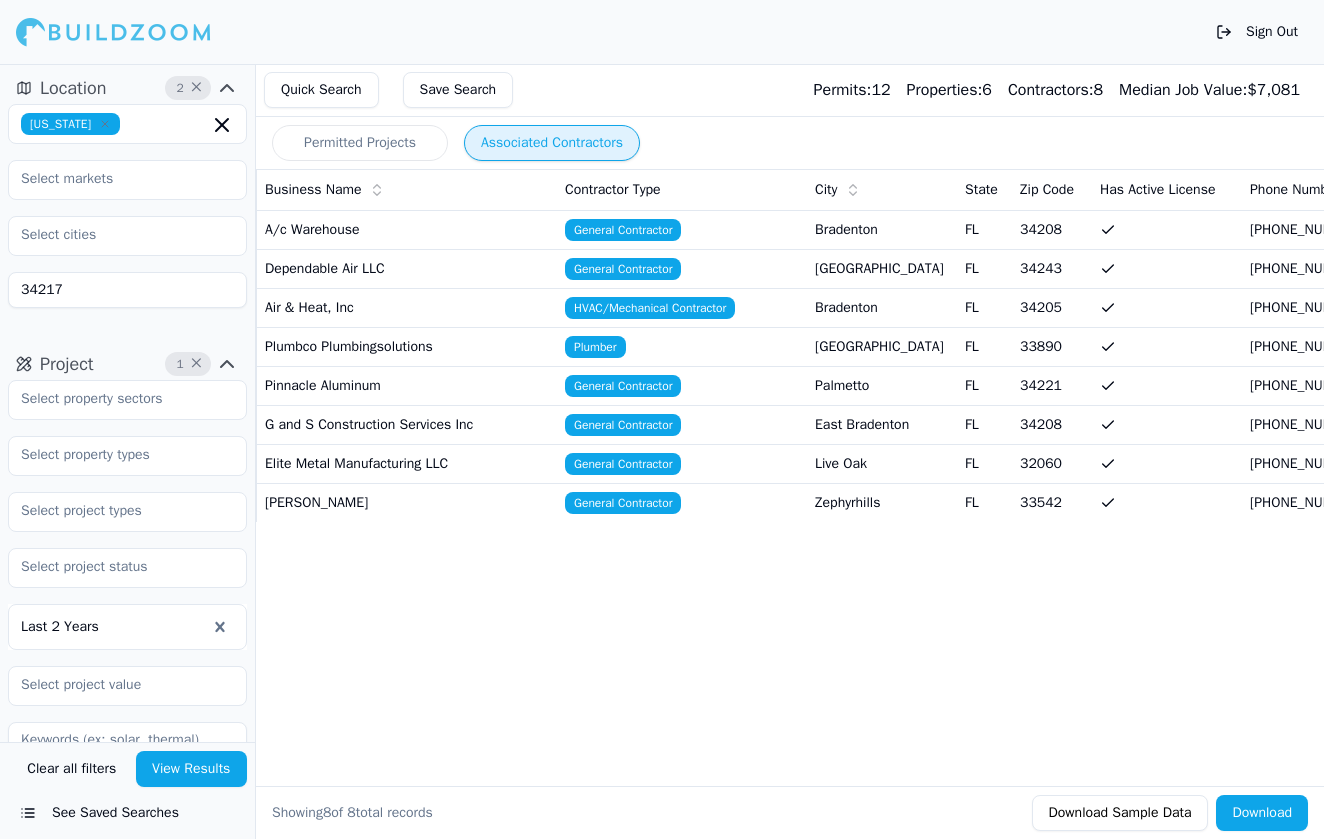 click on "Elite Metal Manufacturing LLC" at bounding box center (407, 463) 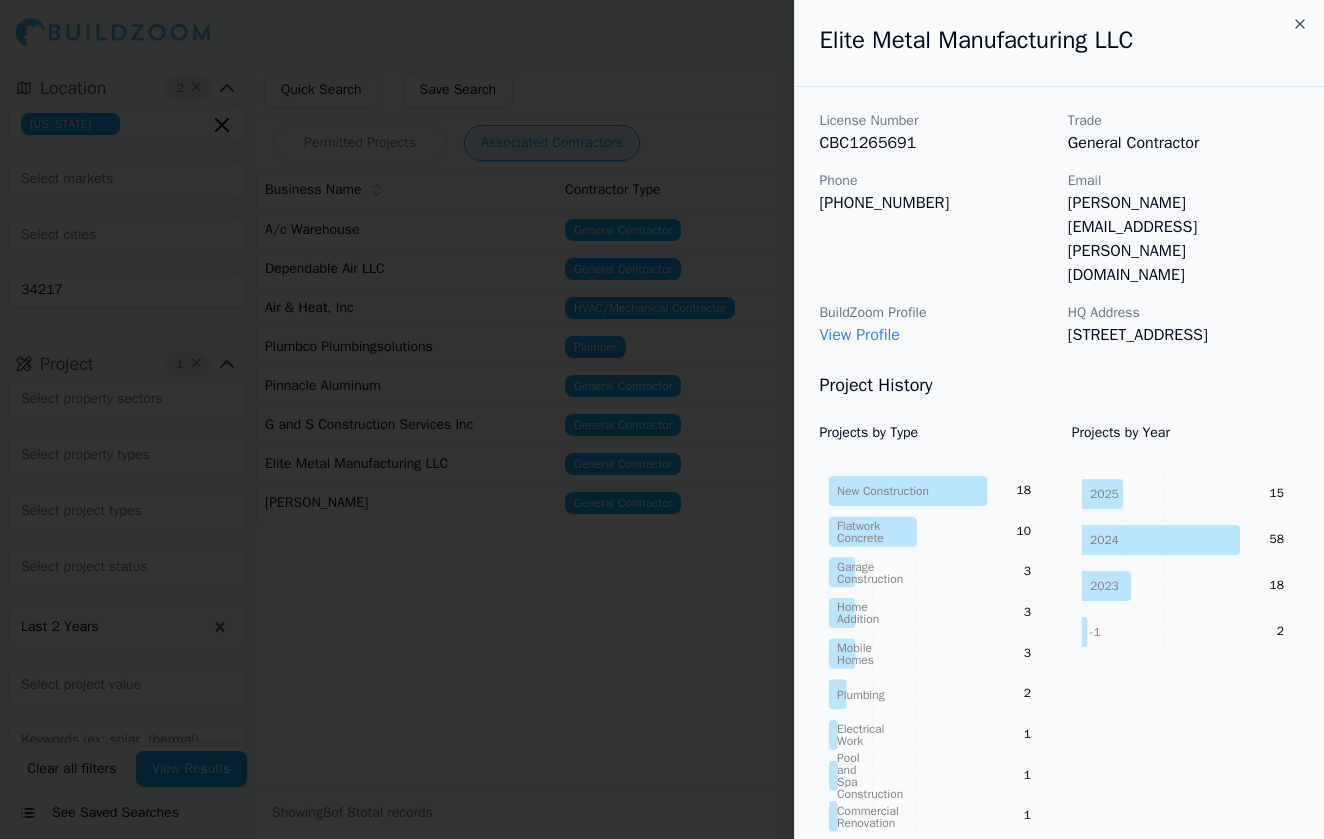 click 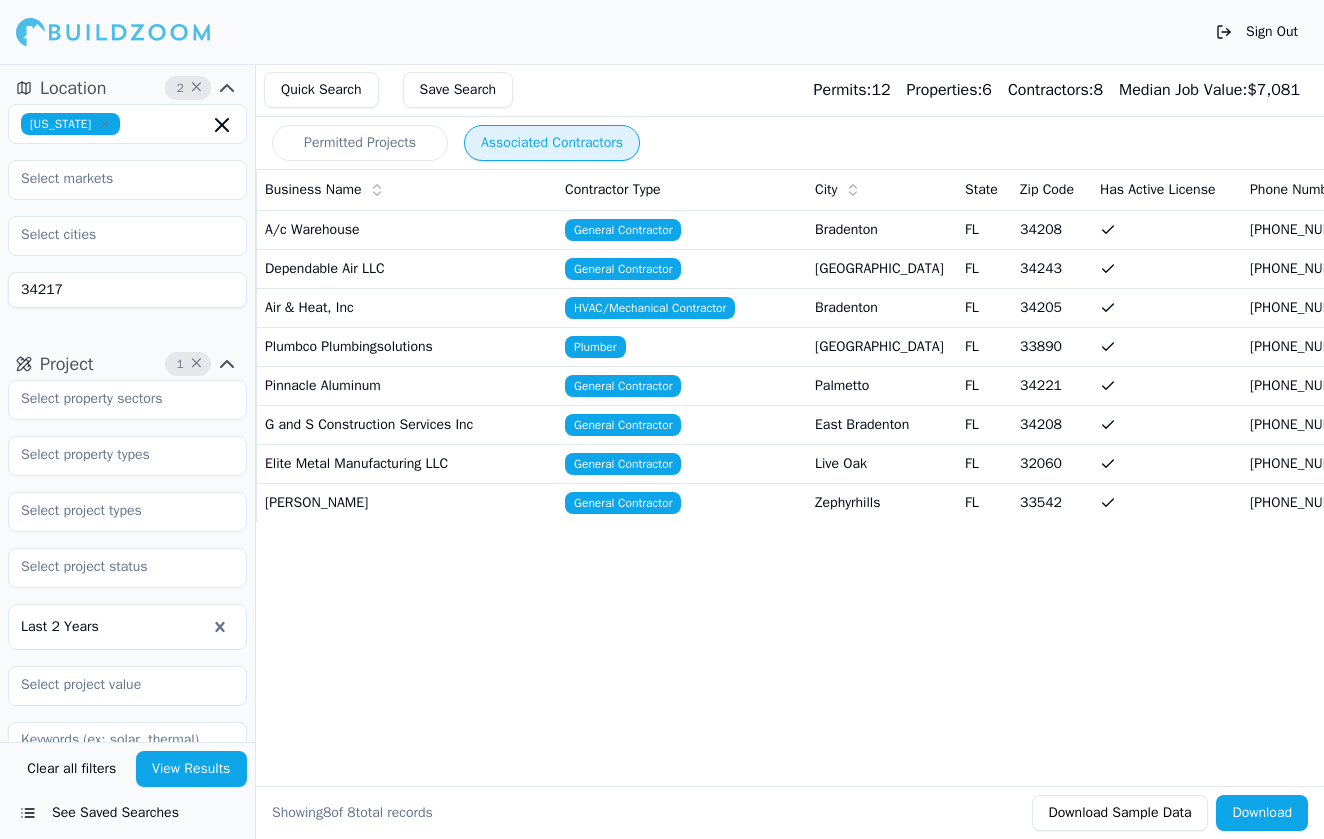 click on "34217" at bounding box center (127, 290) 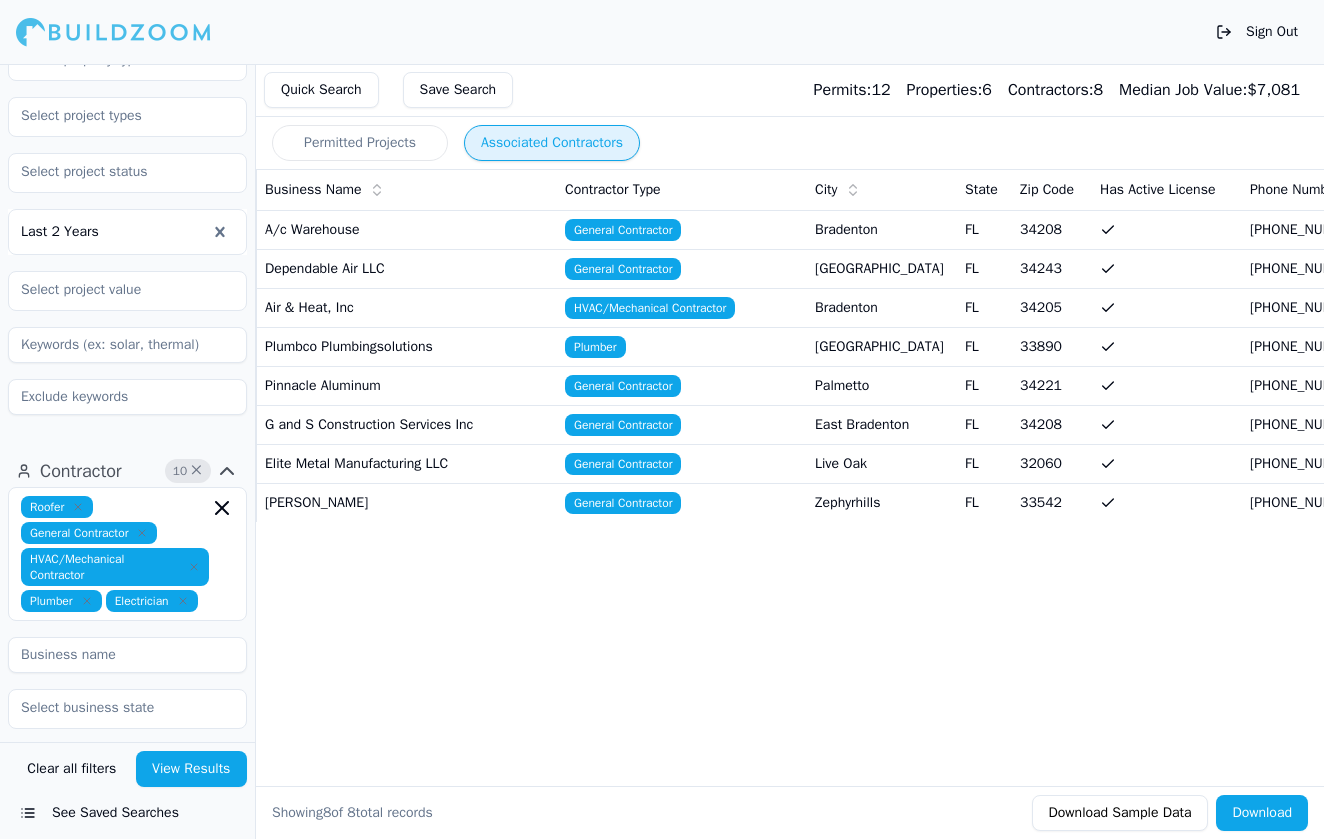 scroll, scrollTop: 397, scrollLeft: 0, axis: vertical 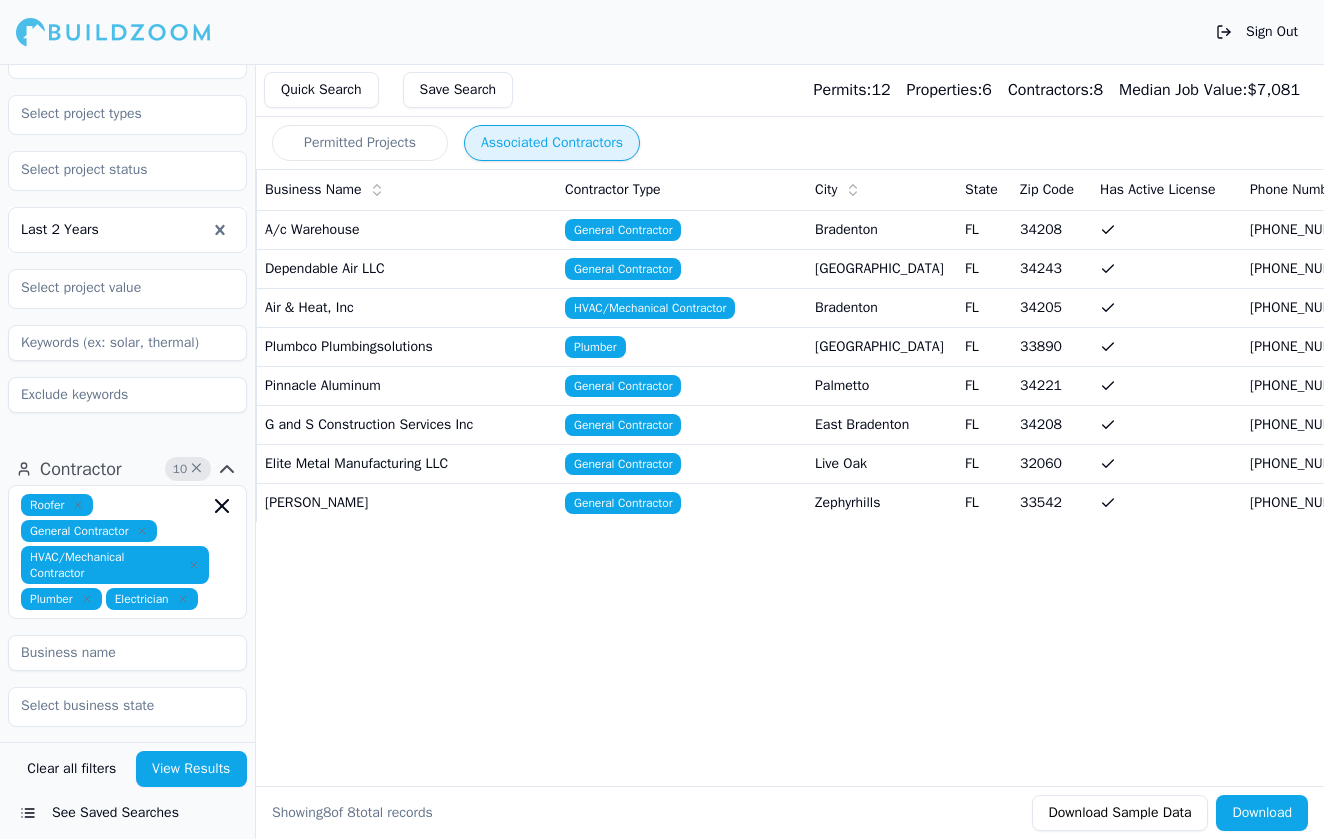 type on "33706" 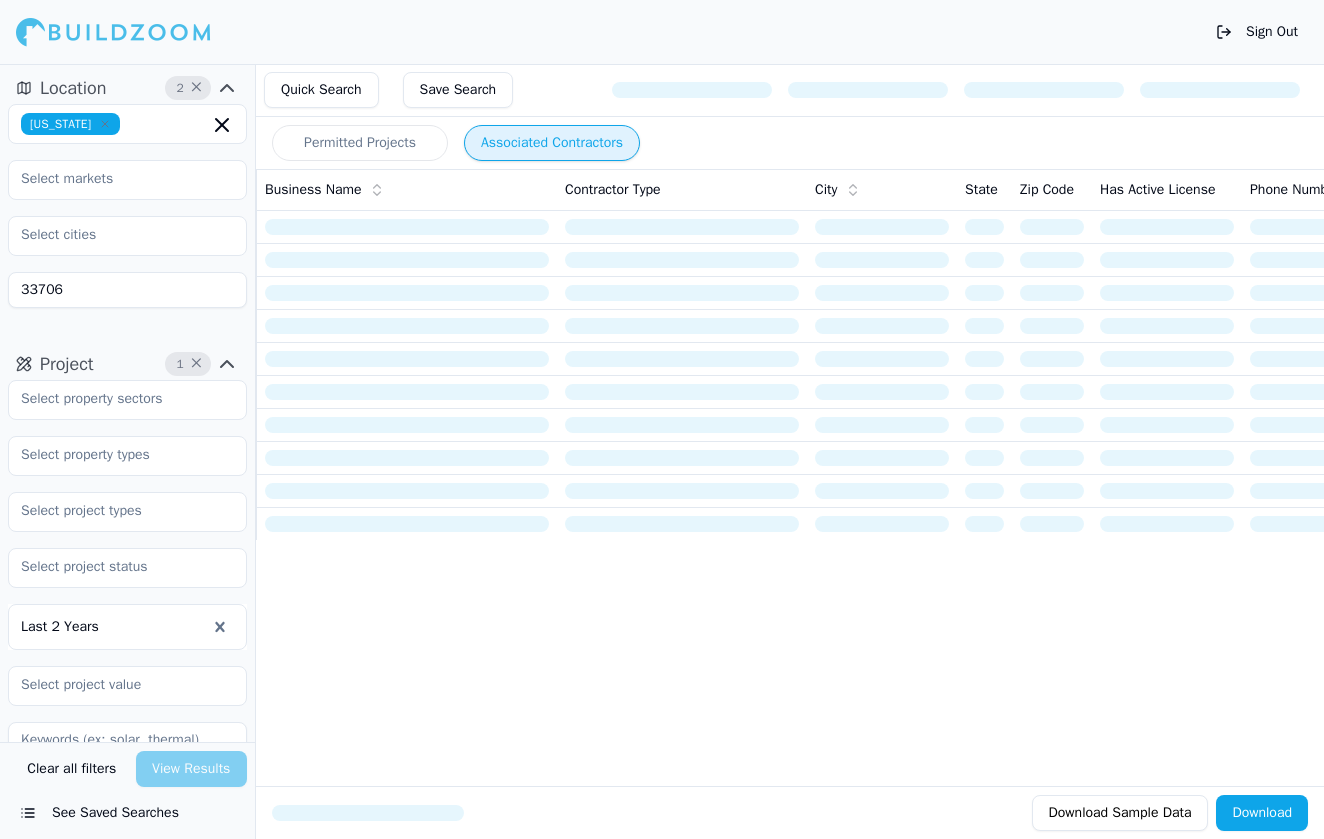 scroll, scrollTop: 0, scrollLeft: 0, axis: both 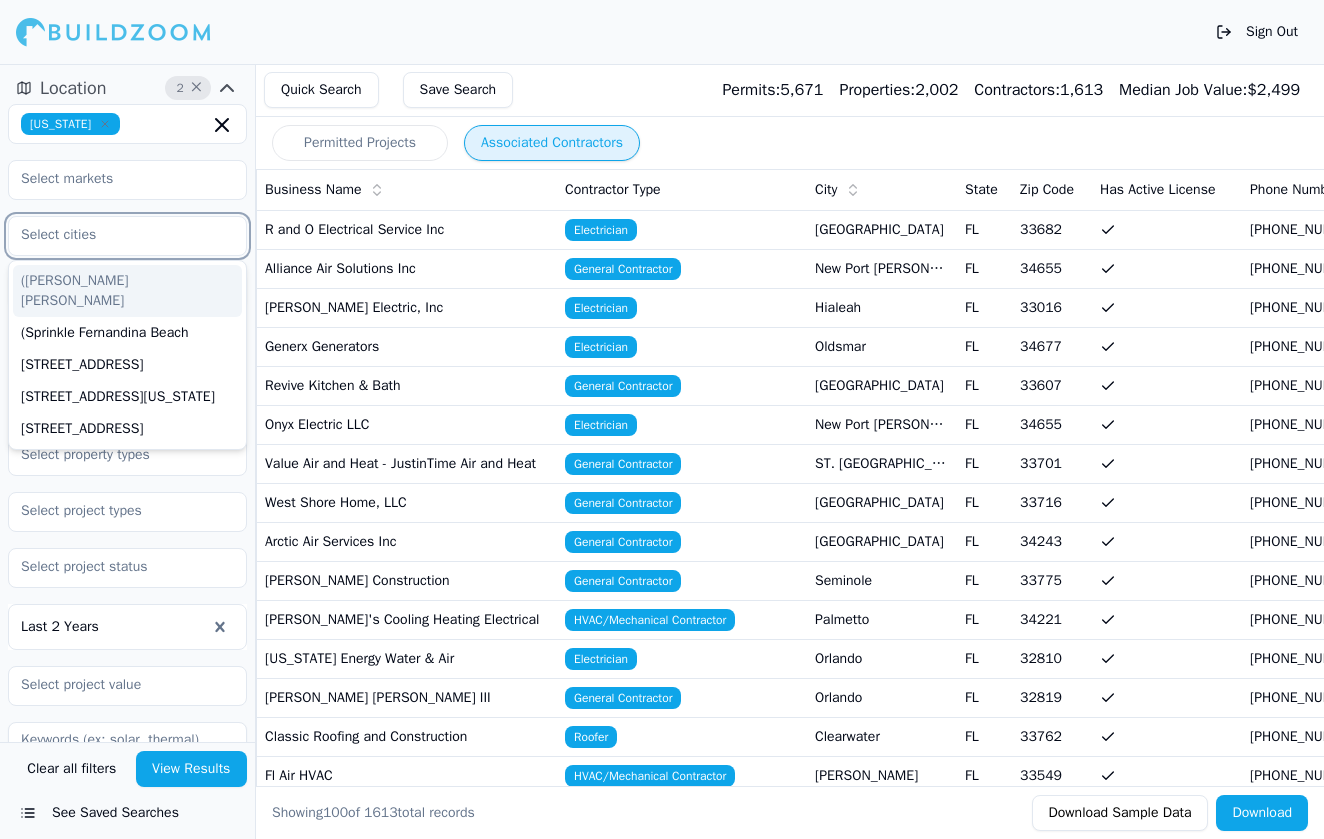 click at bounding box center [115, 235] 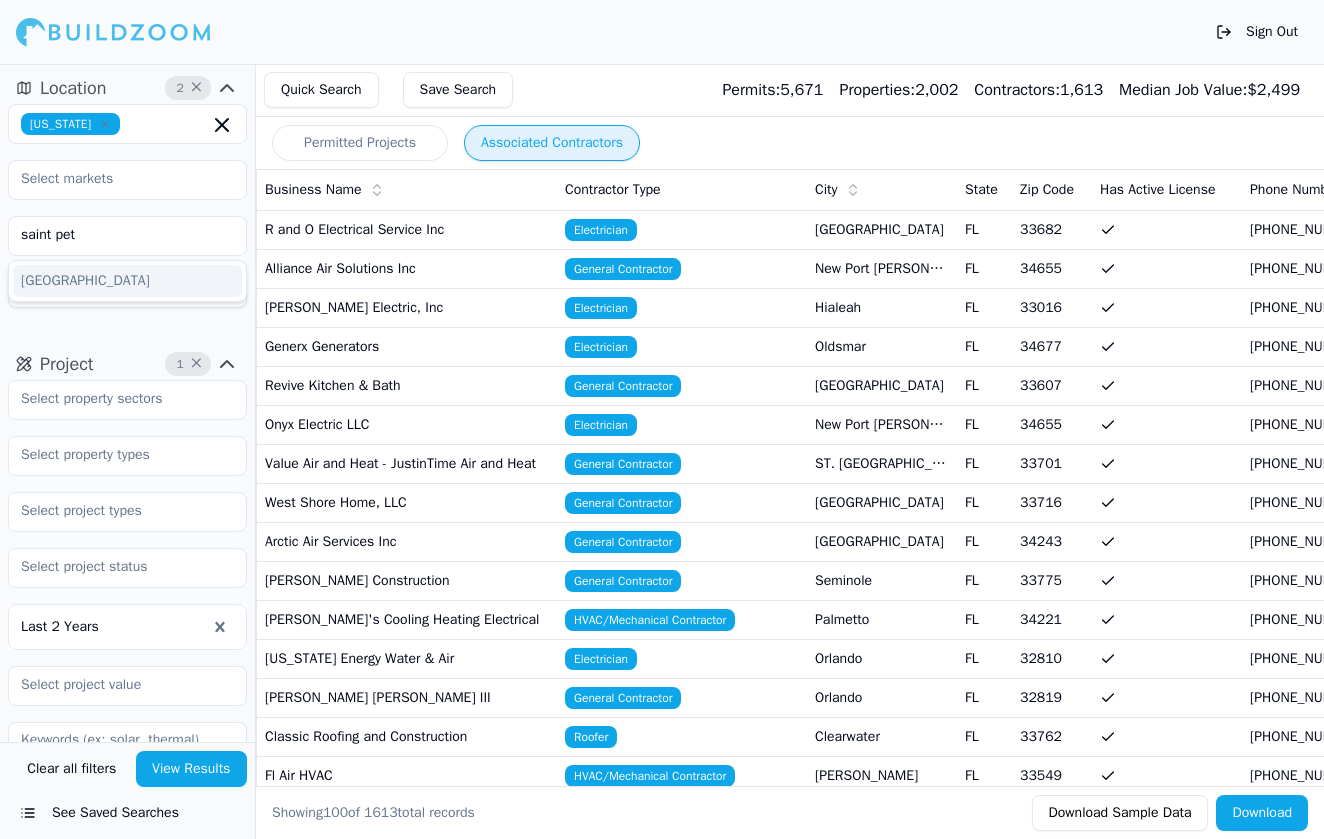 click on "Location 2 × Florida saint pet Saint Petersburg 33706" at bounding box center [127, 198] 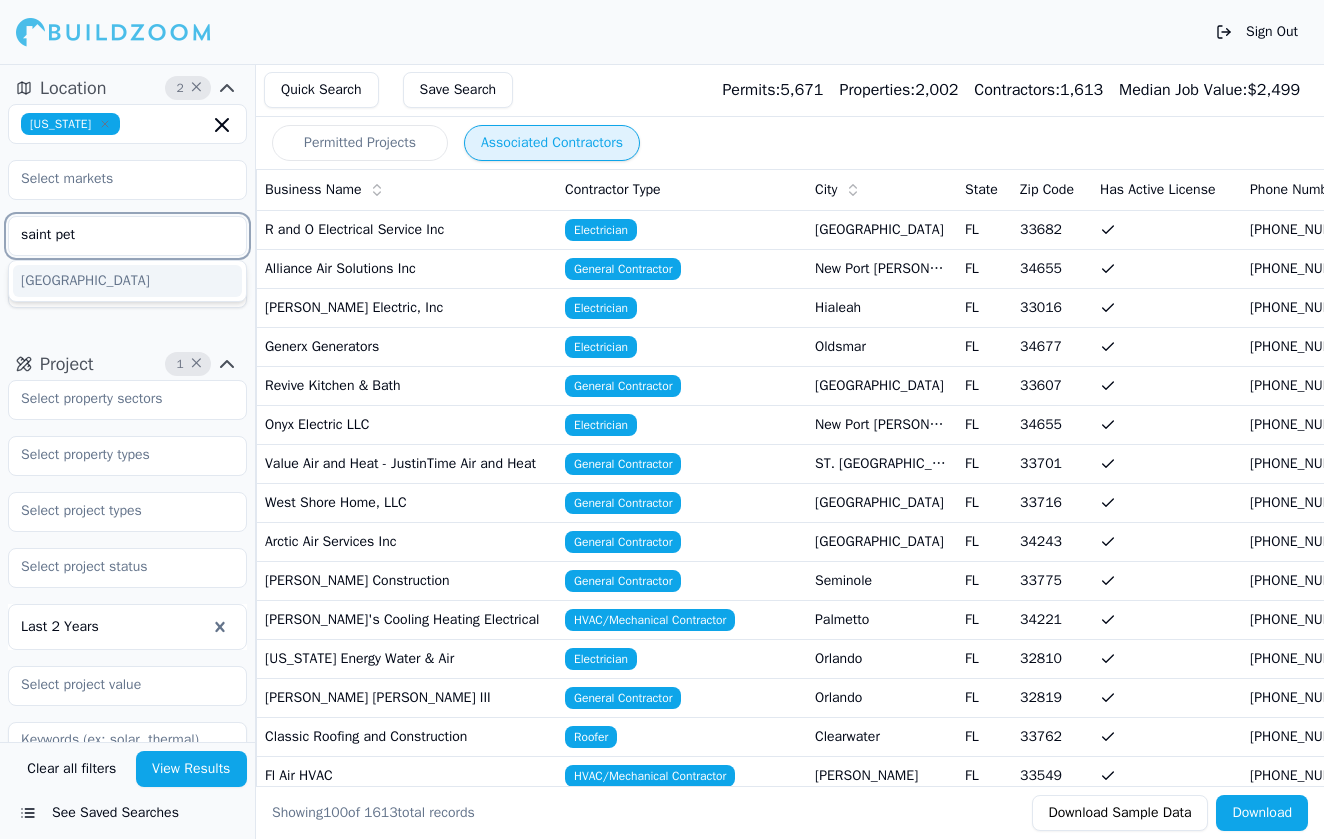 drag, startPoint x: 139, startPoint y: 246, endPoint x: 26, endPoint y: 228, distance: 114.424644 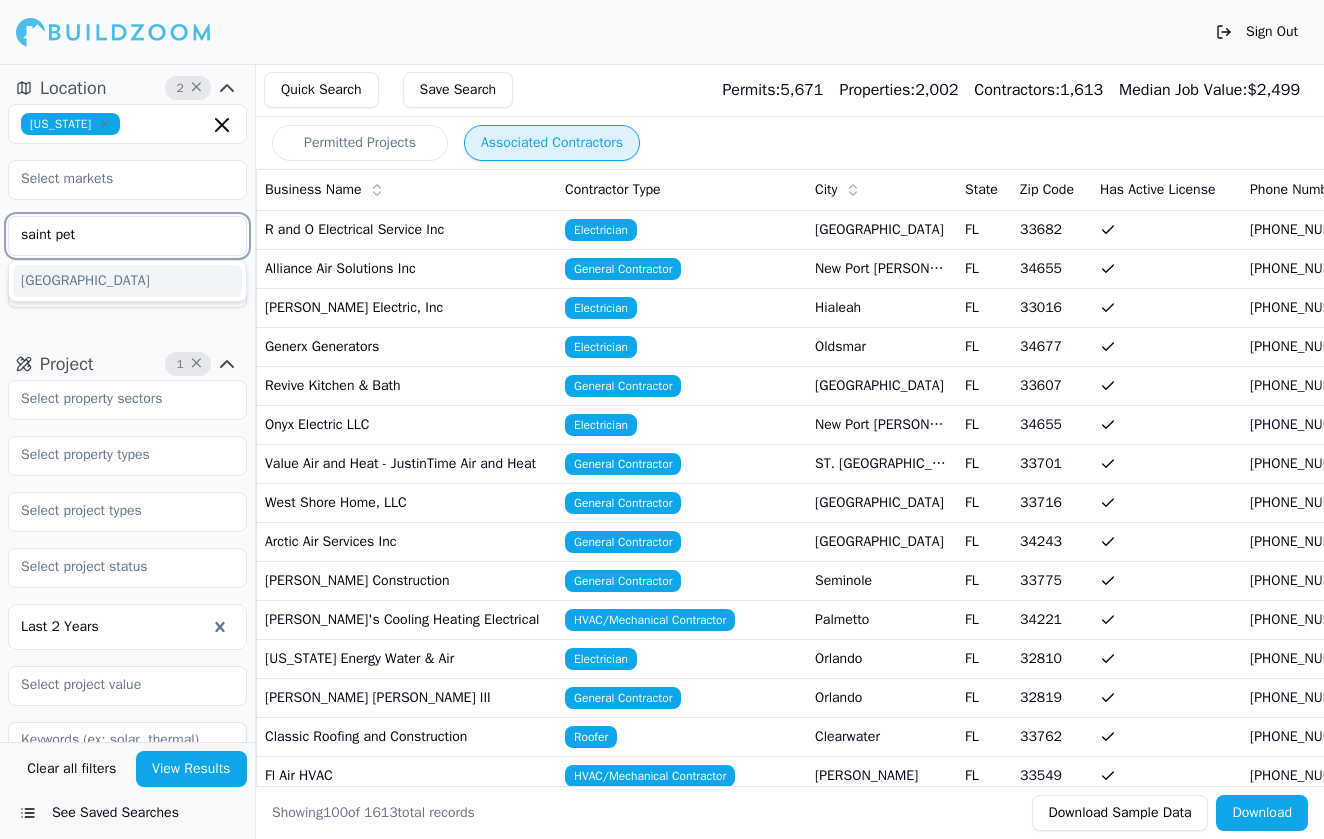 click on "saint pet" at bounding box center [115, 235] 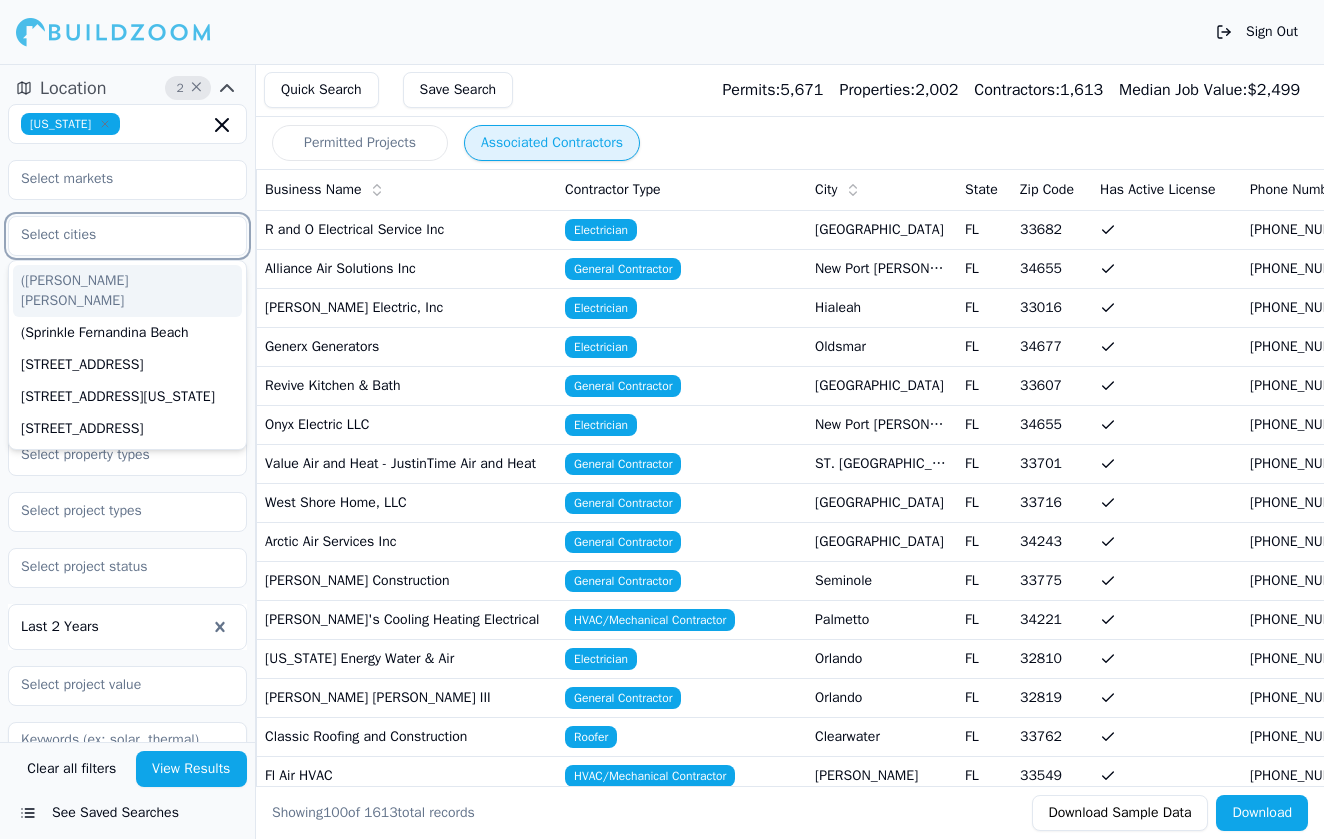 type 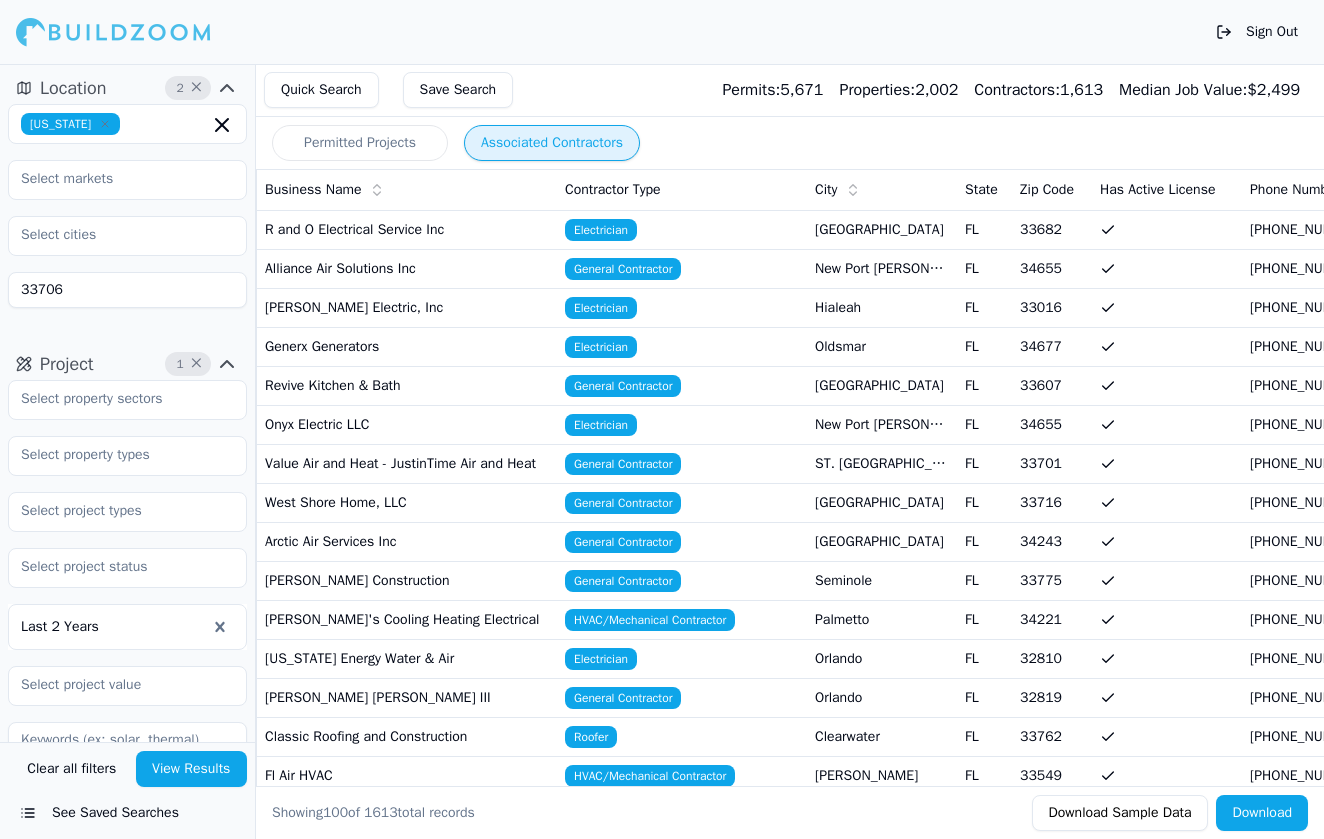 click on "[US_STATE] 33706" at bounding box center [127, 206] 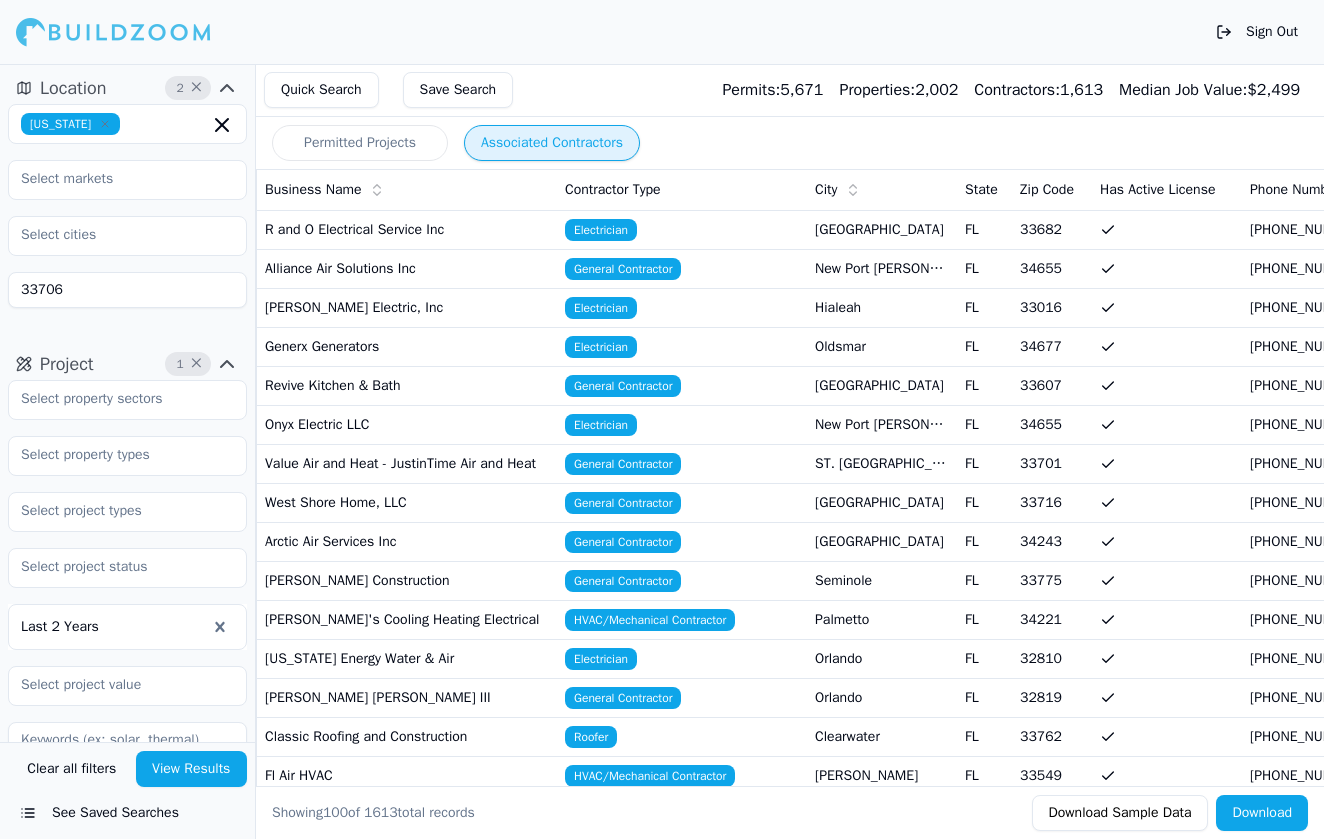 scroll, scrollTop: 0, scrollLeft: 0, axis: both 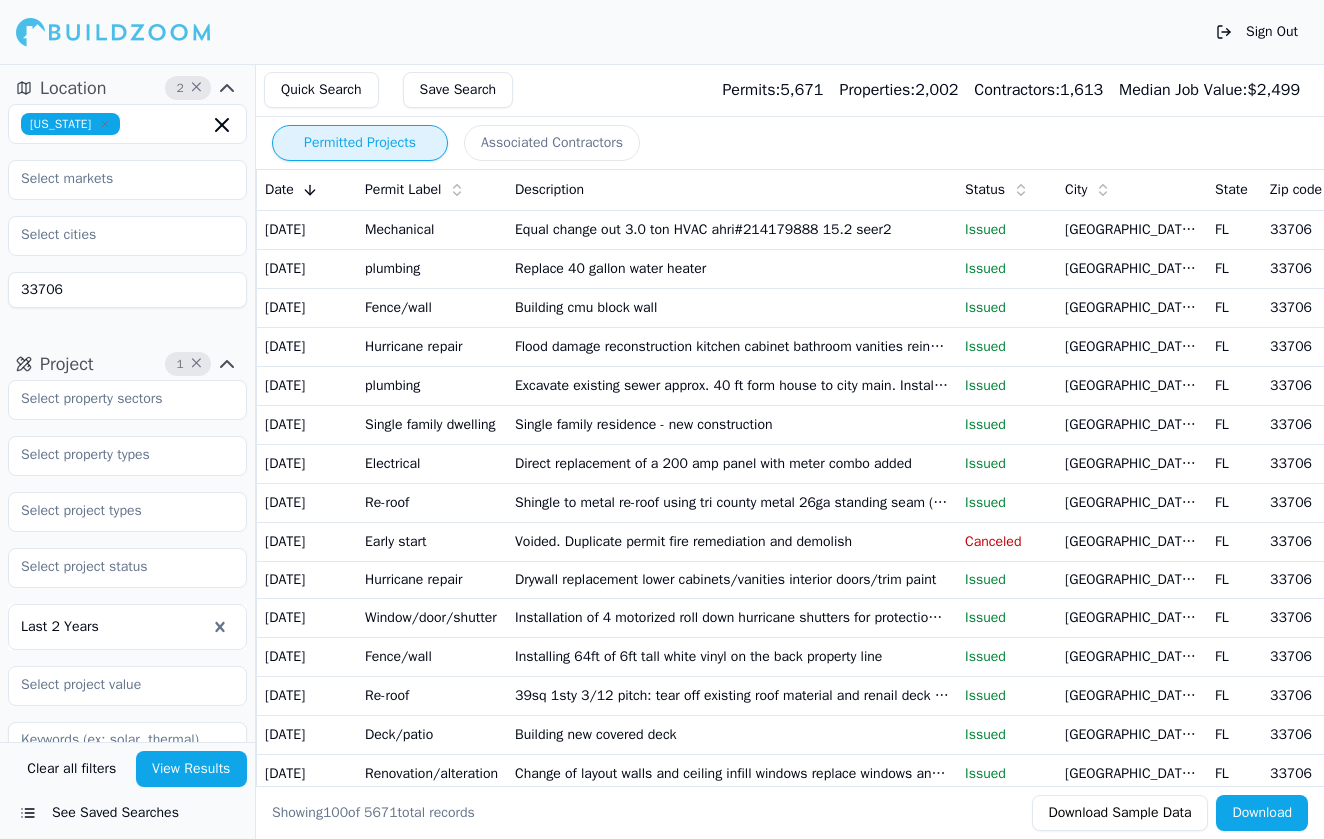 click on "Permitted Projects" at bounding box center (360, 143) 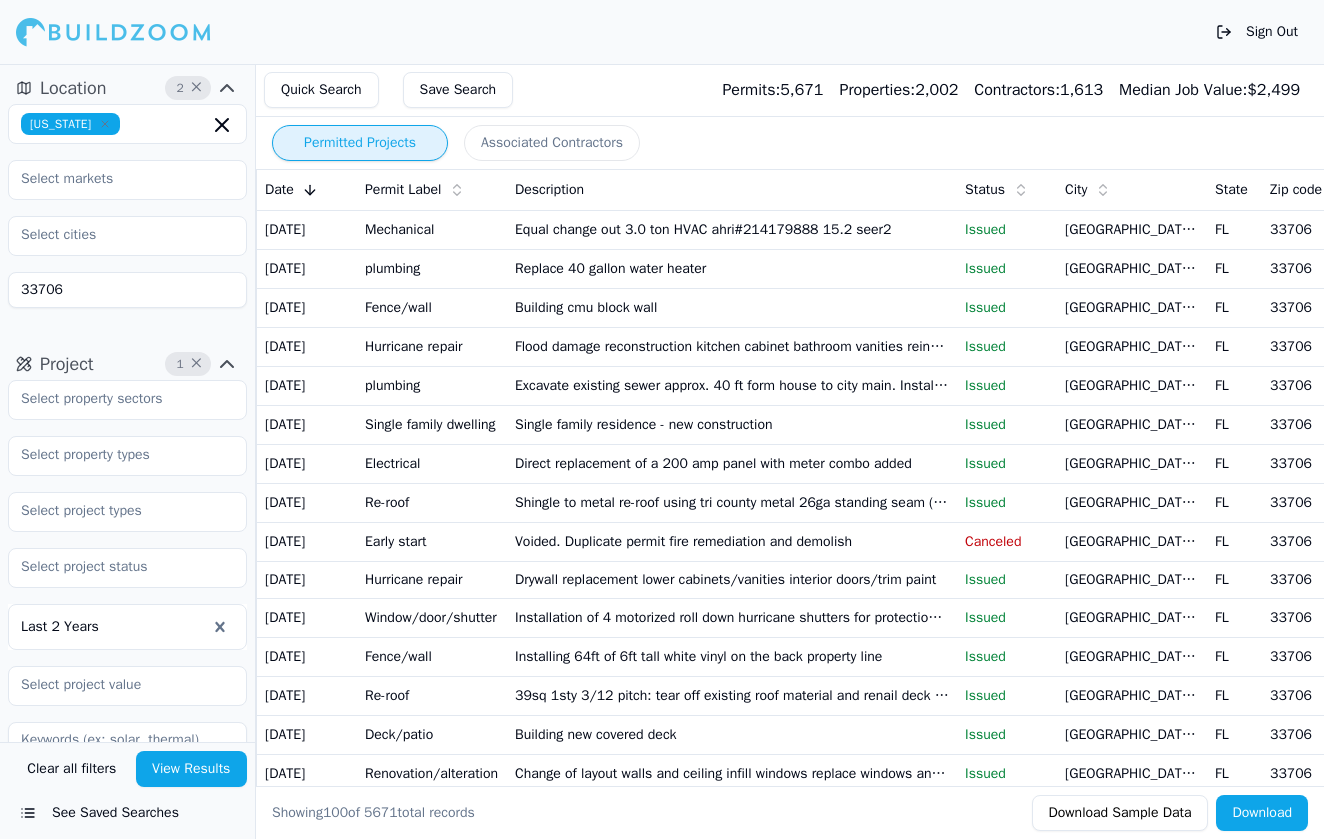 scroll, scrollTop: 0, scrollLeft: 0, axis: both 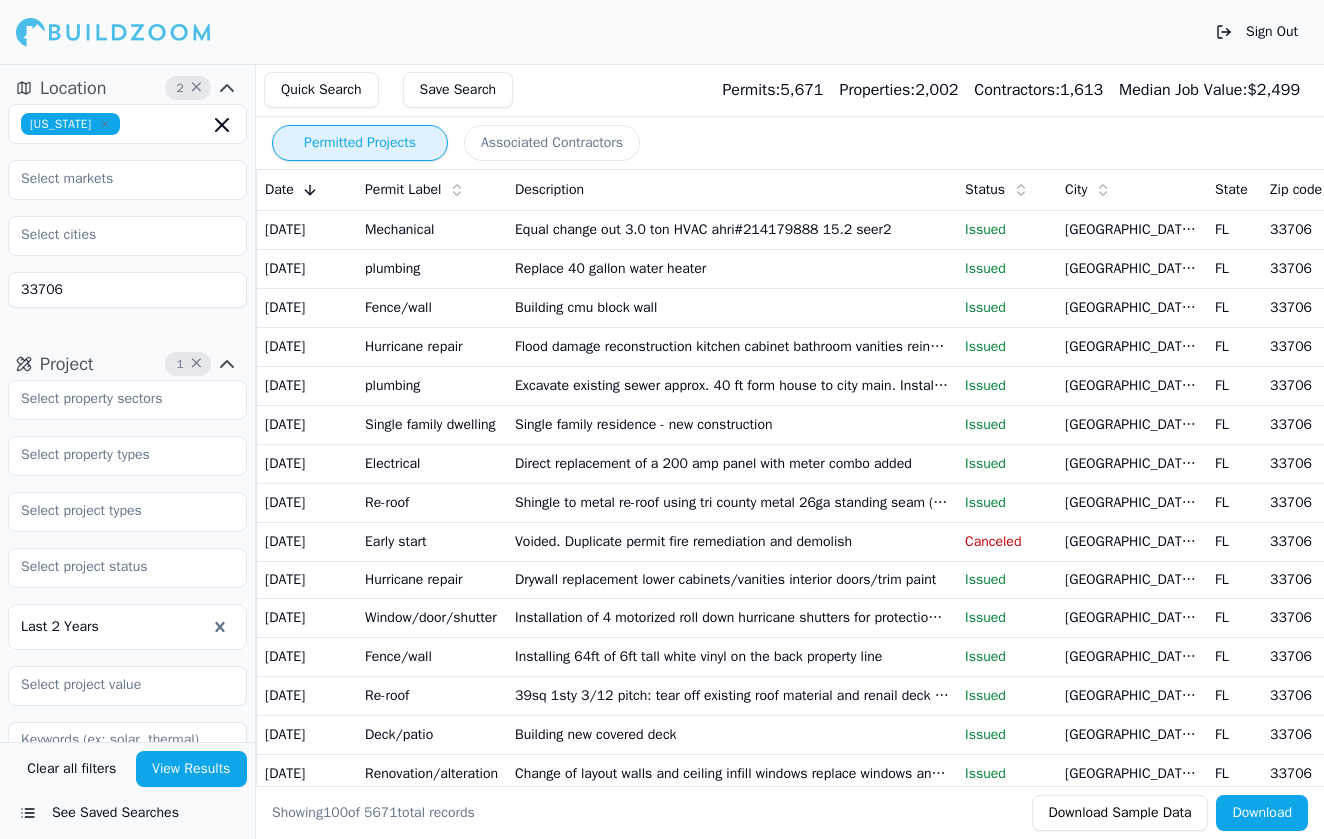 click on "Associated Contractors" at bounding box center (552, 143) 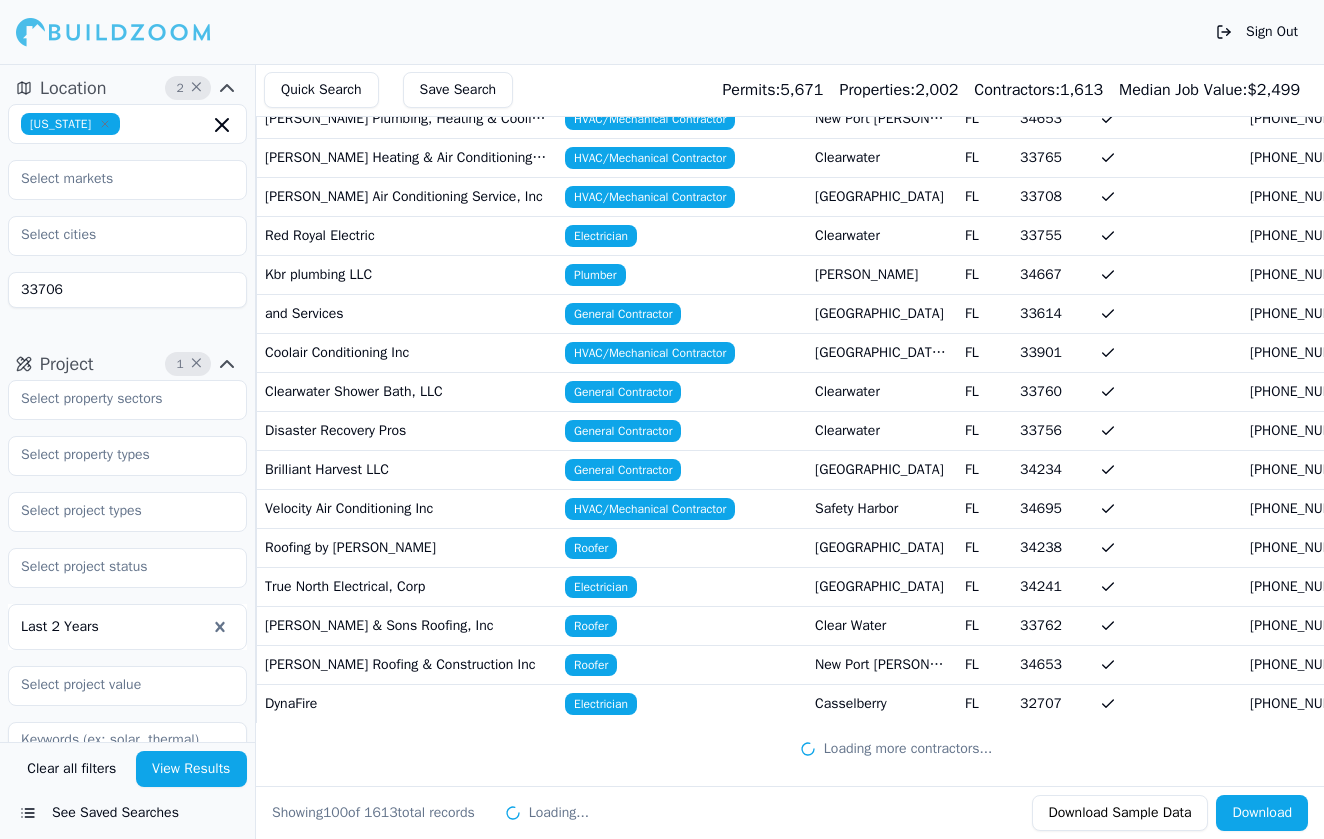 scroll, scrollTop: 3387, scrollLeft: 0, axis: vertical 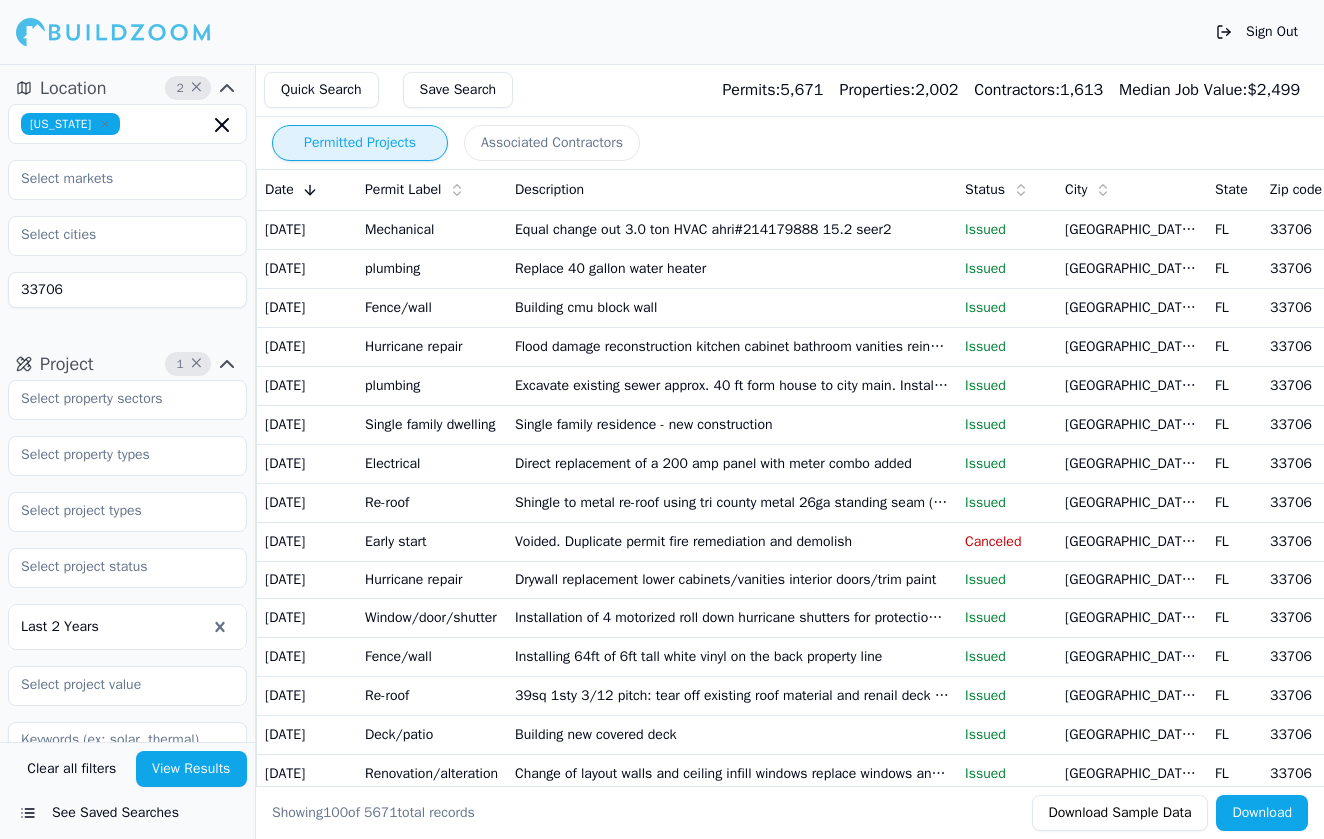 click on "Permitted Projects" at bounding box center [360, 143] 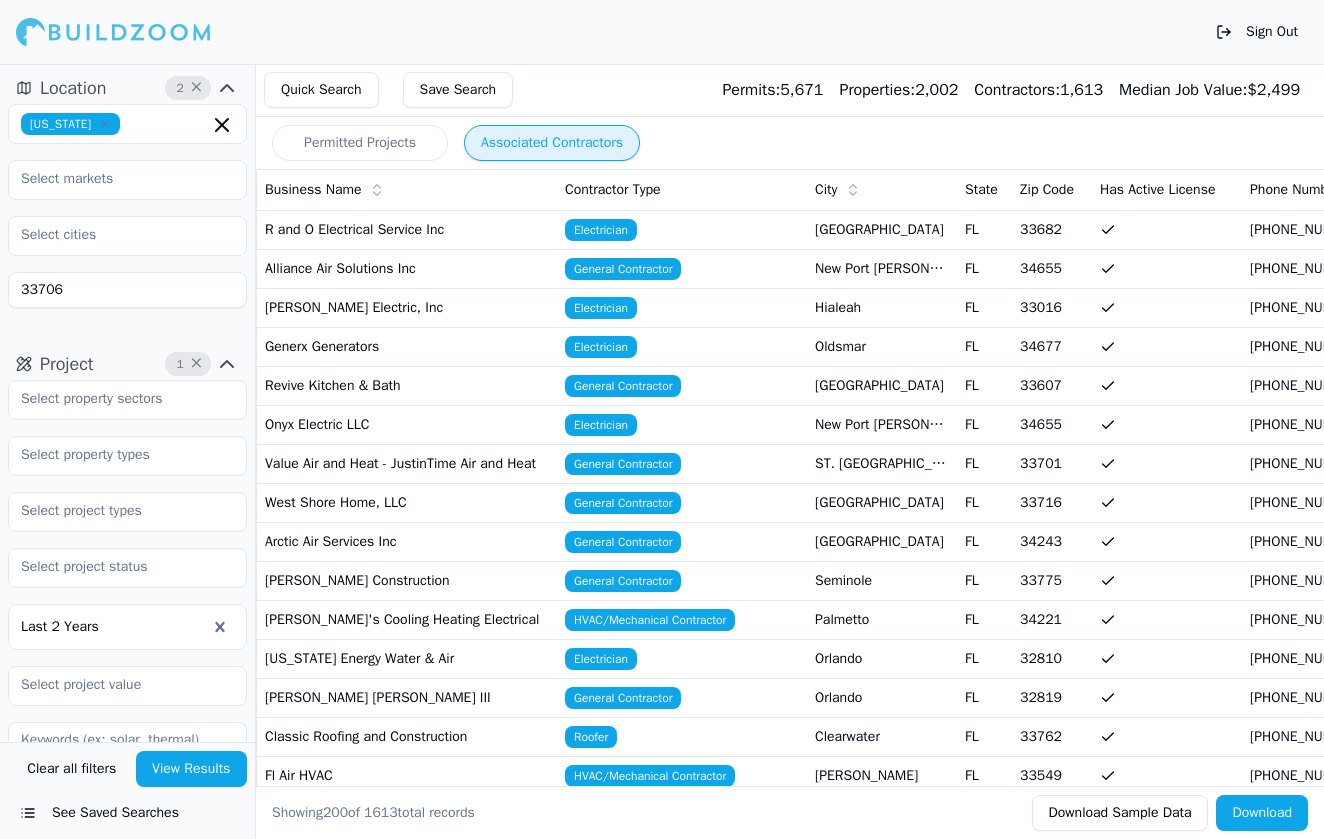 click on "Download" at bounding box center (1262, 813) 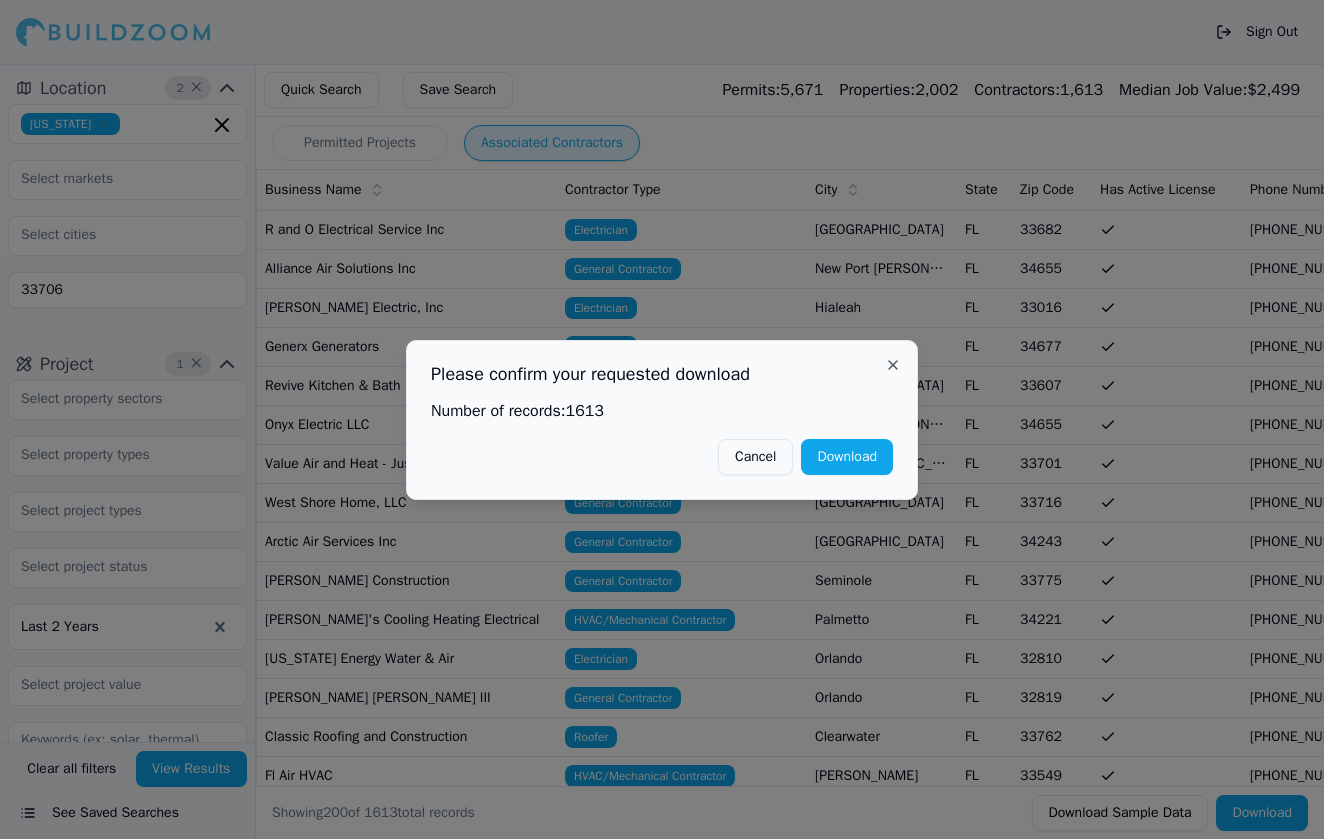 click on "Close" at bounding box center [893, 365] 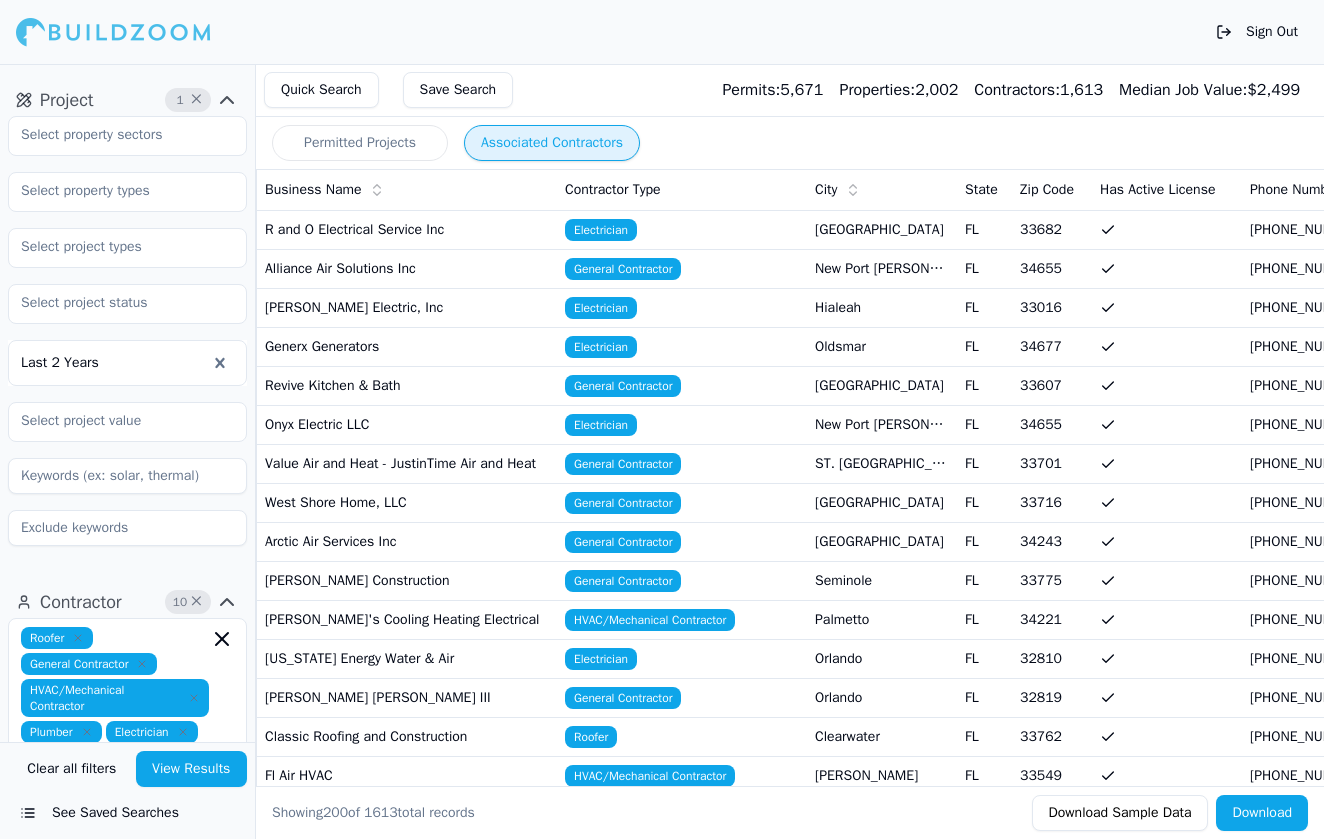 scroll, scrollTop: 271, scrollLeft: 0, axis: vertical 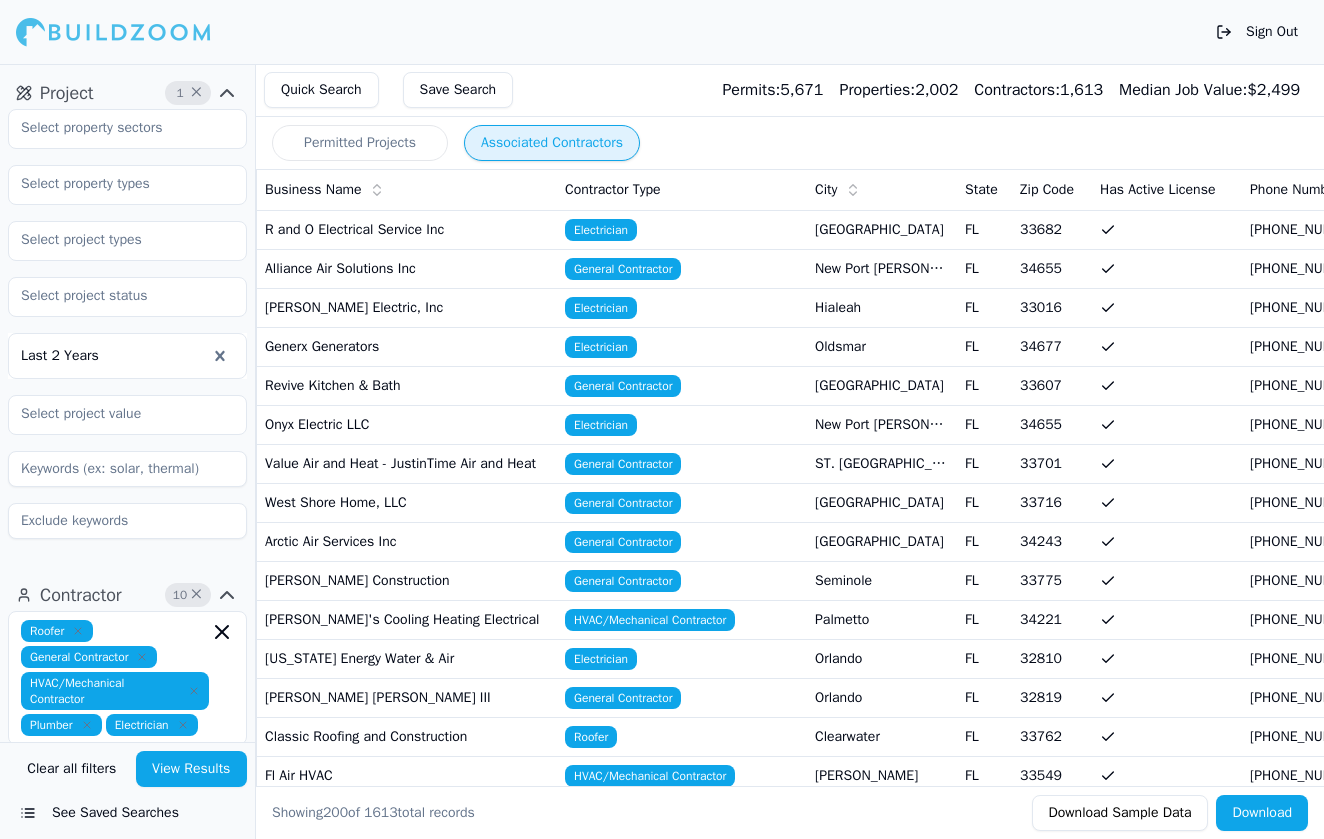 click 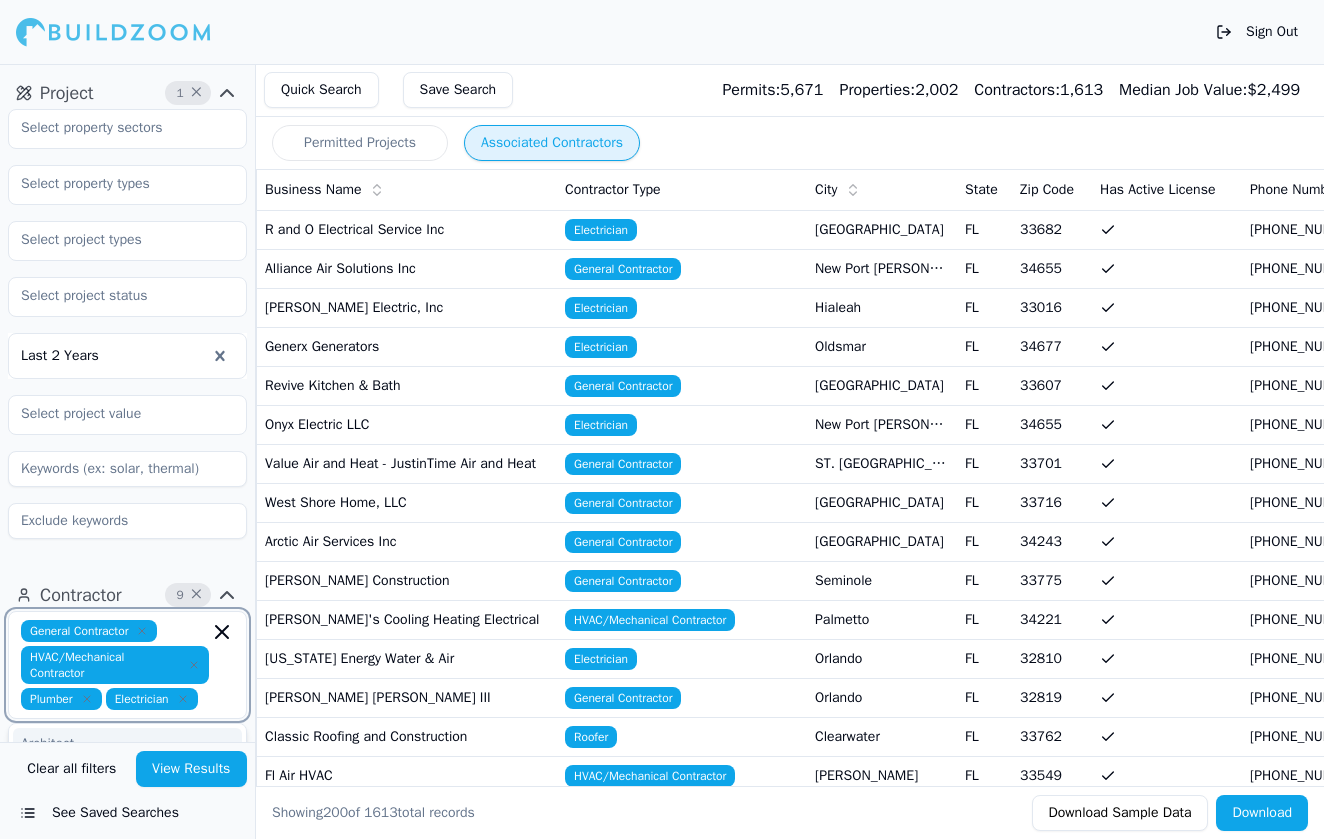 click 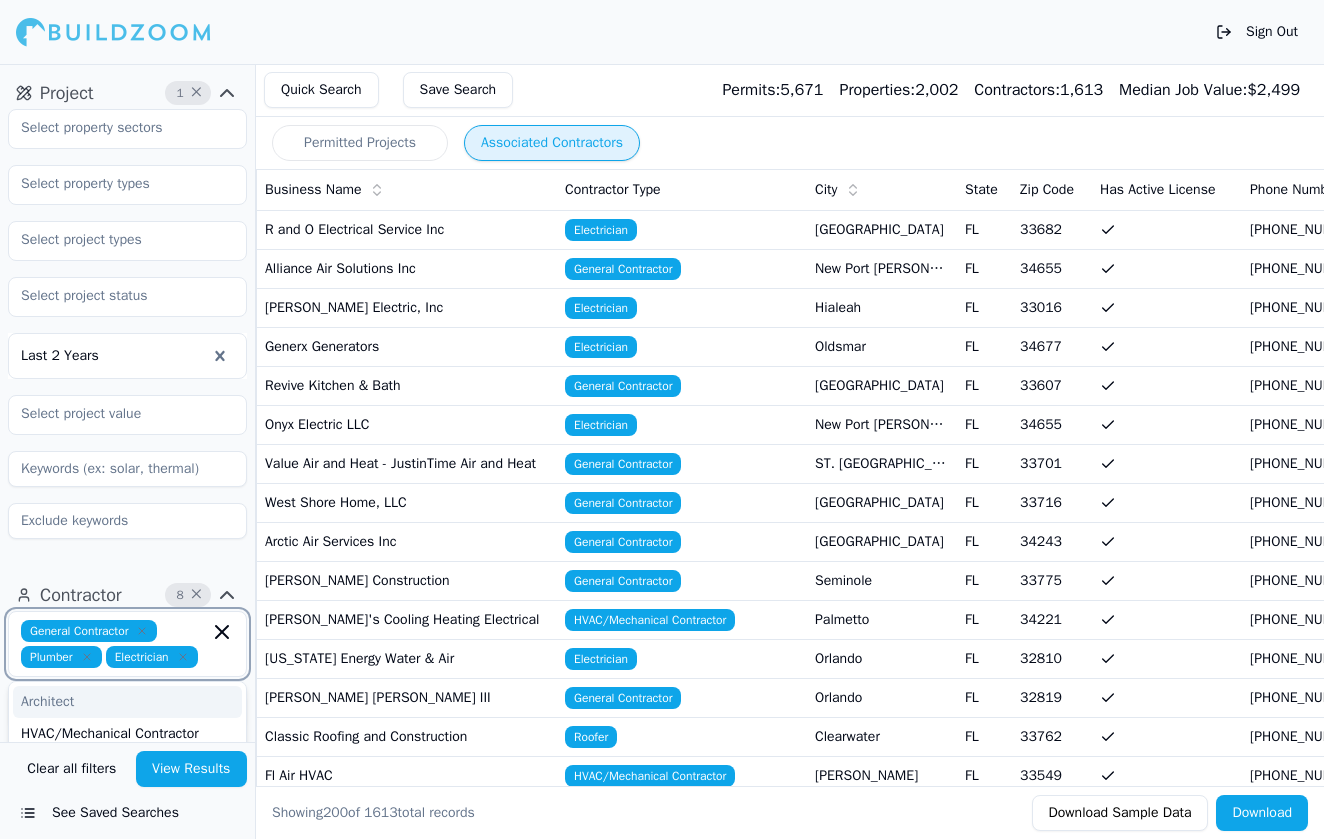 click 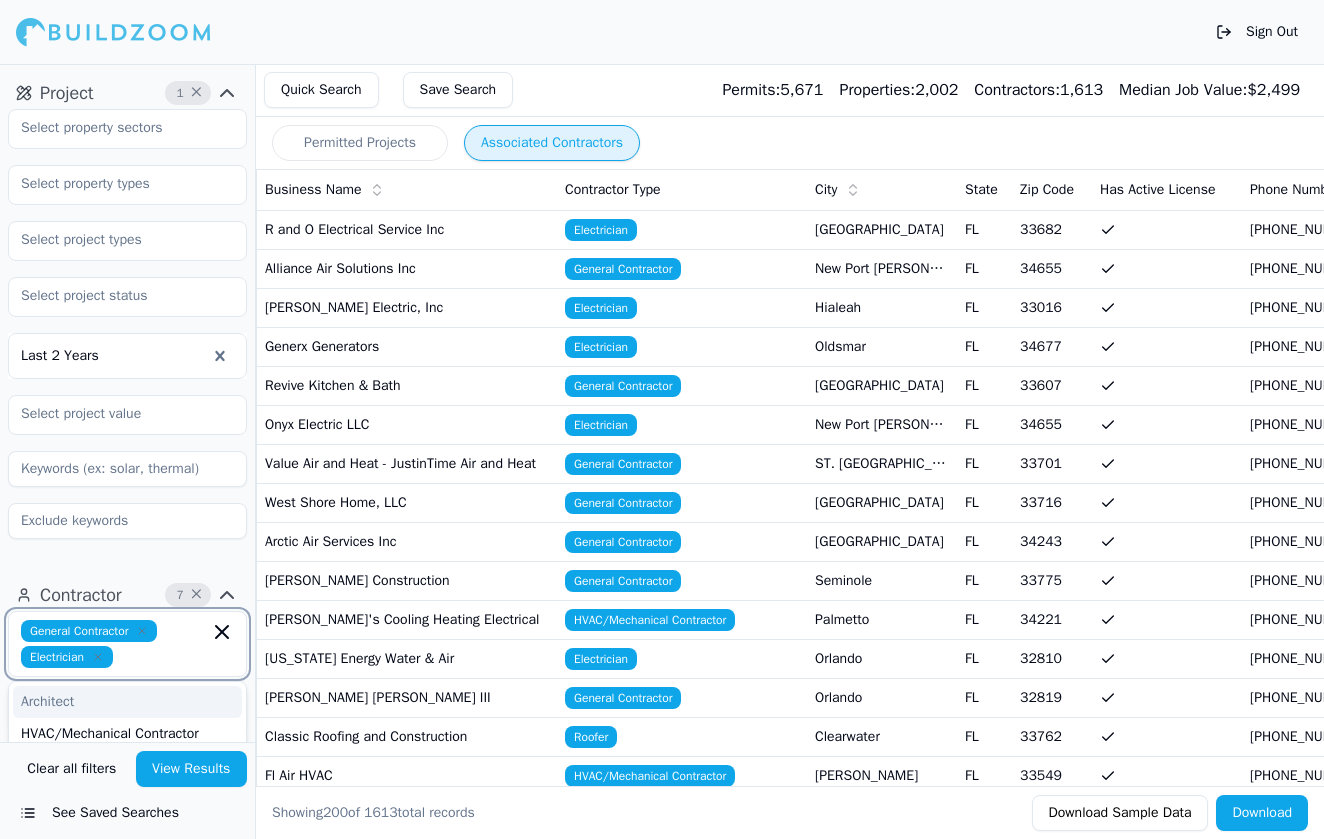click 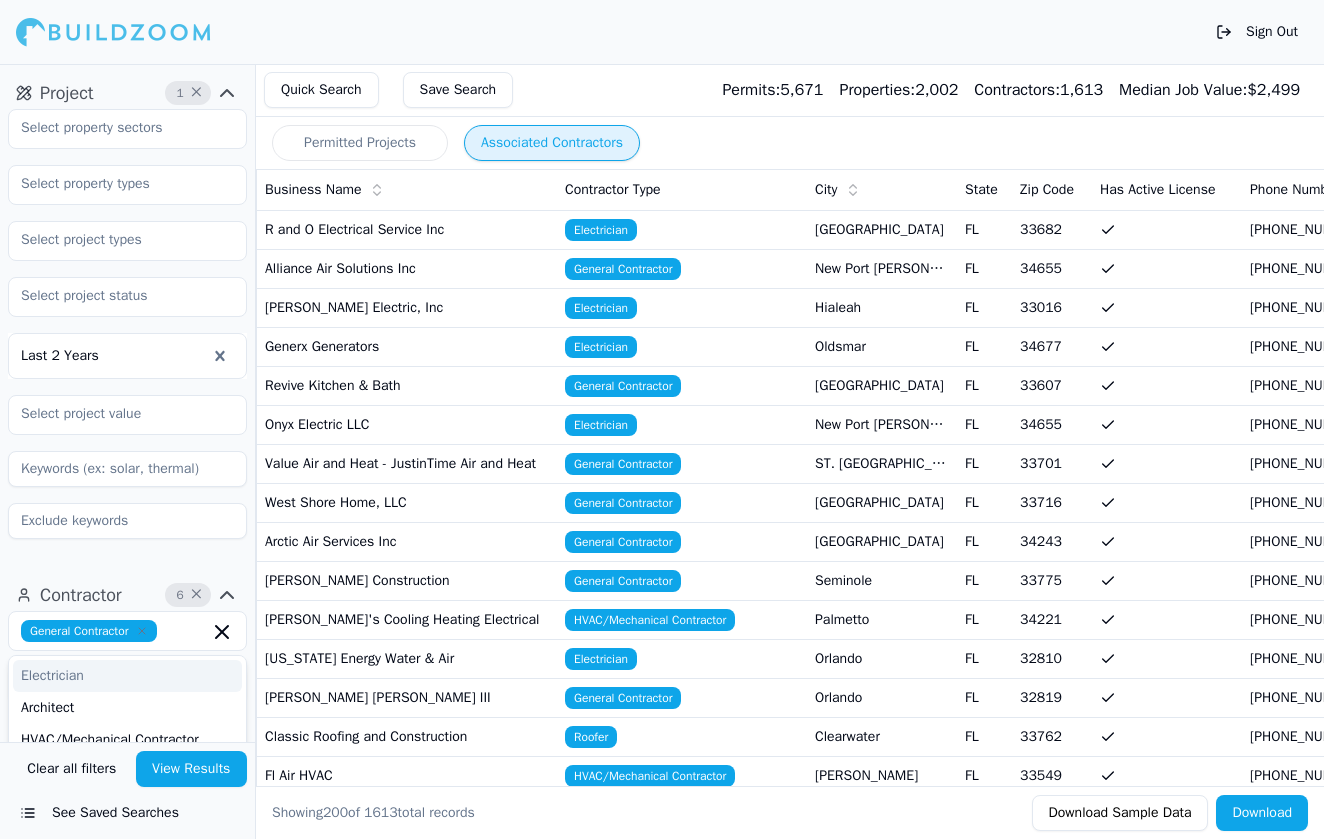 click on "Contractor 6 ×" at bounding box center (127, 595) 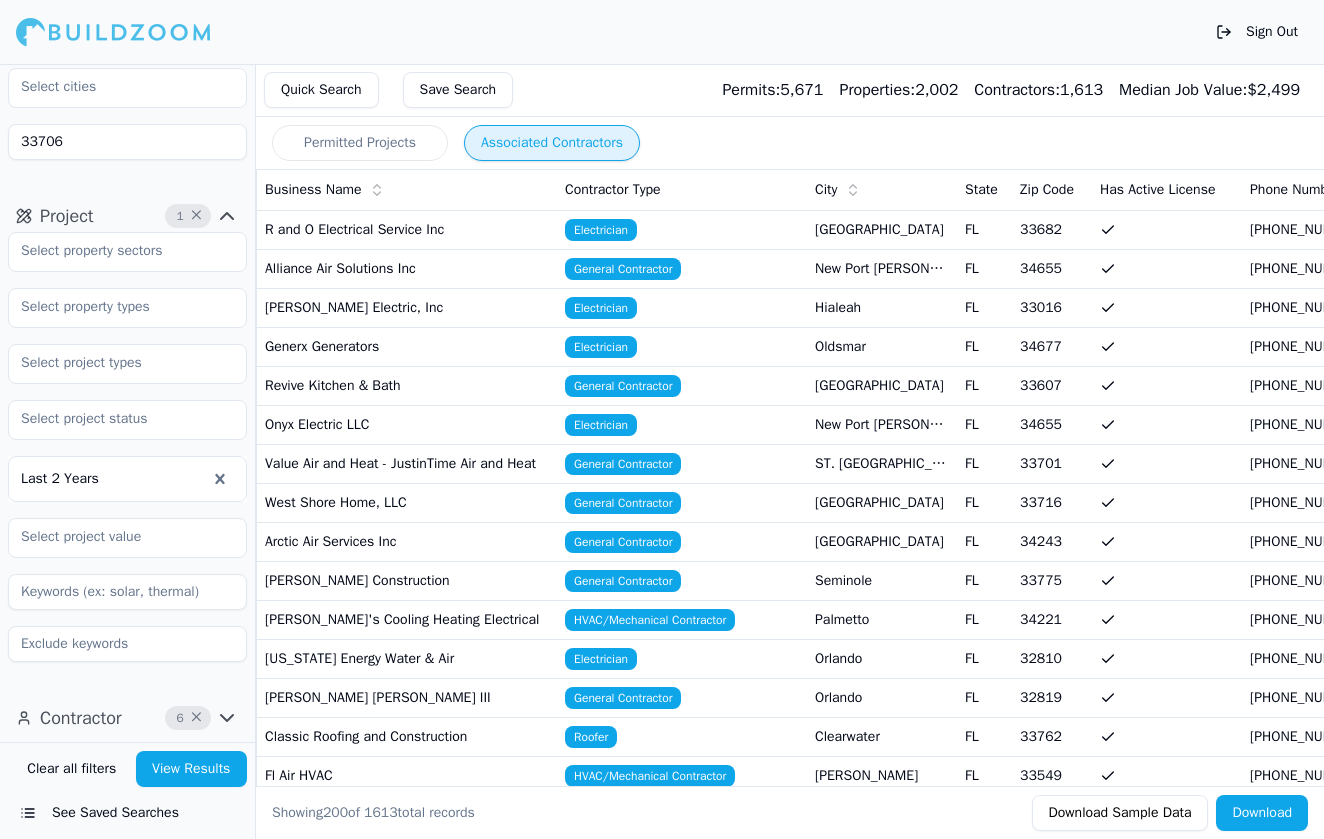 scroll, scrollTop: 148, scrollLeft: 0, axis: vertical 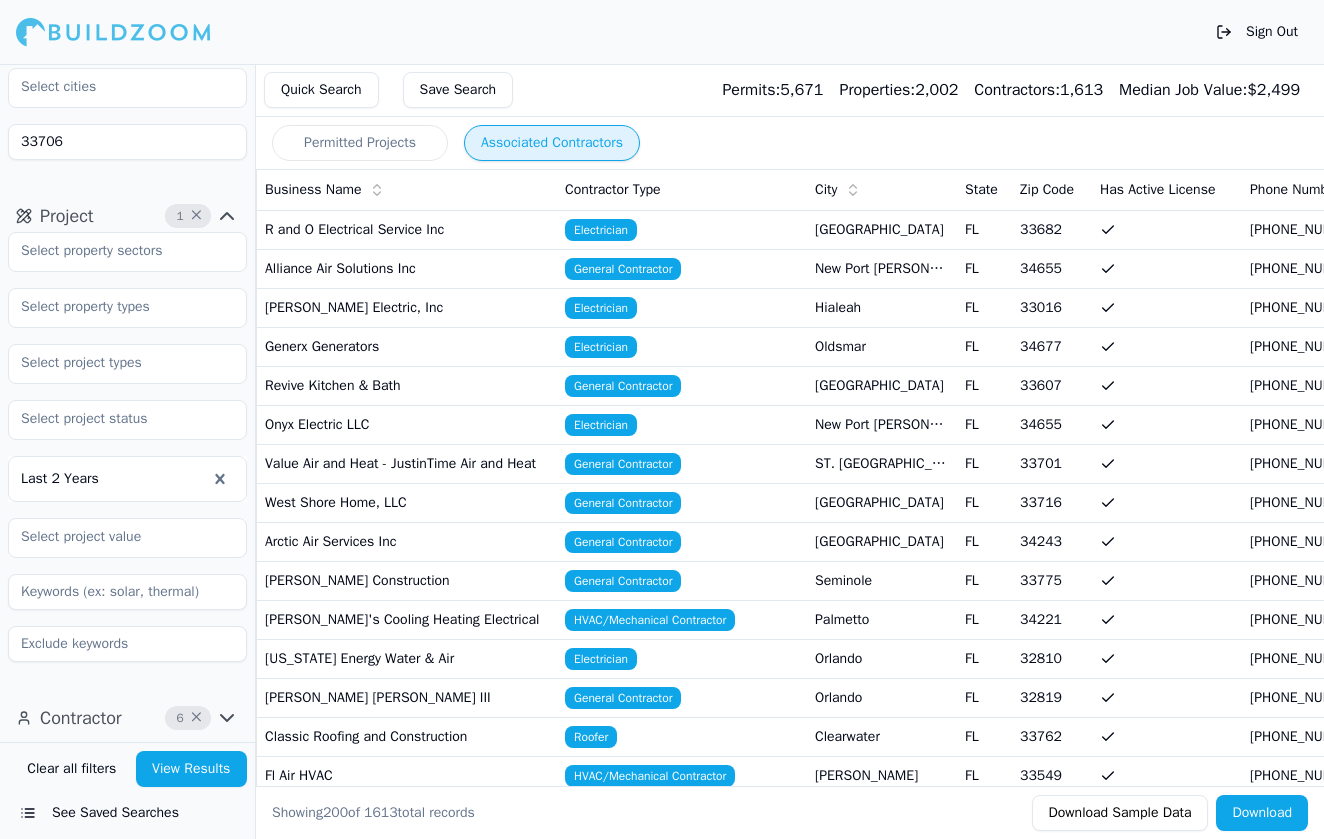 click on "View Results" at bounding box center (192, 769) 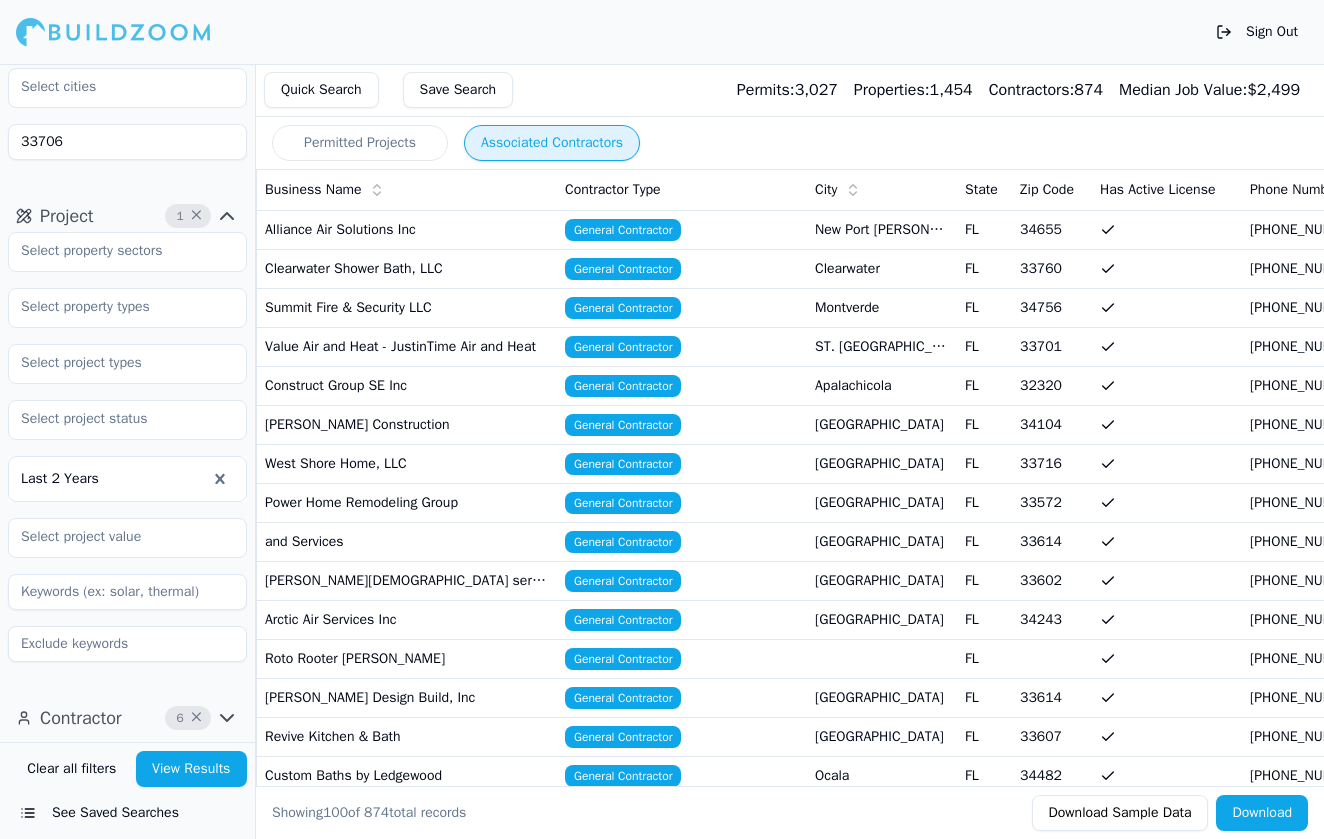 scroll, scrollTop: 0, scrollLeft: 0, axis: both 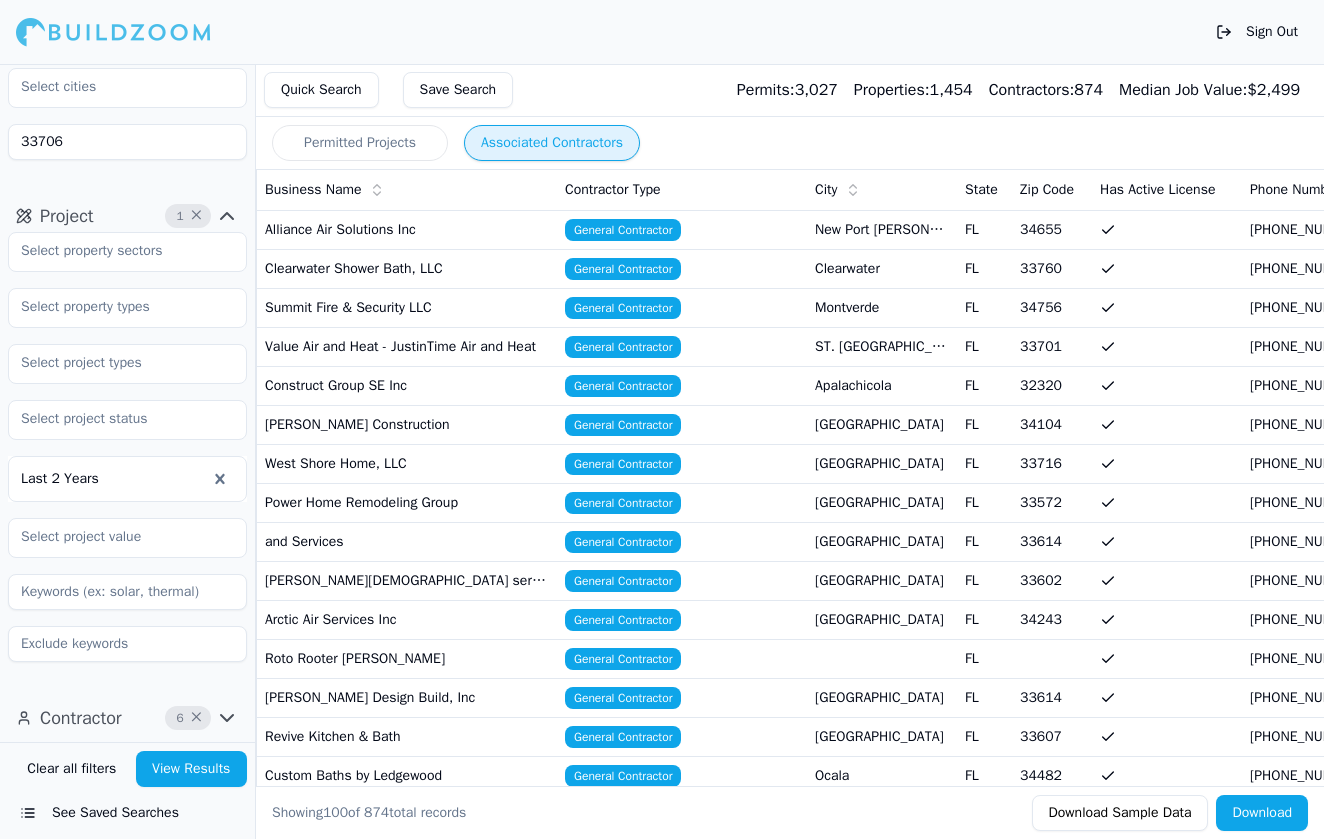 click 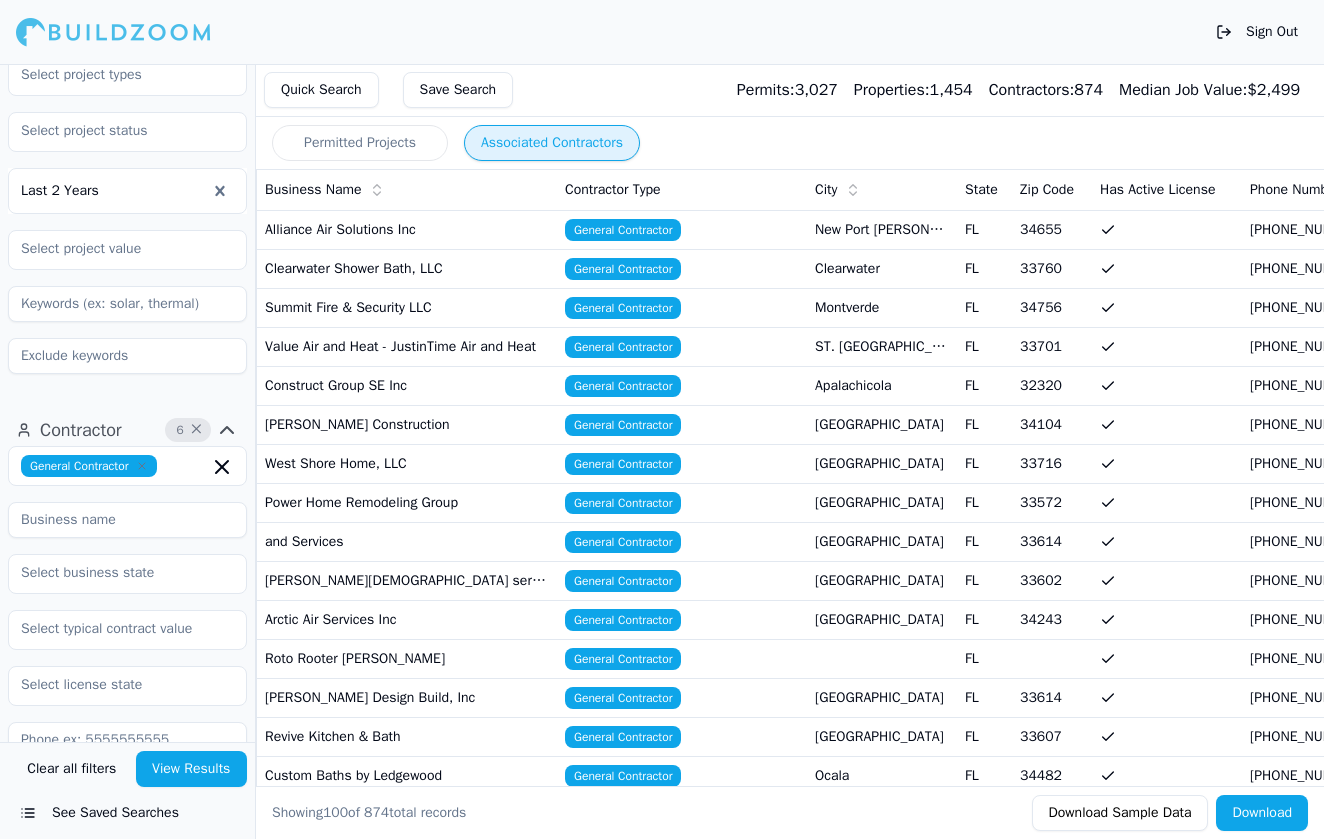 scroll, scrollTop: 435, scrollLeft: 0, axis: vertical 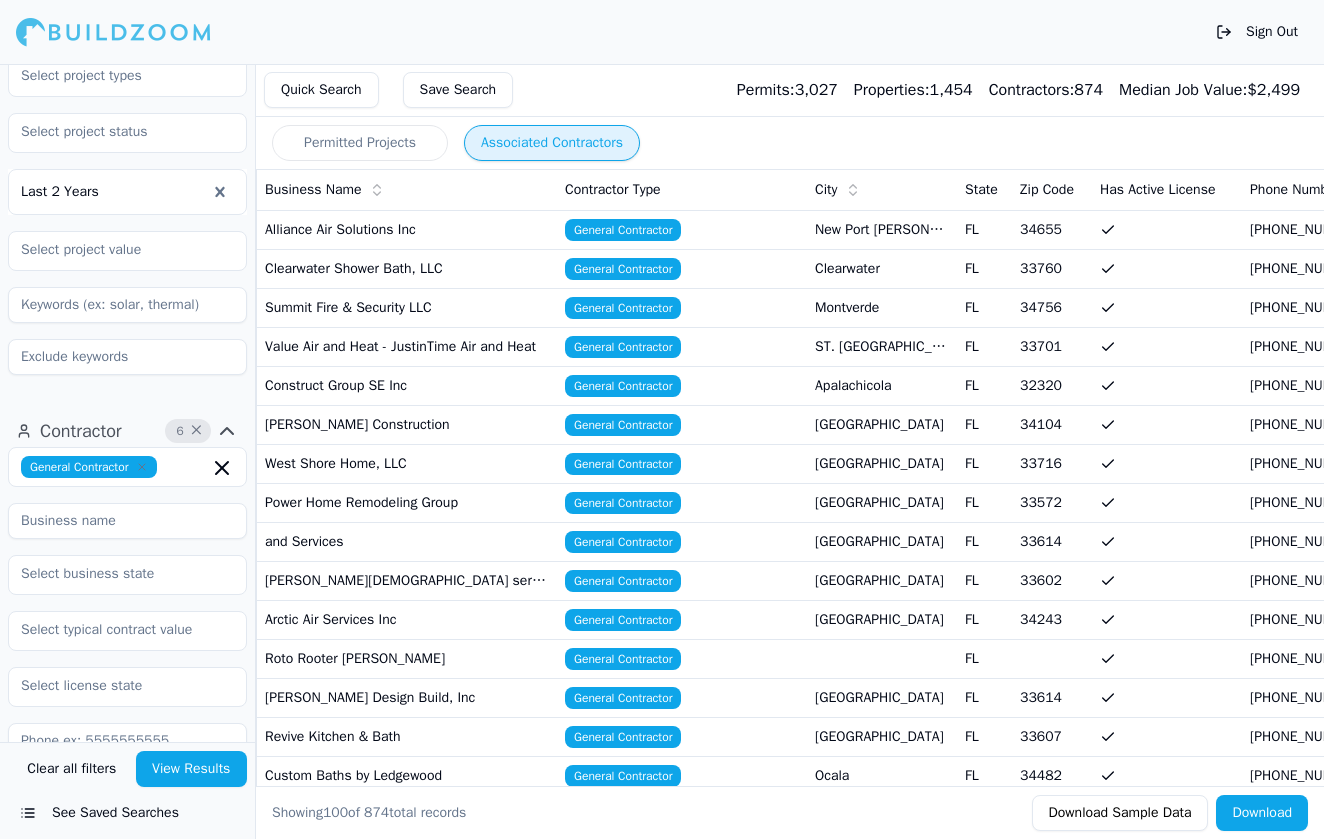 click on "Permitted Projects" at bounding box center (360, 143) 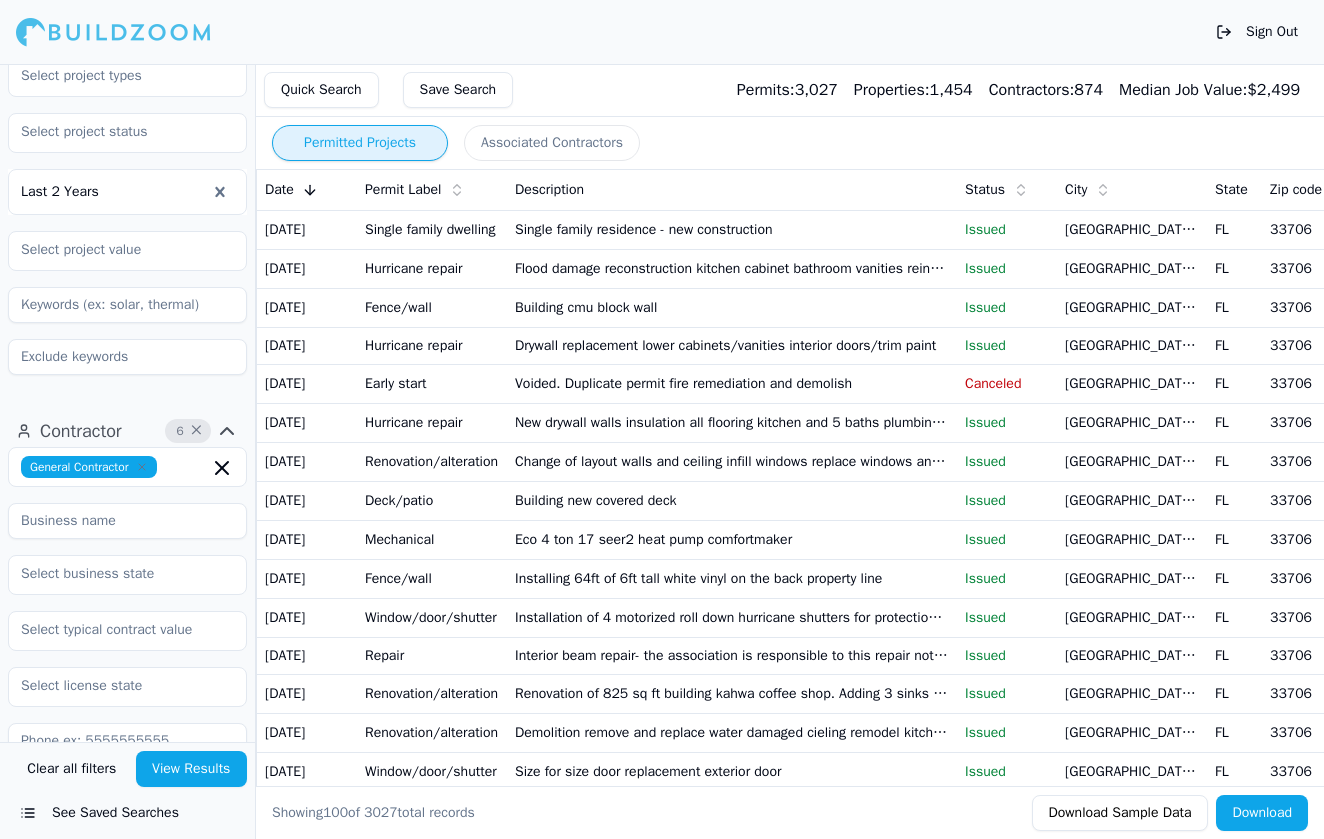 scroll, scrollTop: 0, scrollLeft: 0, axis: both 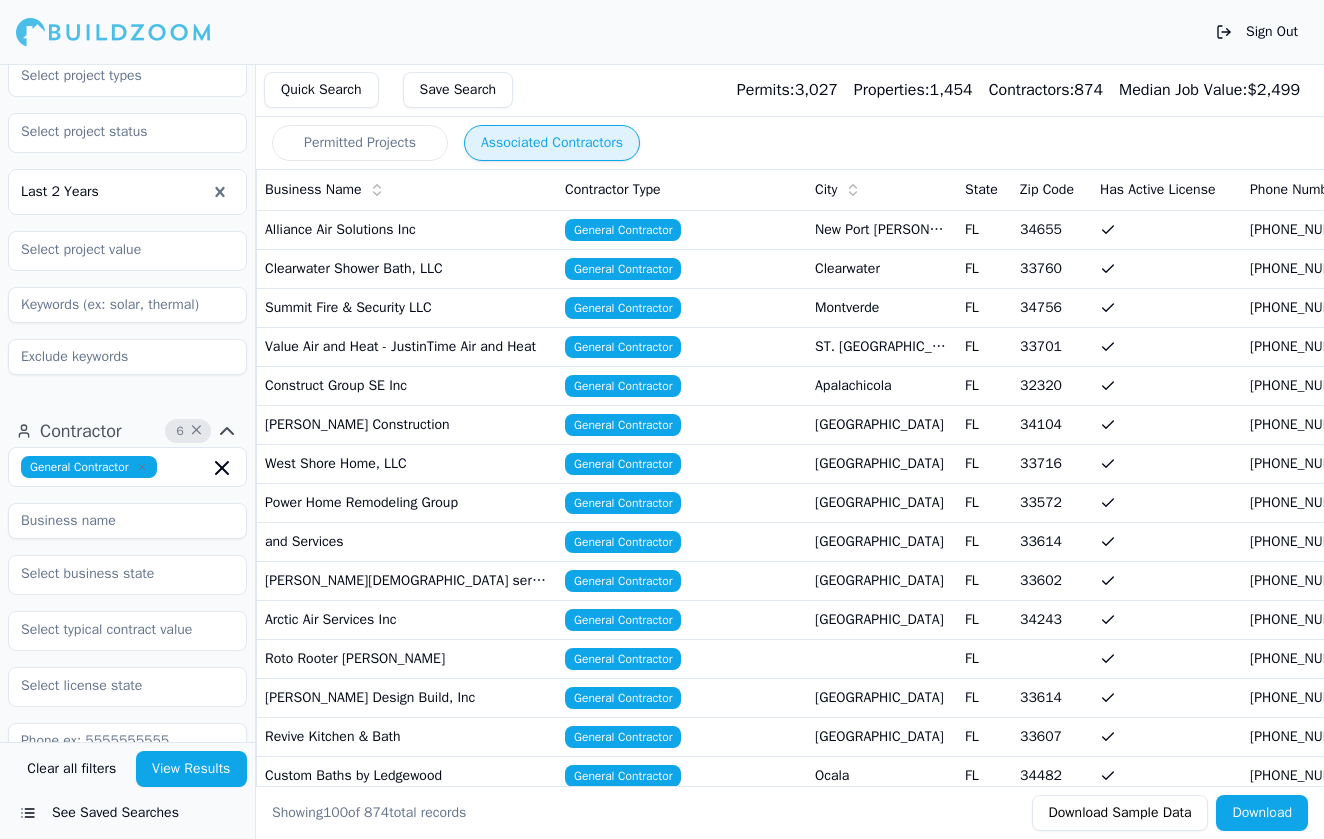 click on "General Contractor" at bounding box center (127, 467) 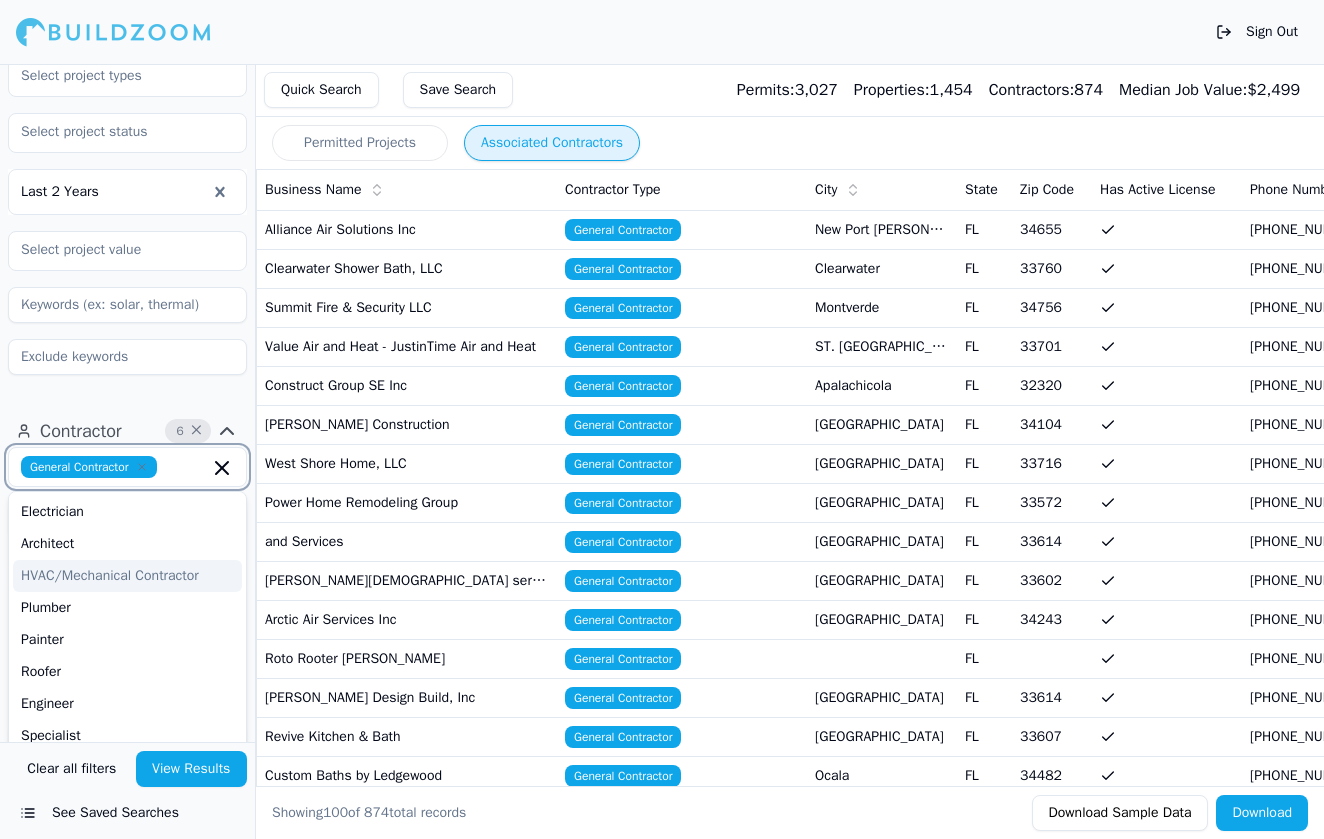 click on "HVAC/Mechanical Contractor" at bounding box center [127, 576] 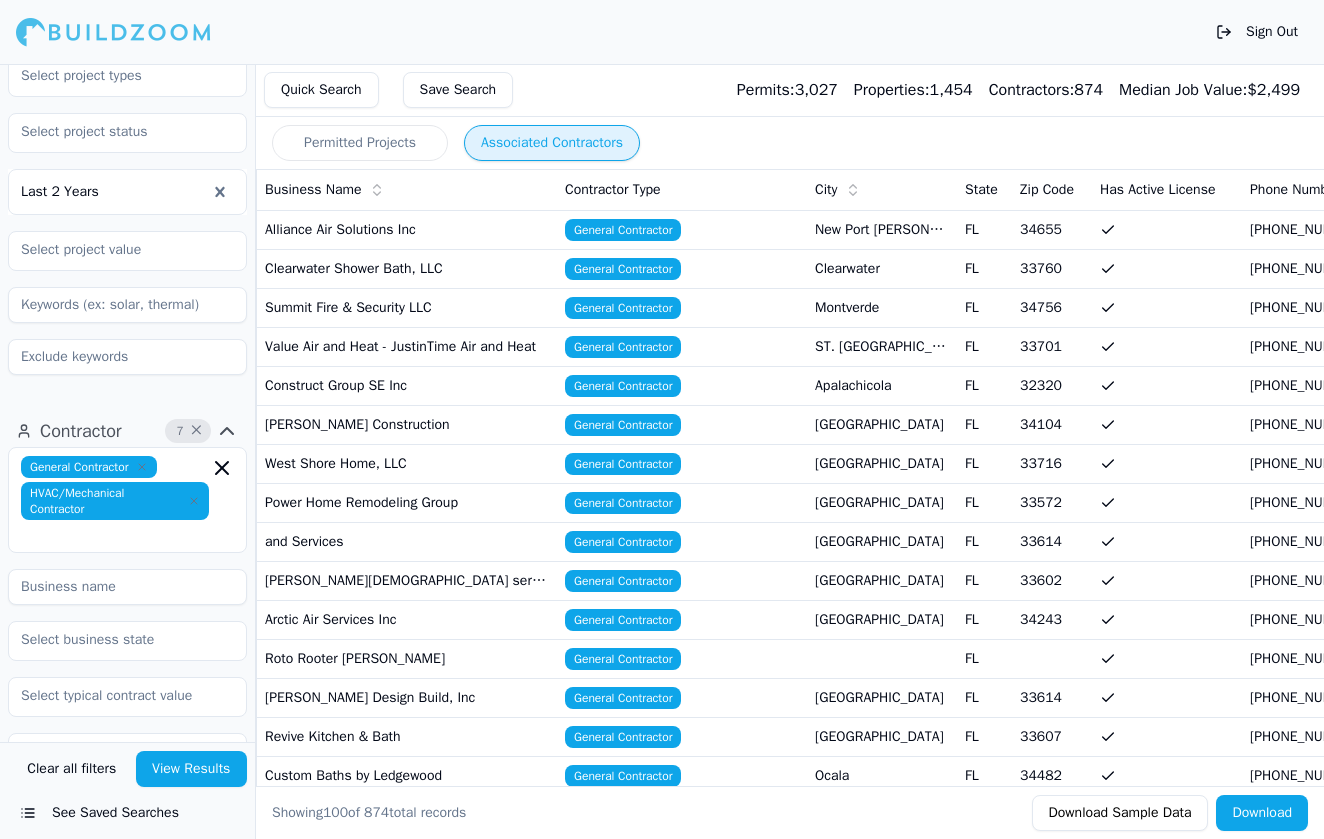 click on "General Contractor HVAC/Mechanical Contractor" at bounding box center (127, 500) 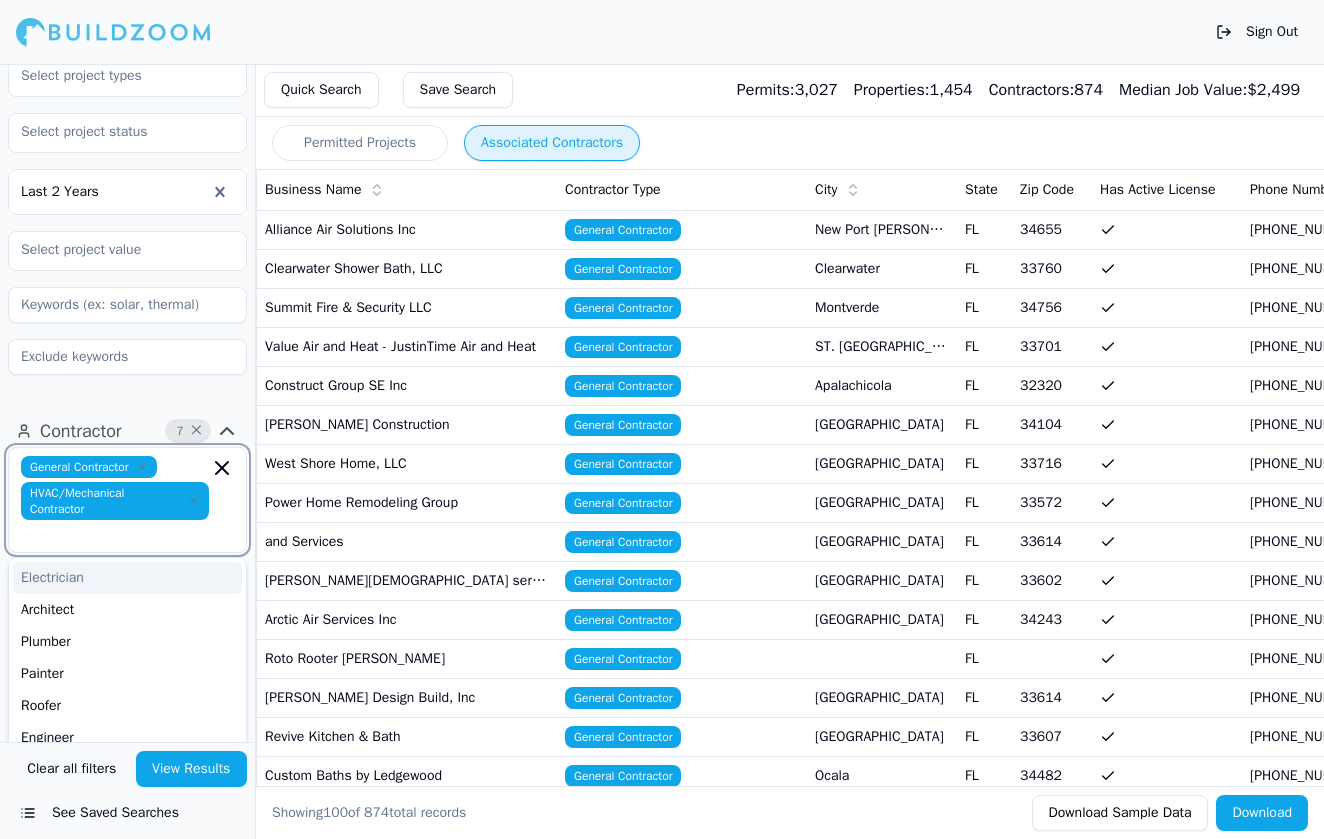 click on "Electrician" at bounding box center (127, 578) 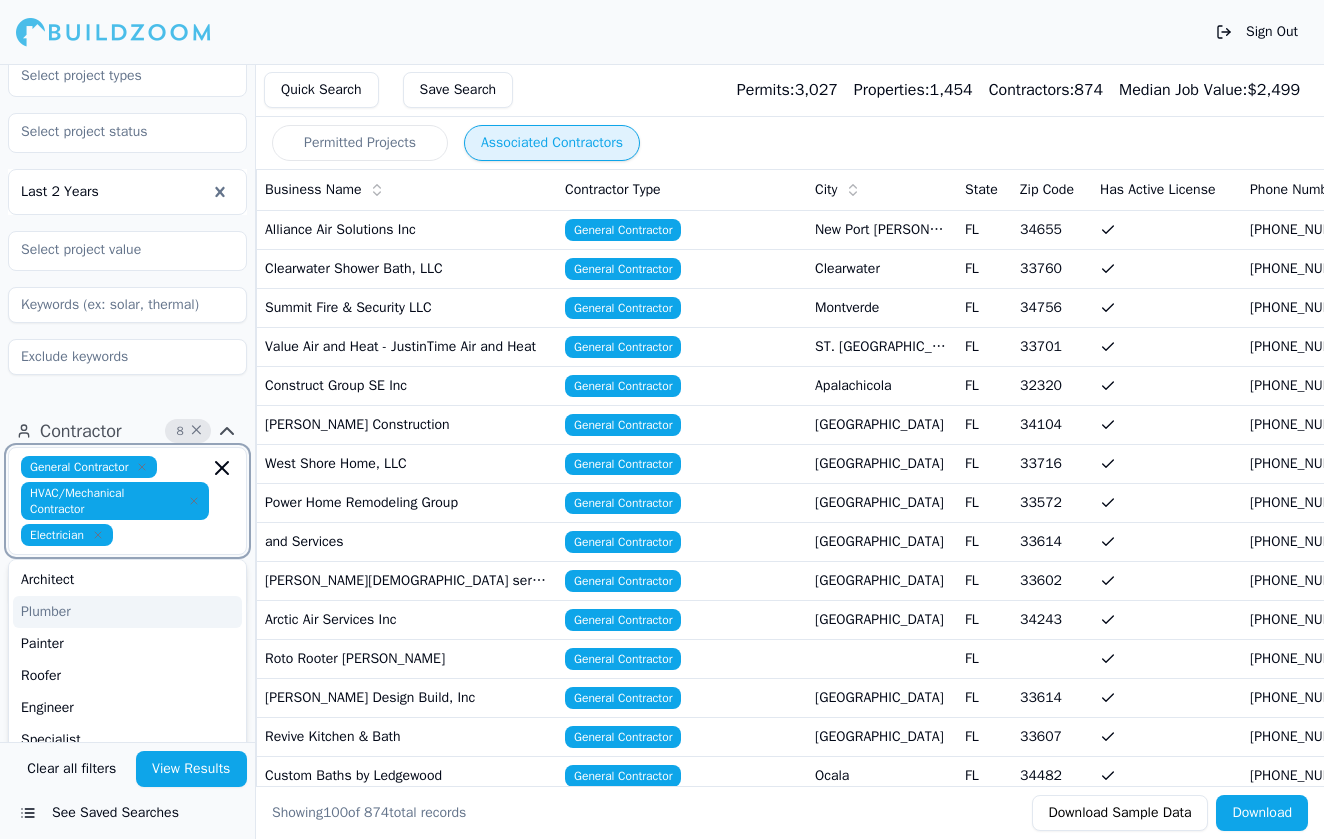 click on "Plumber" at bounding box center (127, 612) 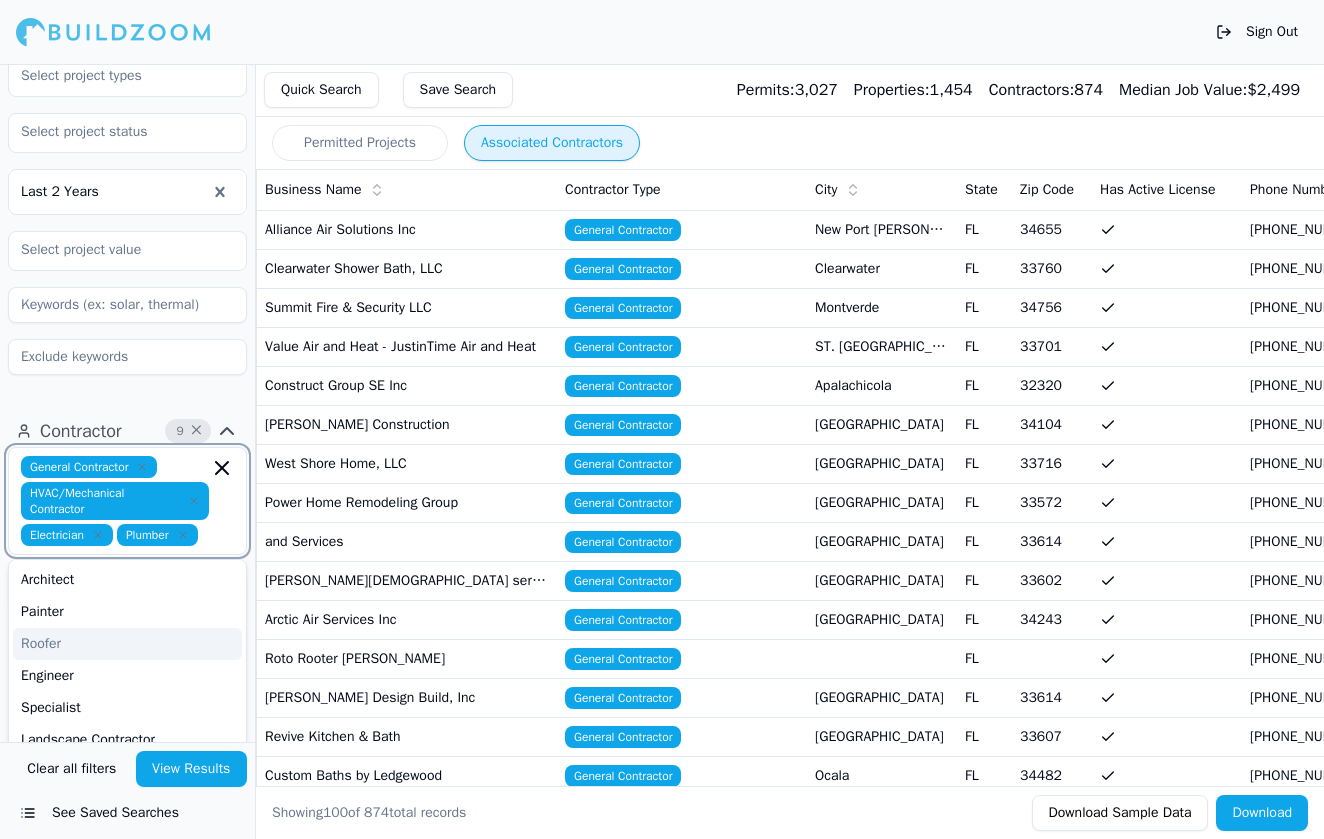 click on "Roofer" at bounding box center (127, 644) 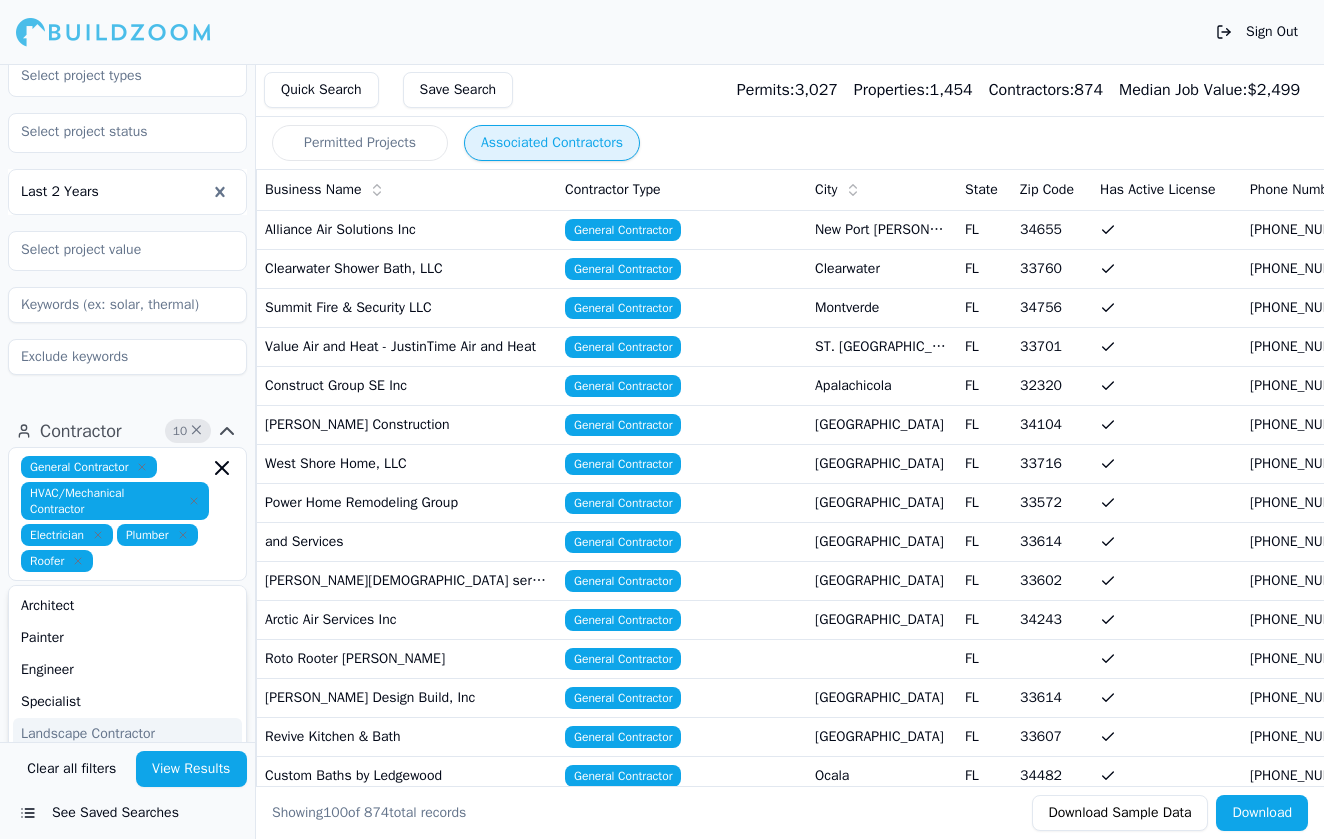 click on "View Results" at bounding box center [192, 769] 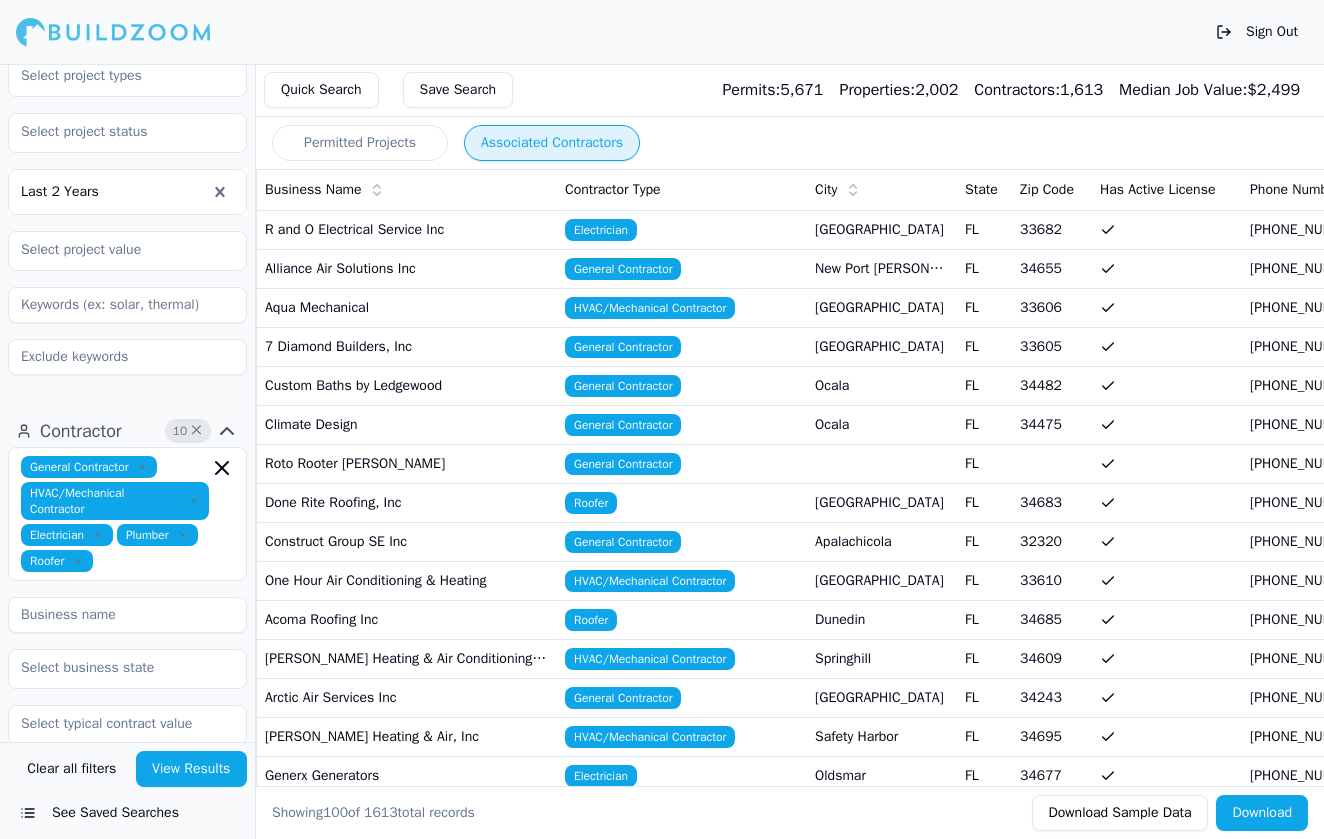 click on "Download" at bounding box center [1262, 813] 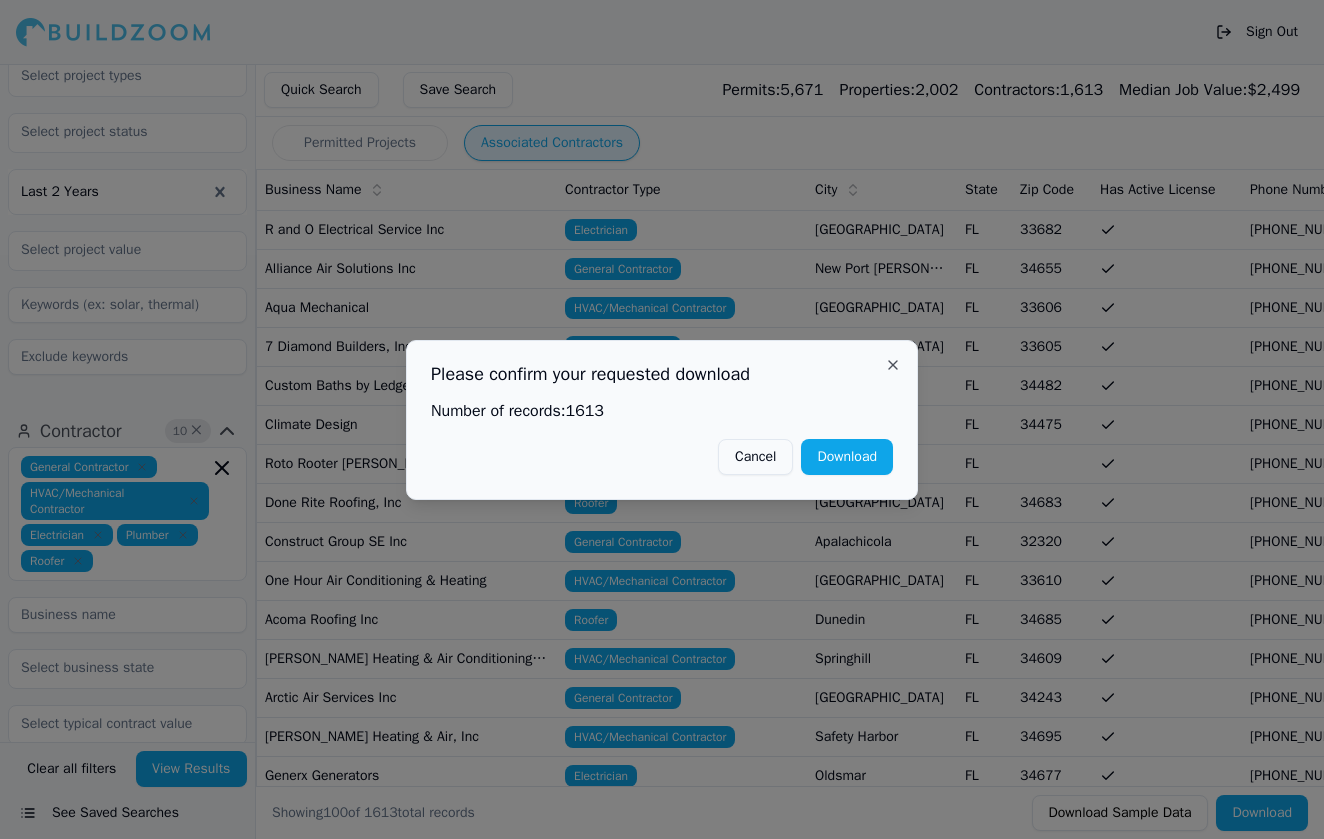 click on "Download" at bounding box center [847, 457] 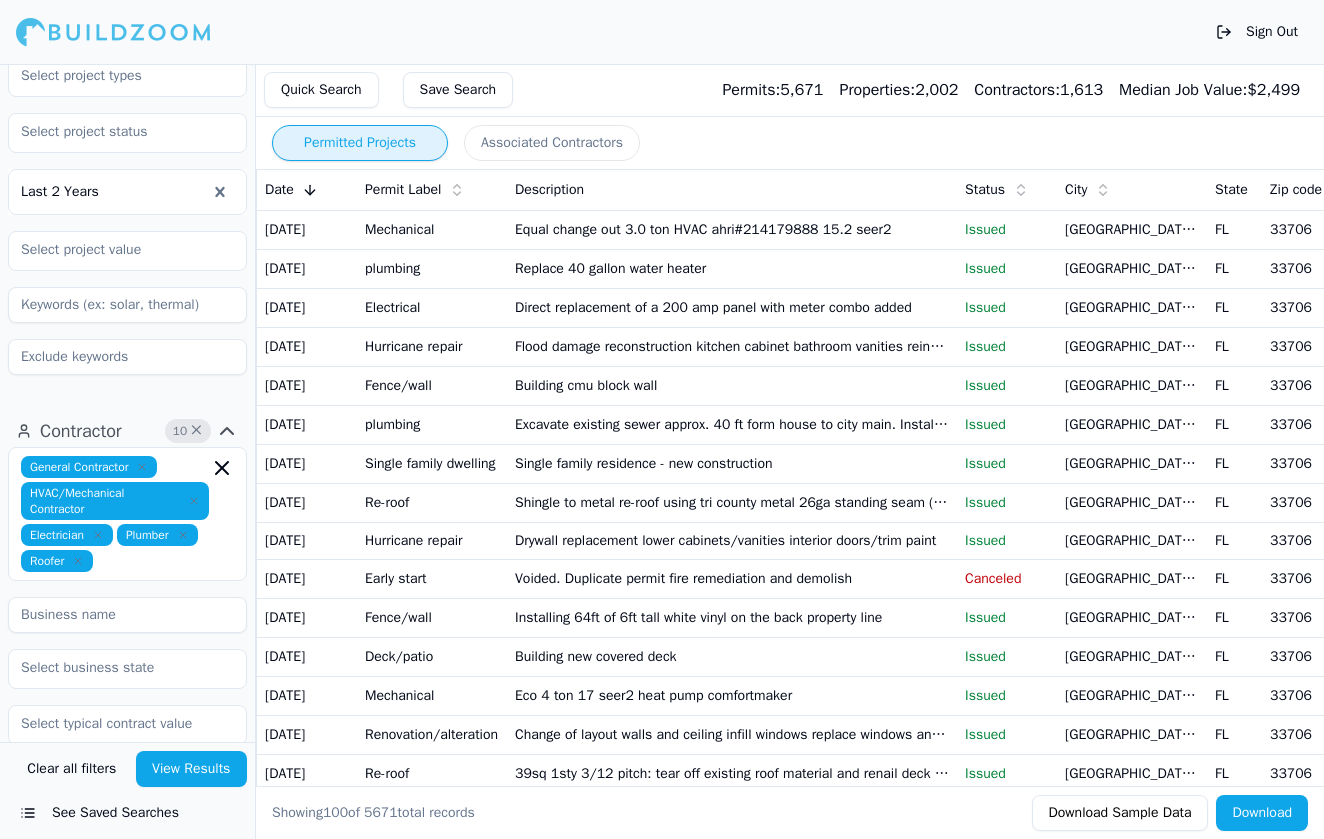 click on "Permitted Projects" at bounding box center (360, 143) 